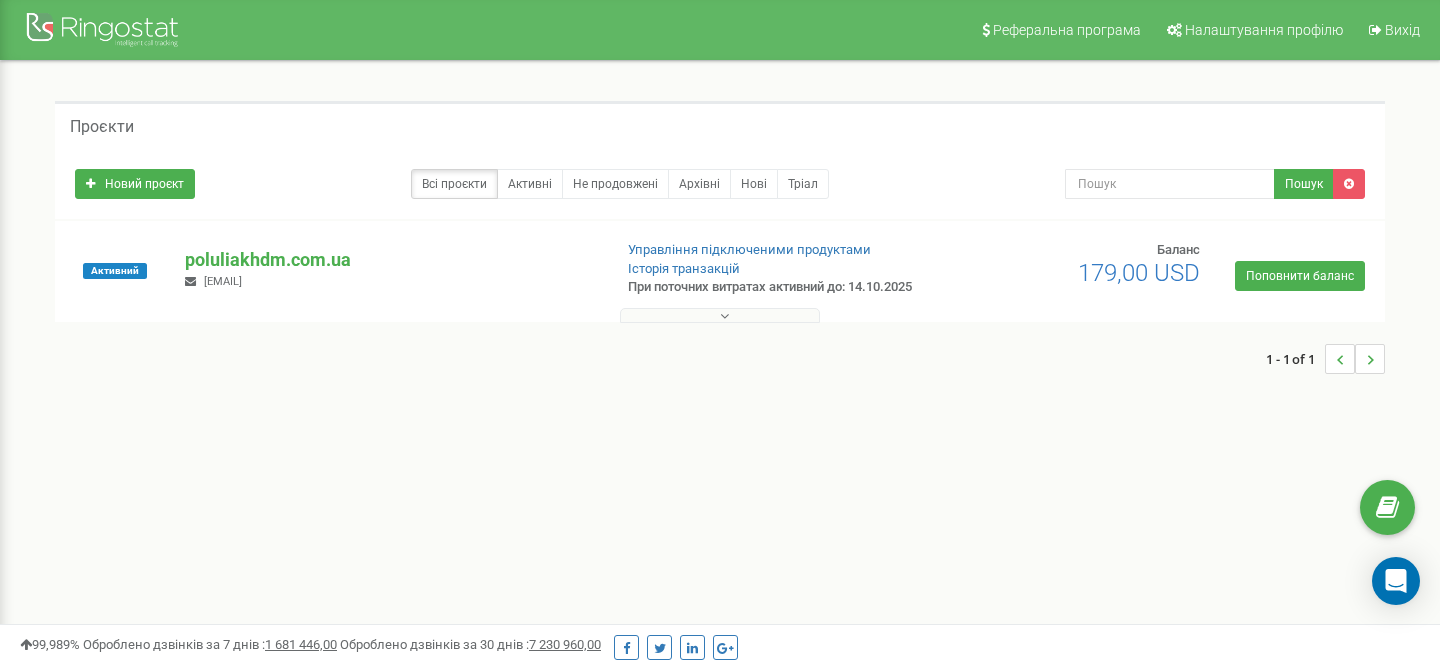 scroll, scrollTop: 0, scrollLeft: 0, axis: both 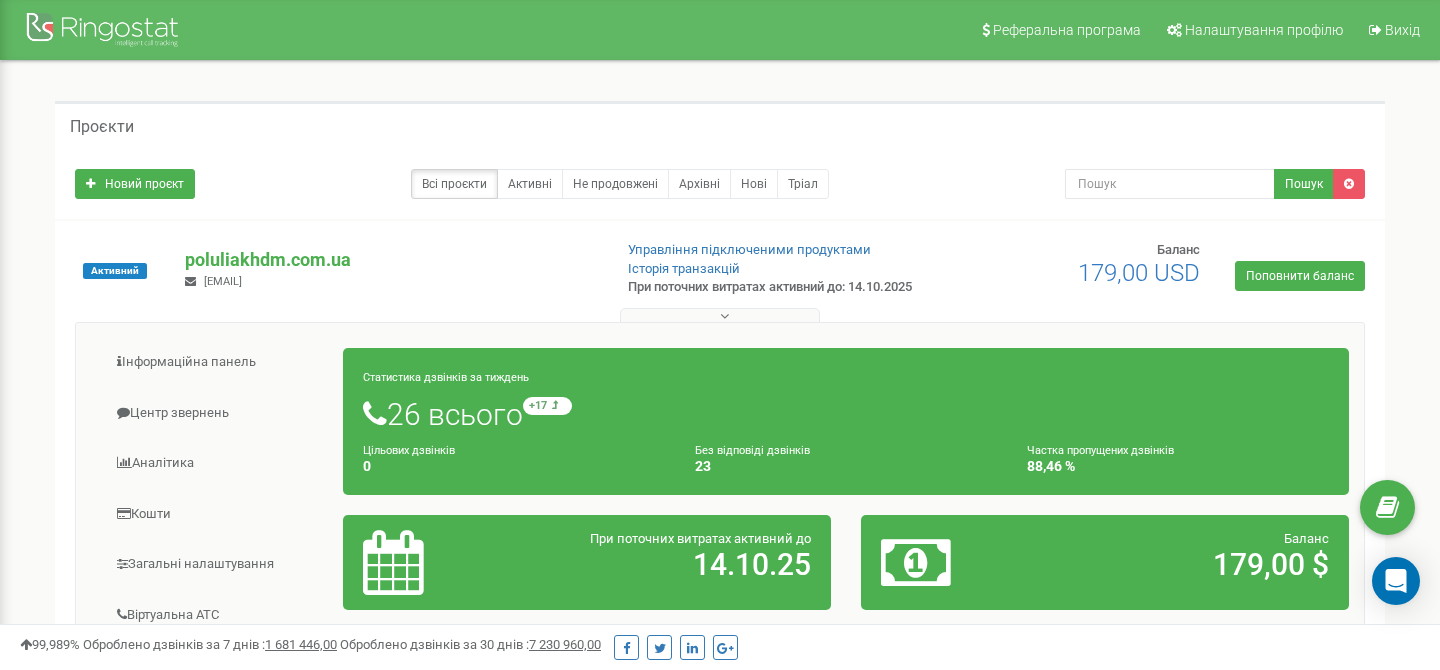 click on "Статистика дзвінків за тиждень
26 всього
+17                                   відносно минулого тижня
Цільових дзвінків
0
Без відповіді дзвінків
23
Частка пропущених дзвінків
88,46 %" at bounding box center (846, 421) 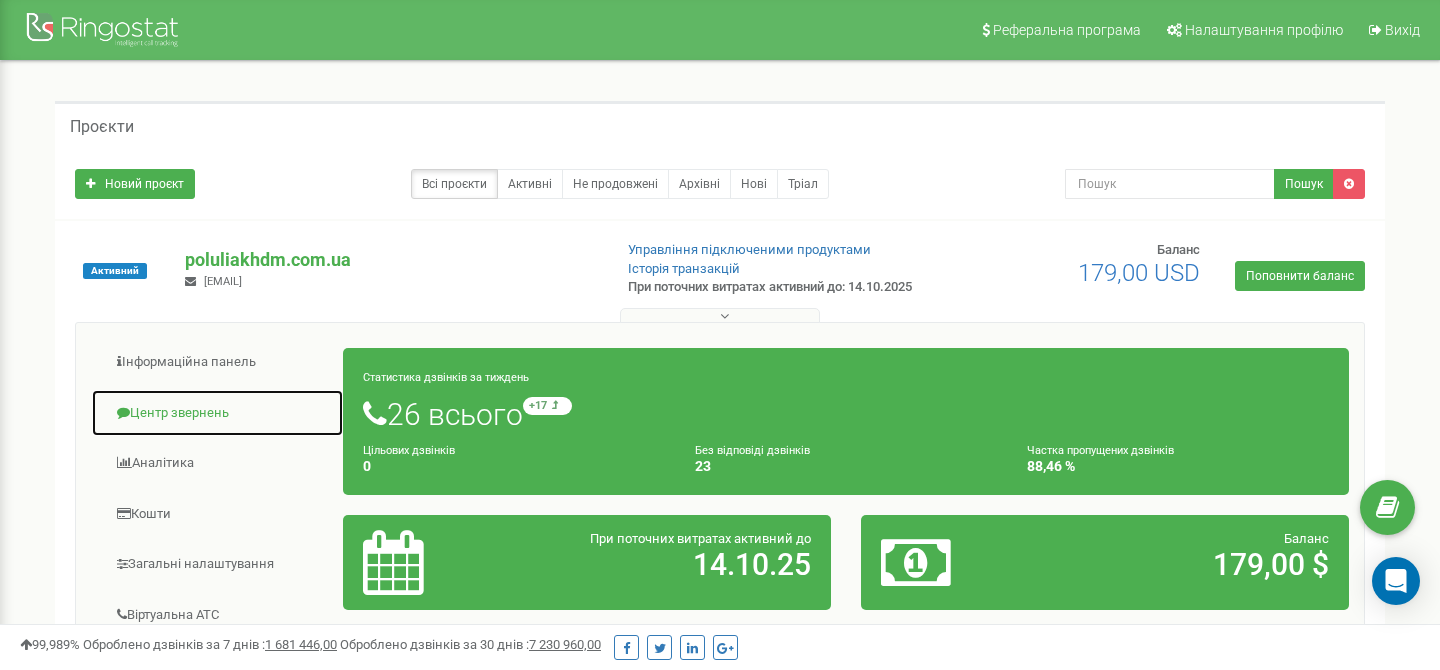 click on "Центр звернень" at bounding box center (217, 413) 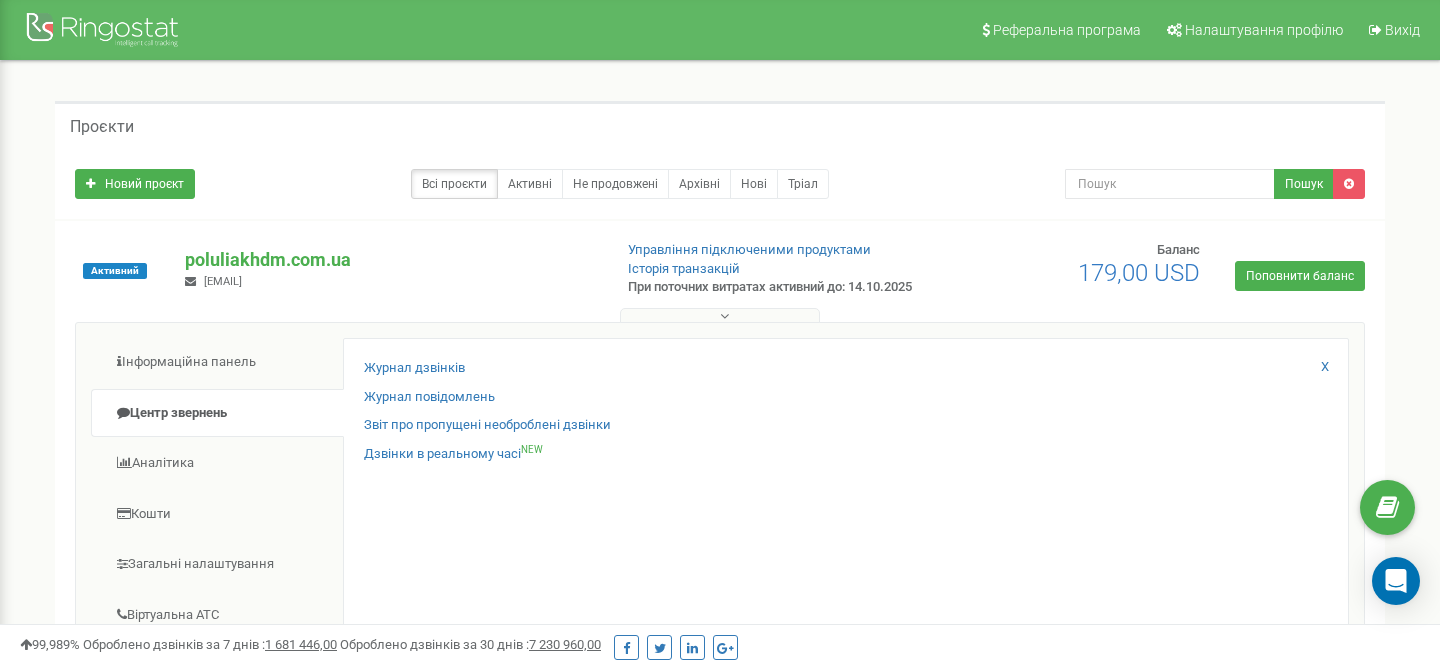 click on "Журнал дзвінків
Журнал повідомлень
Звіт про пропущені необроблені дзвінки
Дзвінки в реальному часі  NEW
X" at bounding box center [846, 661] 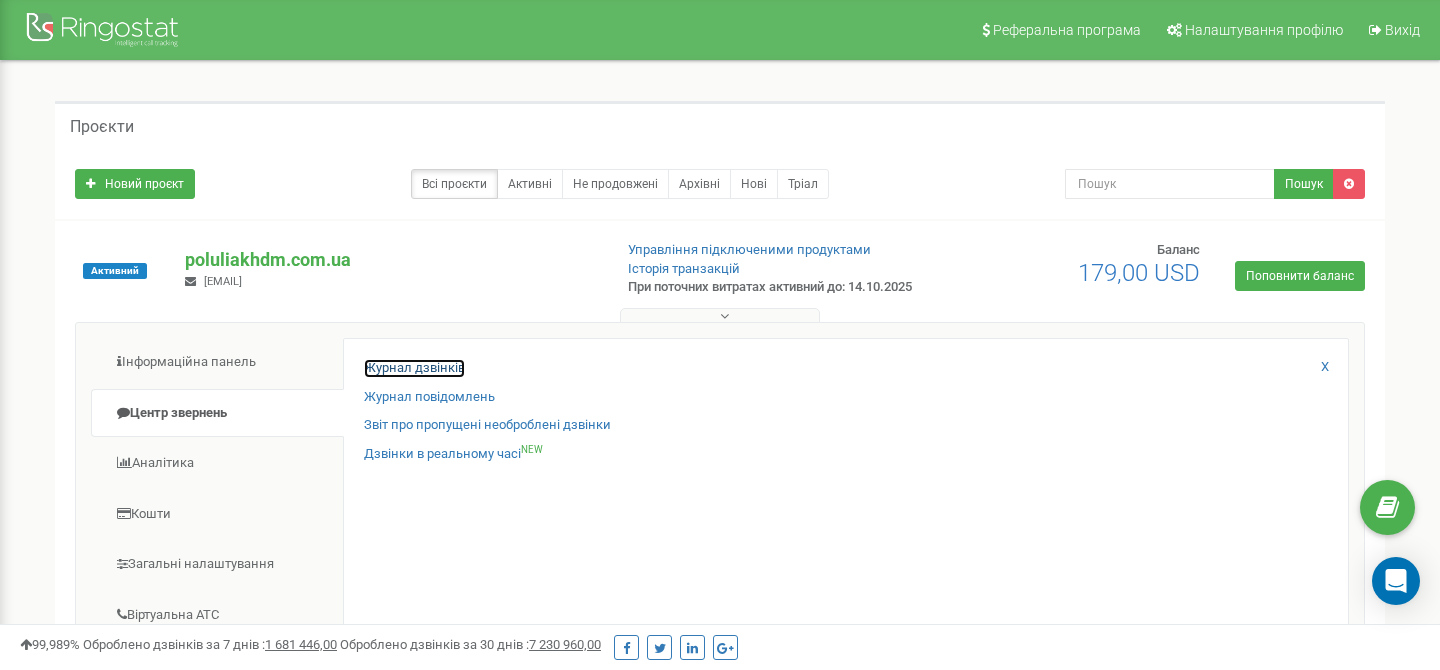 click on "Журнал дзвінків" at bounding box center [414, 368] 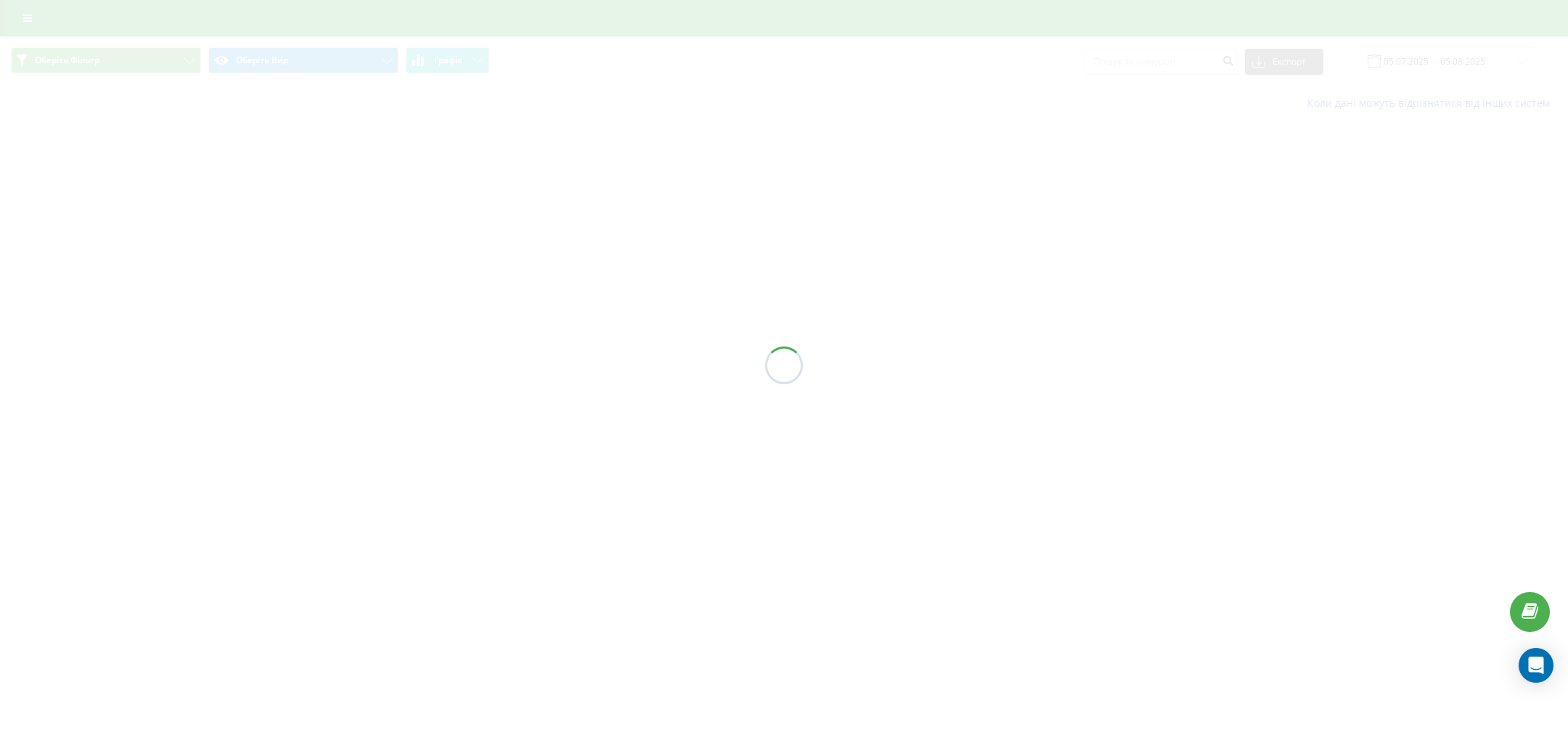 scroll, scrollTop: 0, scrollLeft: 0, axis: both 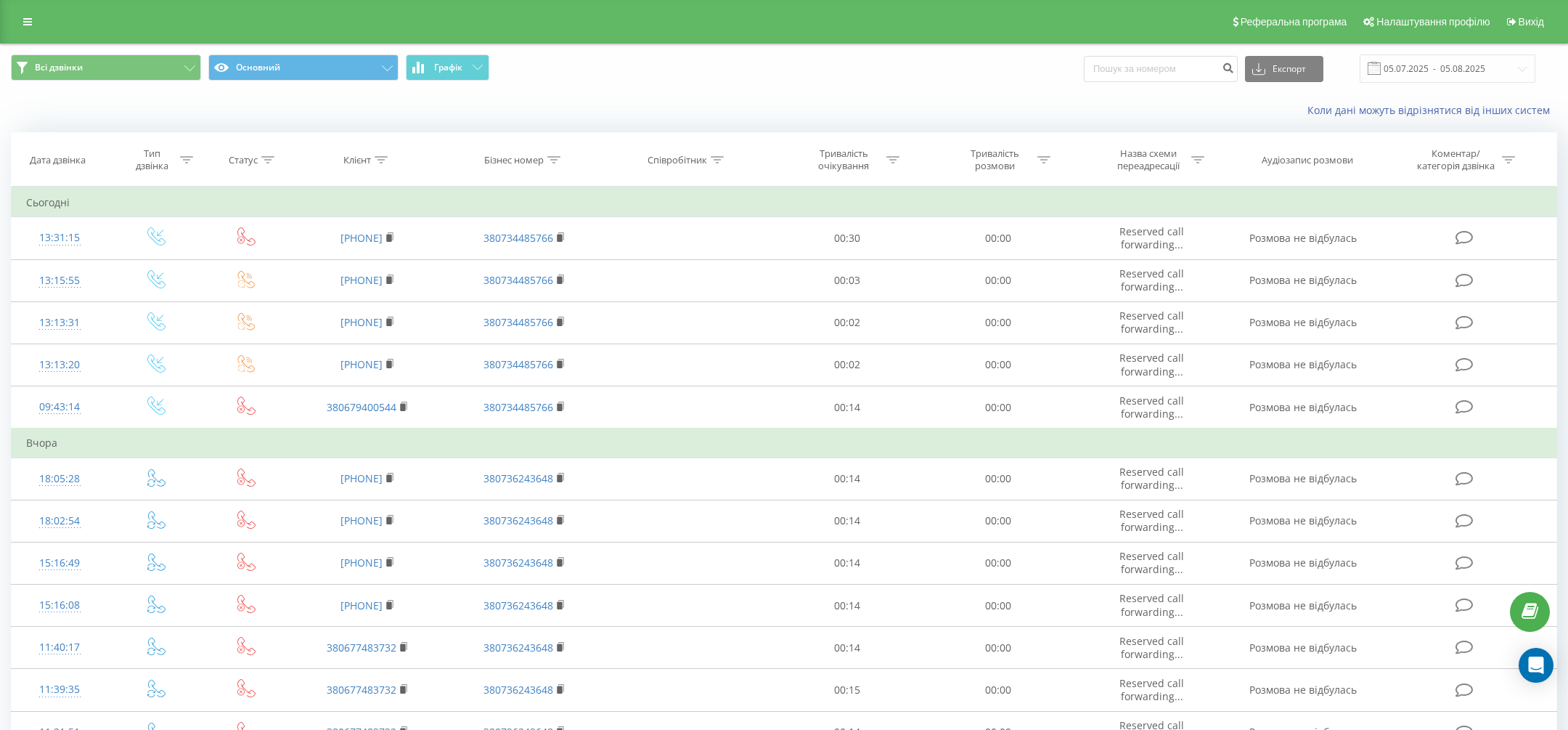 click on "Коли дані можуть відрізнятися вiд інших систем" at bounding box center (784, 110) 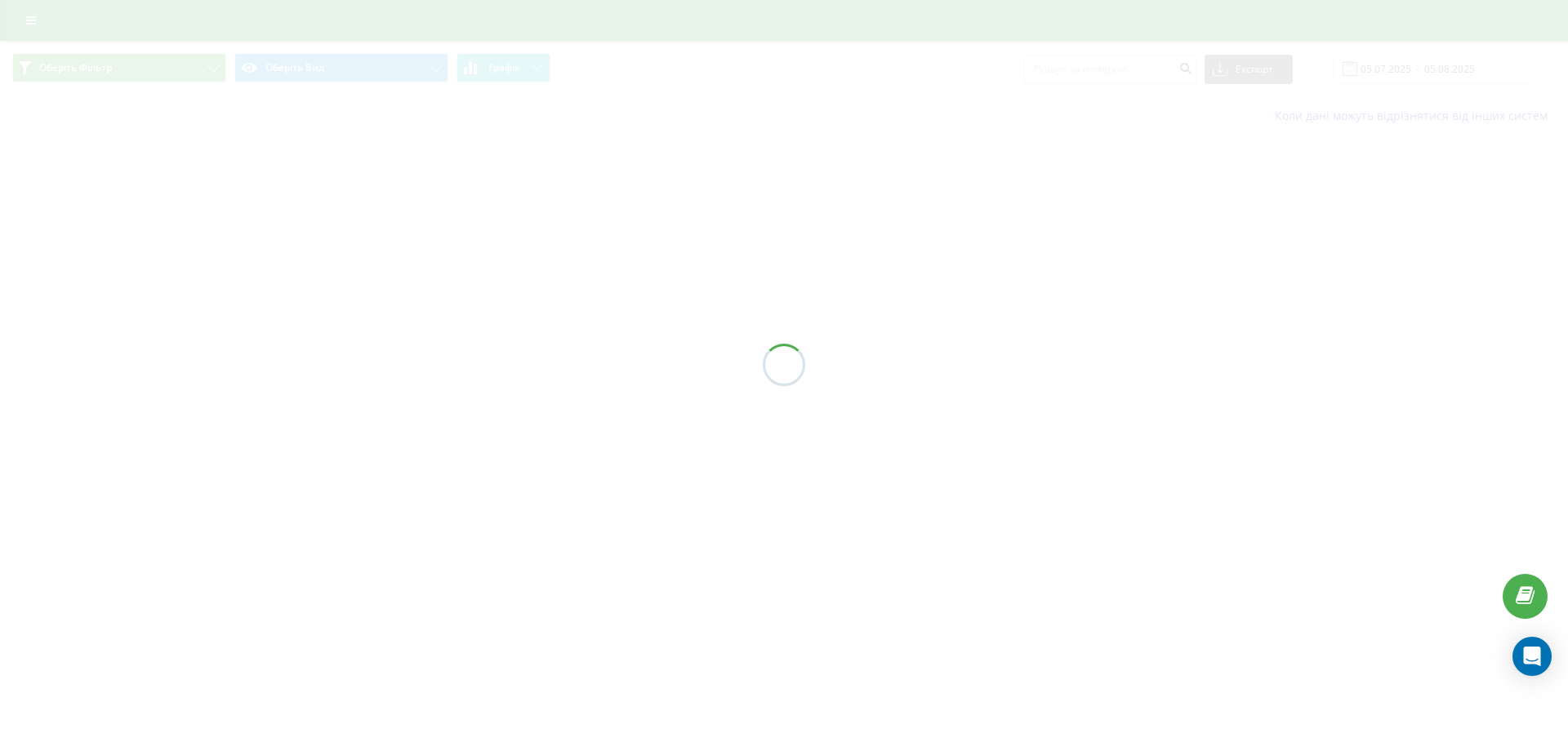 scroll, scrollTop: 0, scrollLeft: 0, axis: both 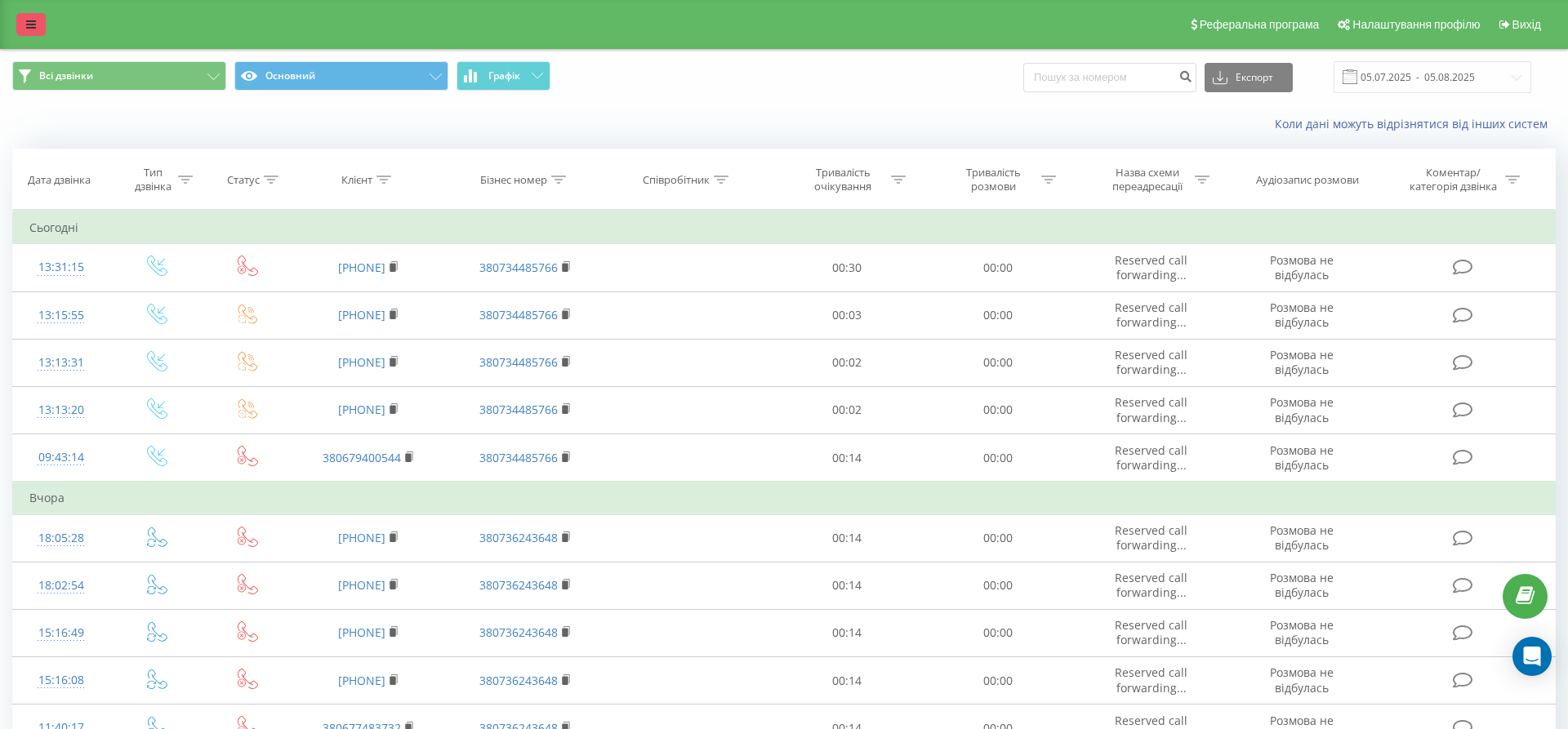 click at bounding box center (31, 24) 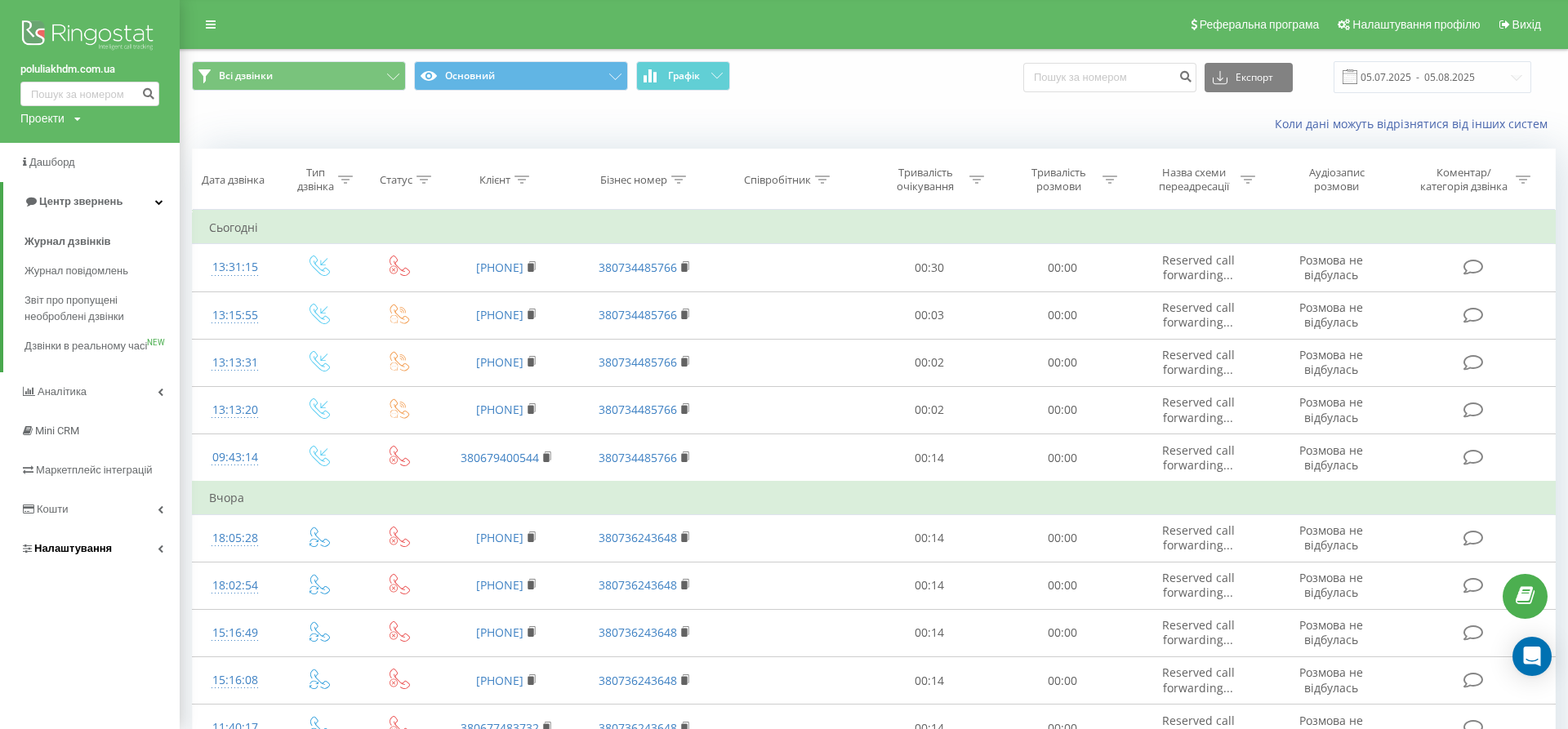 click on "Налаштування" at bounding box center [90, 549] 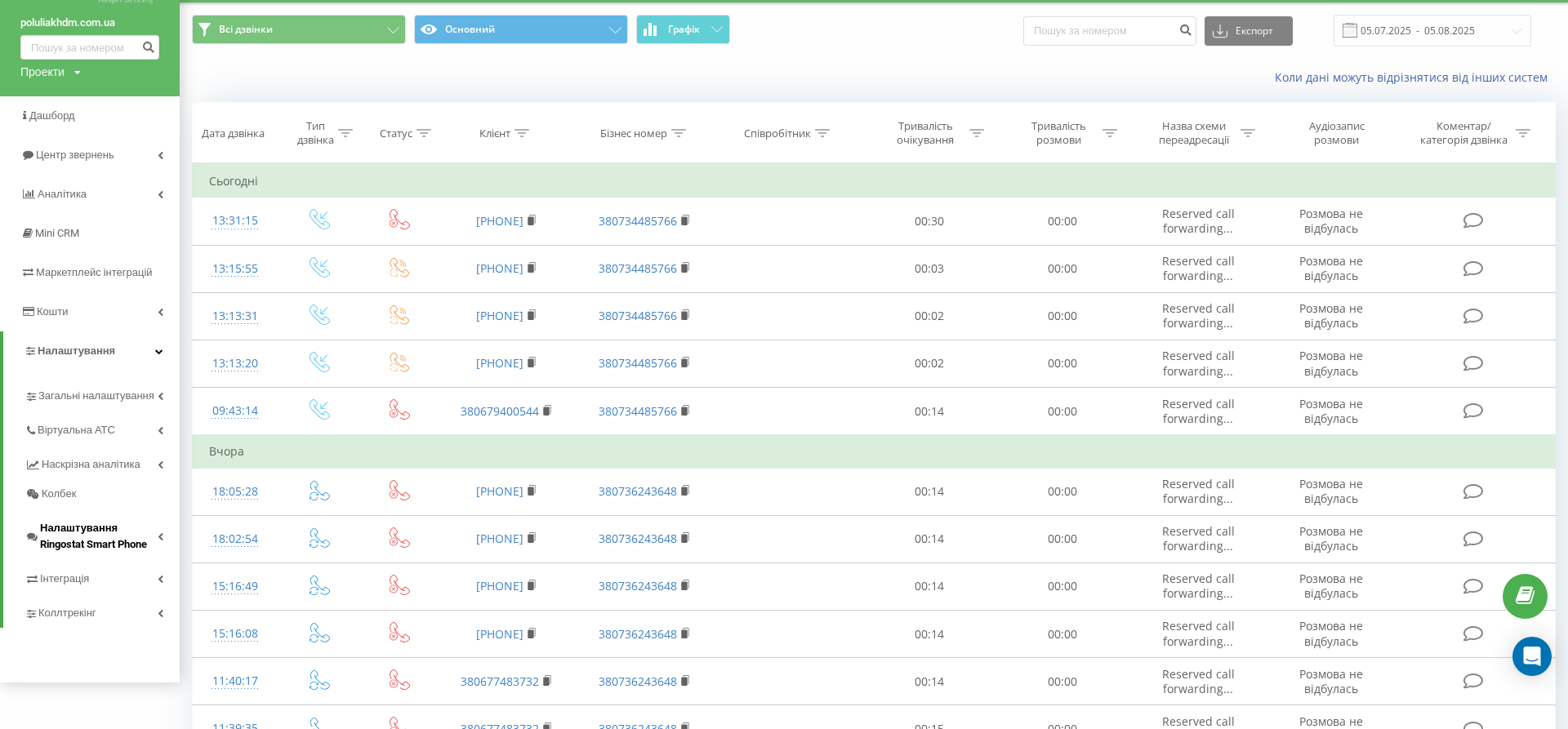 scroll, scrollTop: 50, scrollLeft: 0, axis: vertical 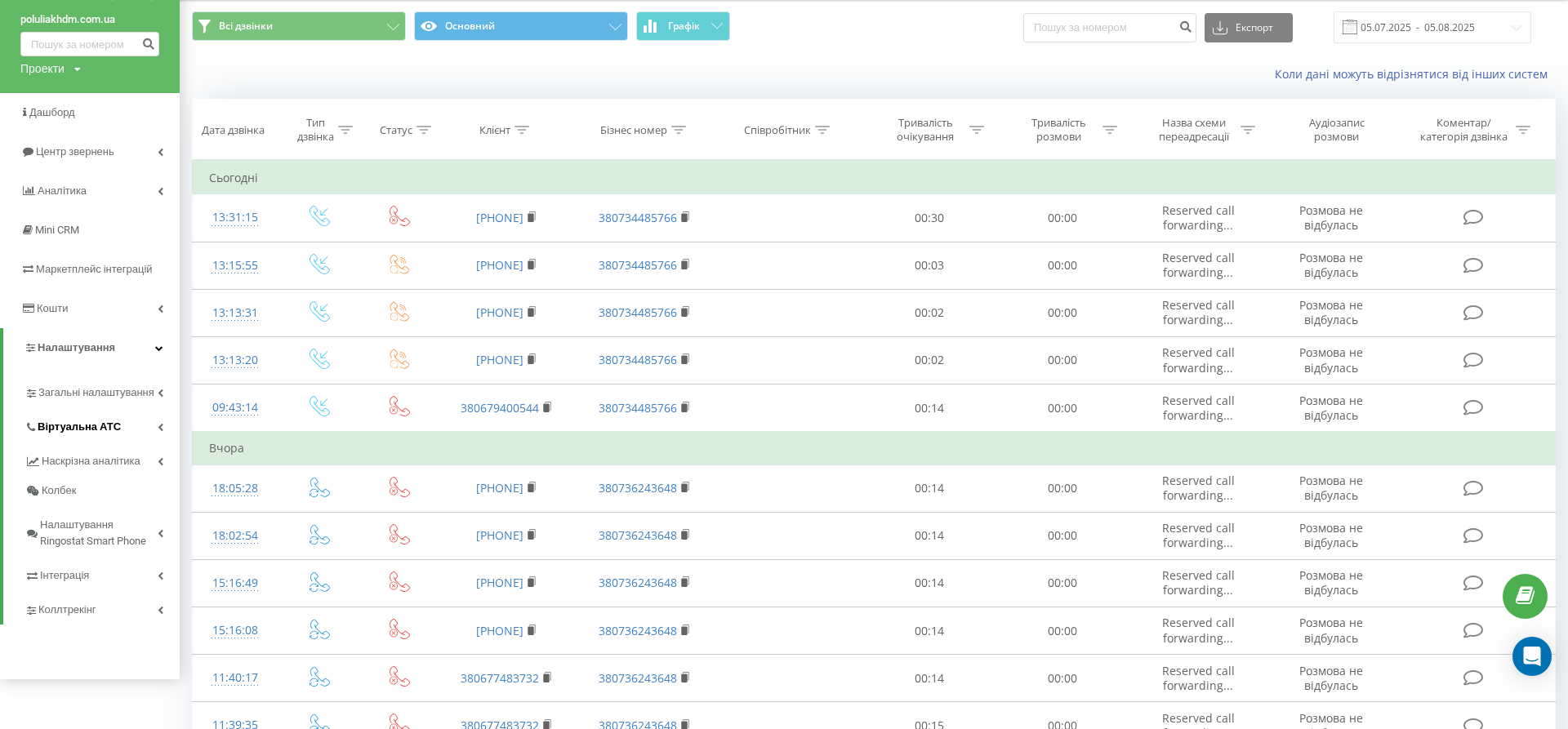 click at bounding box center [160, 427] 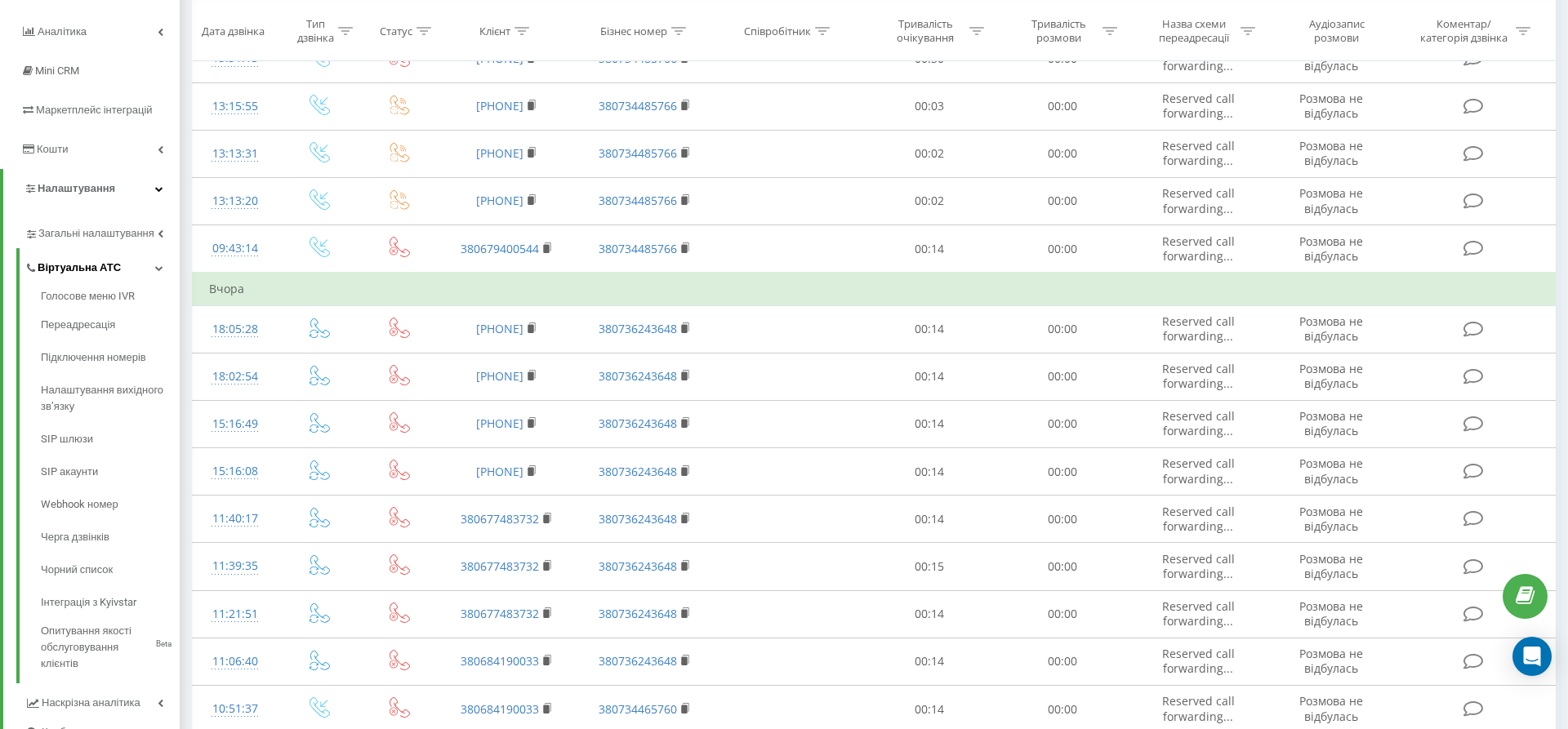 scroll, scrollTop: 227, scrollLeft: 0, axis: vertical 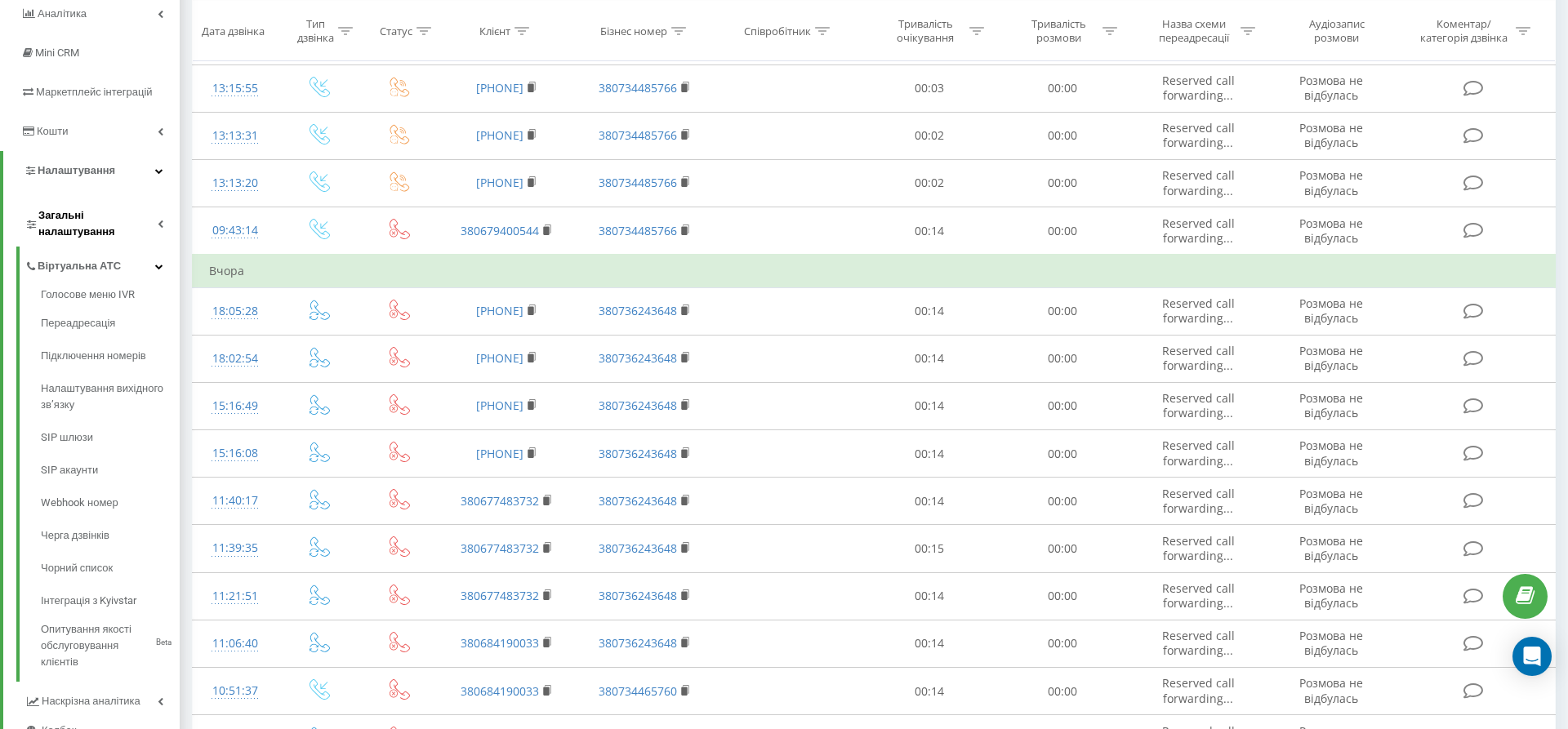 click on "Загальні налаштування" at bounding box center (98, 224) 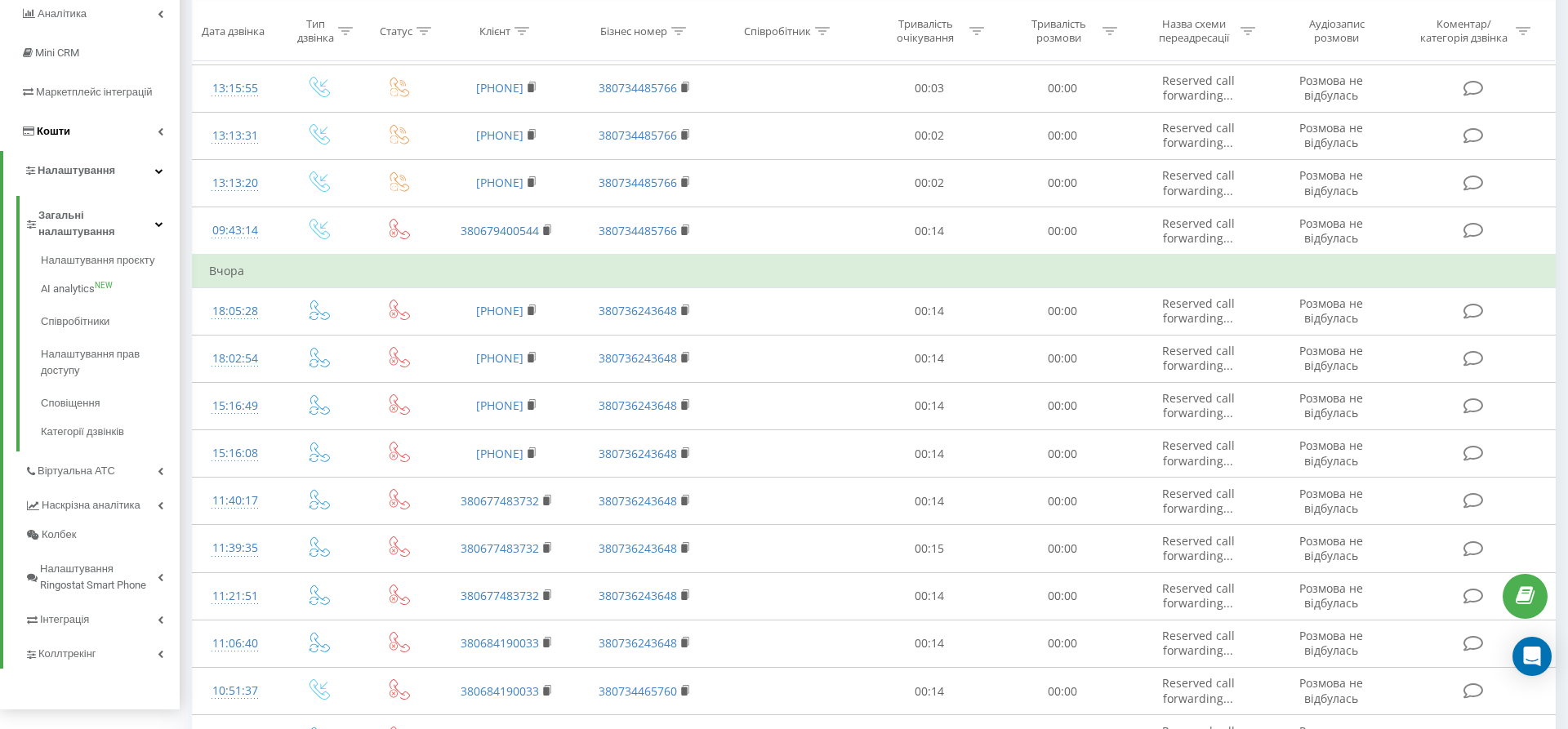 scroll, scrollTop: 0, scrollLeft: 0, axis: both 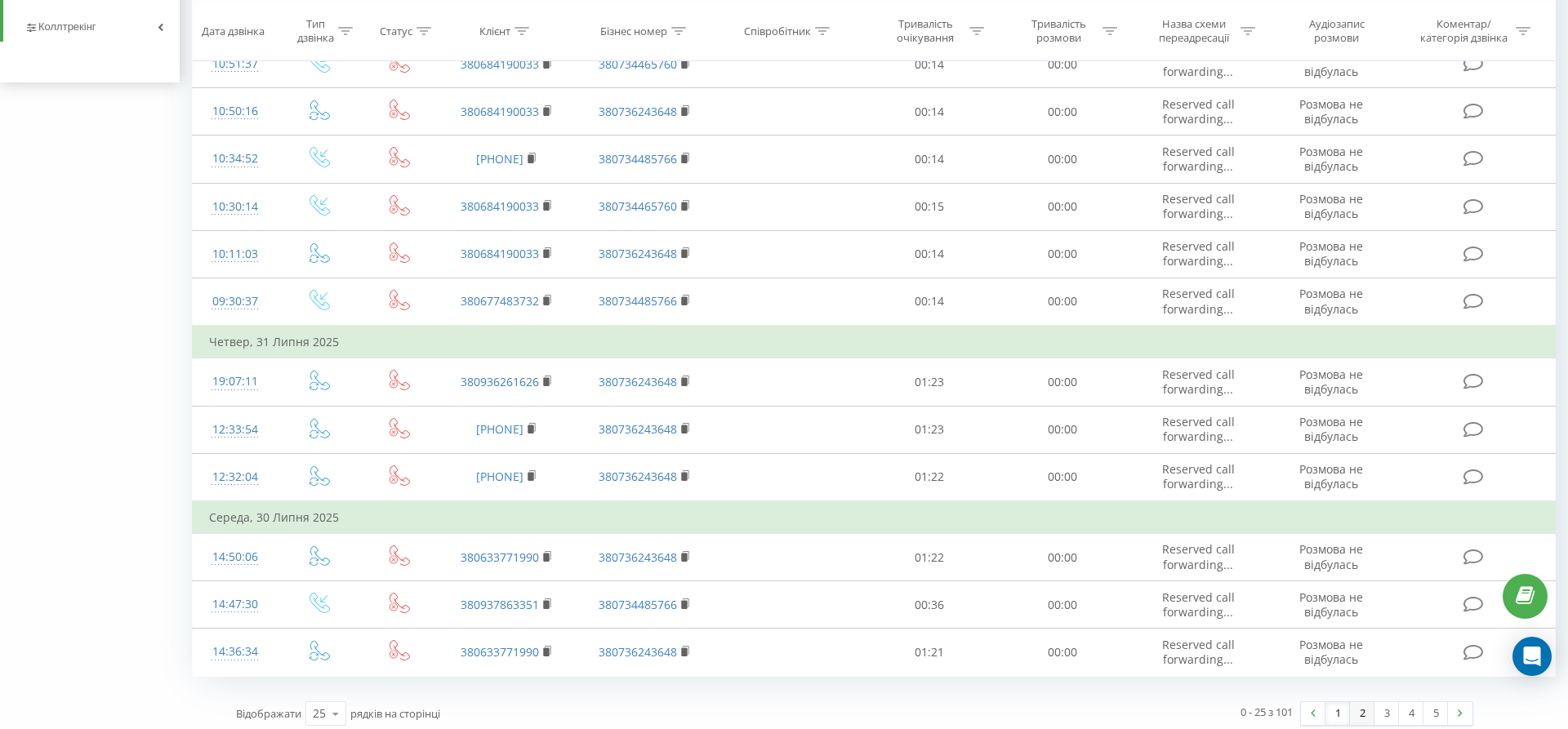 click on "2" at bounding box center [1362, 713] 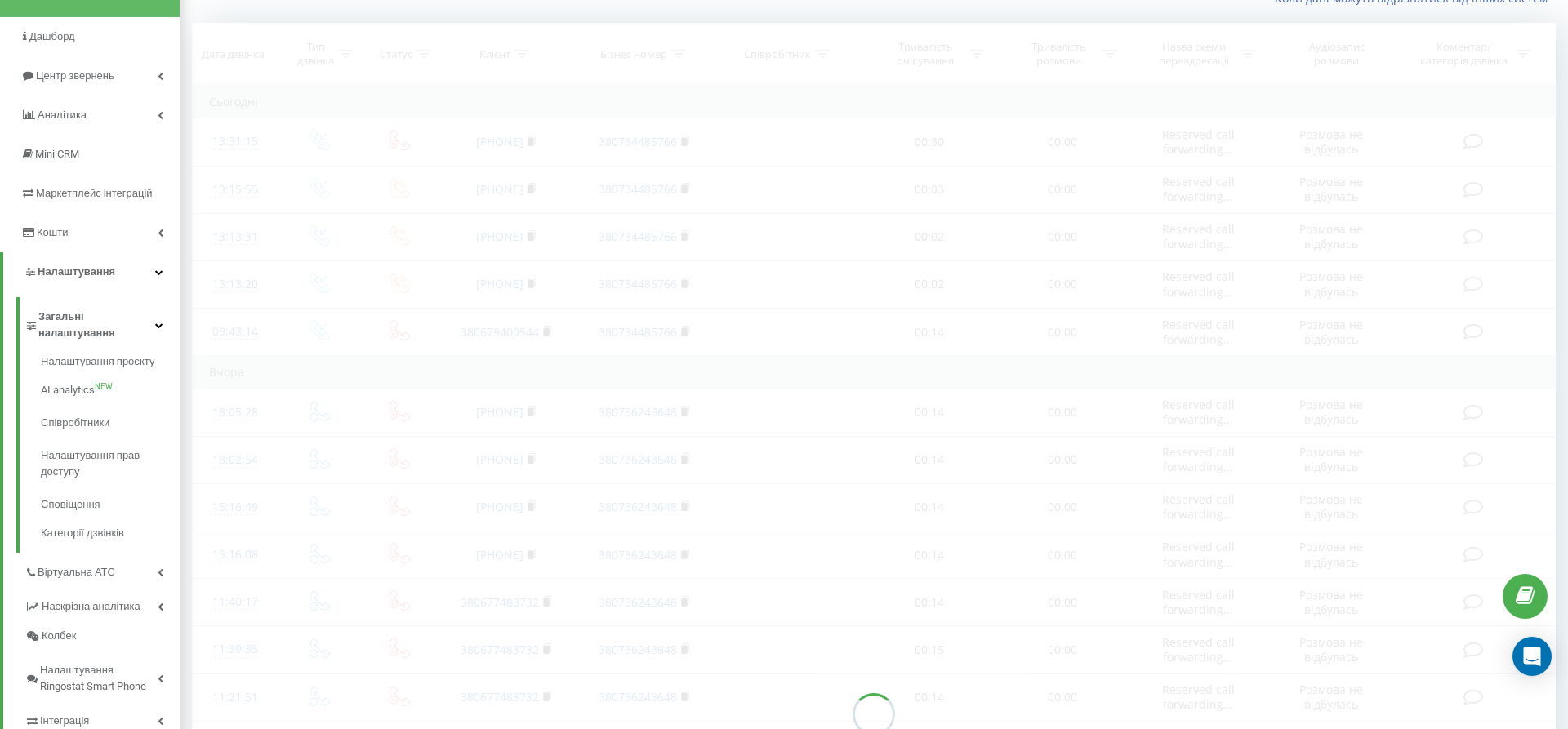 scroll, scrollTop: 108, scrollLeft: 0, axis: vertical 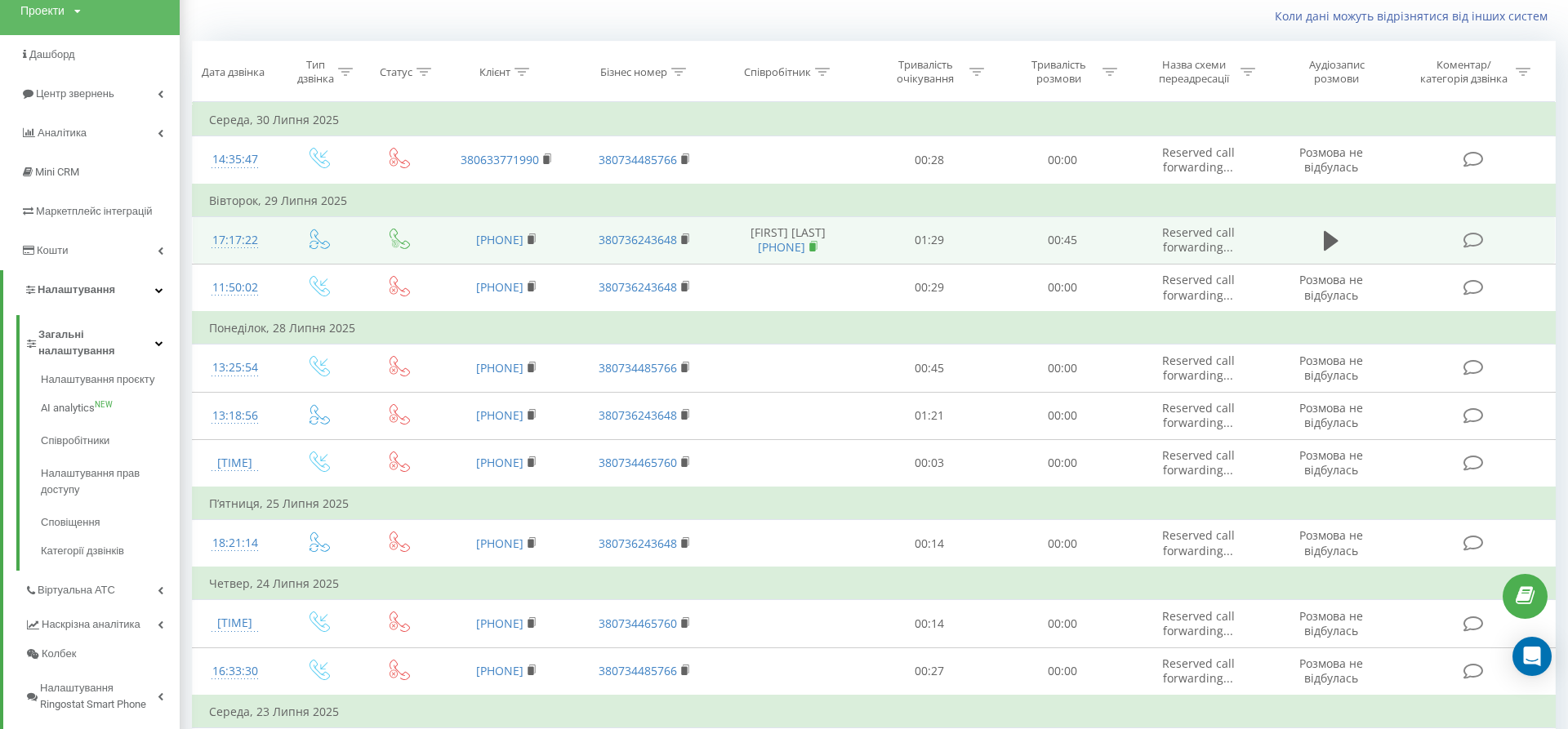 click 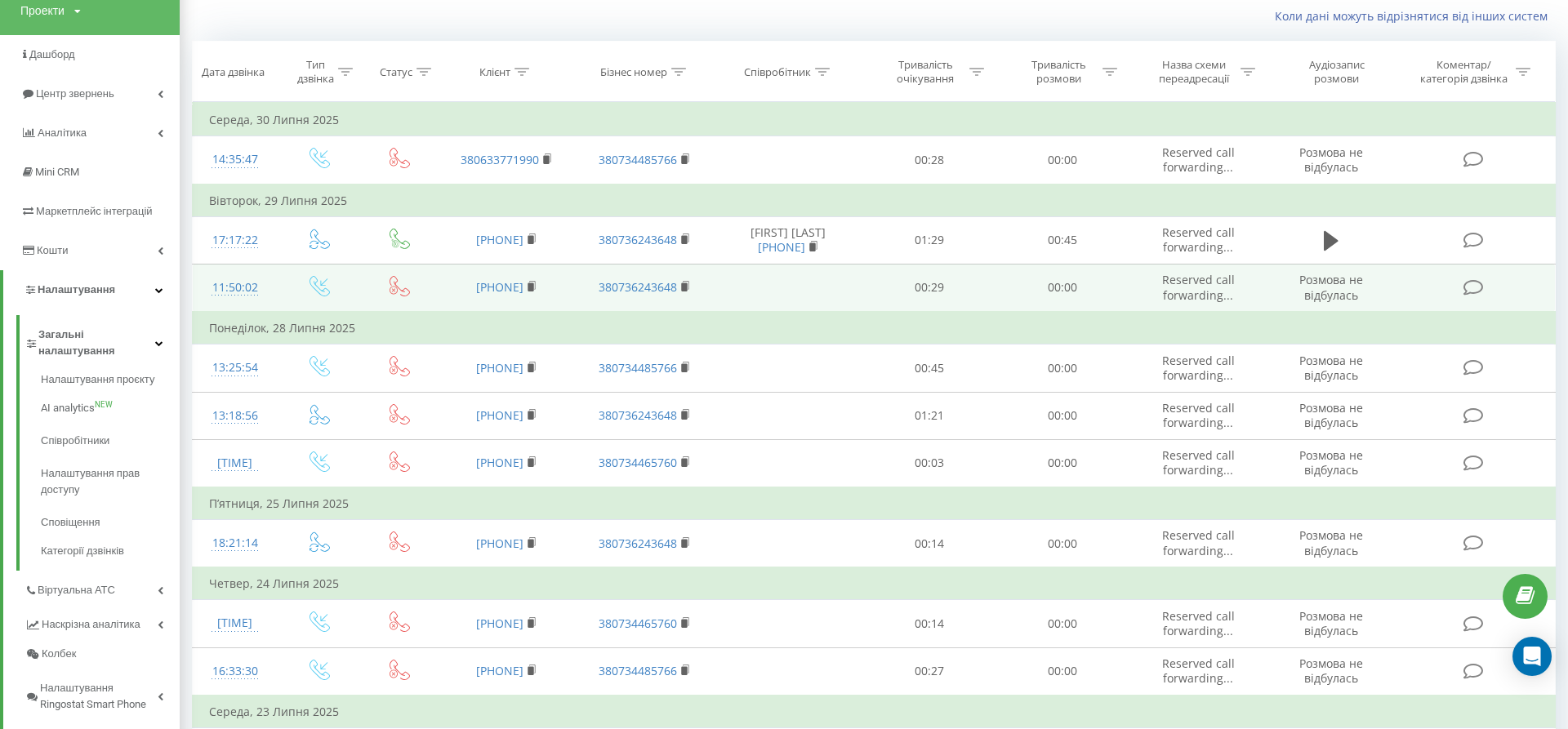 scroll, scrollTop: 0, scrollLeft: 0, axis: both 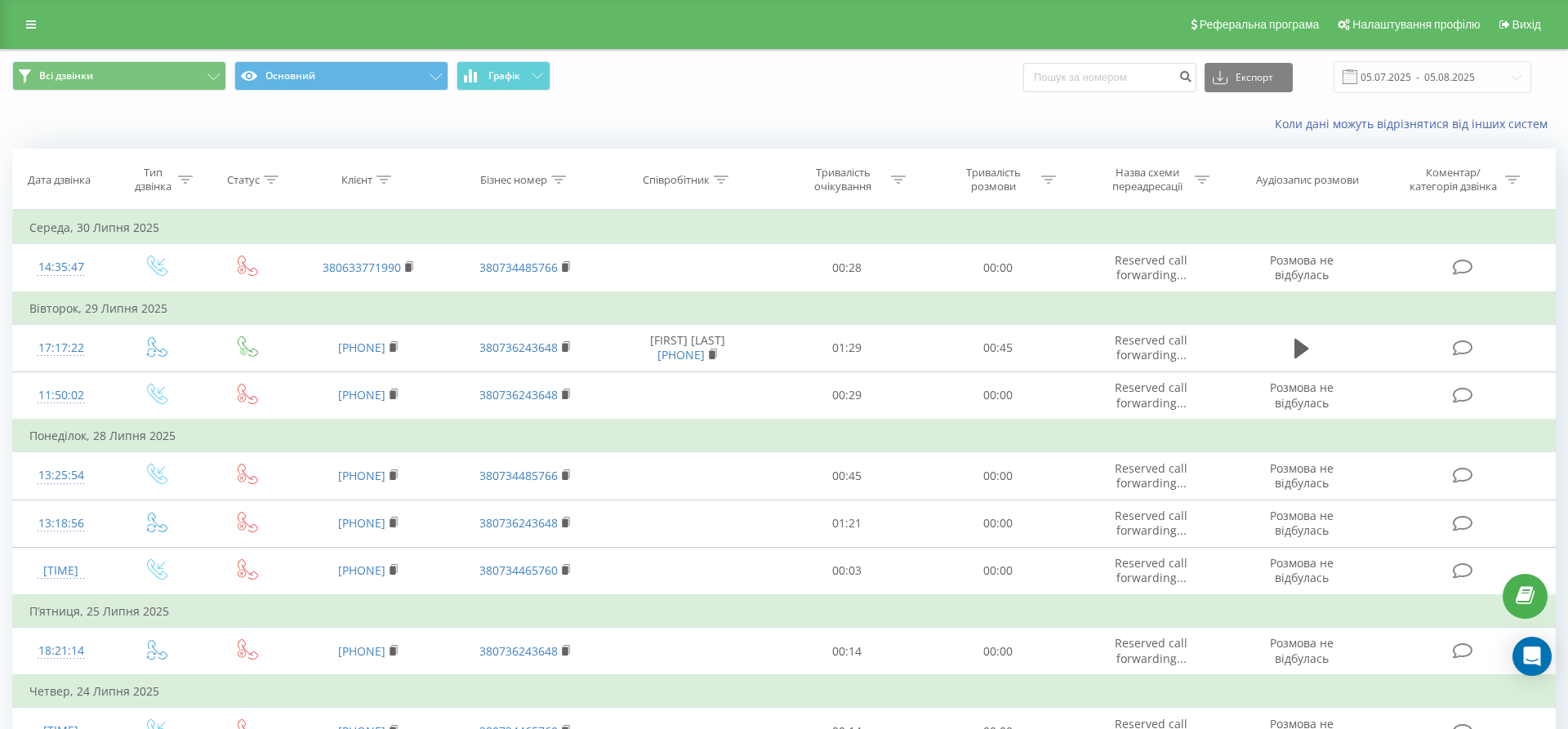 click on "Всі дзвінки Основний Графік Експорт .csv .xls .xlsx 05.07.2025  -  05.08.2025" at bounding box center (784, 77) 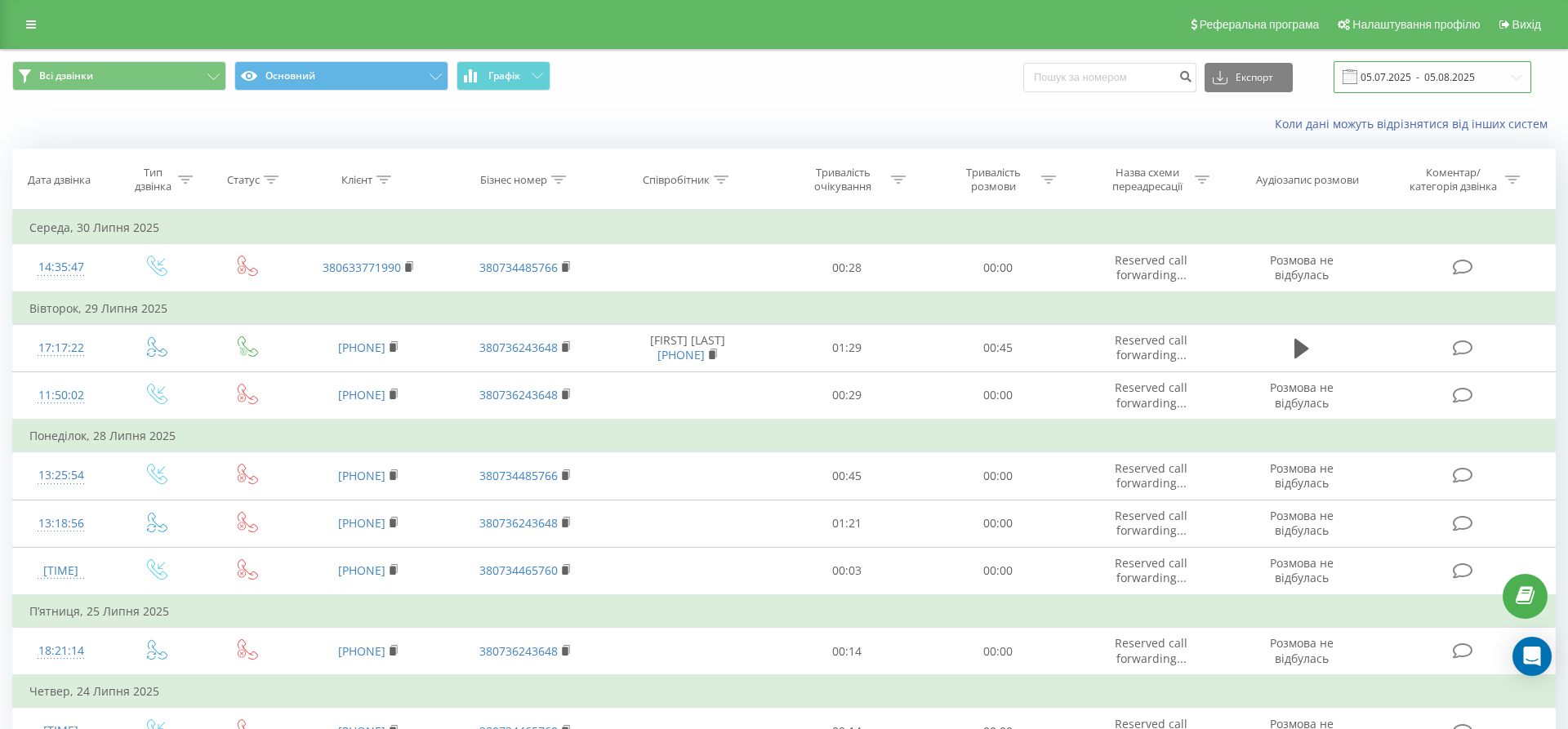 click on "05.07.2025  -  05.08.2025" at bounding box center (1432, 77) 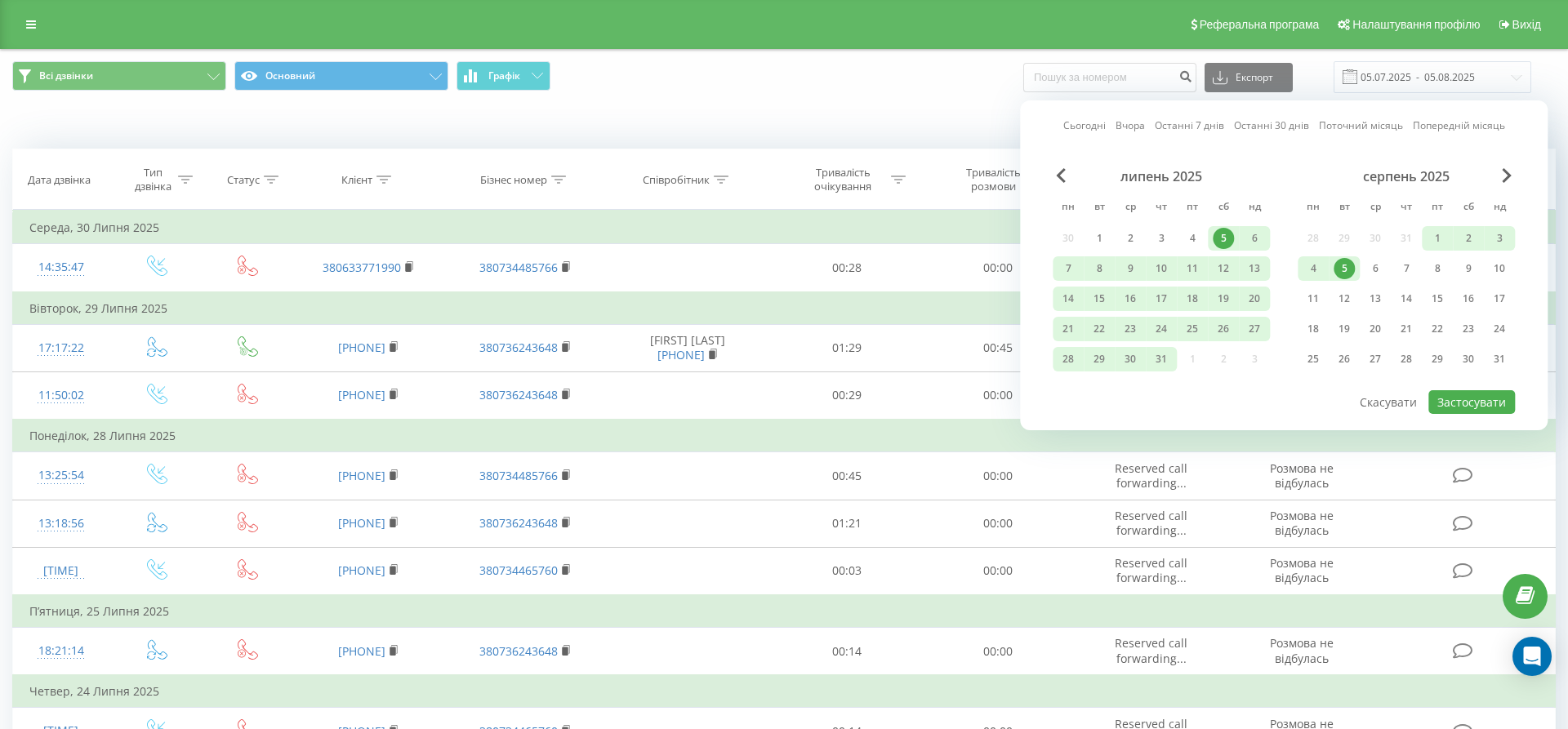 click on "Поточний місяць" at bounding box center [1361, 125] 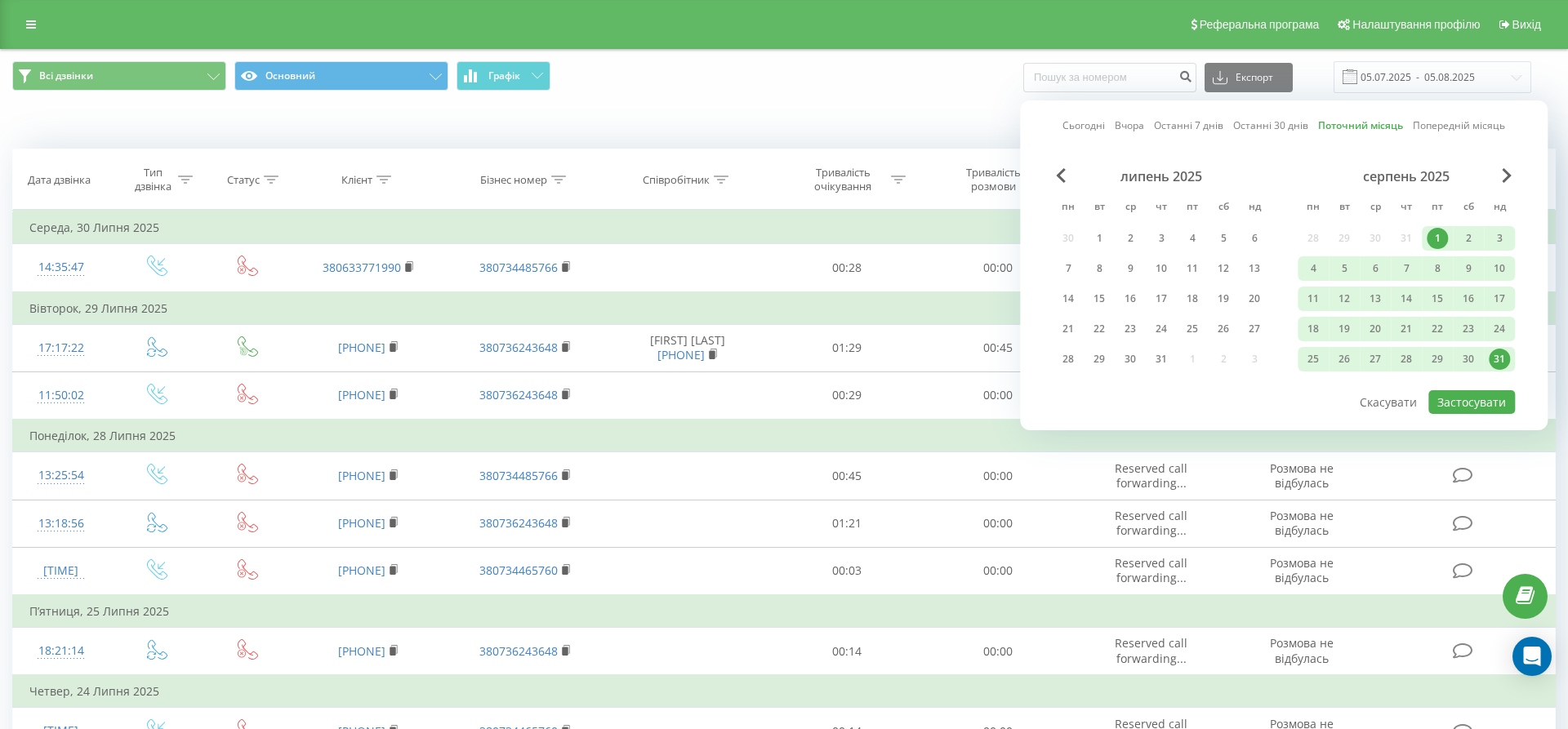 click on "липень 2025 пн вт ср чт пт сб нд 30 1 2 3 4 5 6 7 8 9 10 11 12 13 14 15 16 17 18 19 20 21 22 23 24 25 26 27 28 29 30 31 1 2 3 серпень 2025 пн вт ср чт пт сб нд 28 29 30 31 1 2 3 4 5 6 7 8 9 10 11 12 13 14 15 16 17 18 19 20 21 22 23 24 25 26 27 28 29 30 31" at bounding box center [1284, 278] 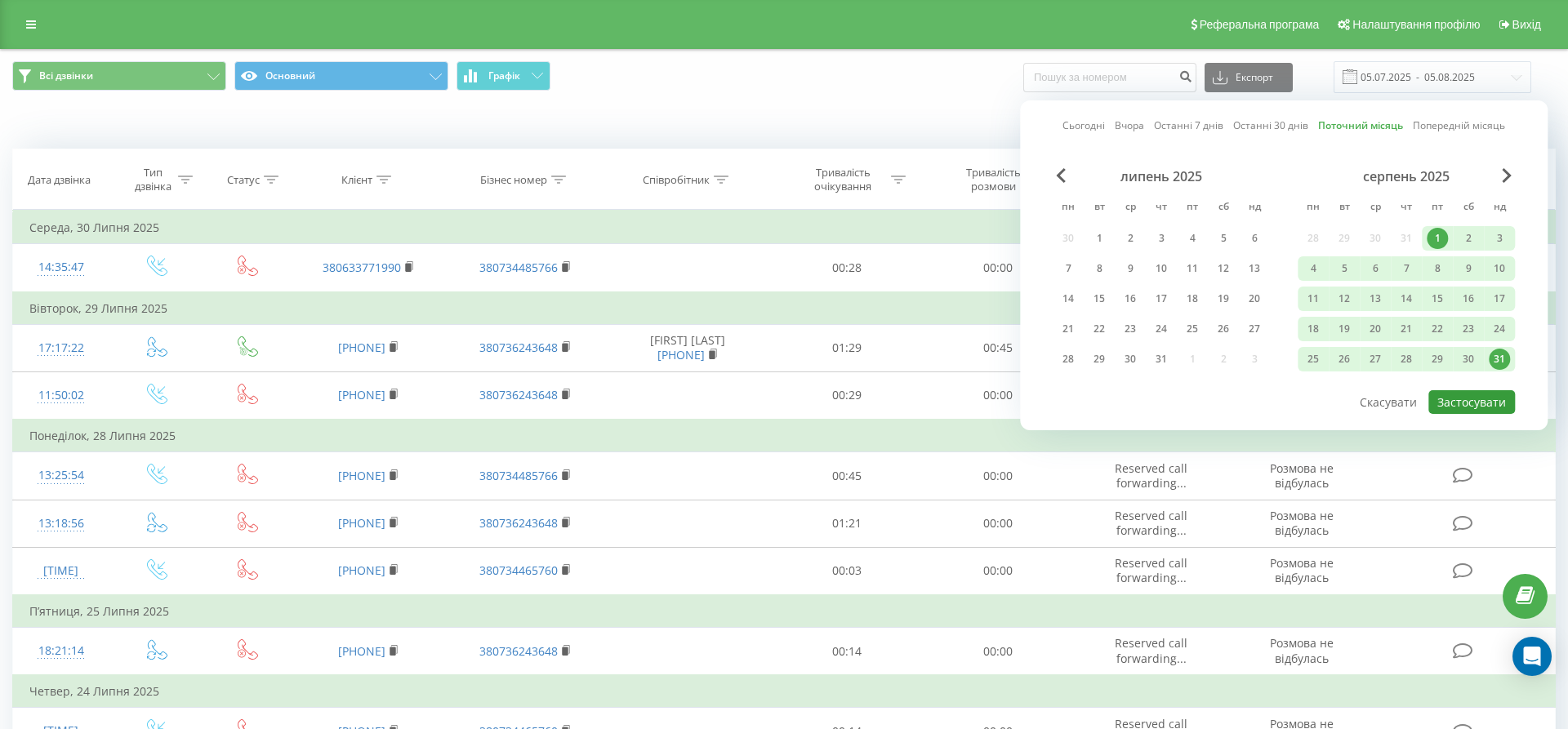 click on "Застосувати" at bounding box center [1472, 402] 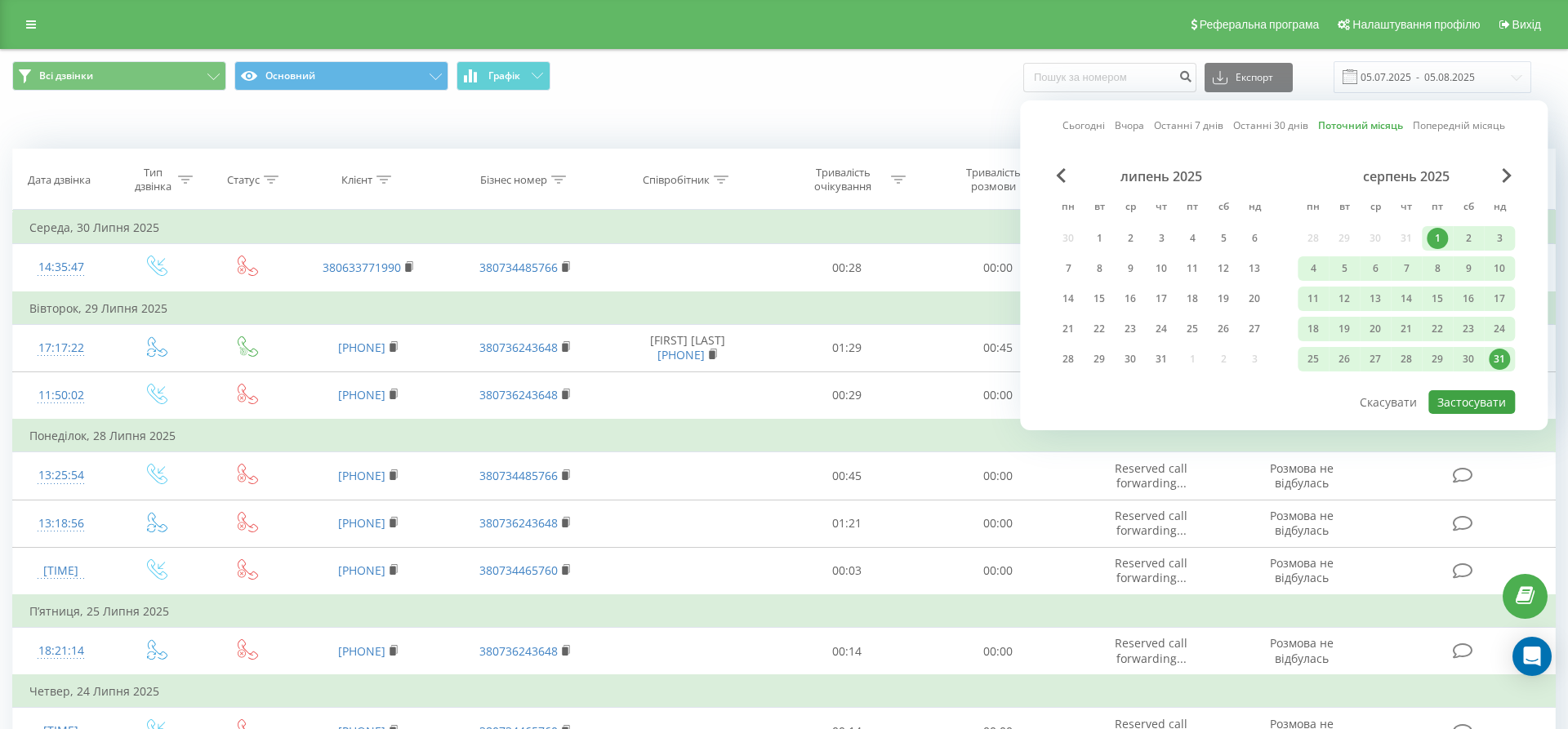 type on "01.08.2025  -  31.08.2025" 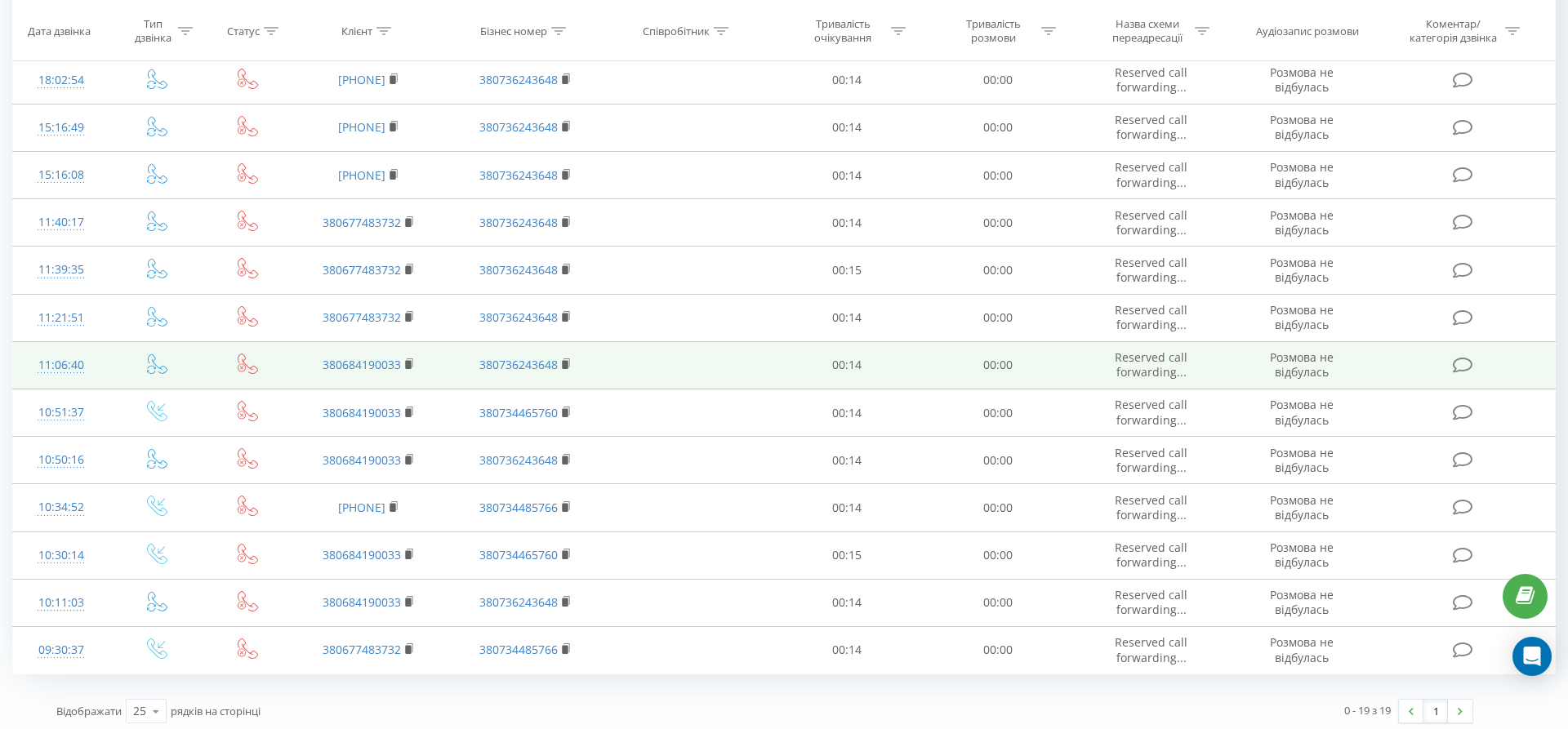 scroll, scrollTop: 0, scrollLeft: 0, axis: both 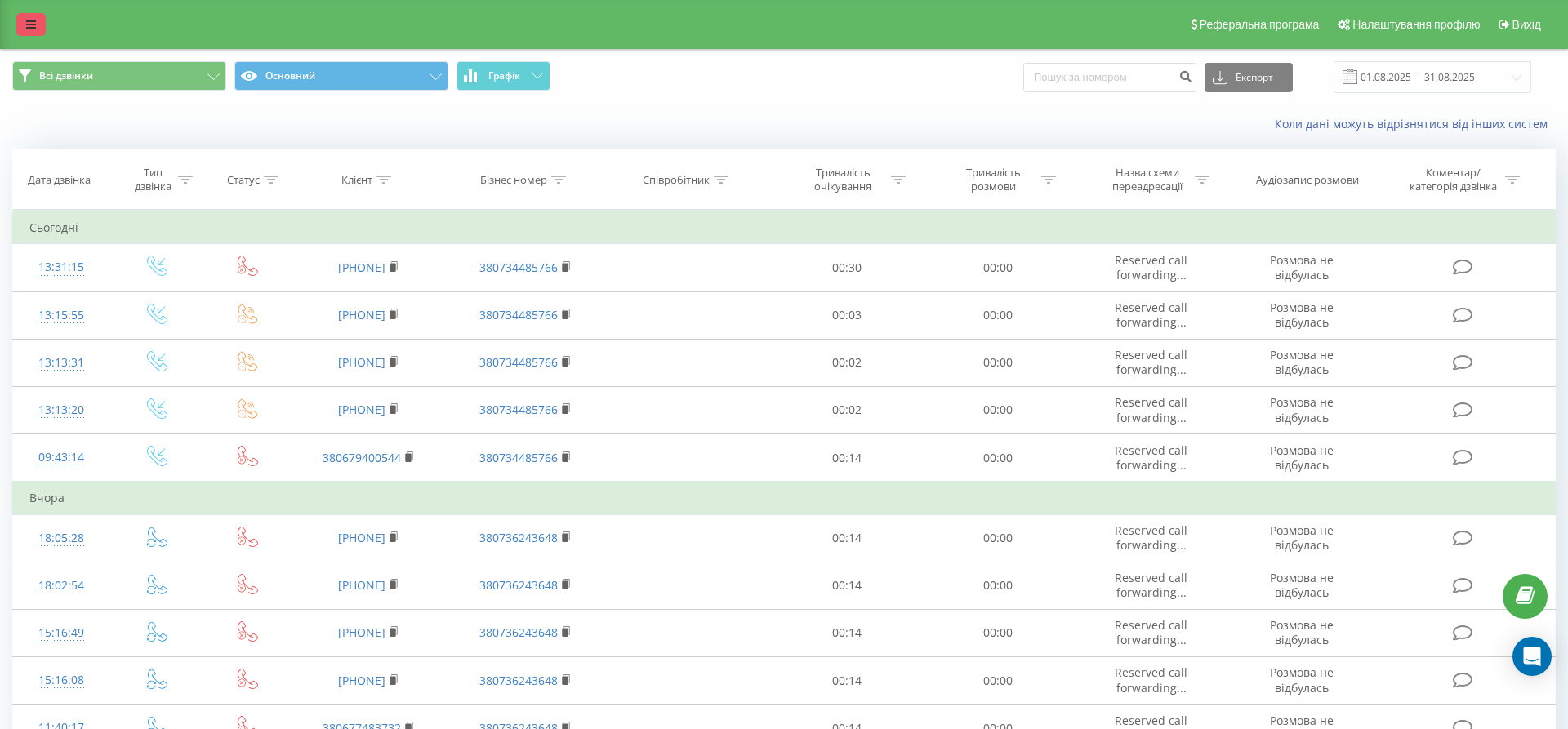 click at bounding box center (31, 24) 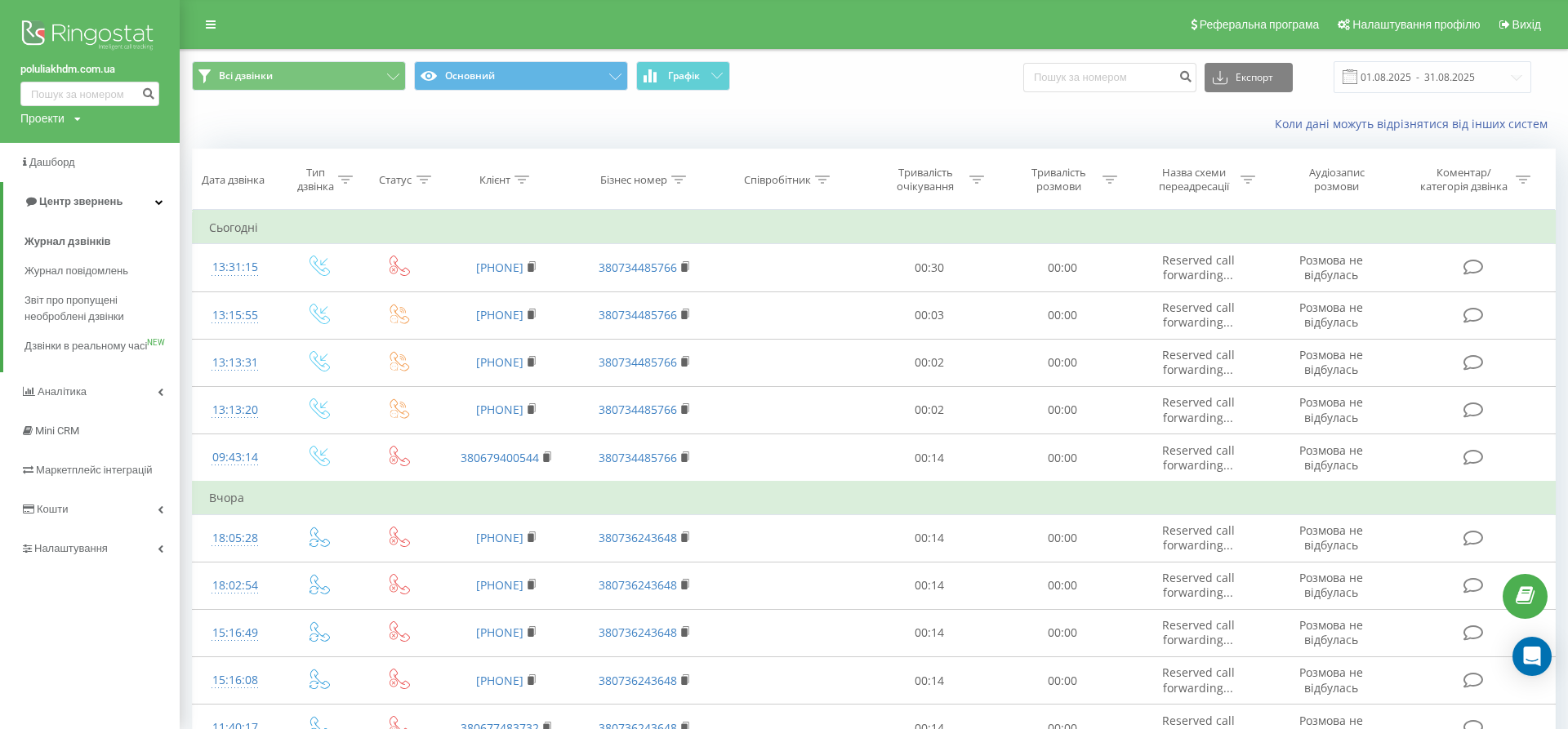 click on "Реферальна програма Налаштування профілю Вихід" at bounding box center [784, 24] 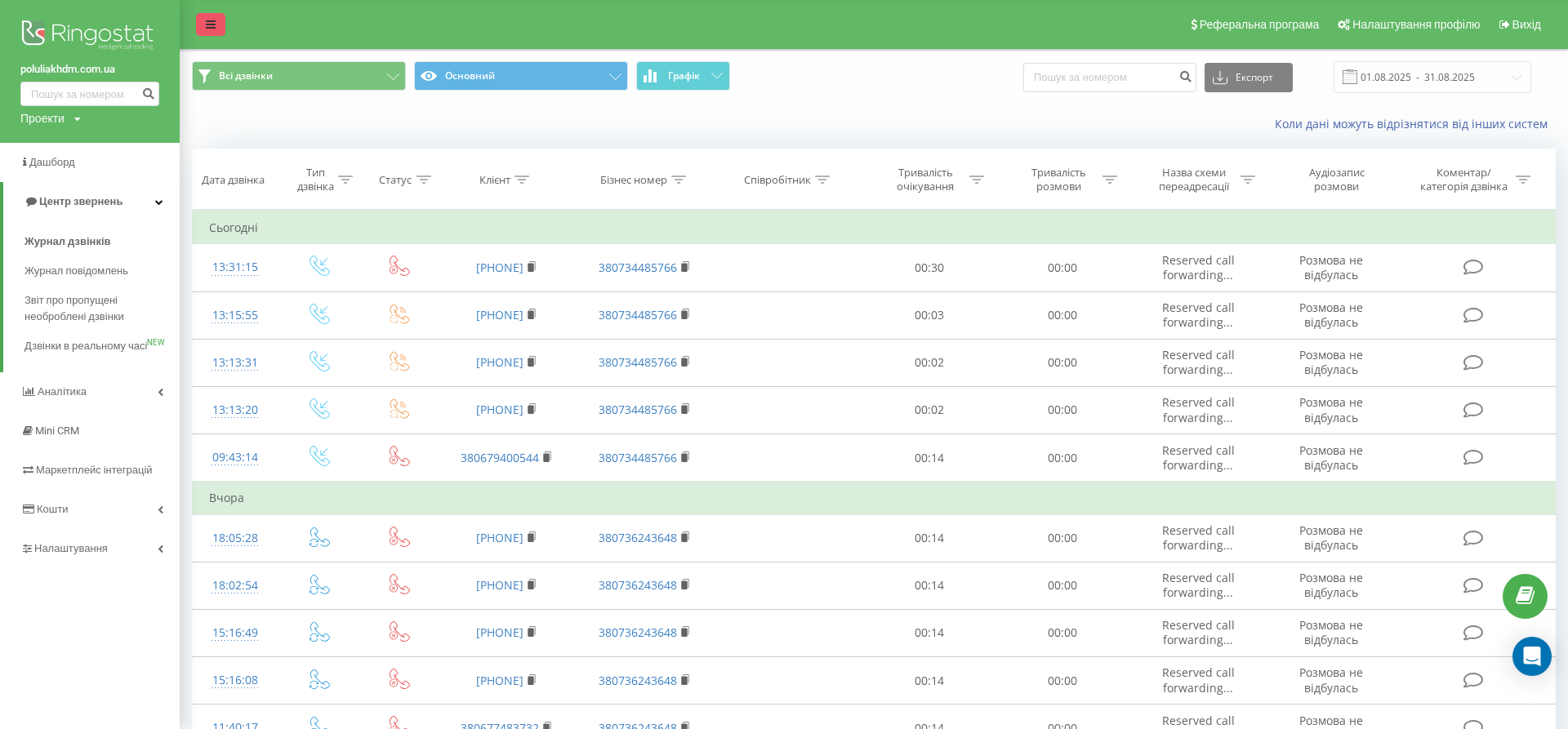 click at bounding box center (211, 24) 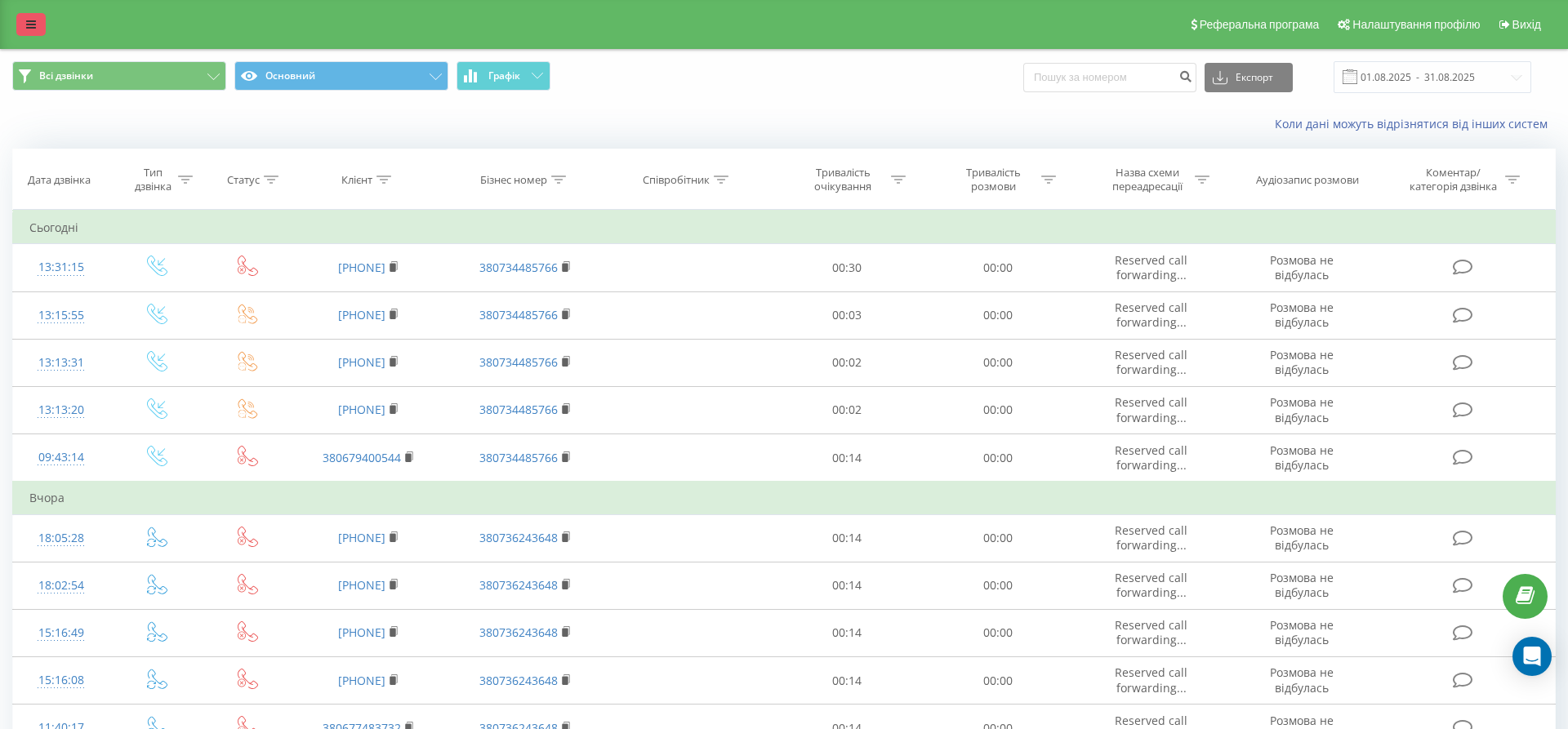 click at bounding box center [31, 24] 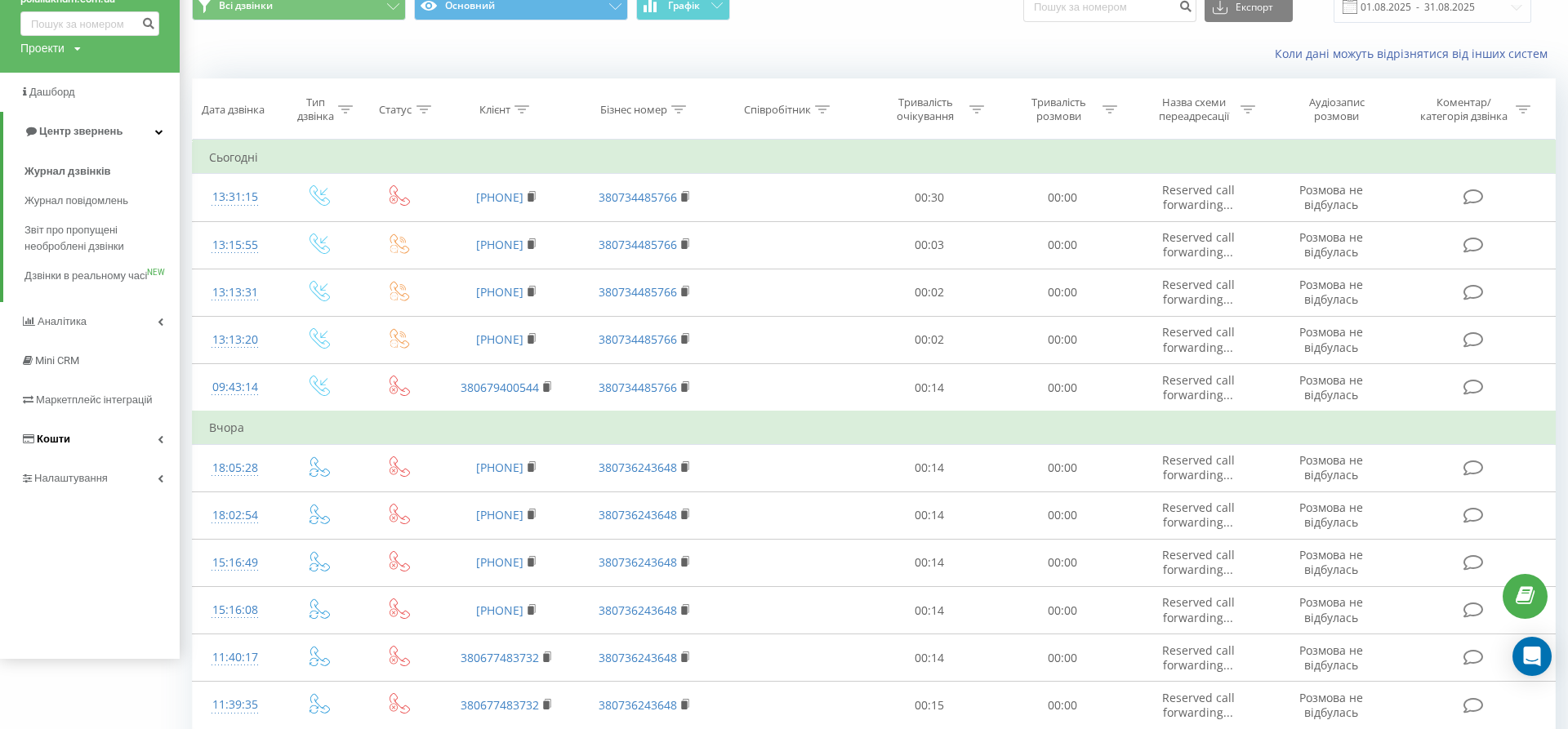 scroll, scrollTop: 73, scrollLeft: 0, axis: vertical 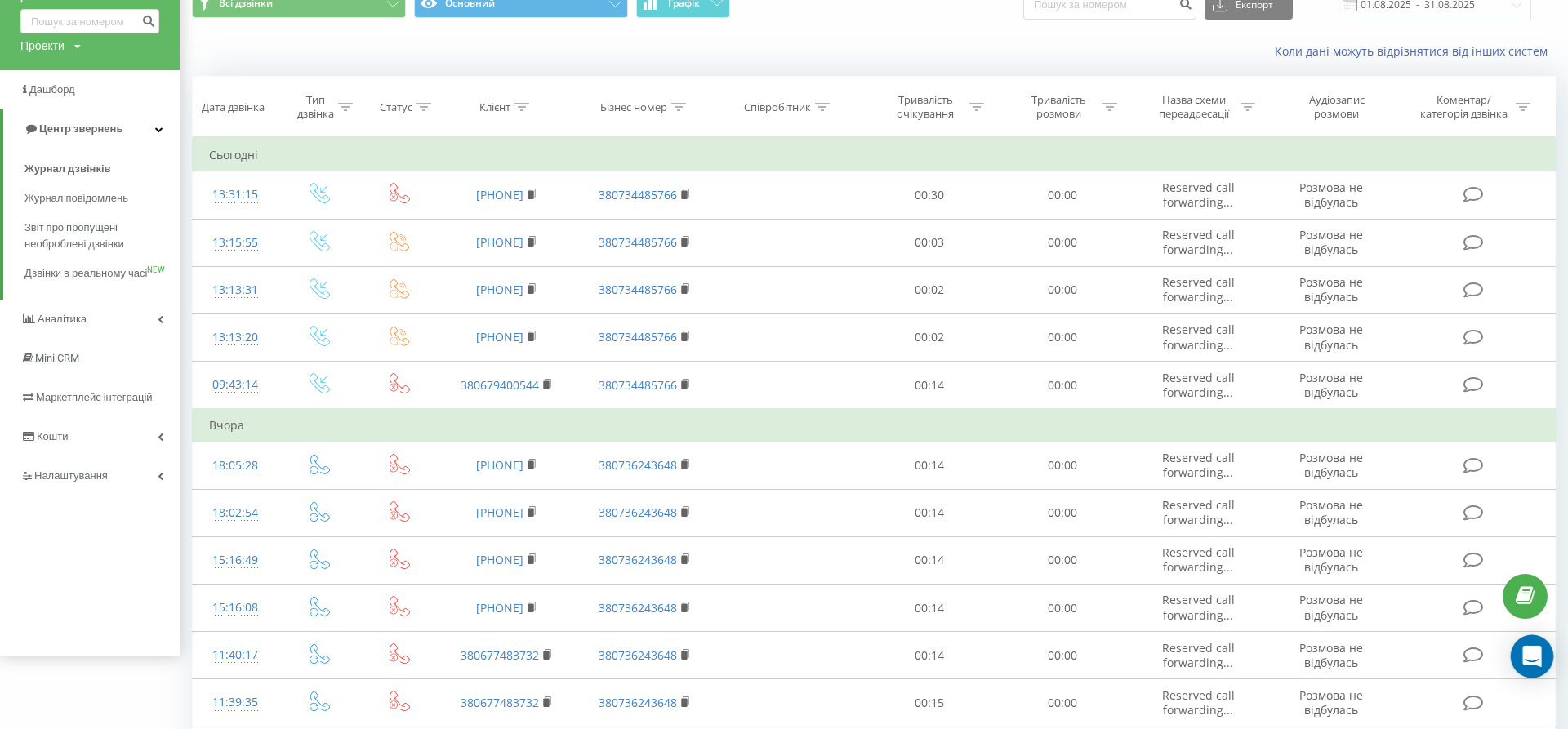 click 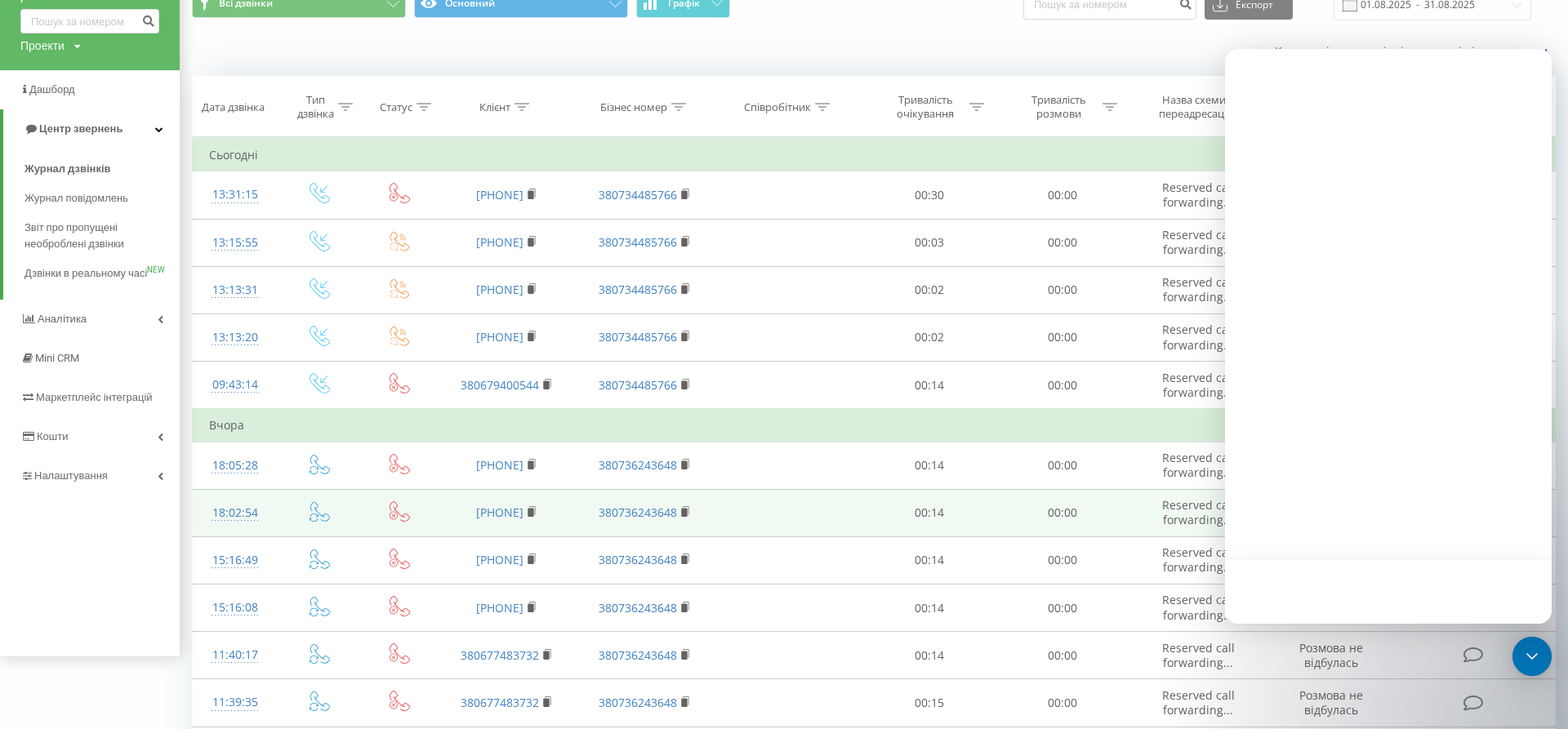 scroll, scrollTop: 0, scrollLeft: 0, axis: both 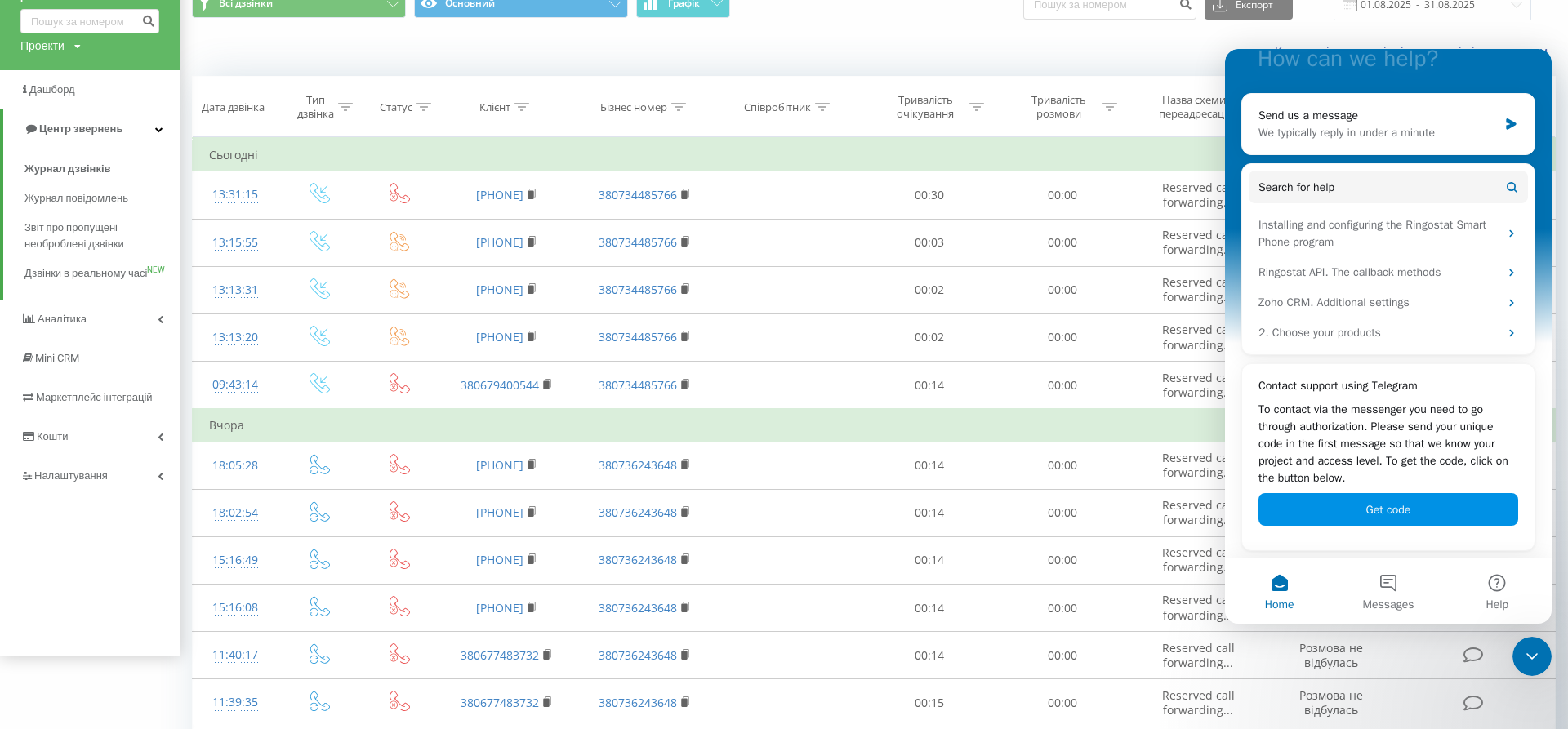 click on "Get code" at bounding box center [1388, 509] 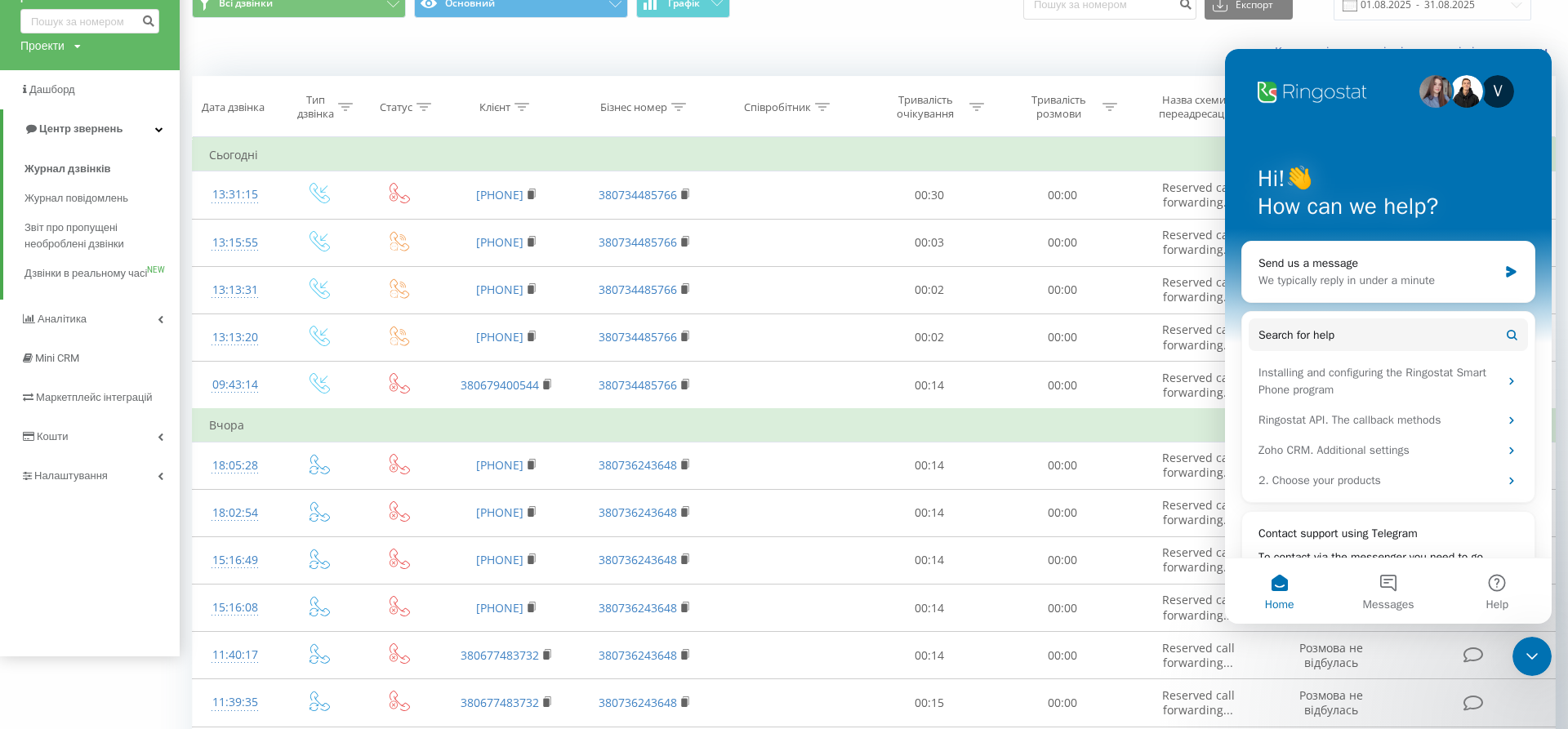 scroll, scrollTop: 148, scrollLeft: 0, axis: vertical 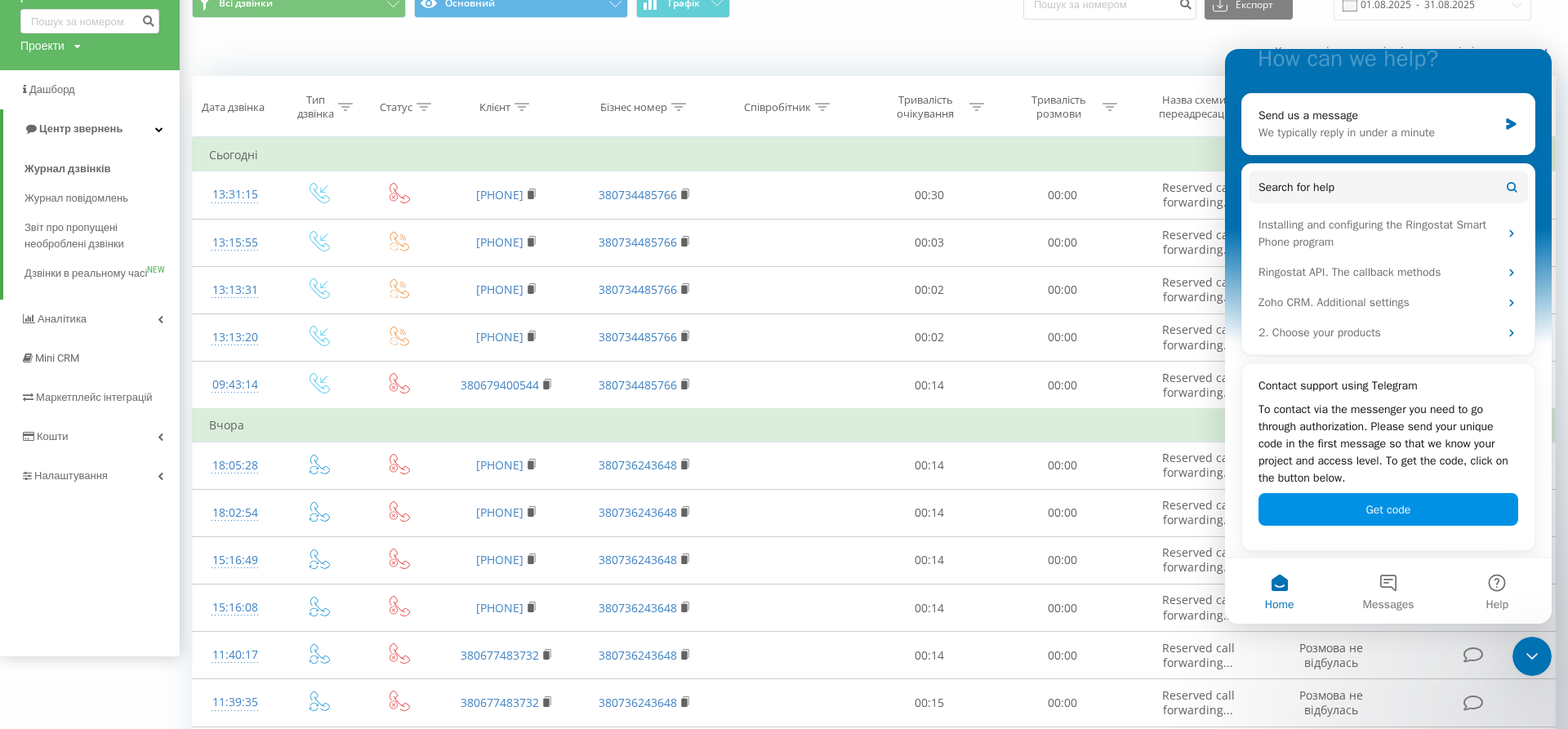 click on "Get code" at bounding box center (1388, 509) 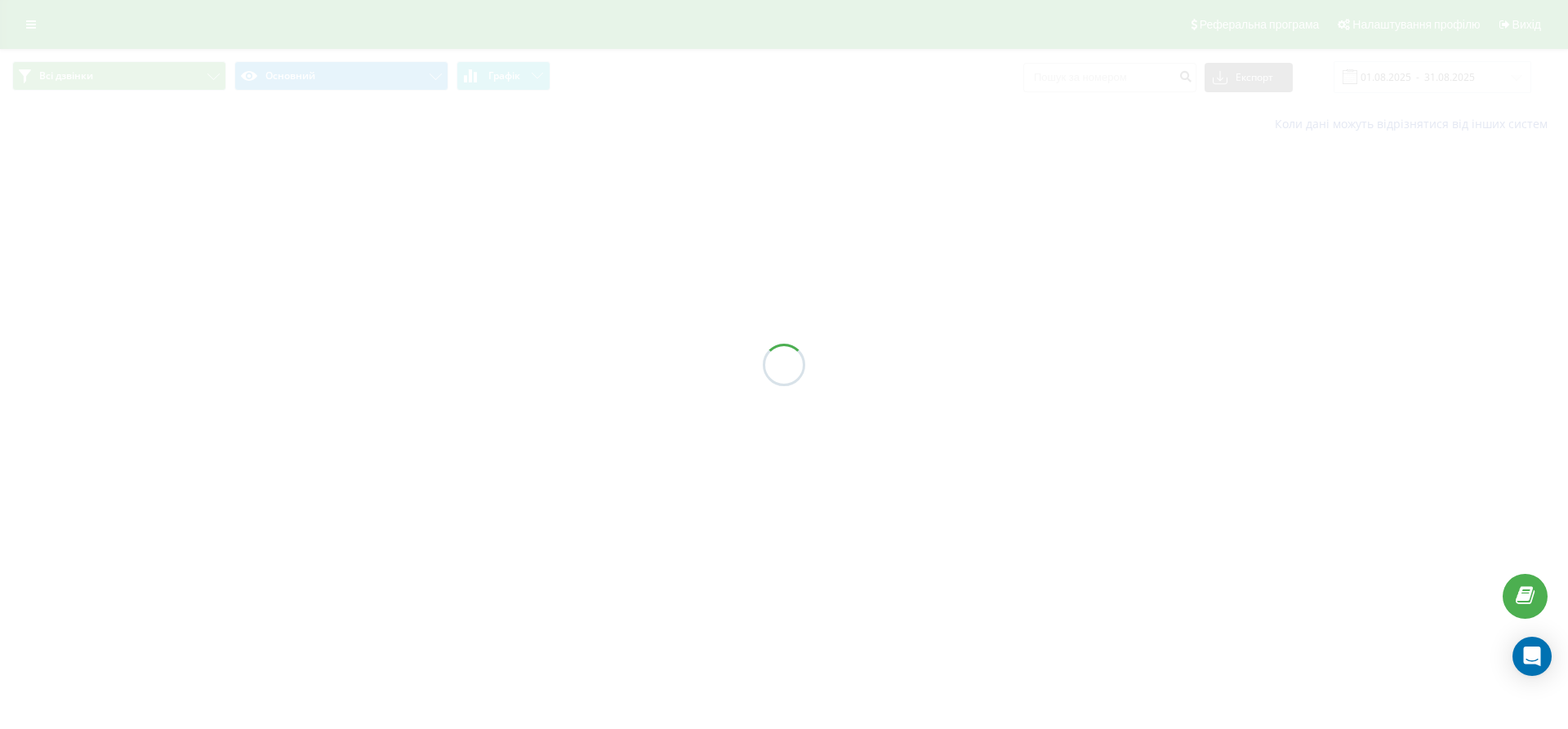 scroll, scrollTop: 0, scrollLeft: 0, axis: both 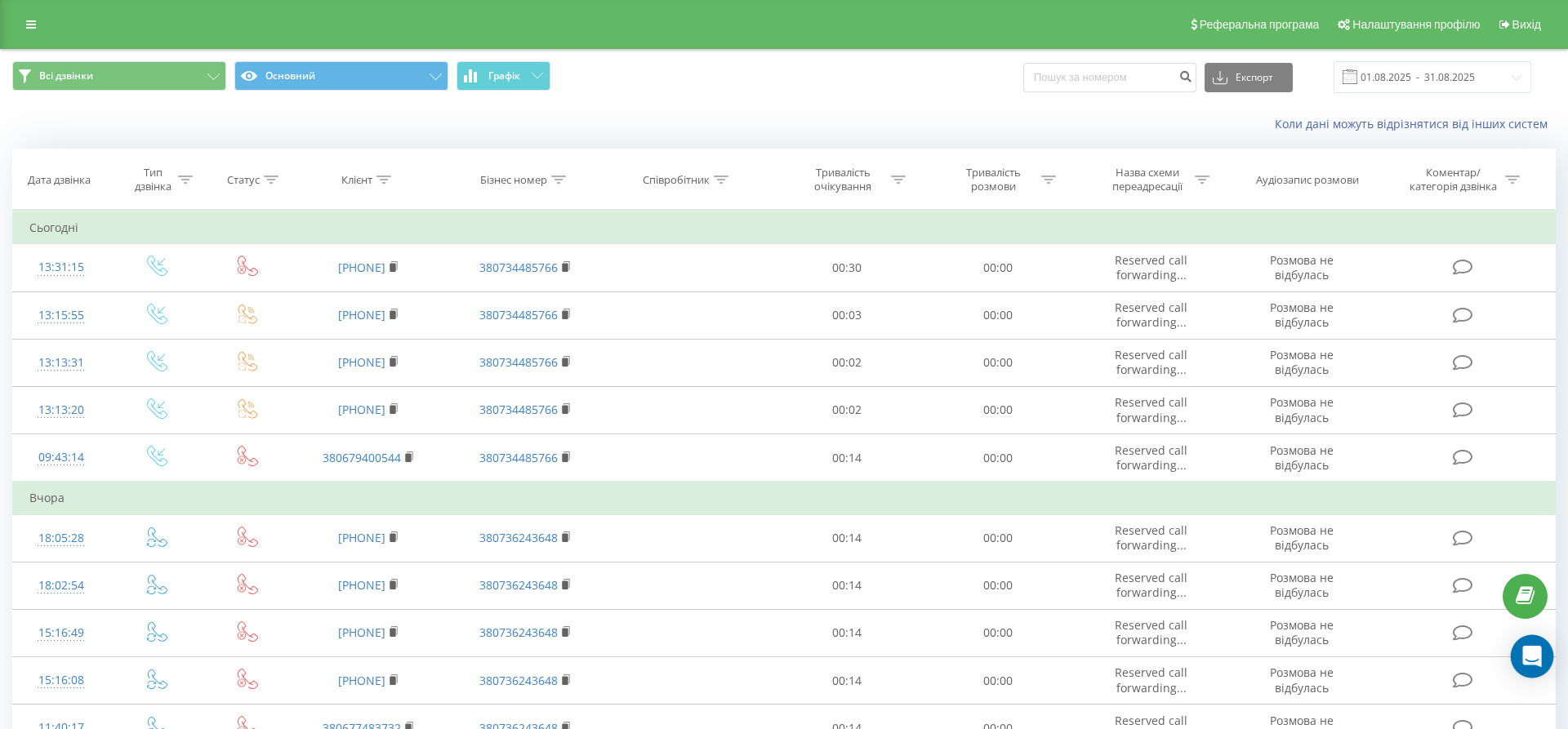 click 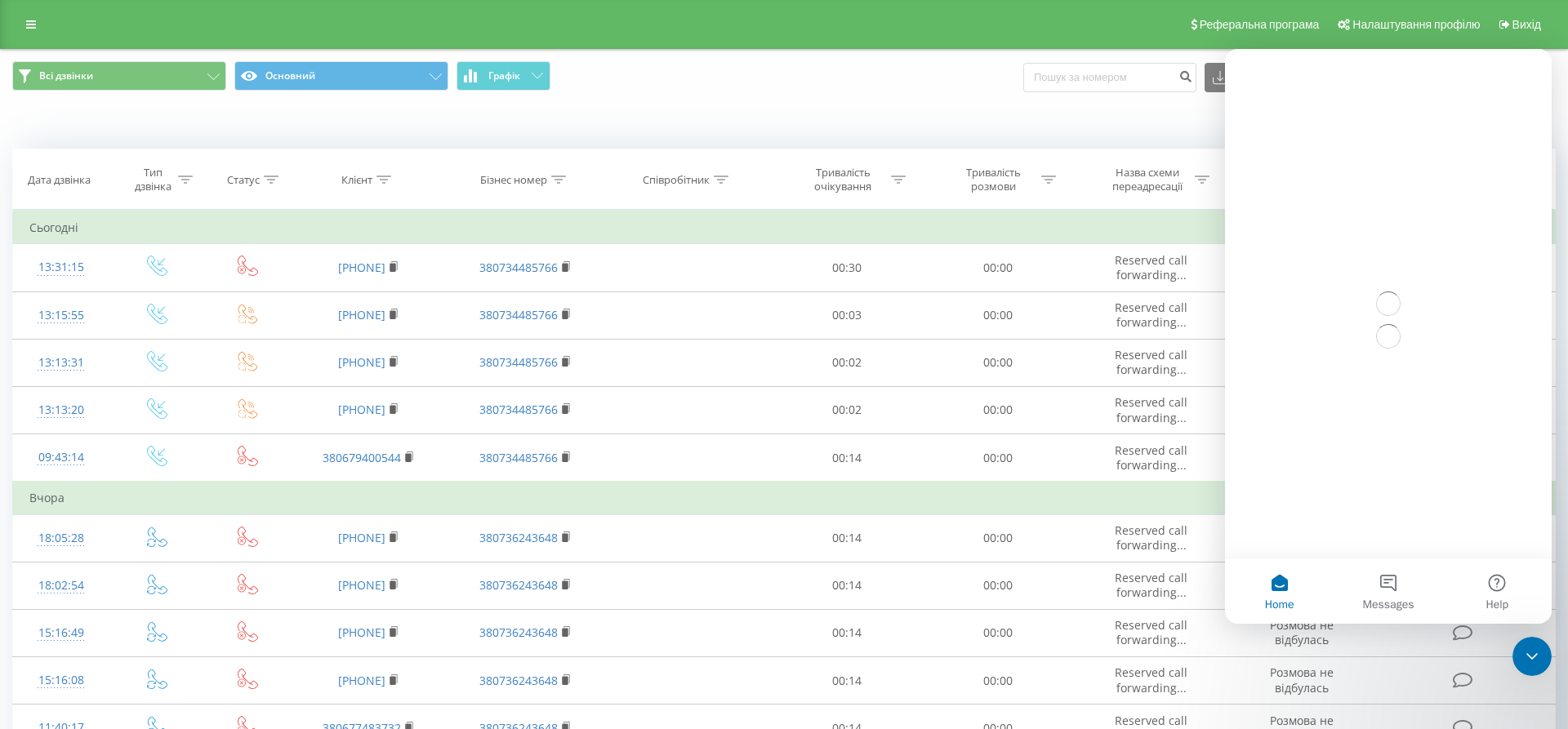 scroll, scrollTop: 0, scrollLeft: 0, axis: both 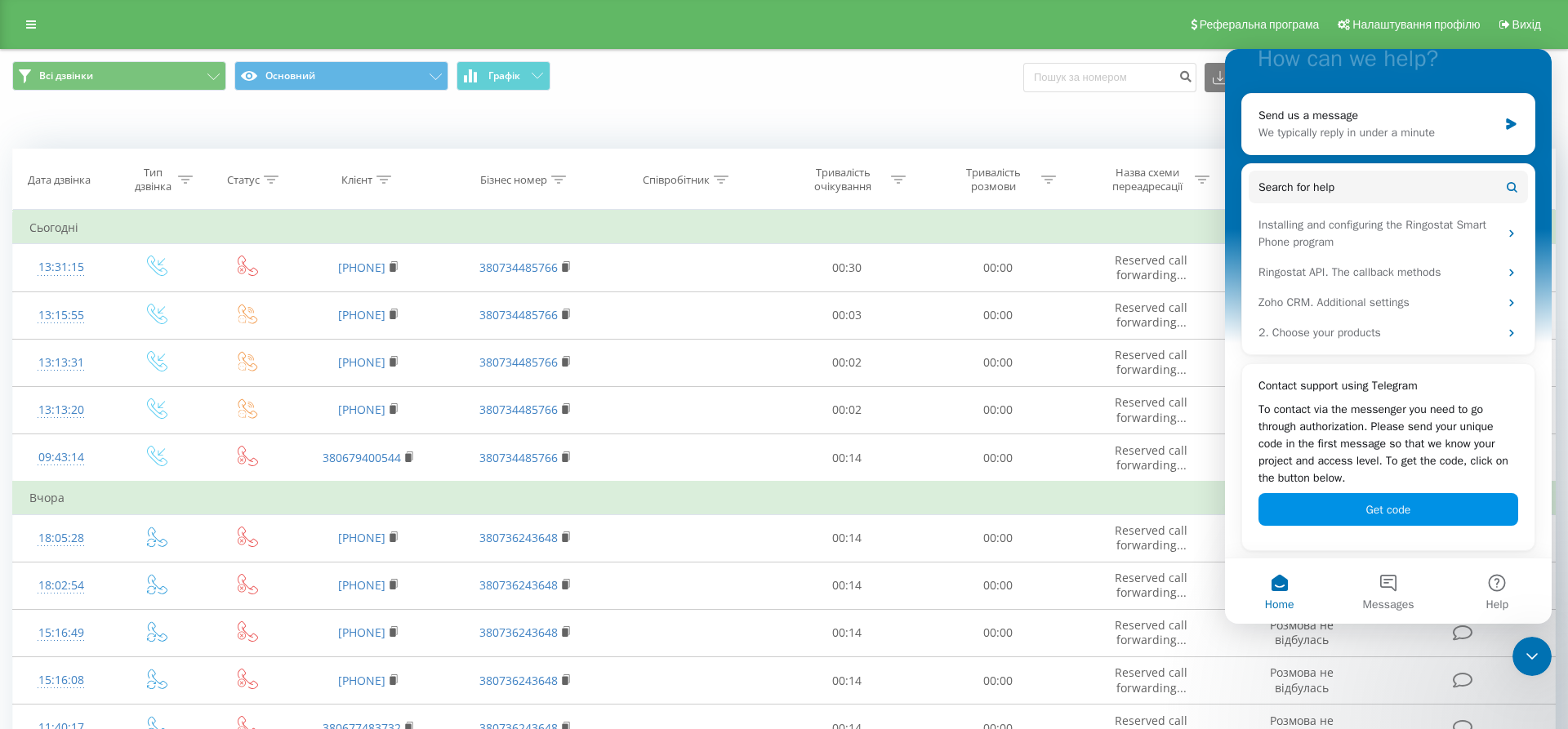 click on "Get code" at bounding box center [1388, 509] 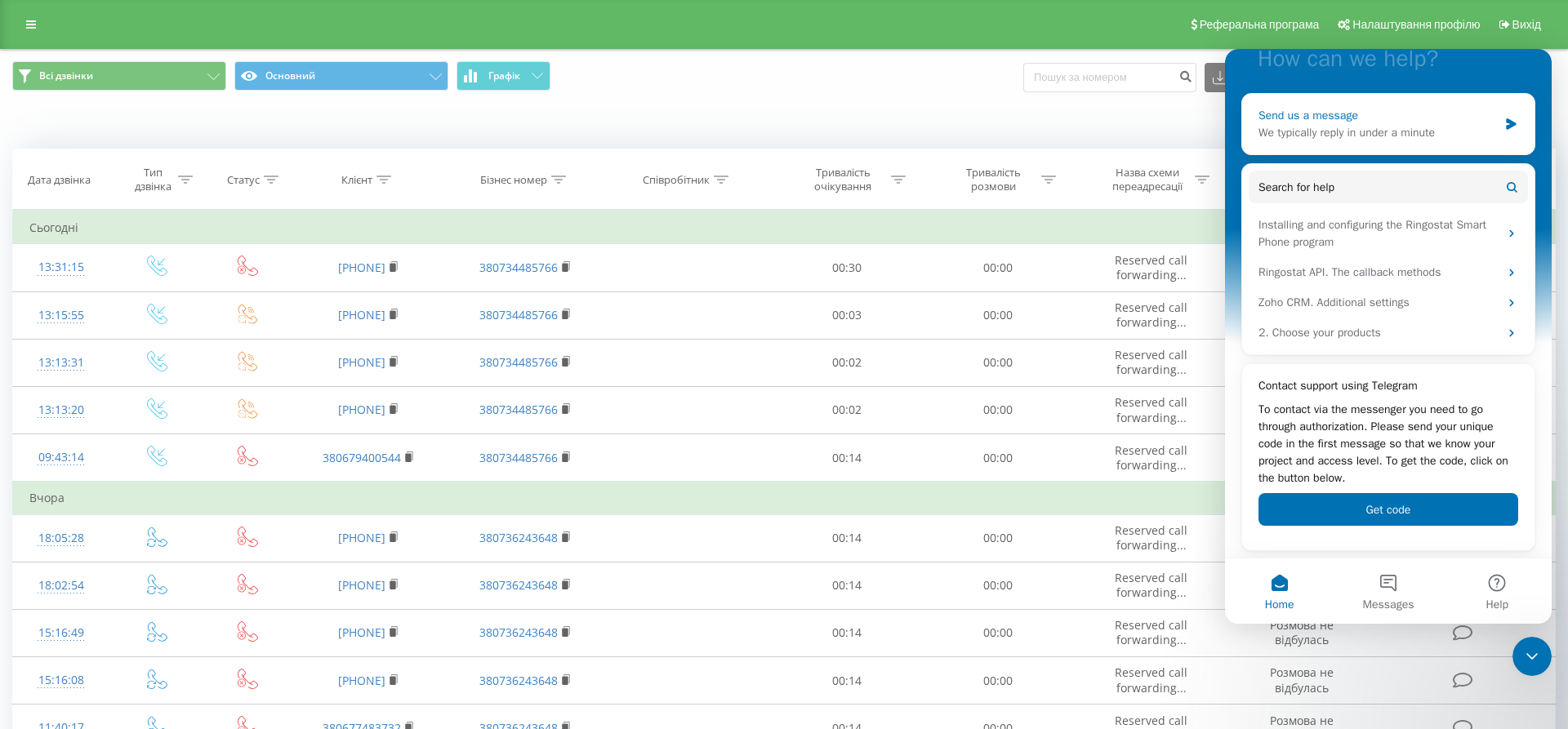 click on "We typically reply in under a minute" at bounding box center [1378, 132] 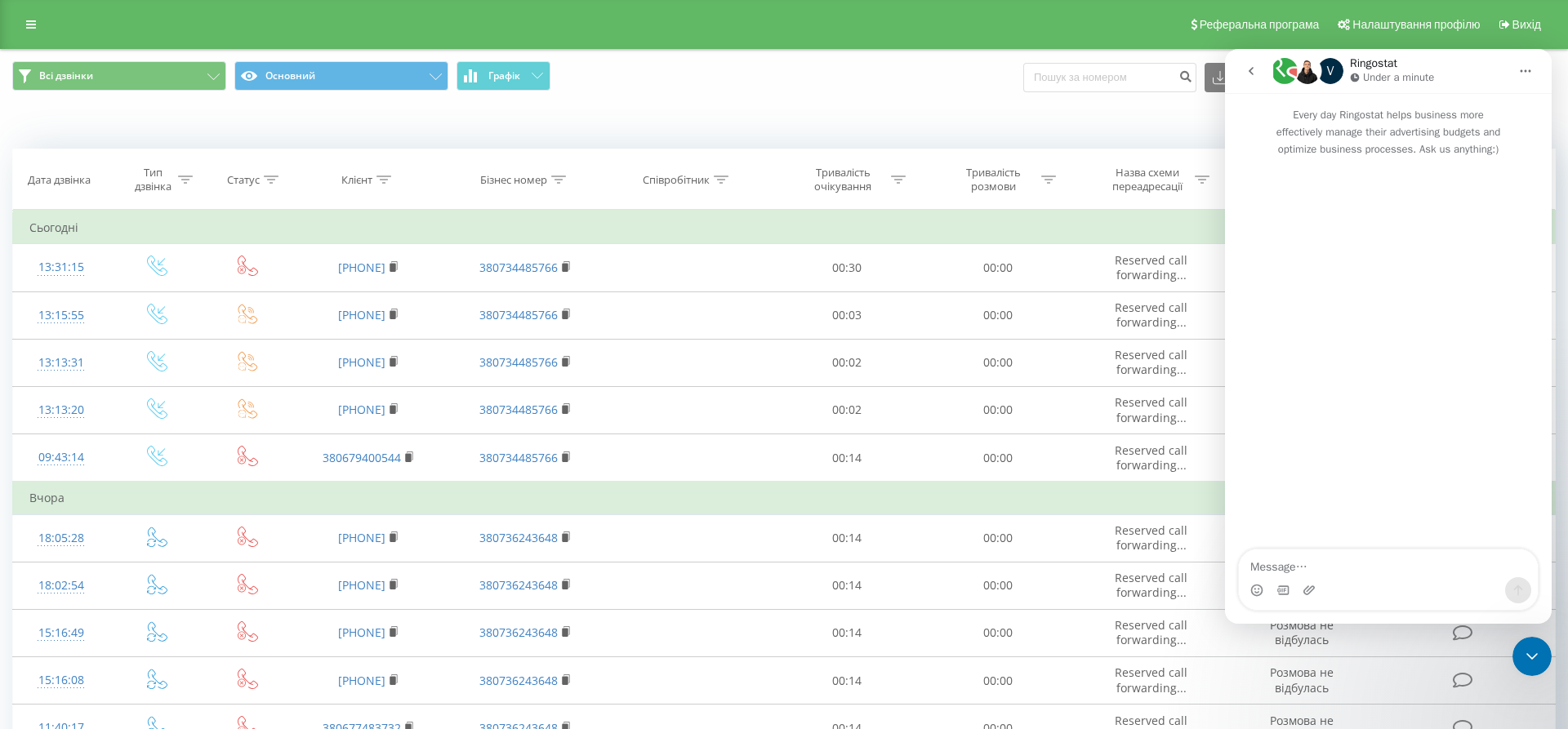scroll, scrollTop: 0, scrollLeft: 0, axis: both 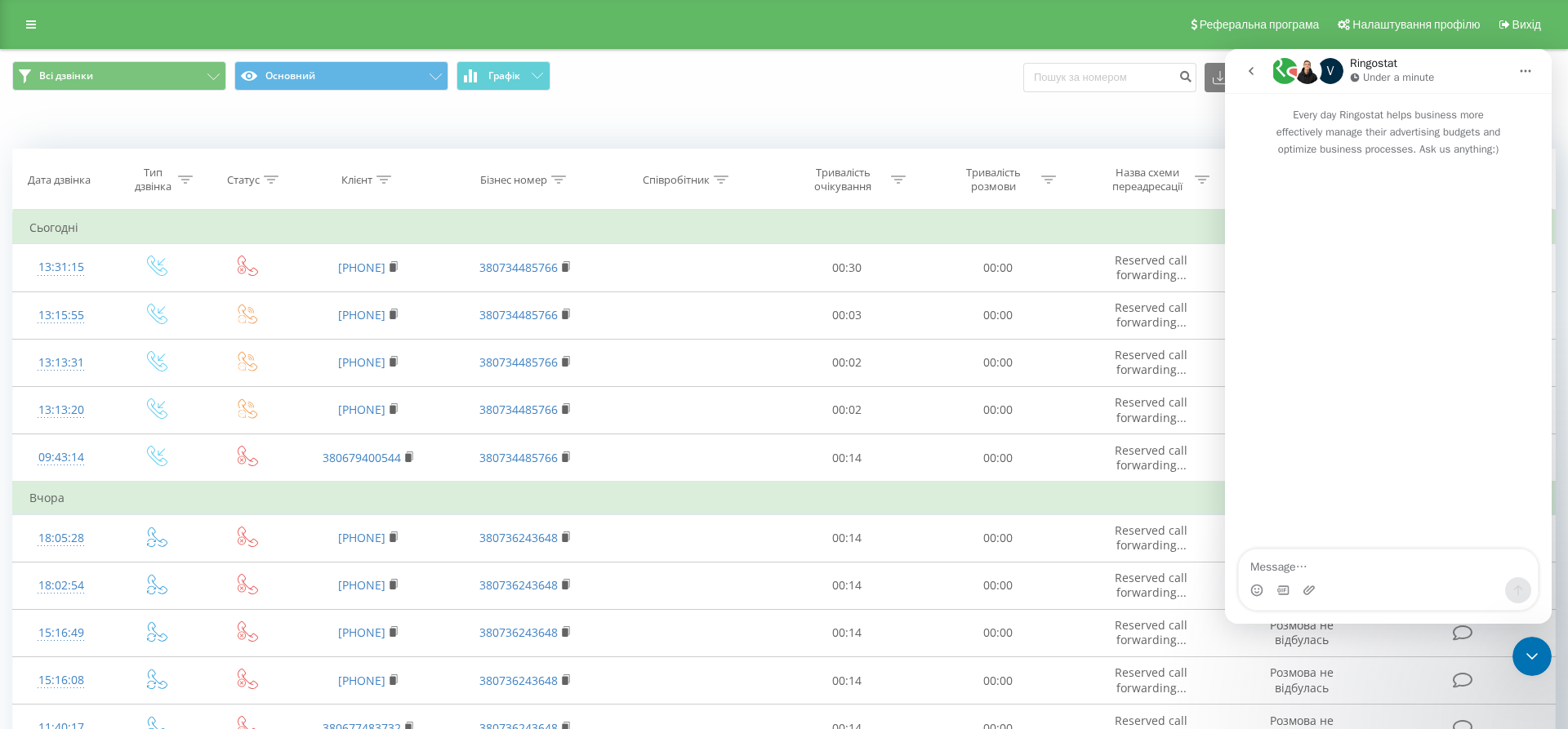 click 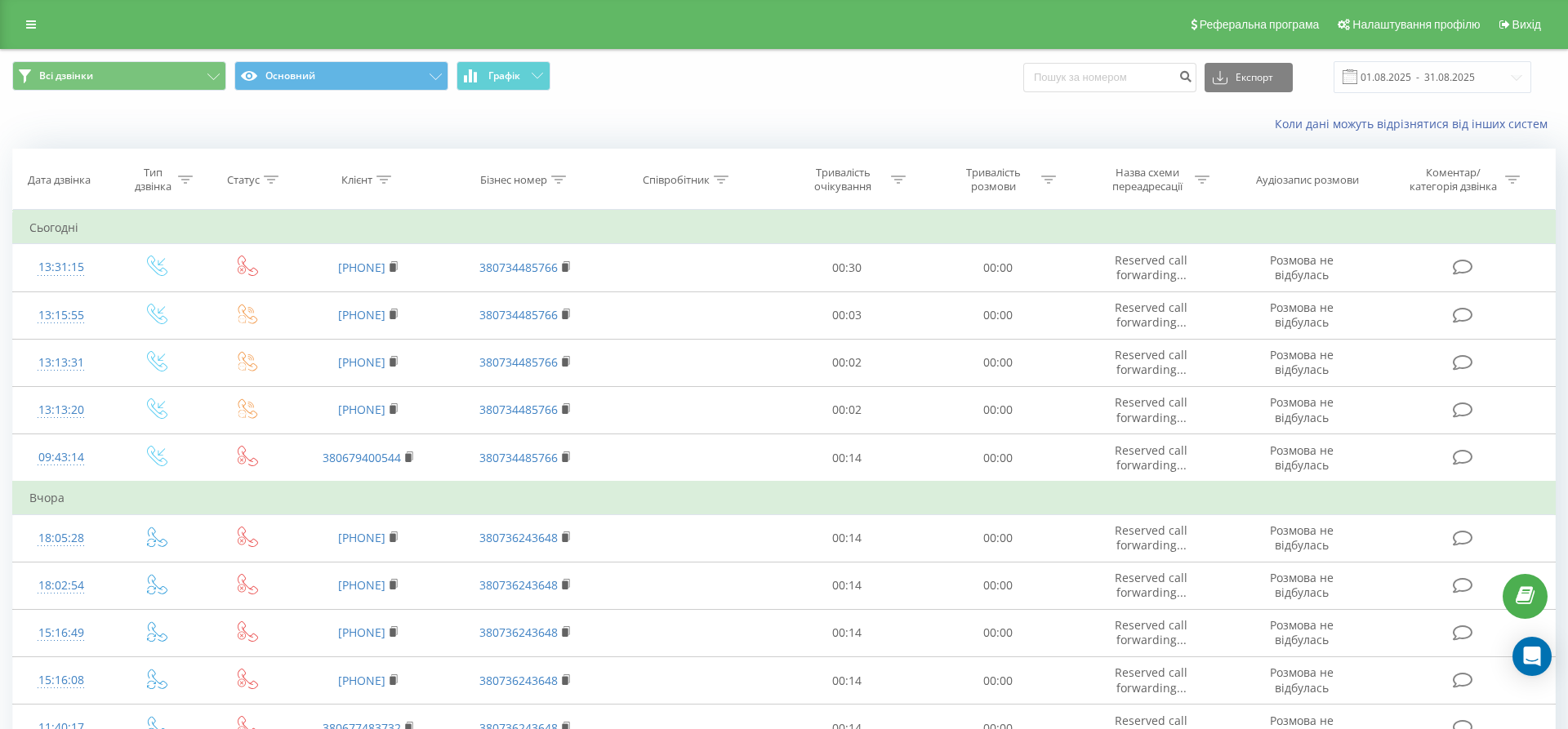 scroll, scrollTop: 0, scrollLeft: 0, axis: both 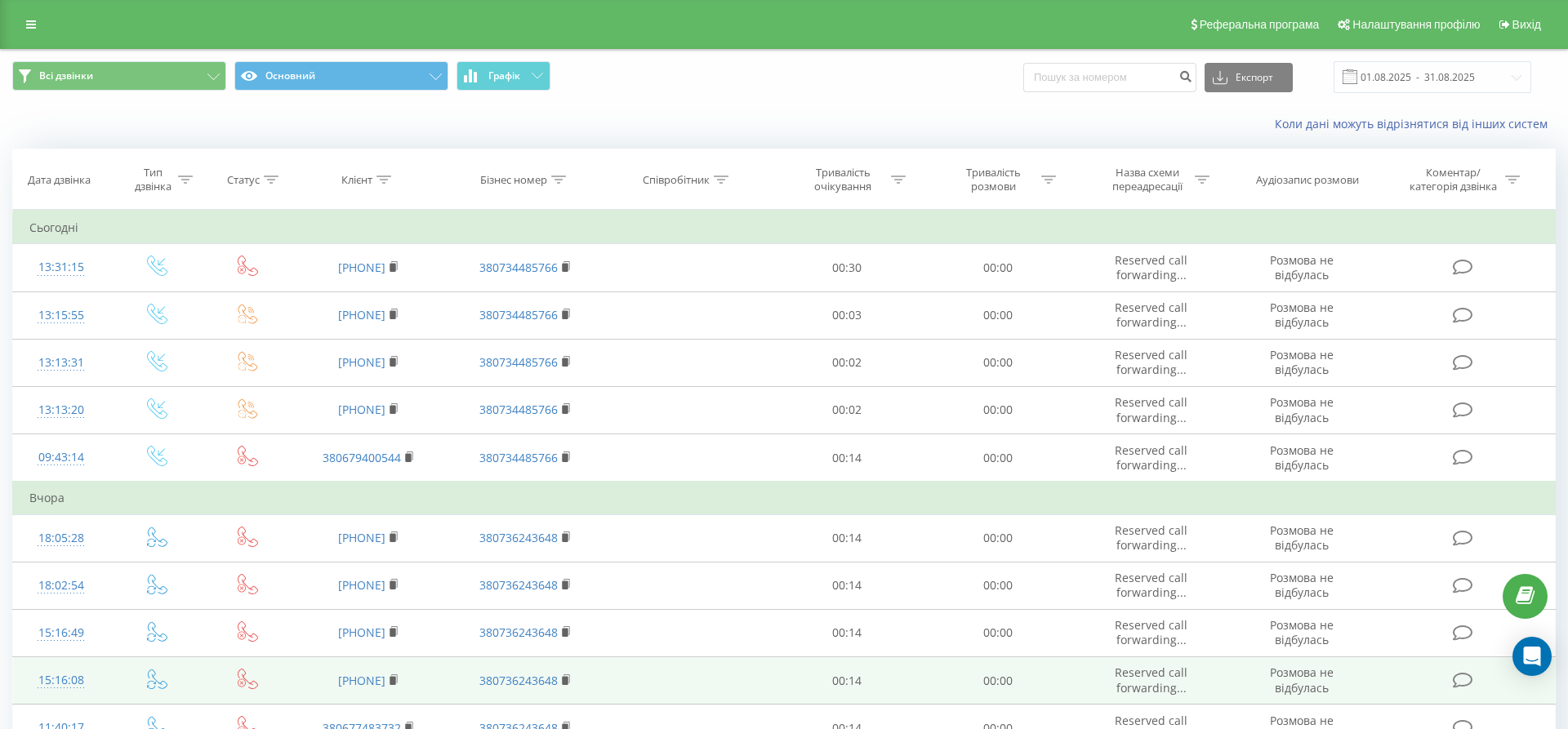 click at bounding box center [1464, 681] 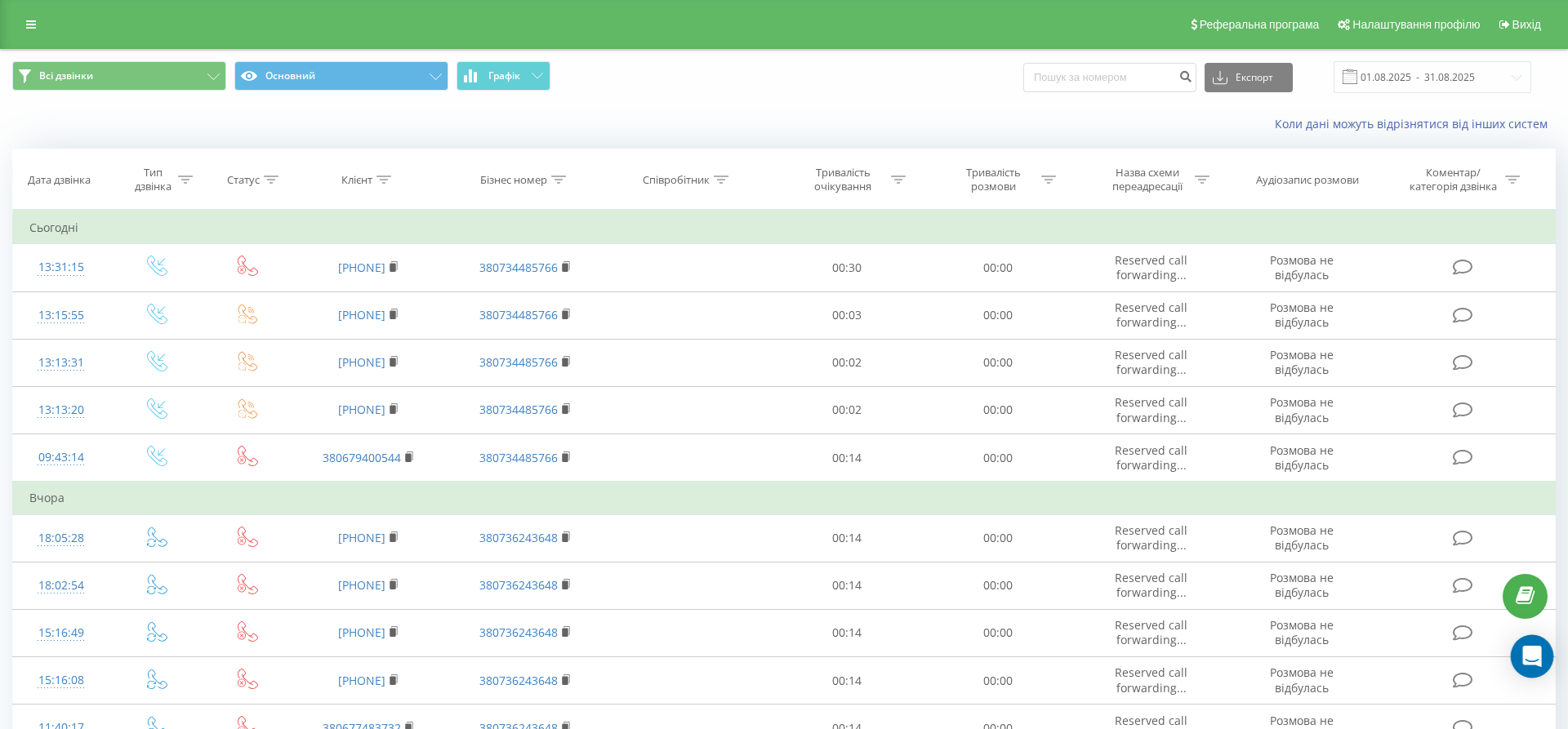 click 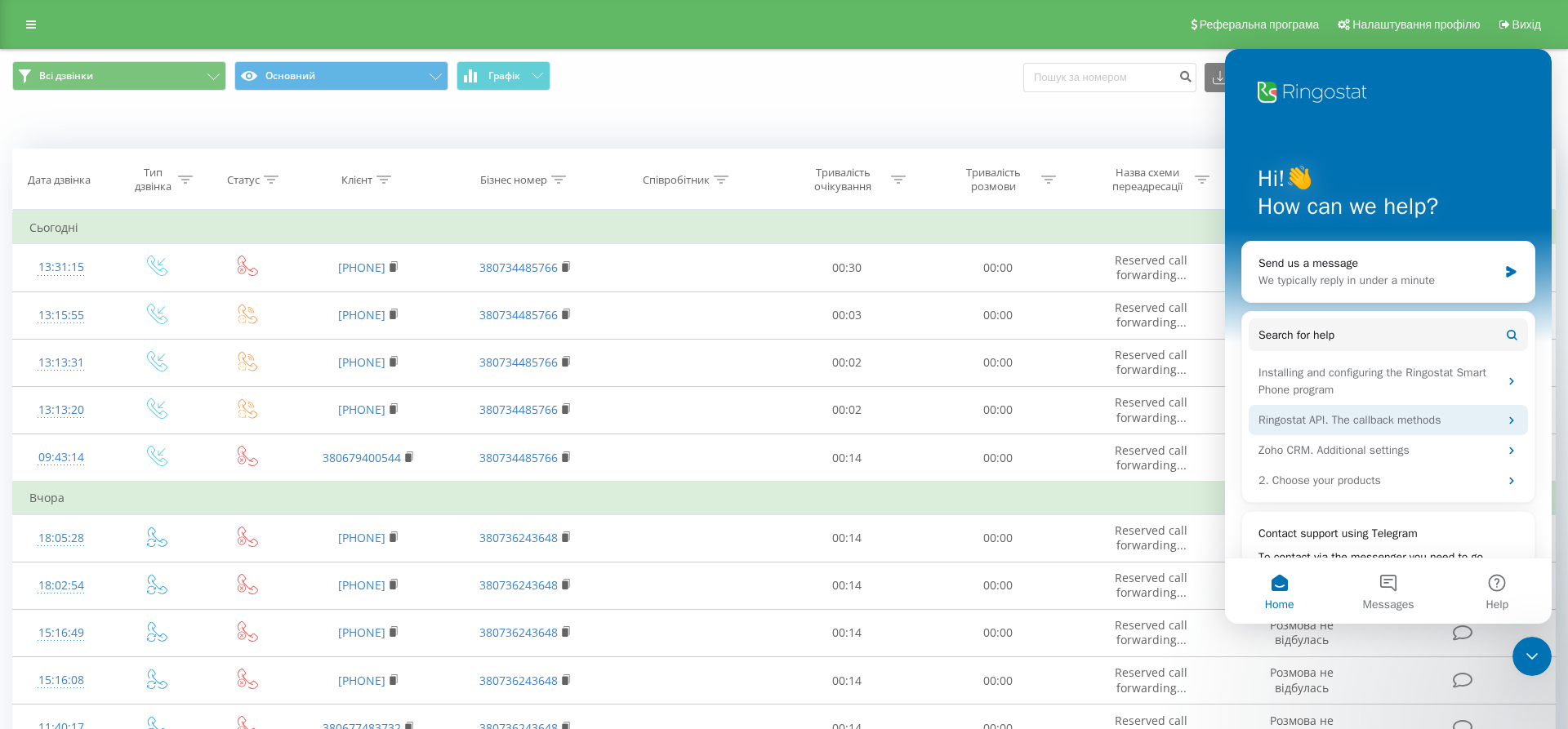 scroll, scrollTop: 0, scrollLeft: 0, axis: both 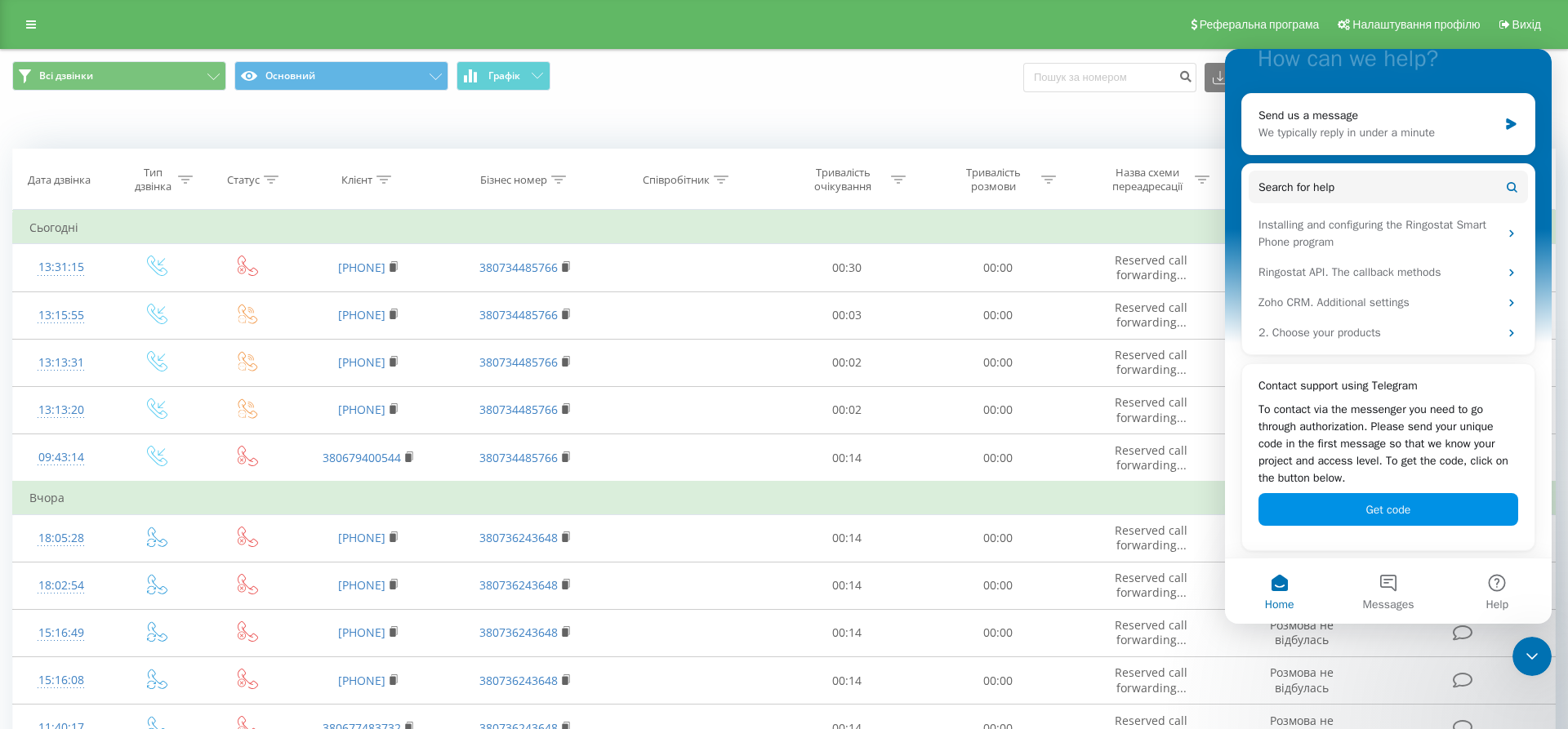 click on "Get code" at bounding box center [1388, 509] 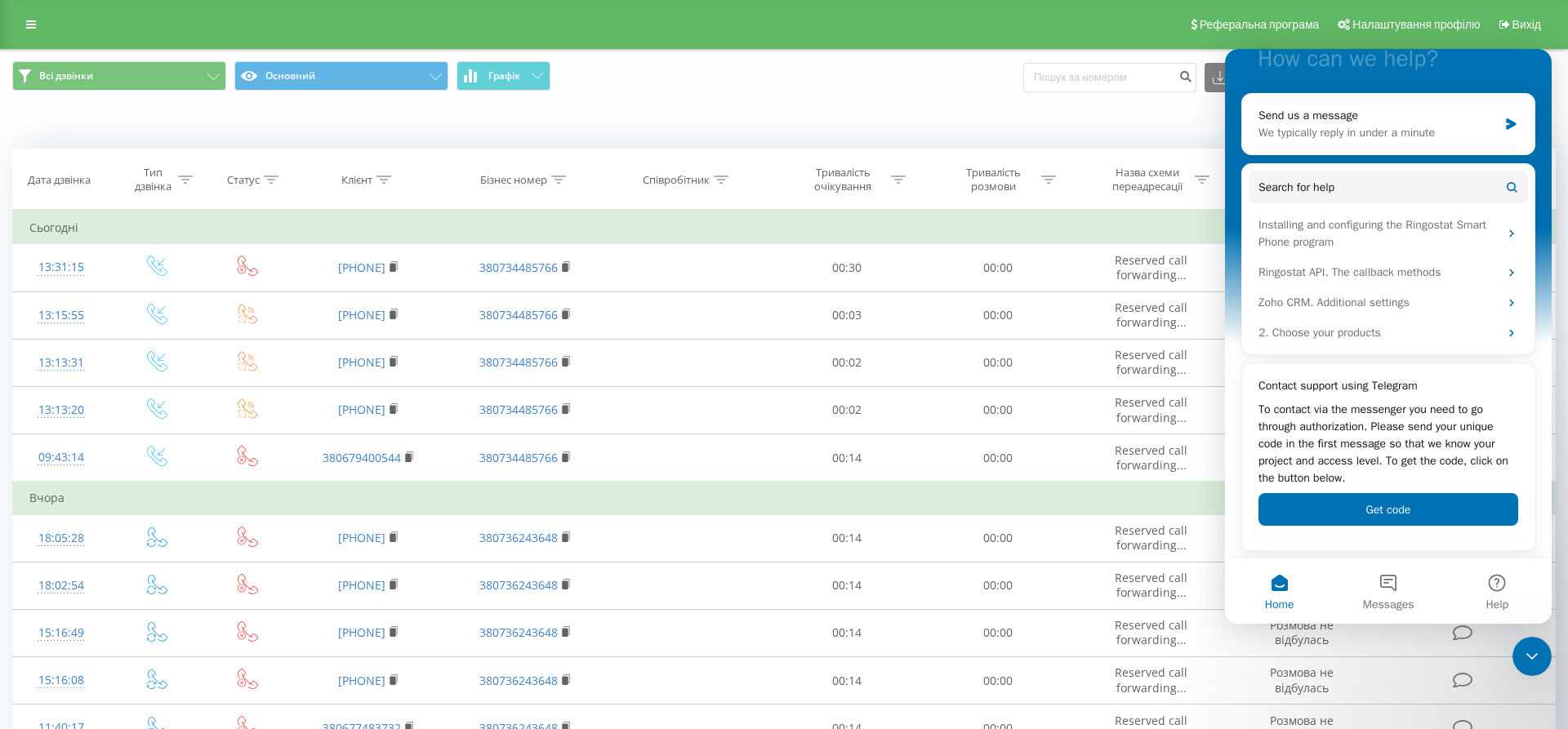 scroll, scrollTop: 0, scrollLeft: 0, axis: both 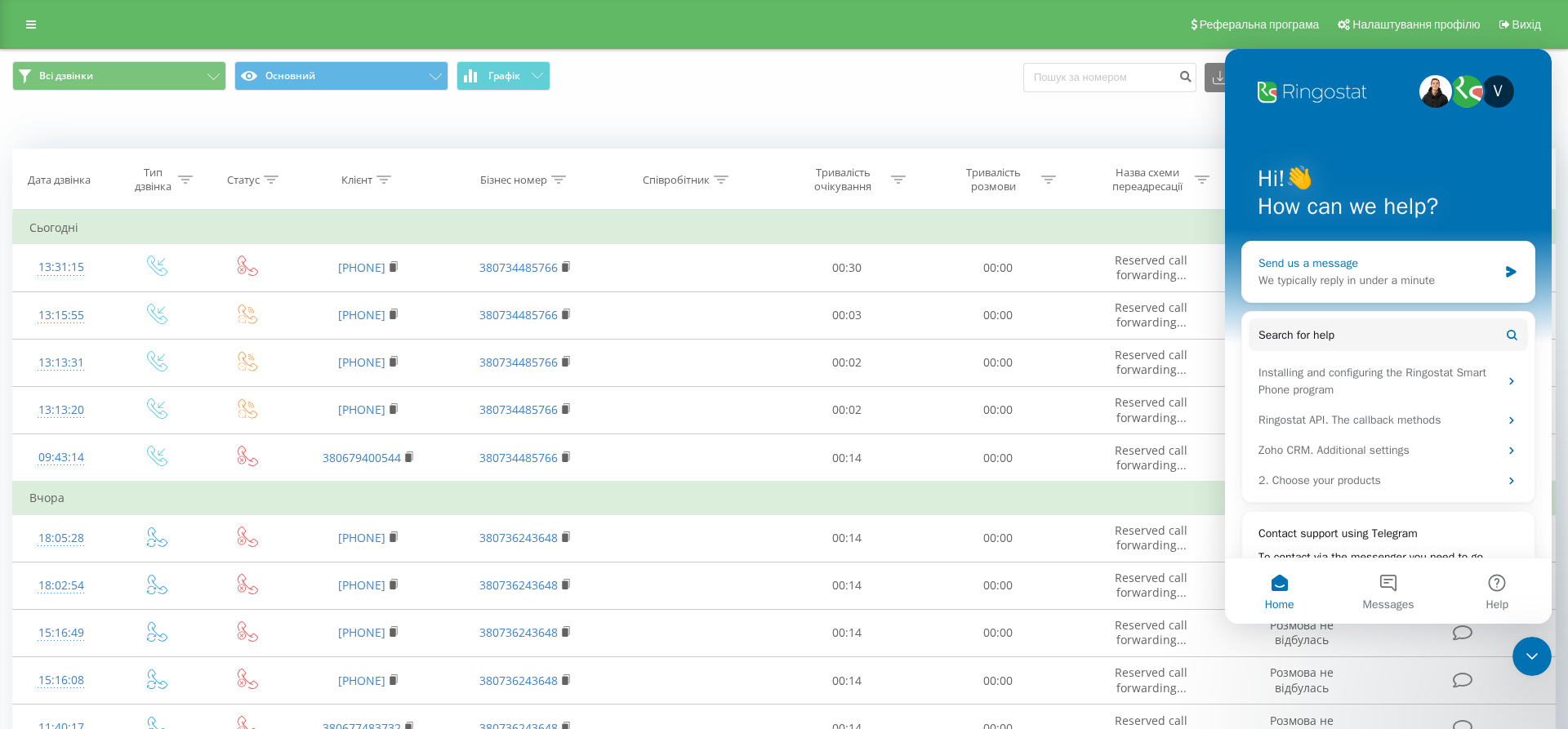 click on "Send us a message" at bounding box center [1378, 263] 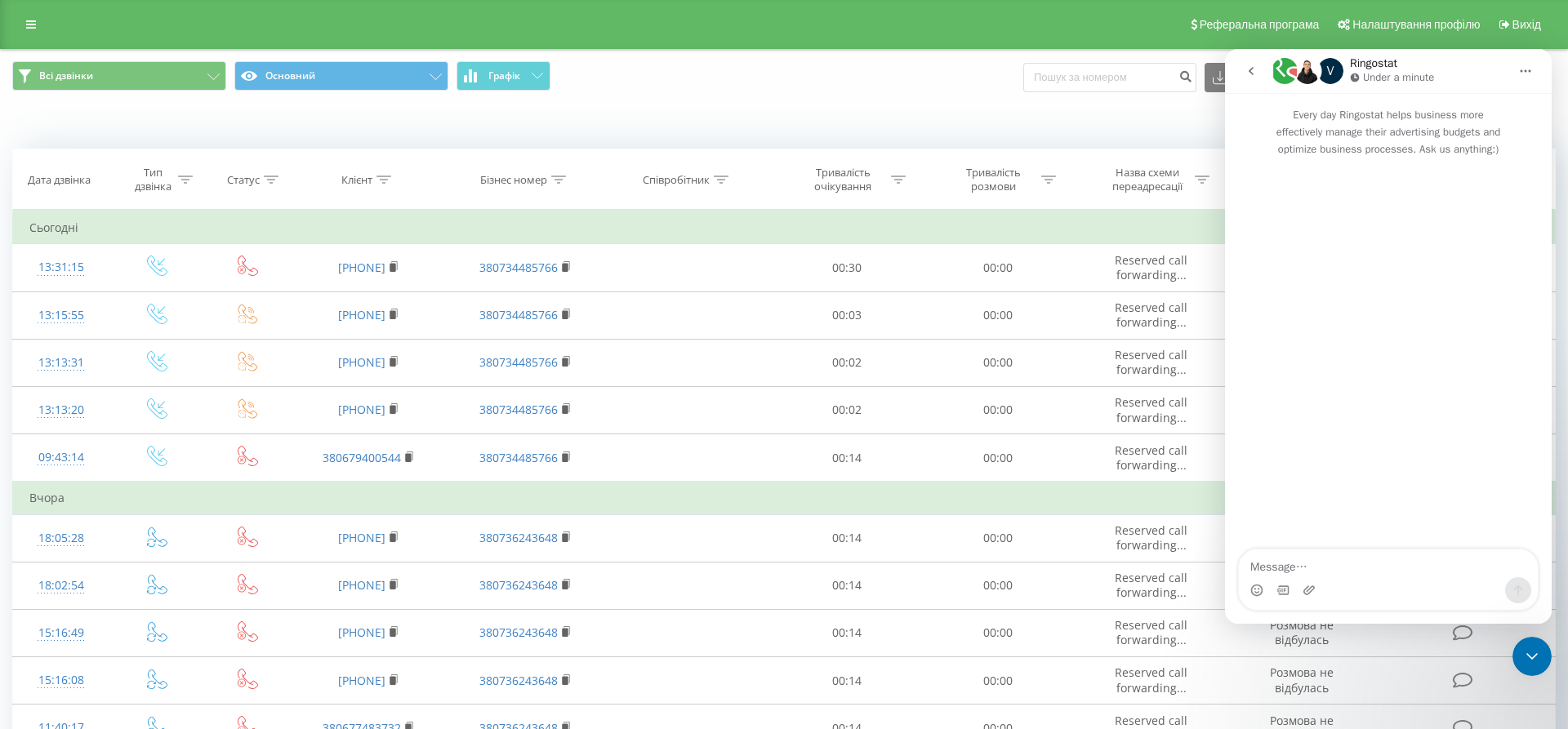click 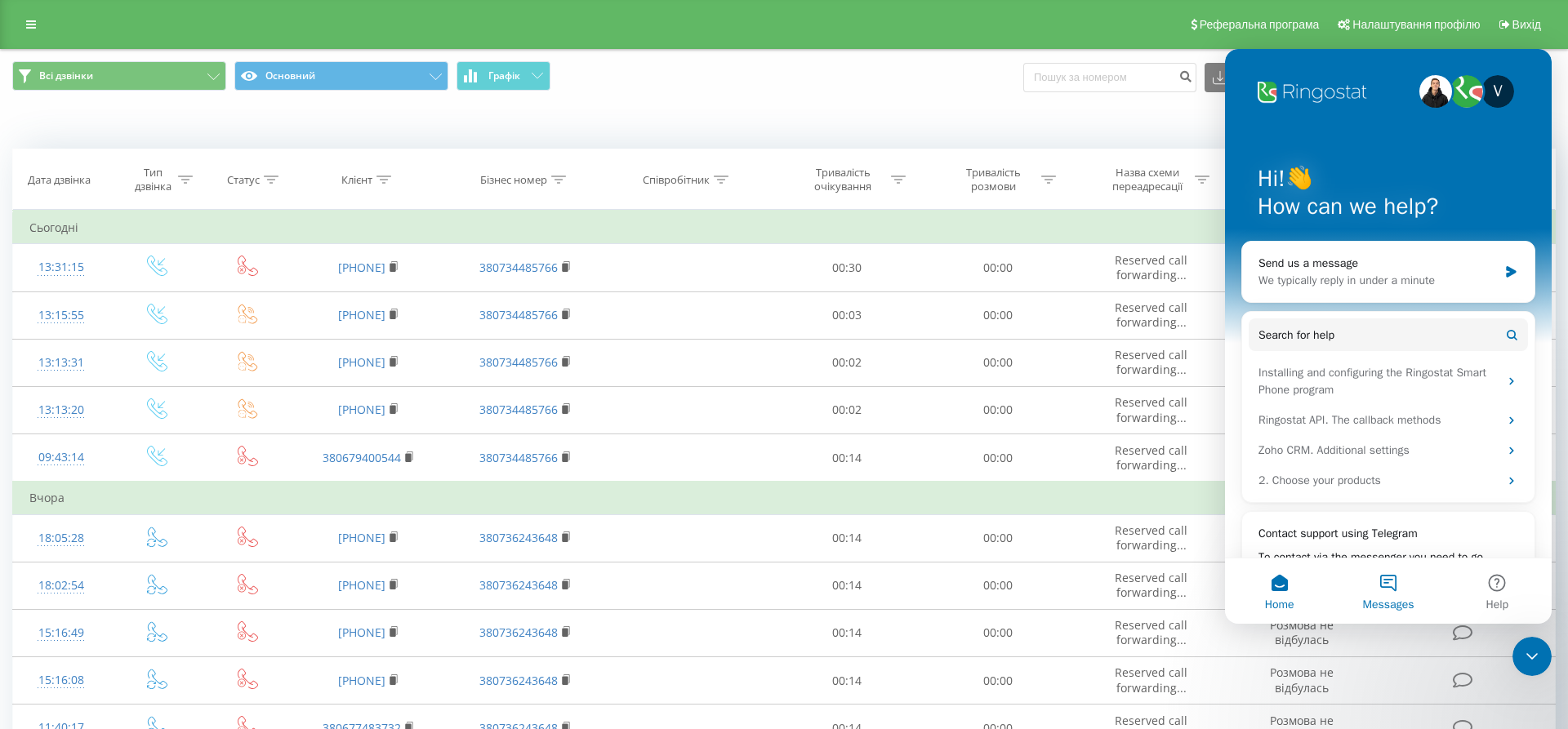 click on "Messages" at bounding box center [1388, 591] 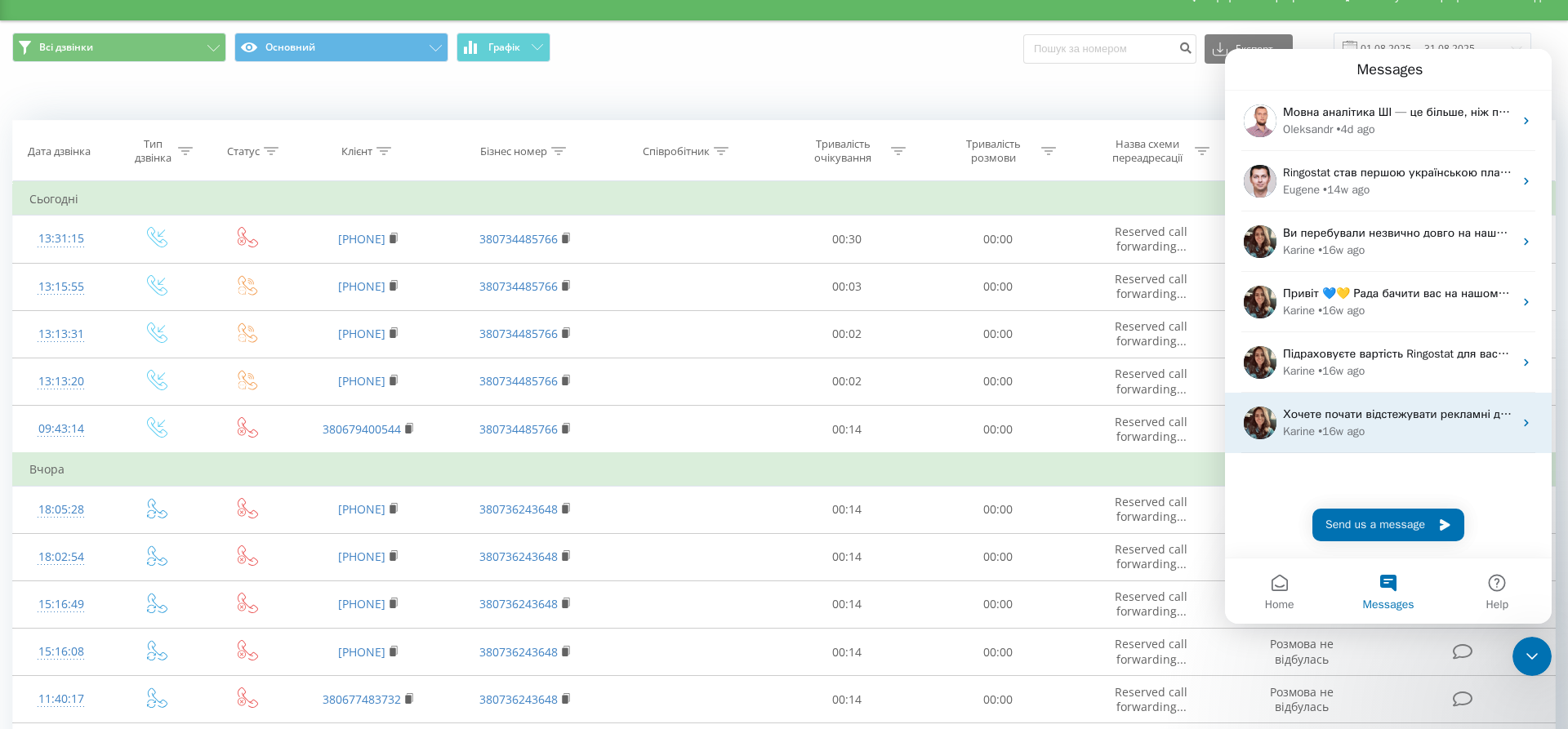 scroll, scrollTop: 32, scrollLeft: 0, axis: vertical 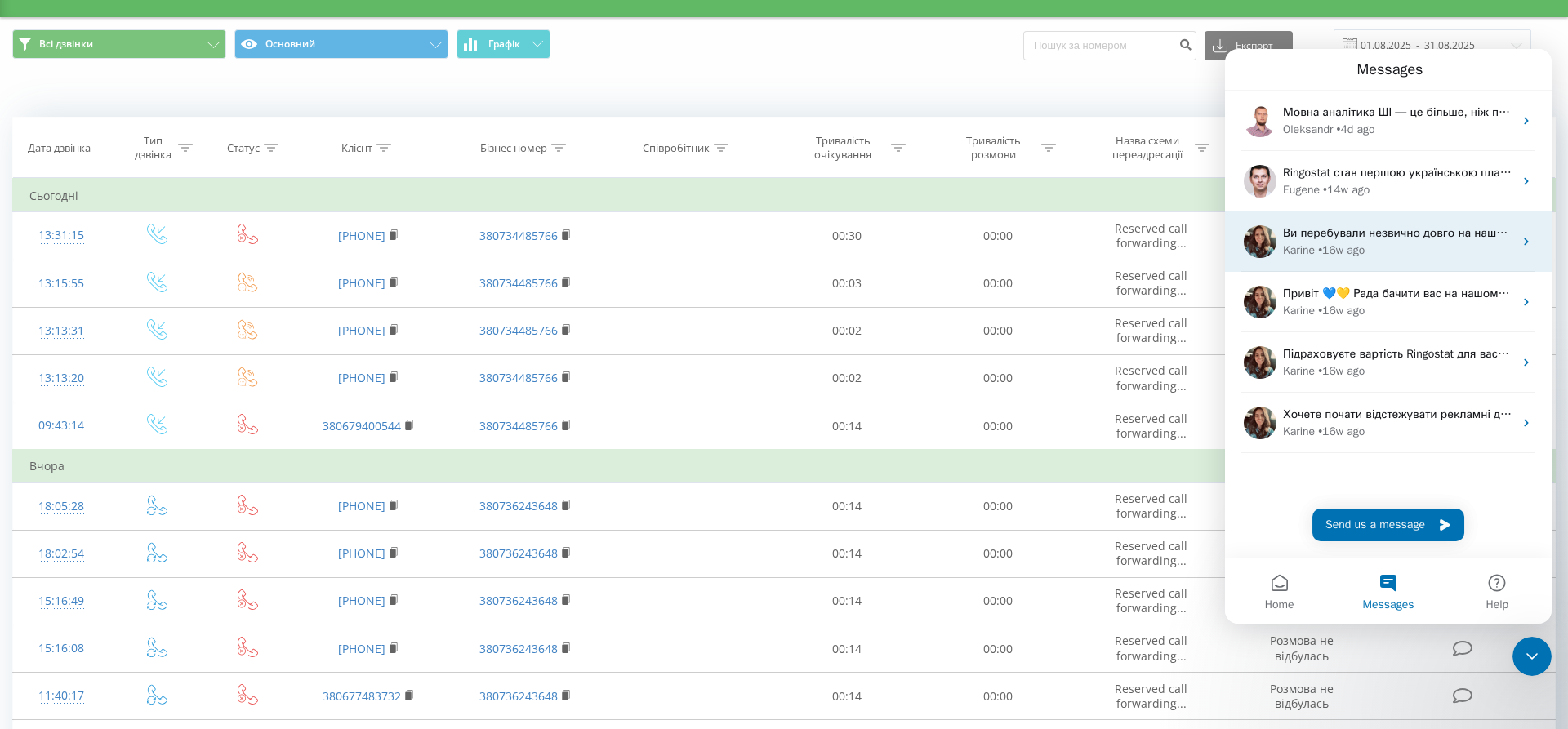 click on "Ви перебували незвично довго на нашому сайті.  Скажіть, ви ще тут? 🙄 Karine •  16w ago" at bounding box center [1388, 242] 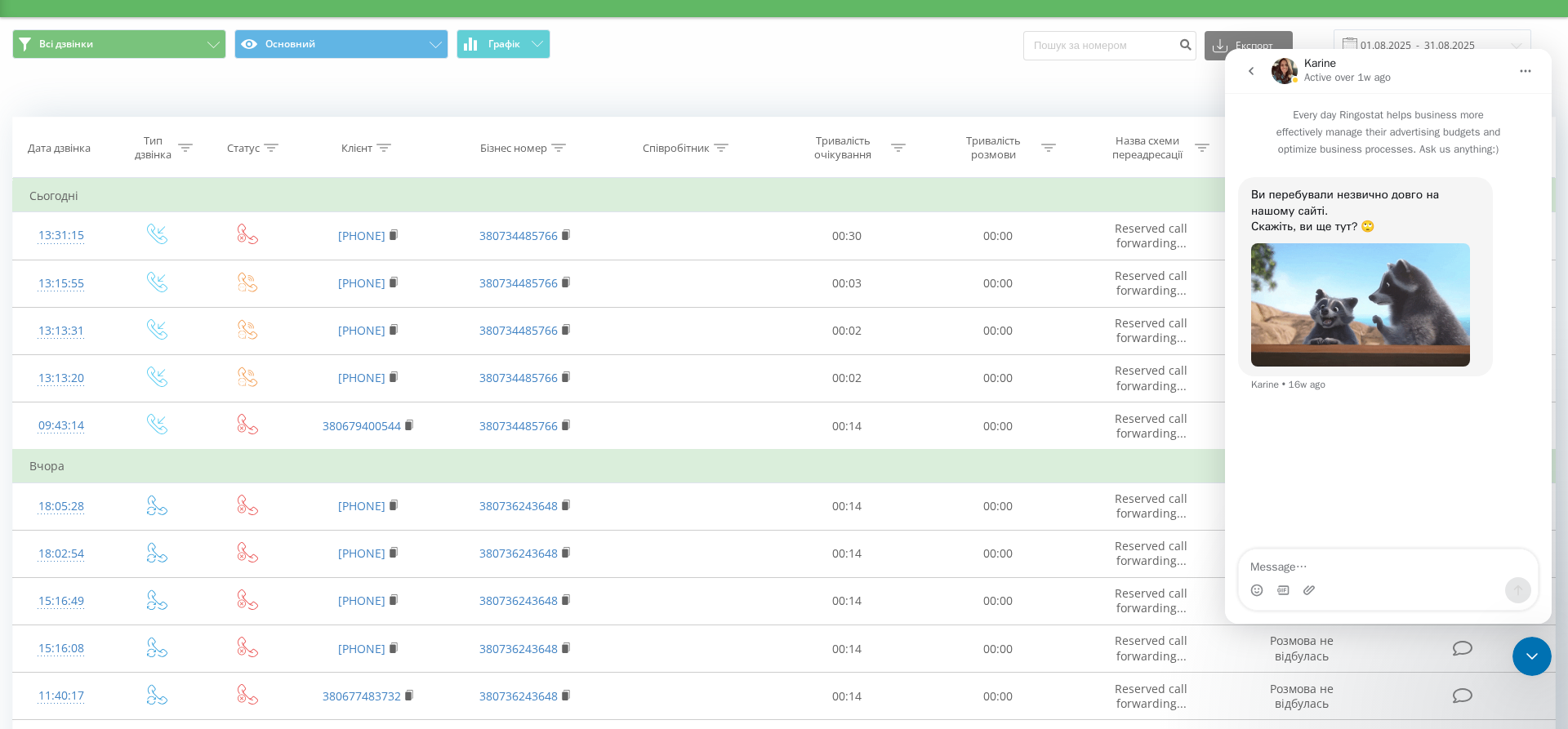 click 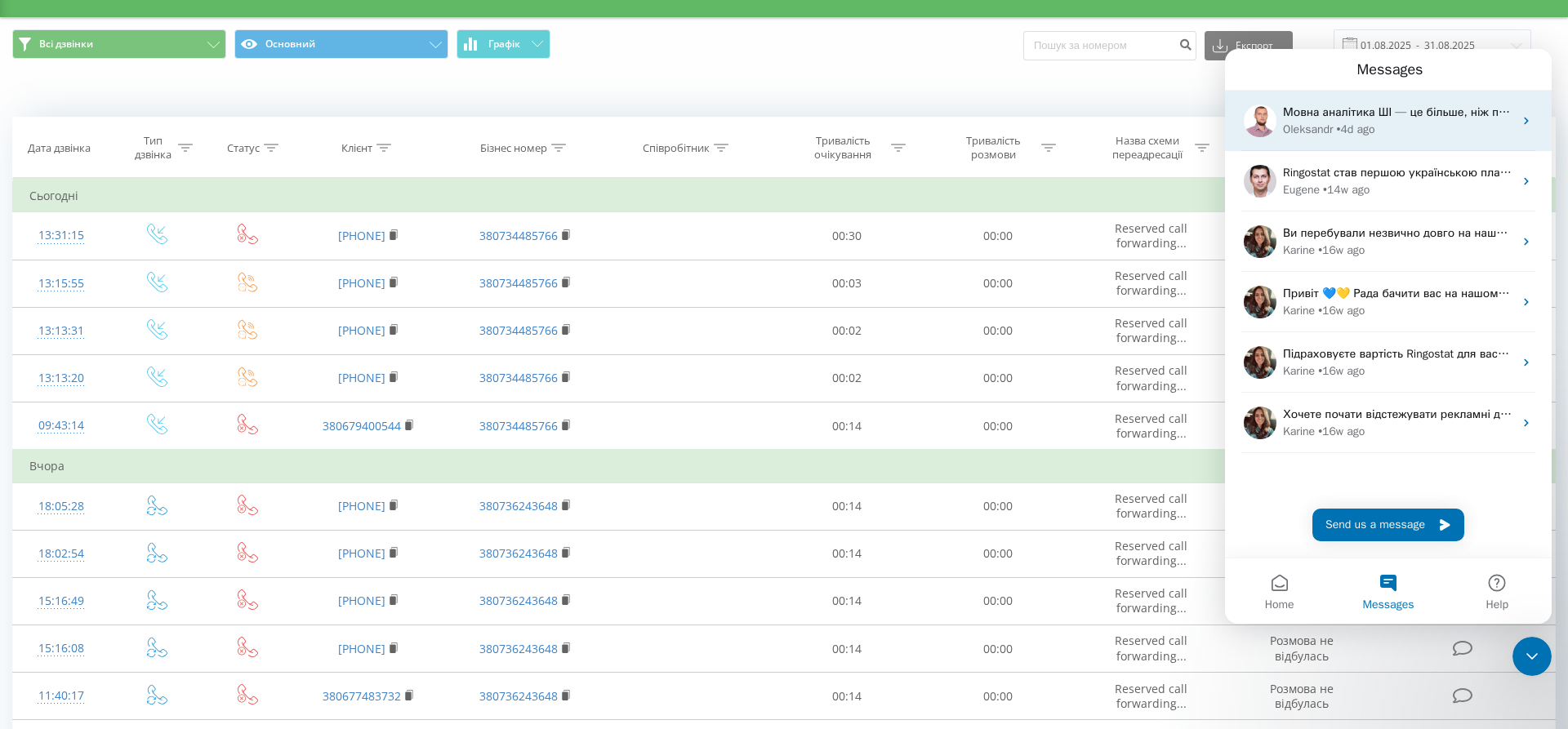 click on "Мовна аналітика ШІ — це більше, ніж просто транскрипція дзвінків. Це інтелектуальний аналіз, який підсвічує слабкі місця, допомагає команді продавати краще й підвищує рівень обслуговування.  Побач усе в дії: ми проведемо персональне демо для тебе., Покажемо, як AI адаптується під твій бізнес., Без зайвих слів — тільки те, що справді допомагає. Oleksandr •  4d ago" at bounding box center [1388, 121] 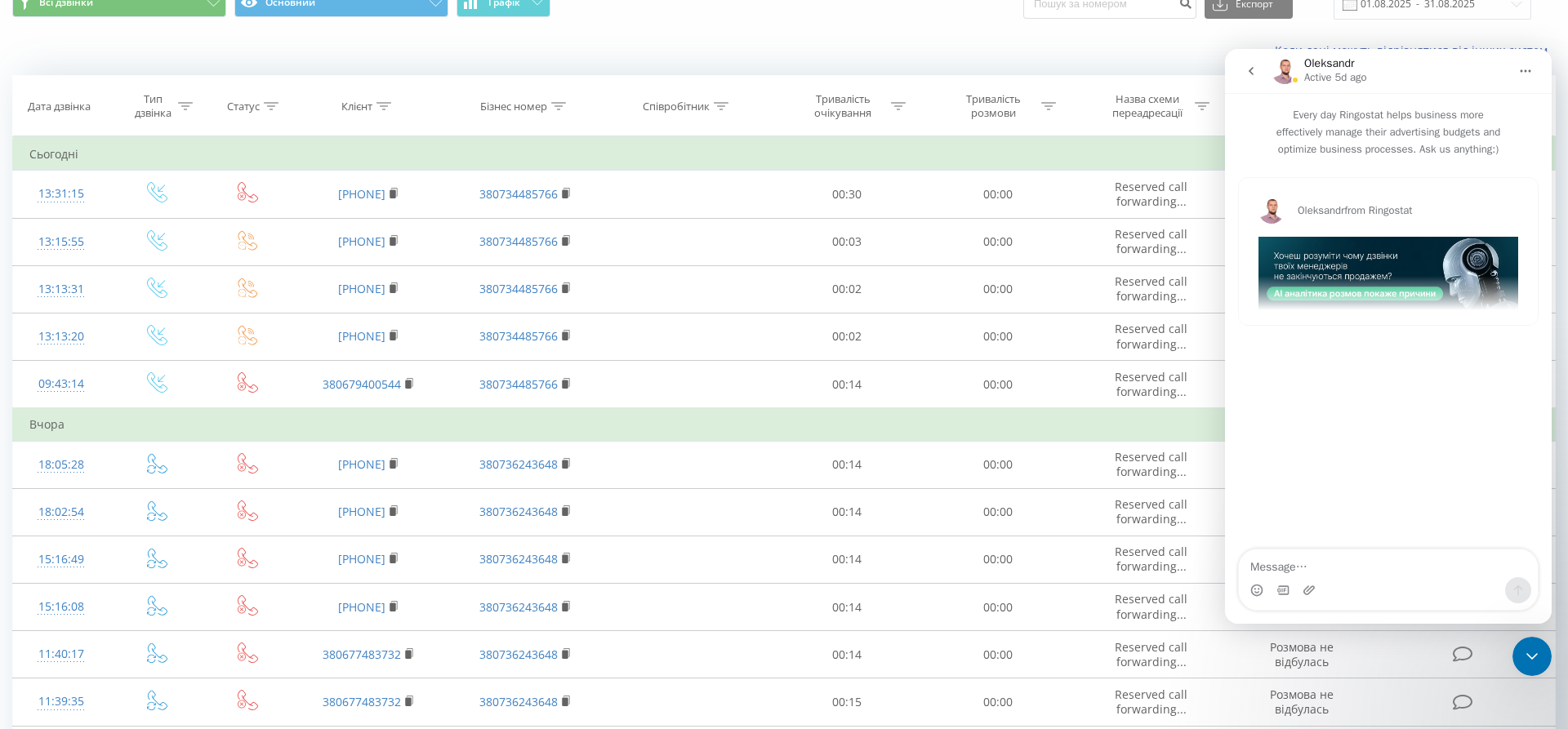 scroll, scrollTop: 21, scrollLeft: 0, axis: vertical 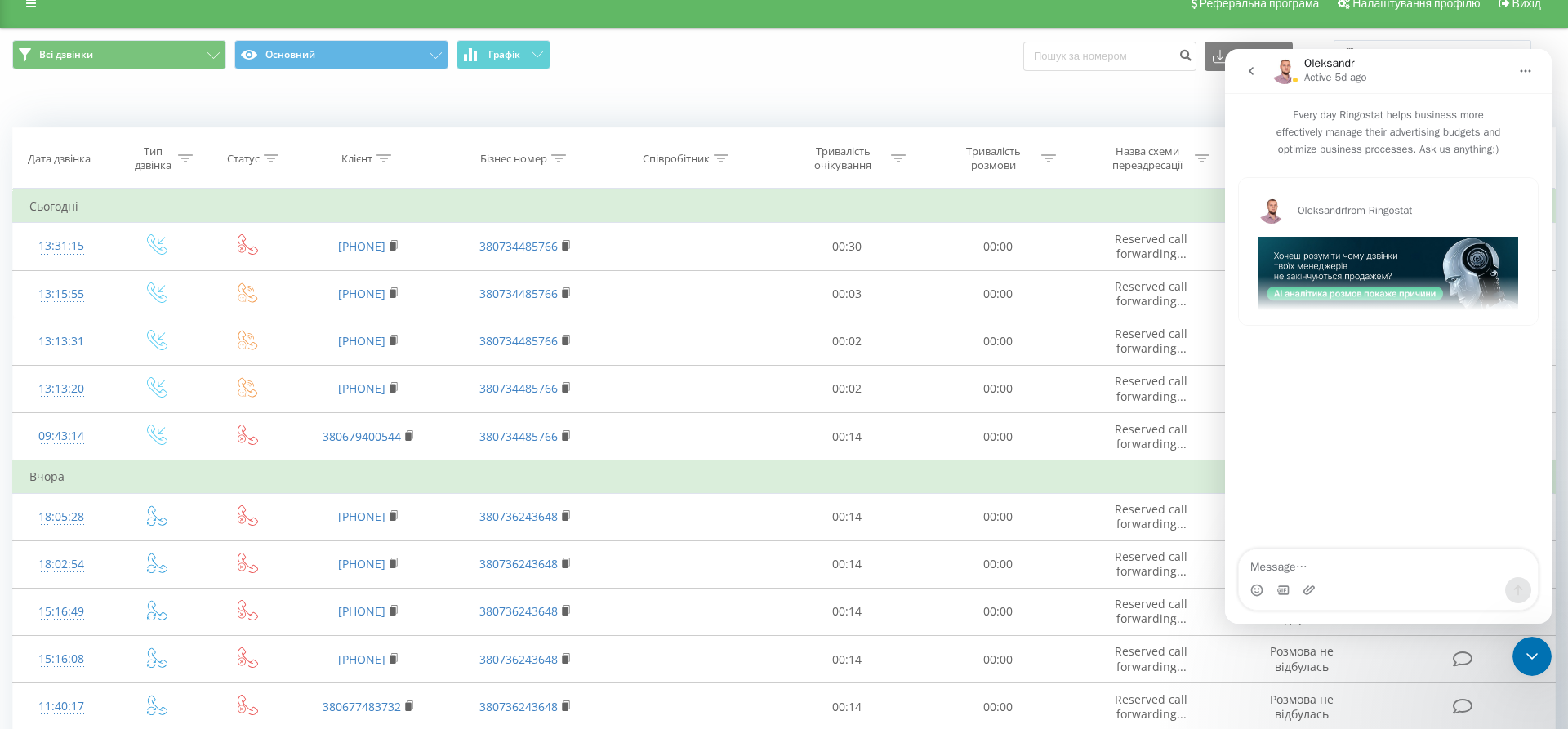 click 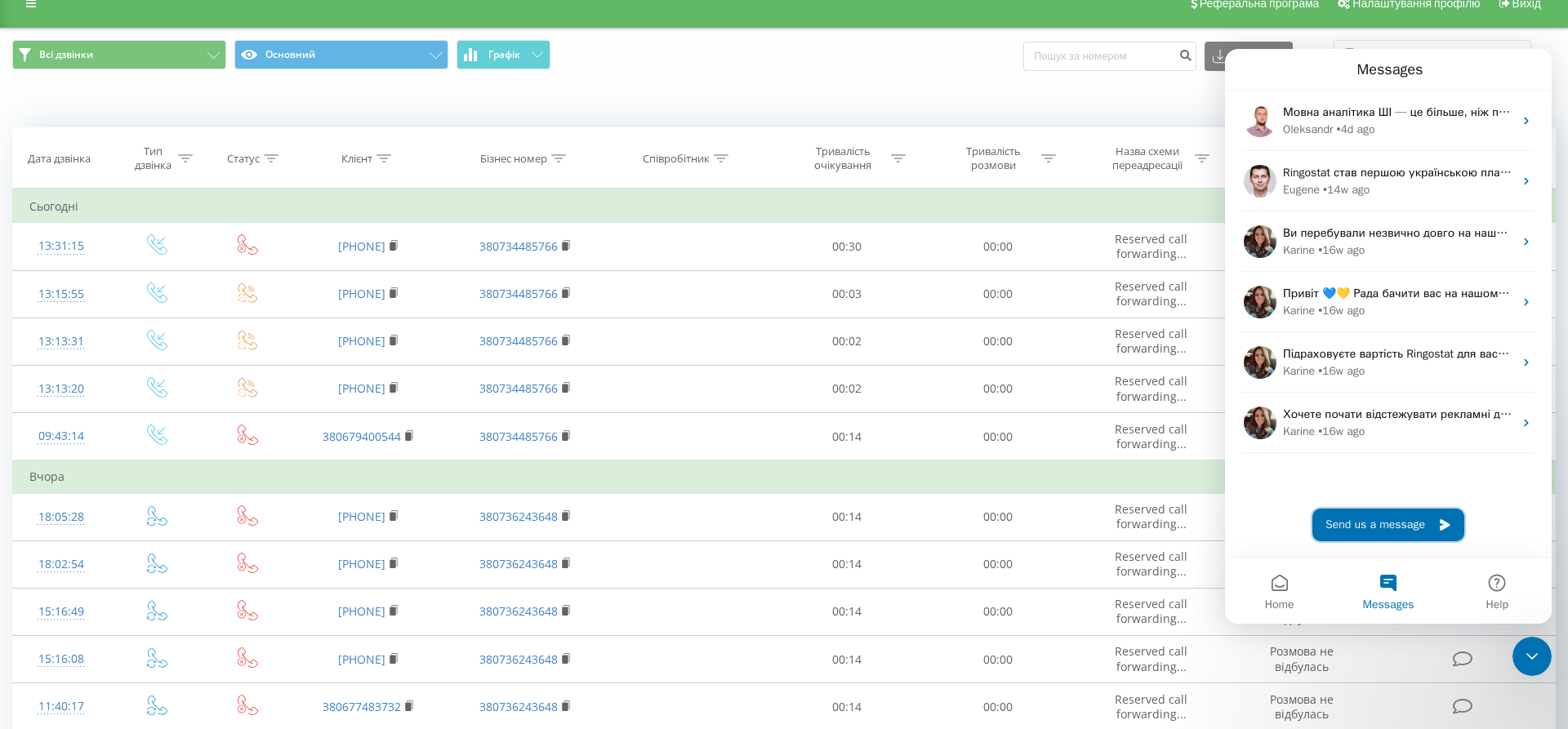 click on "Send us a message" at bounding box center (1388, 525) 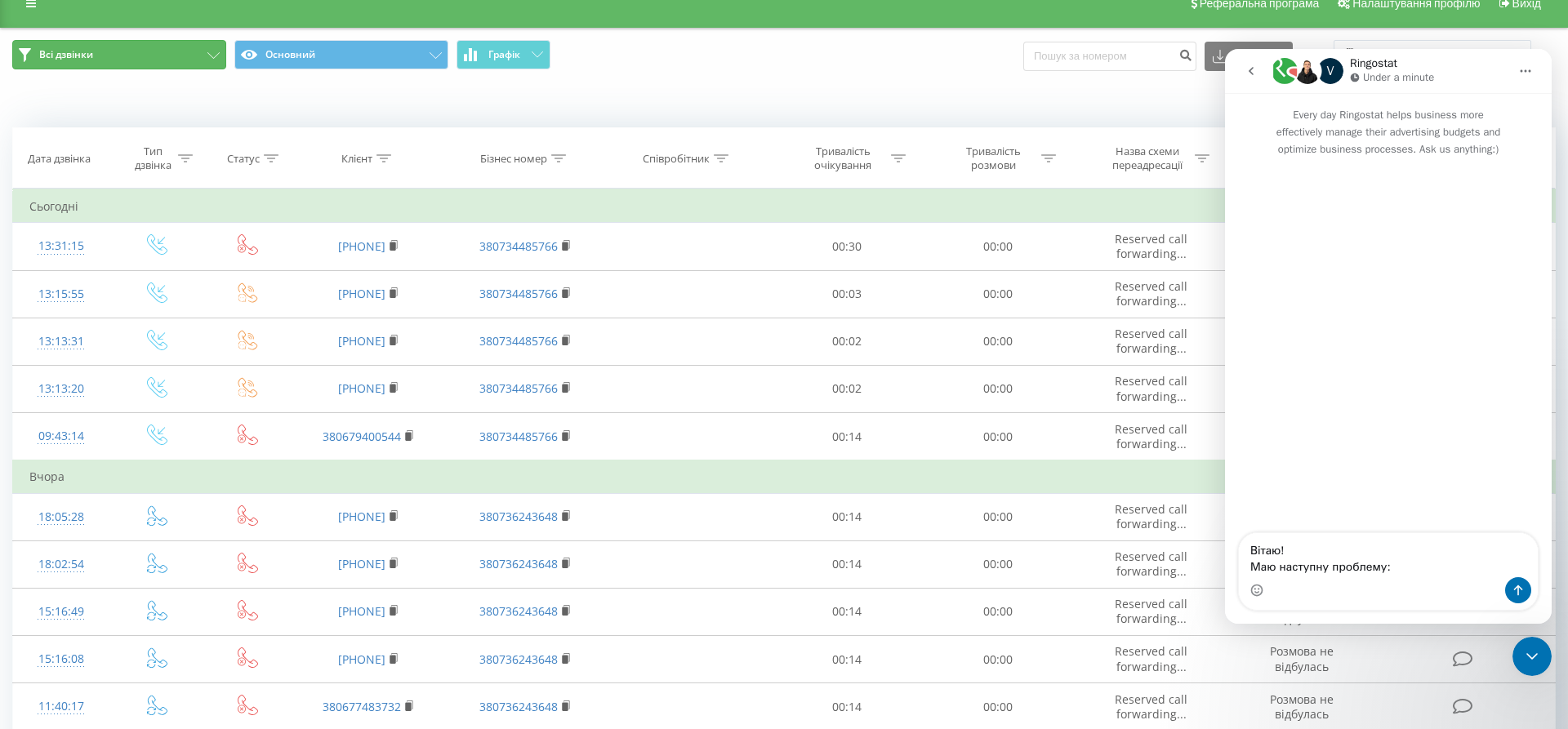 click on "Всі дзвінки" at bounding box center [119, 55] 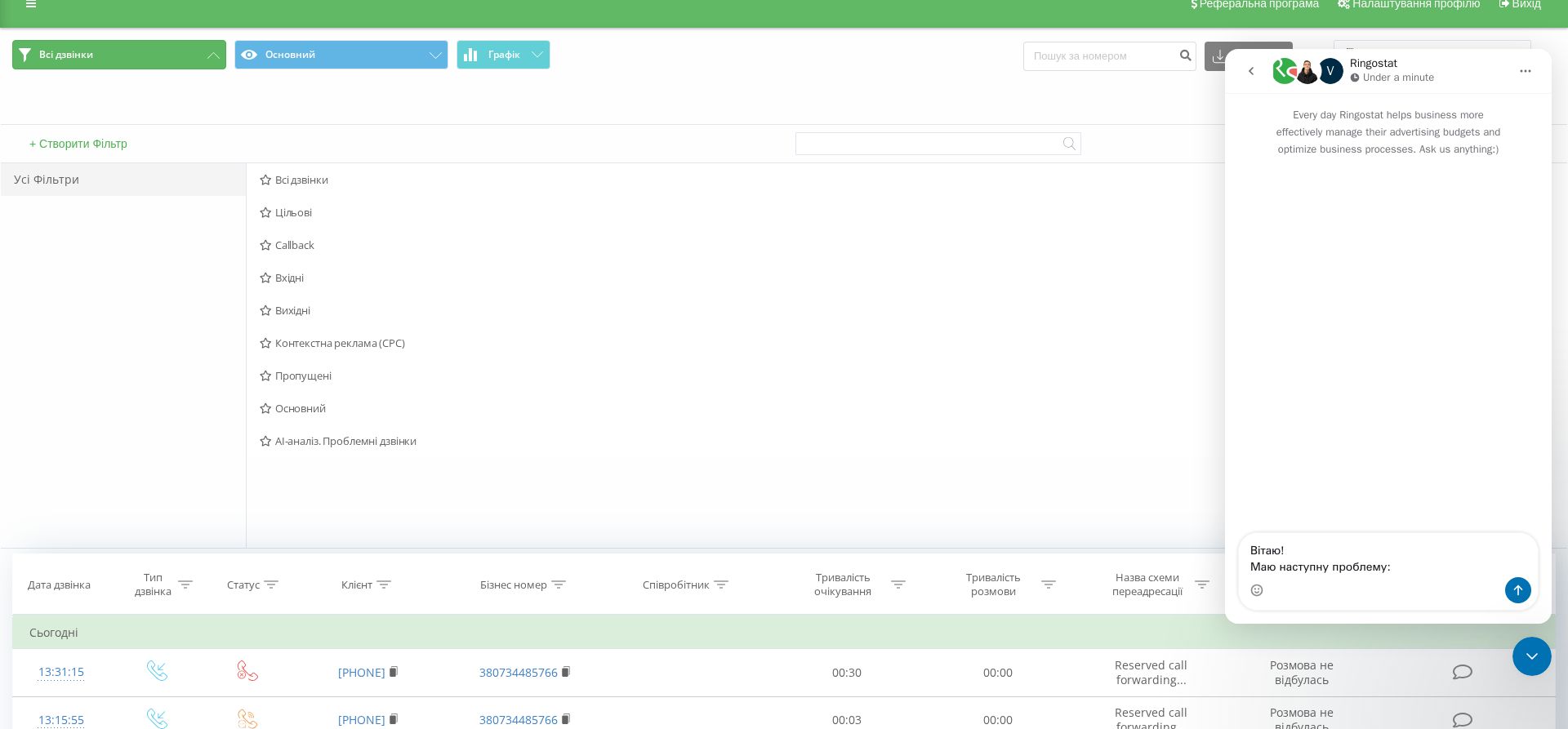 click on "Всі дзвінки" at bounding box center [119, 55] 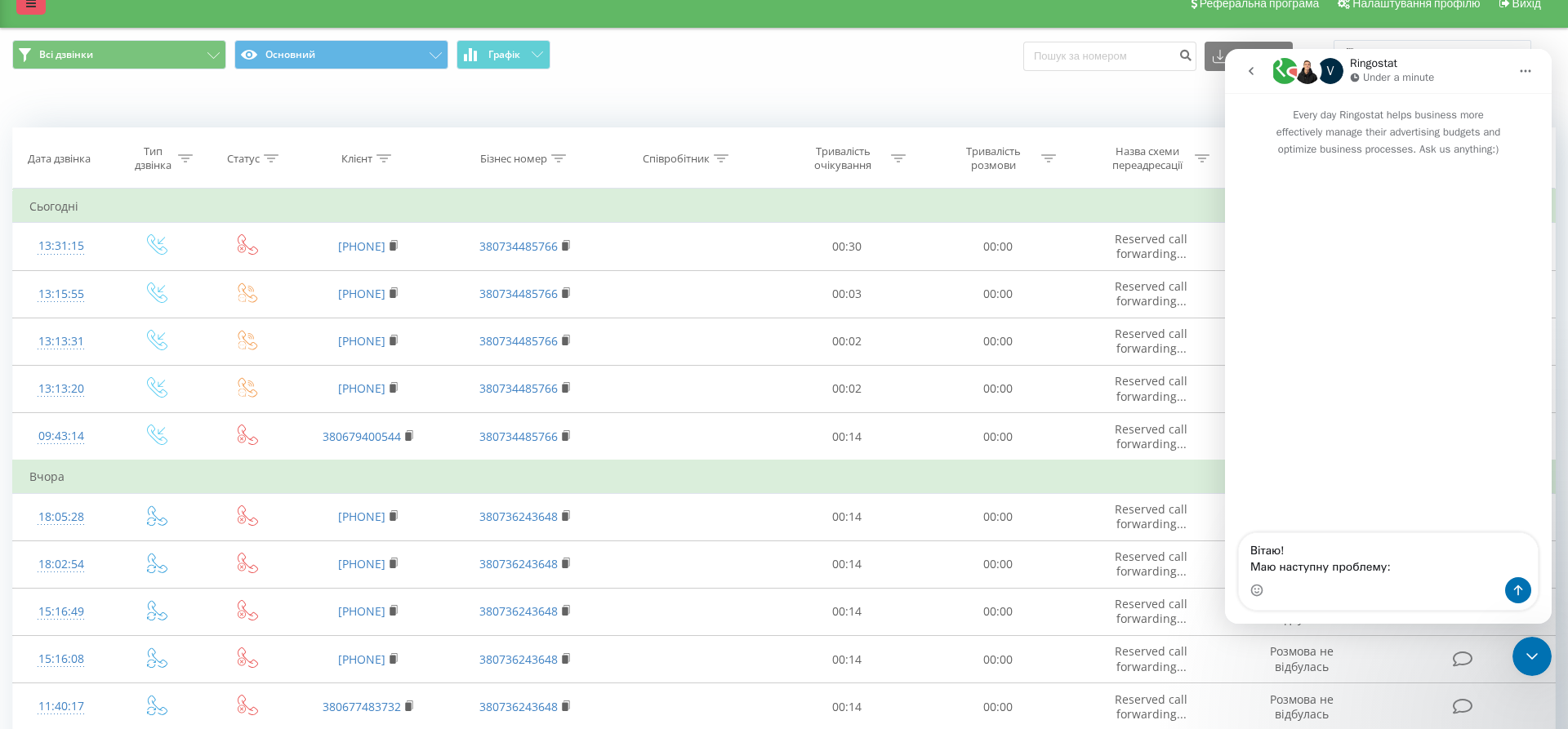 click at bounding box center [31, 3] 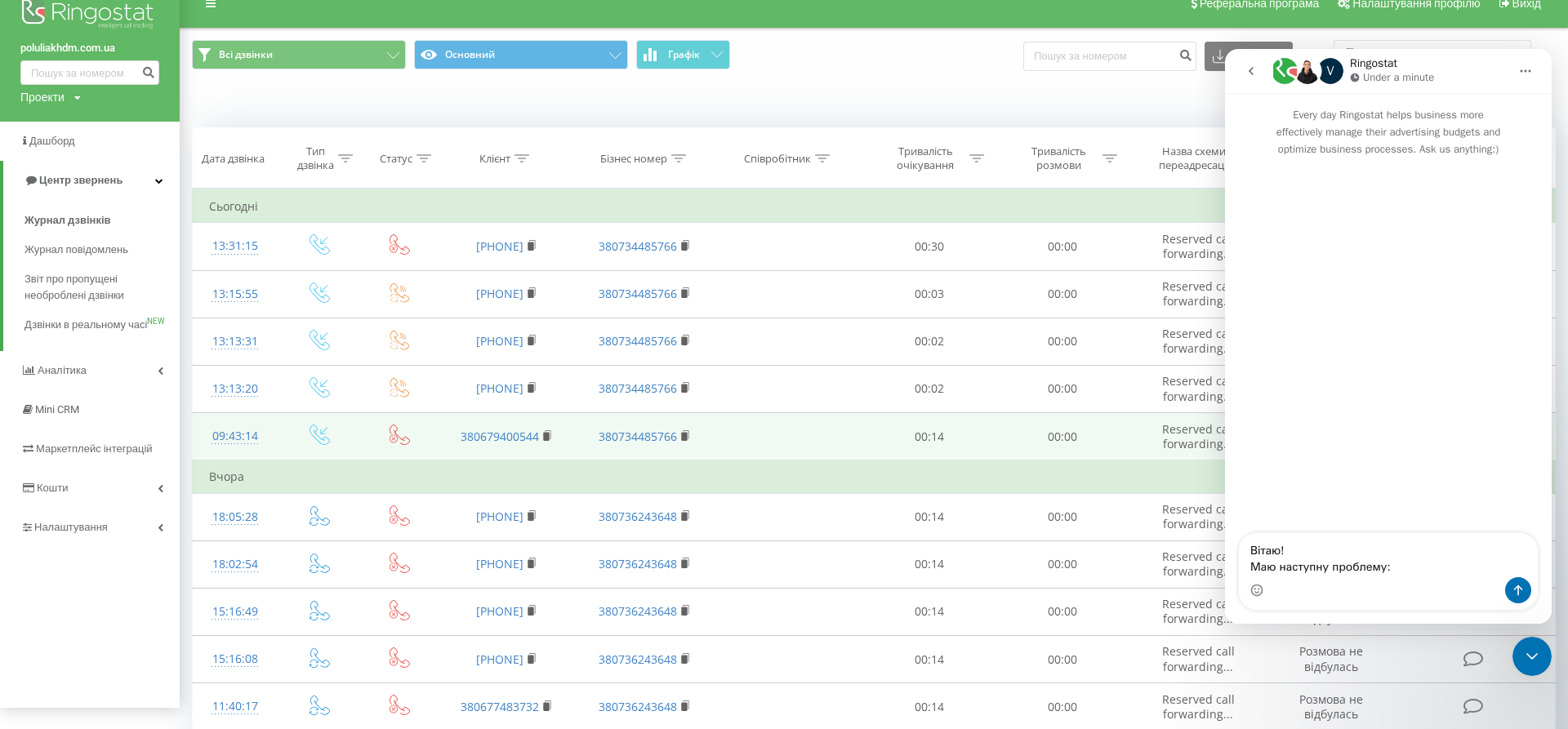 scroll, scrollTop: 0, scrollLeft: 0, axis: both 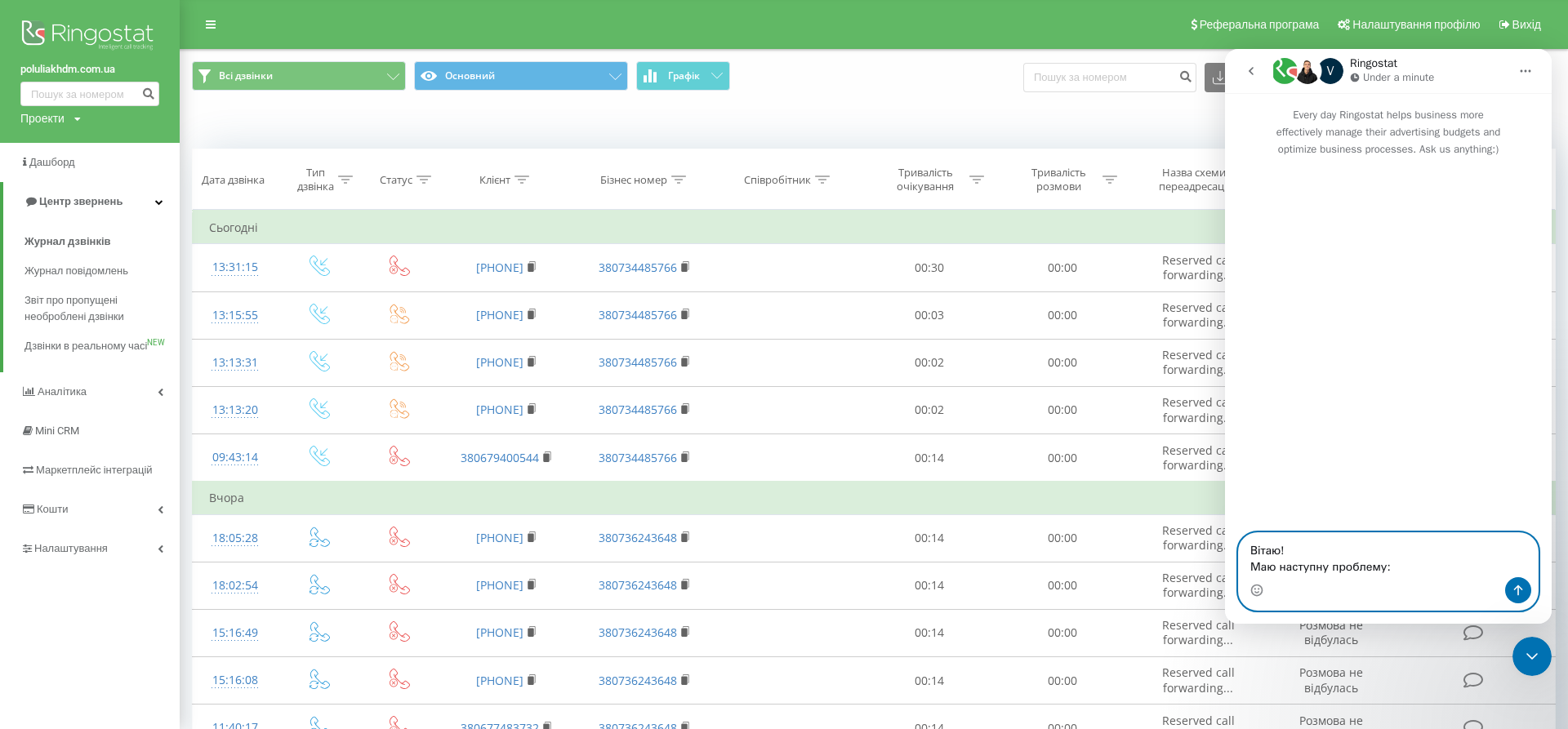 click on "Вітаю!
Маю наступну проблему:" at bounding box center (1388, 555) 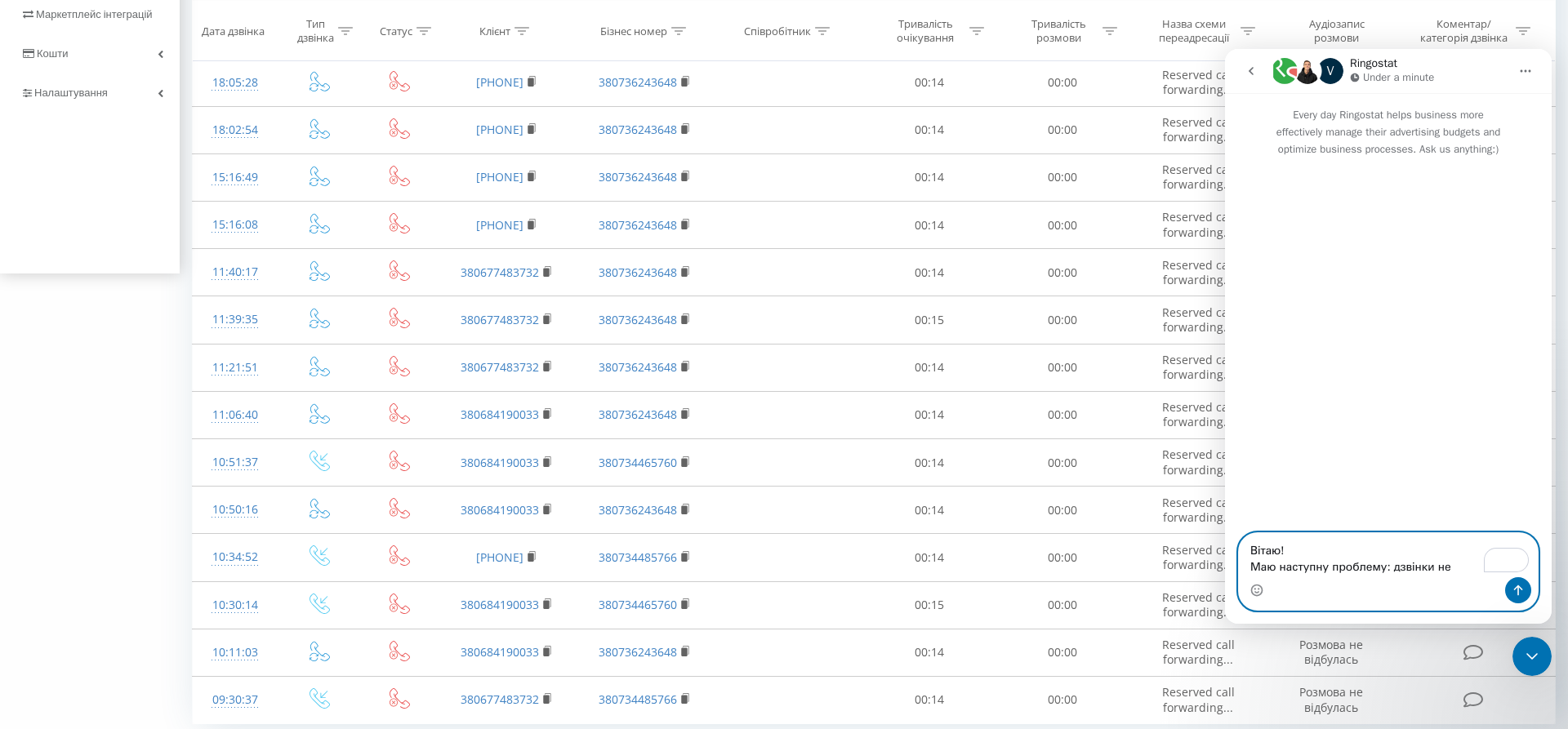 scroll, scrollTop: 0, scrollLeft: 0, axis: both 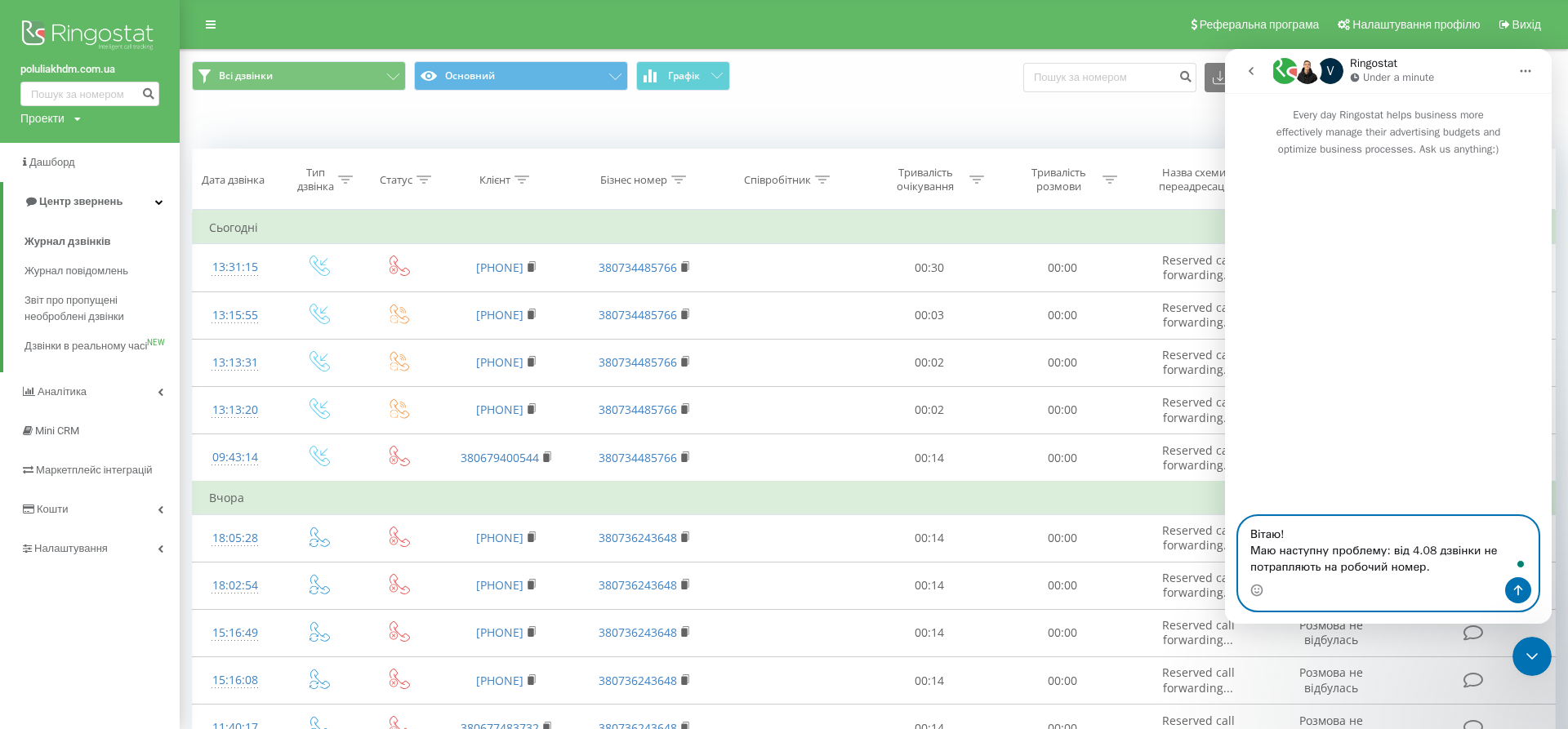 type on "Вітаю!
Маю наступну проблему: від 4.08 дзвінки не потрапляють на робочий номер." 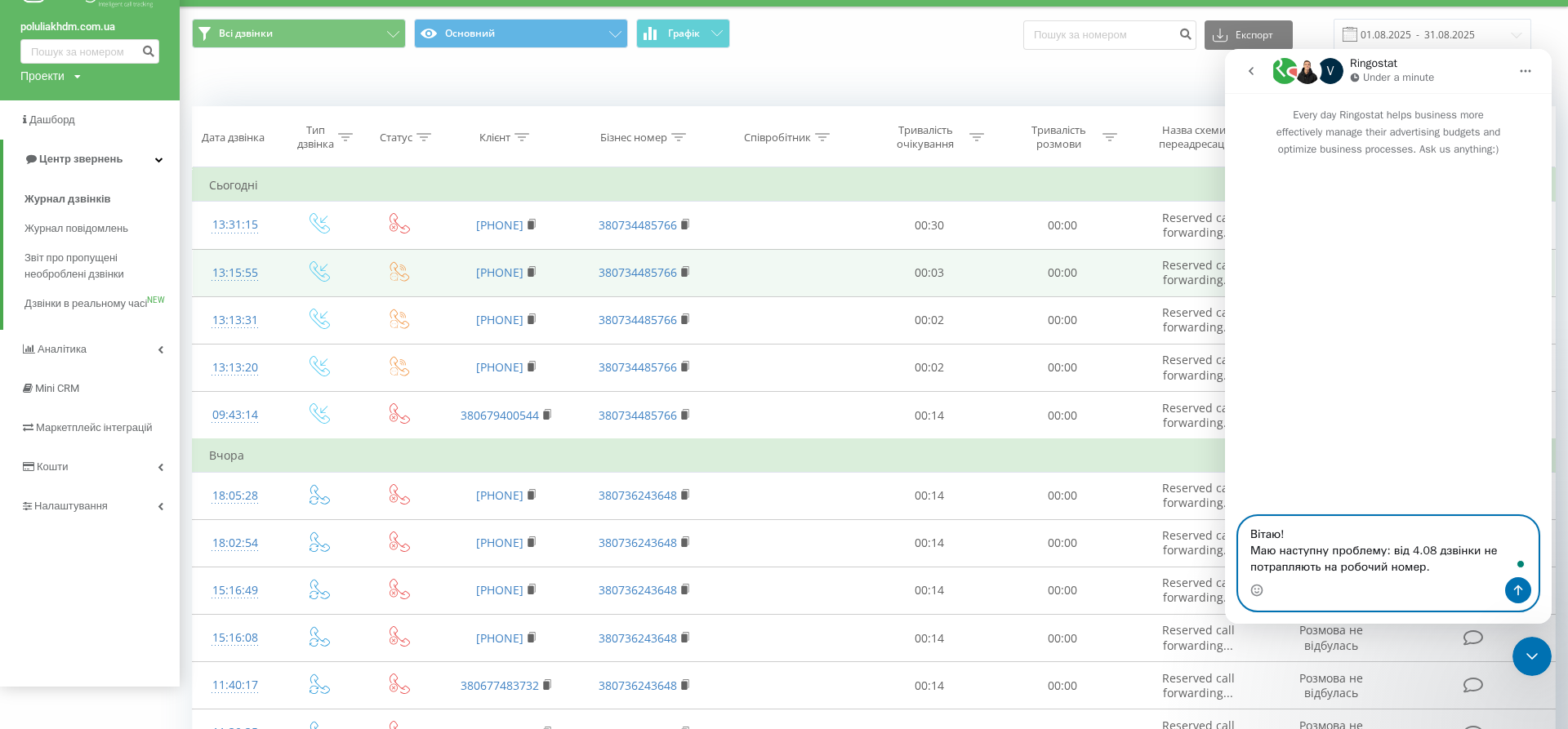scroll, scrollTop: 0, scrollLeft: 0, axis: both 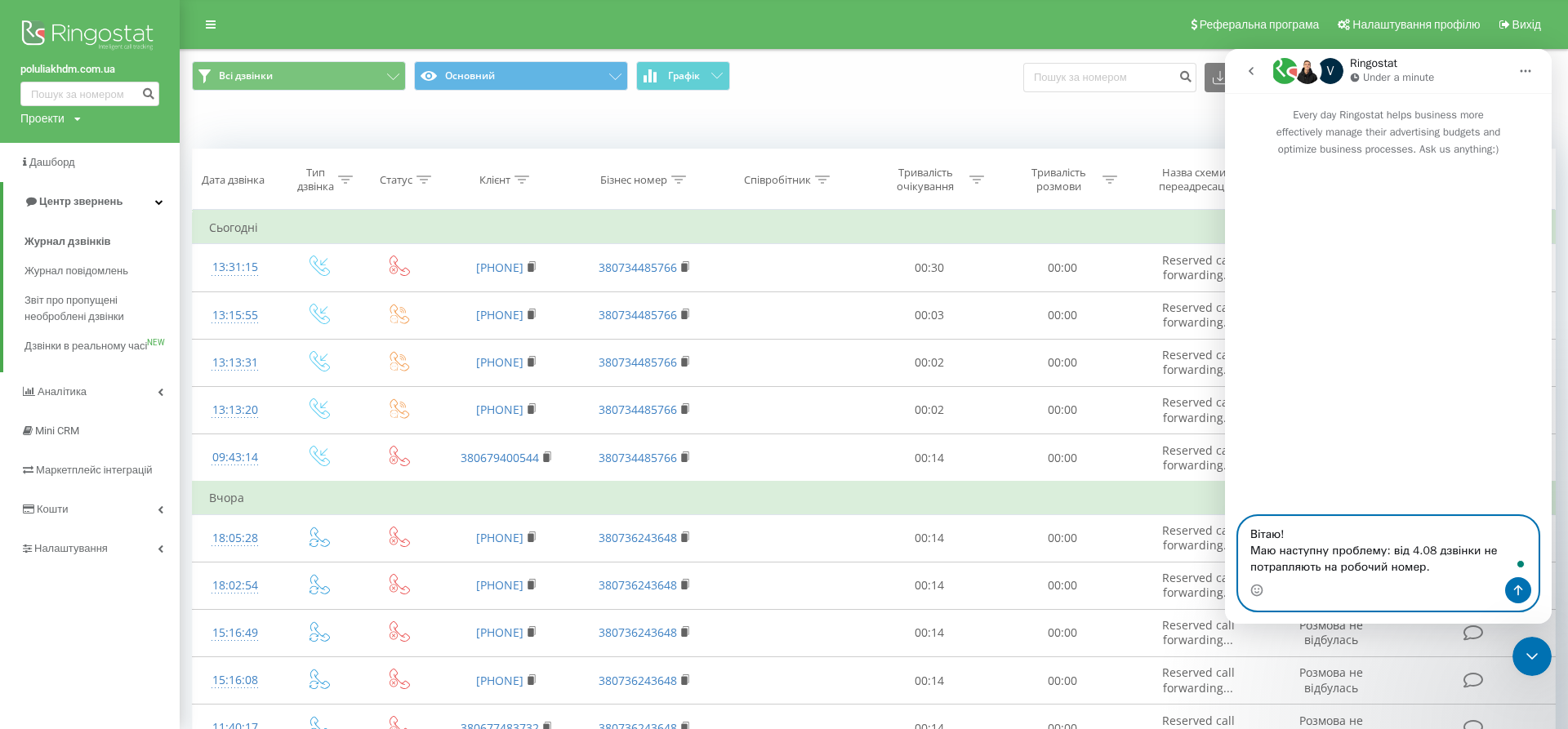 type 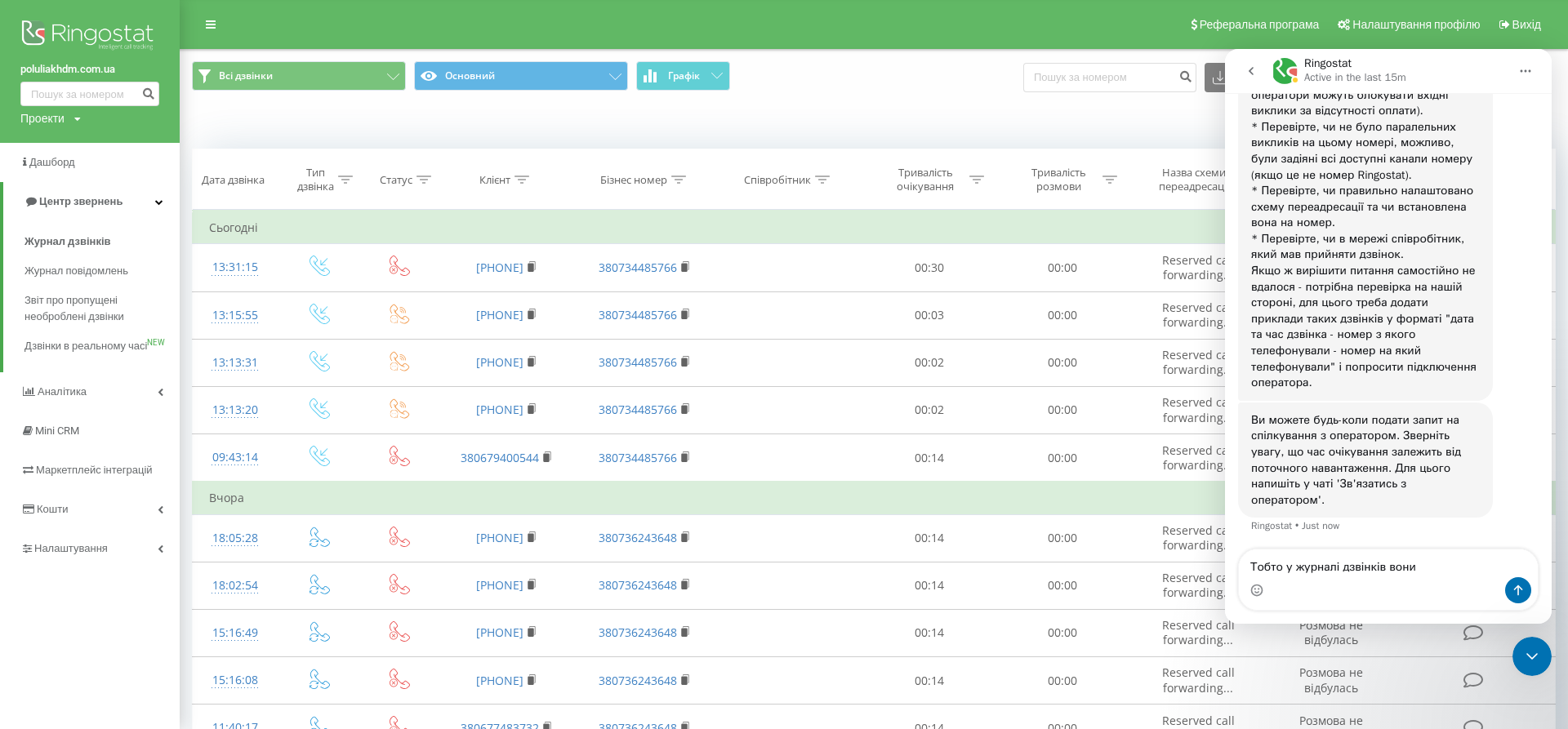 scroll, scrollTop: 310, scrollLeft: 0, axis: vertical 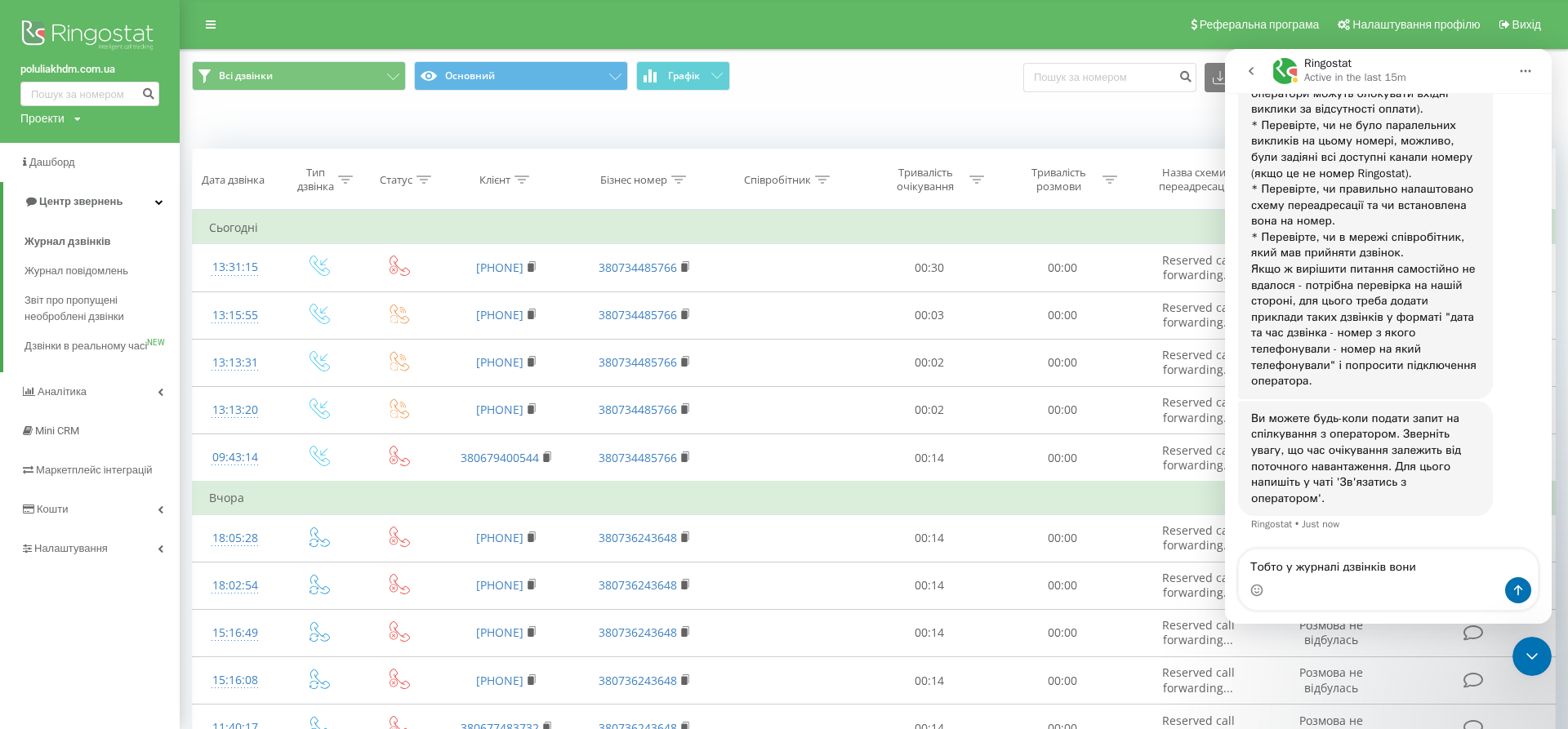 type on "Тобто у журналі дзвінків вони" 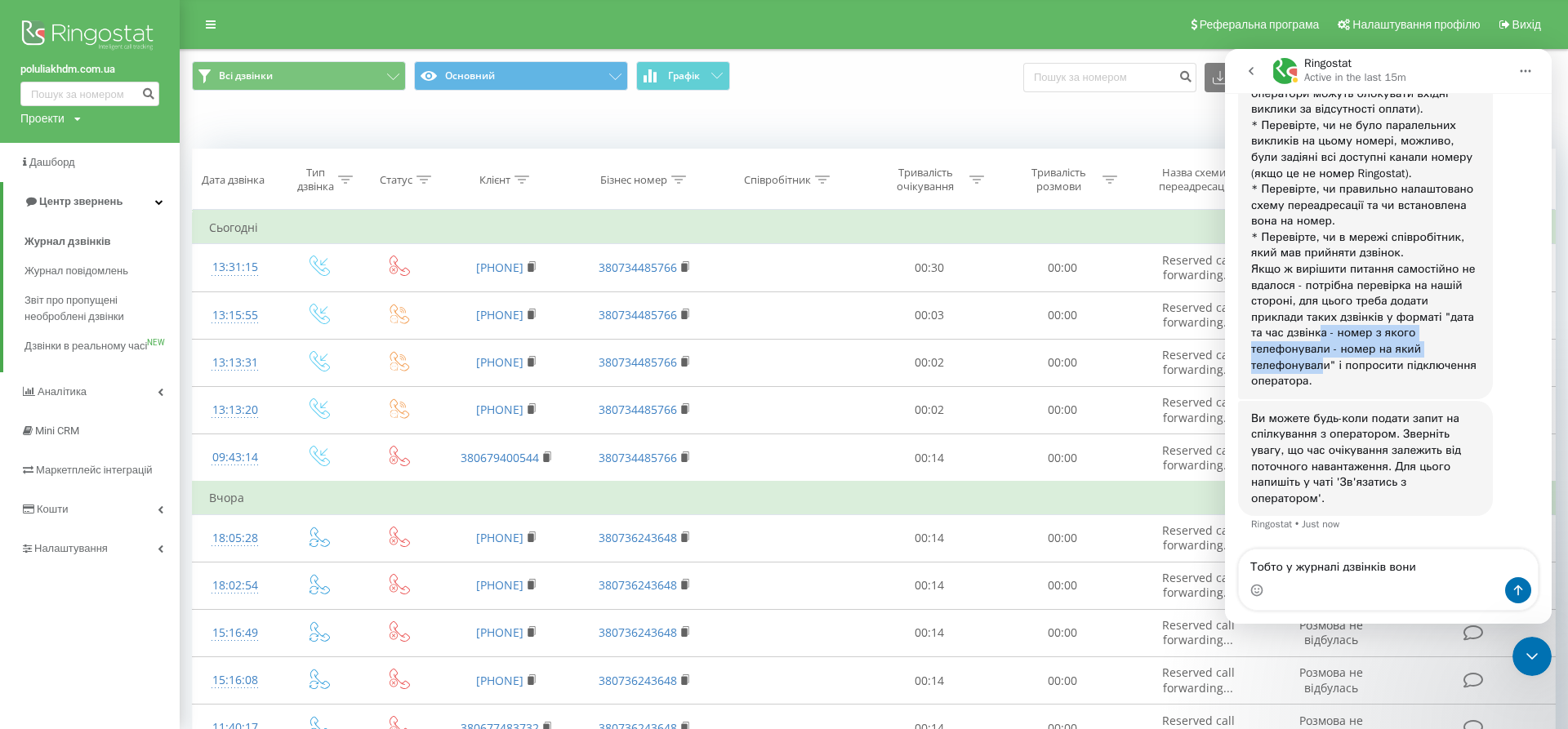 drag, startPoint x: 1322, startPoint y: 332, endPoint x: 1322, endPoint y: 370, distance: 38 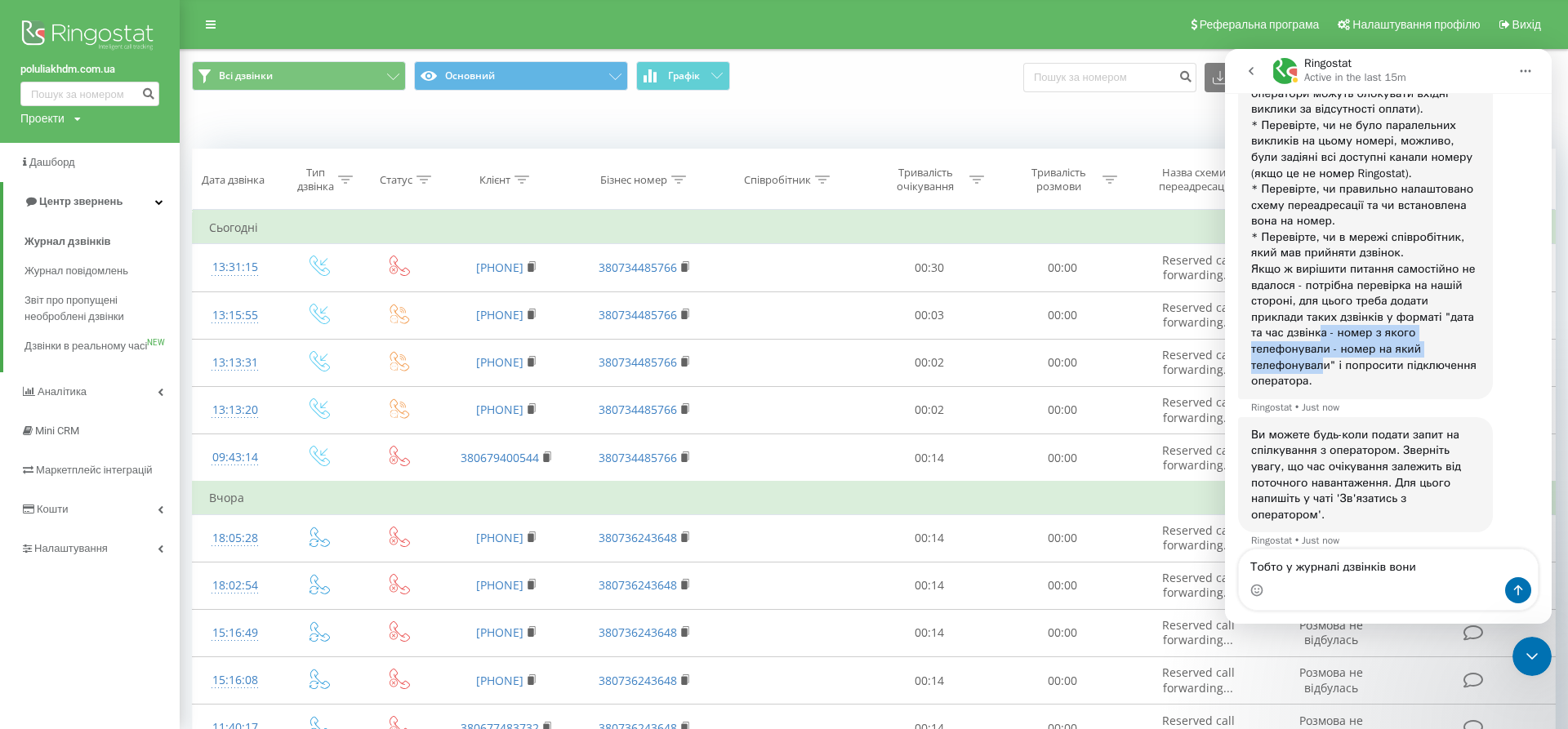 click on "Вітаю! Вхідні дзвінки на номер можуть не проходити через безліч причин, ось основні пункти, які ви можете перевірити самостійно для пришвидшення вирішення питання: * Перевірте, чи оплачено номер (деякі оператори можуть блокувати вхідні виклики за відсутності оплати). * Перевірте, чи не було паралельних викликів на цьому номері, можливо, були задіяні всі доступні канали номеру (якщо це не номер Ringostat). * Перевірте, чи правильно налаштовано схему переадресації та чи встановлена вона на номер. * Перевірте, чи в мережі співробітник, який мав прийняти дзвінок." at bounding box center [1365, 180] 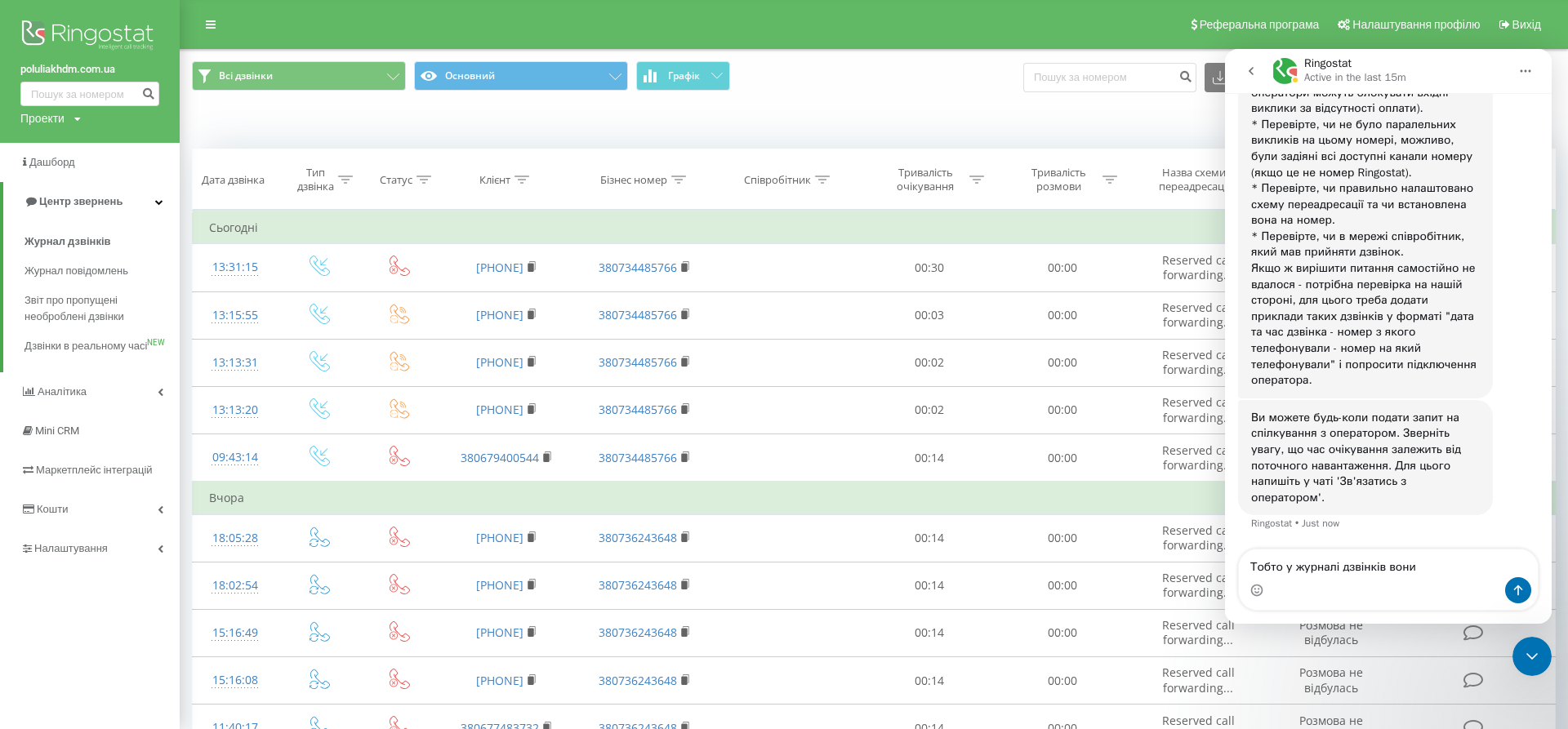 scroll, scrollTop: 310, scrollLeft: 0, axis: vertical 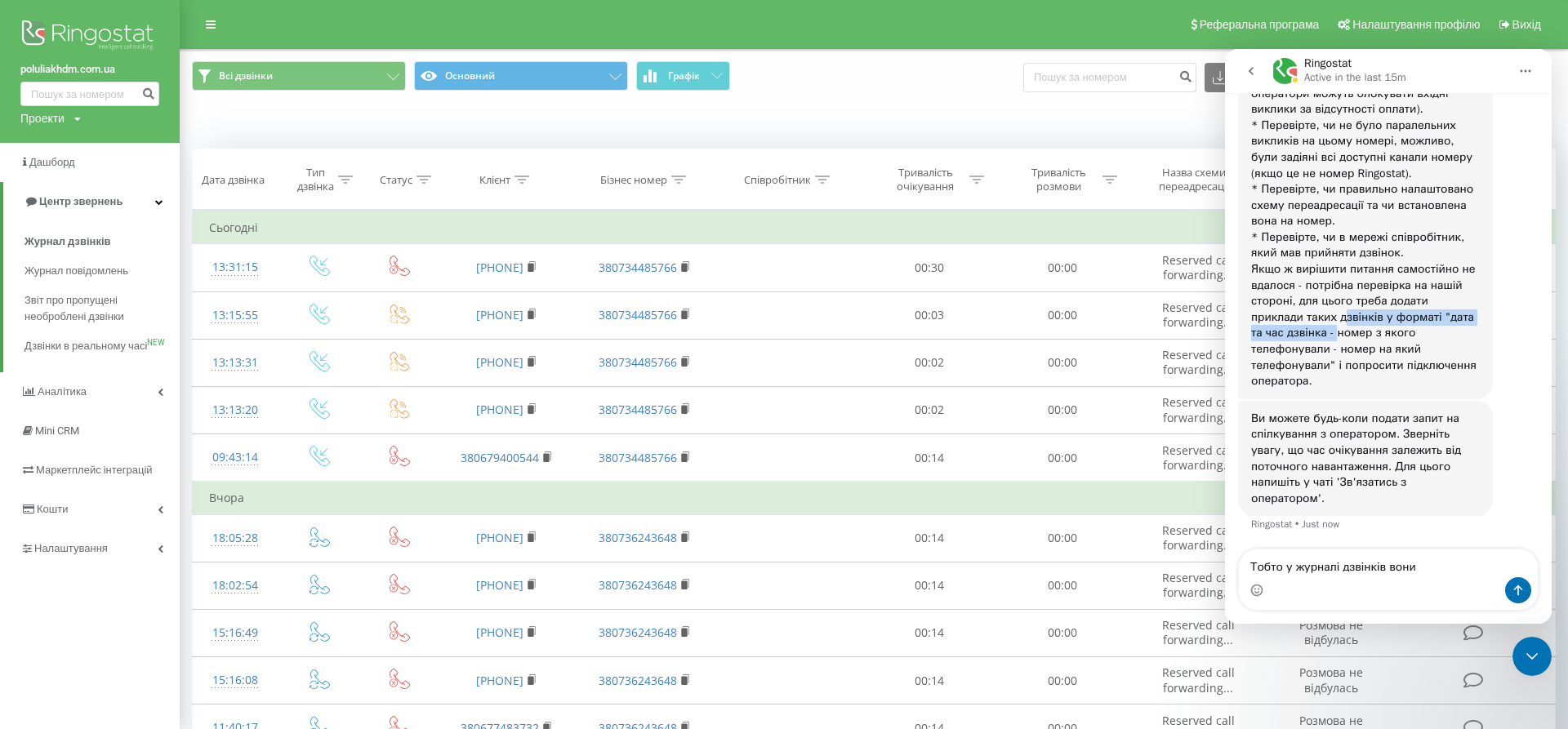 drag, startPoint x: 1349, startPoint y: 311, endPoint x: 1343, endPoint y: 331, distance: 21 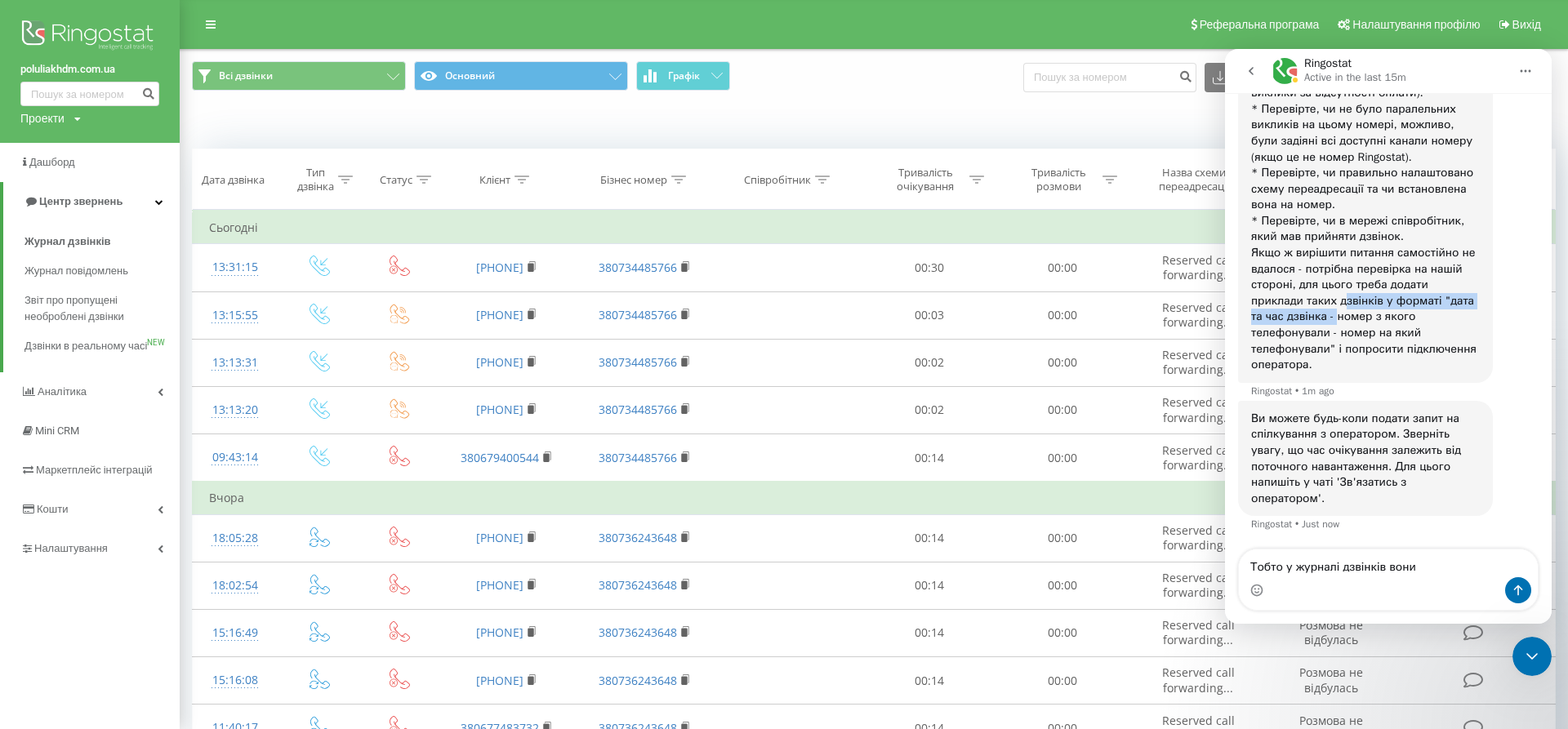 scroll, scrollTop: 327, scrollLeft: 0, axis: vertical 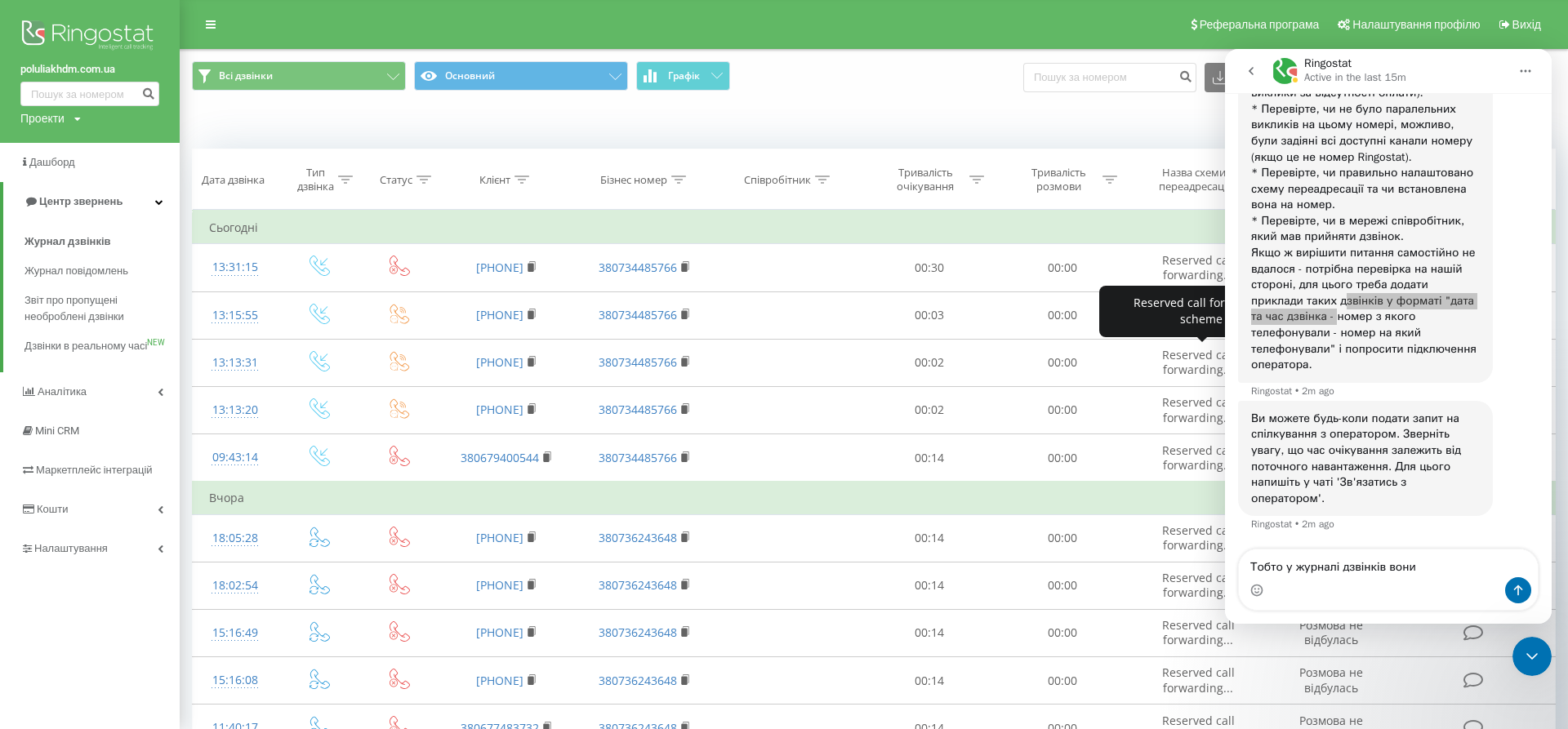 click on "Реферальна програма Налаштування профілю Вихід" at bounding box center (784, 24) 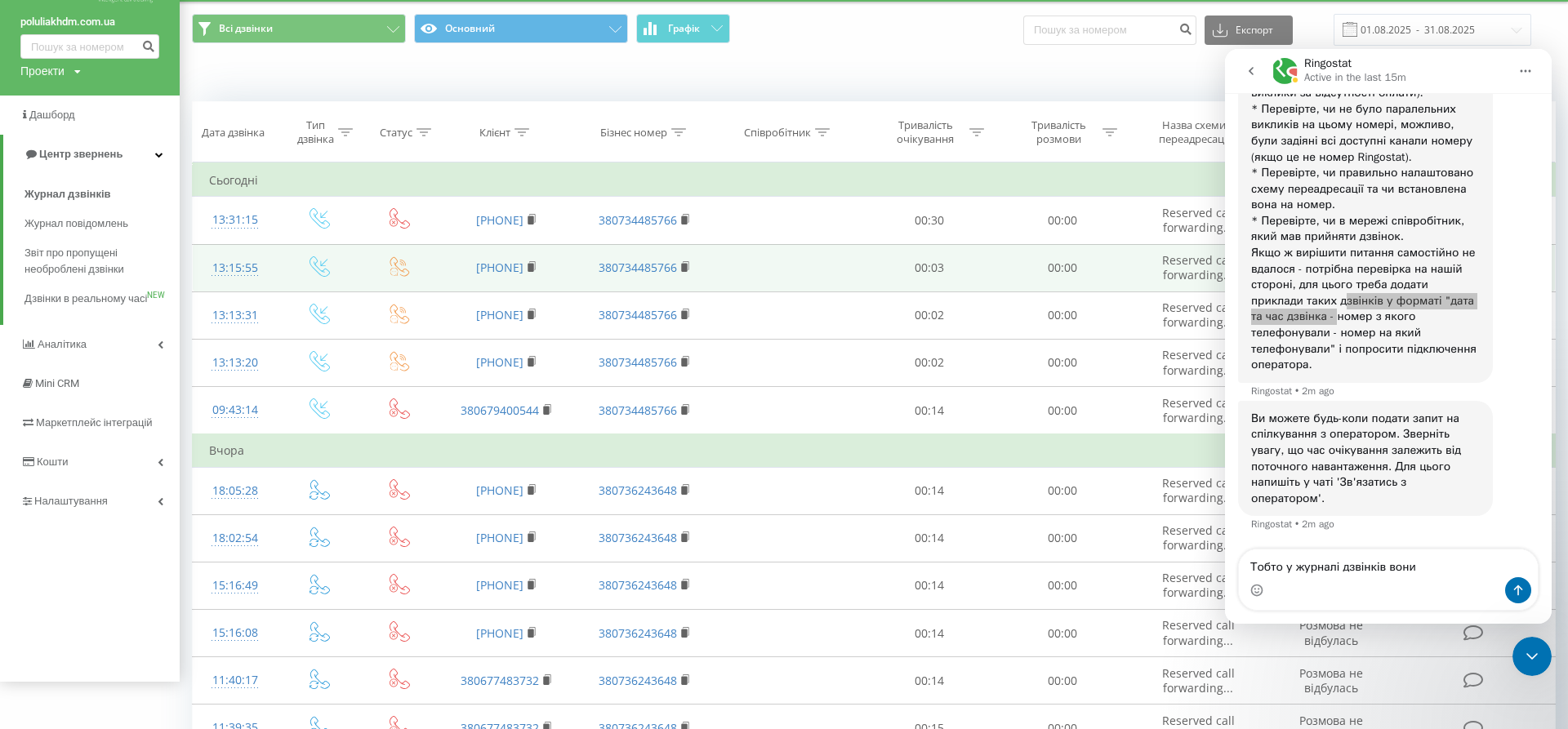 scroll, scrollTop: 64, scrollLeft: 0, axis: vertical 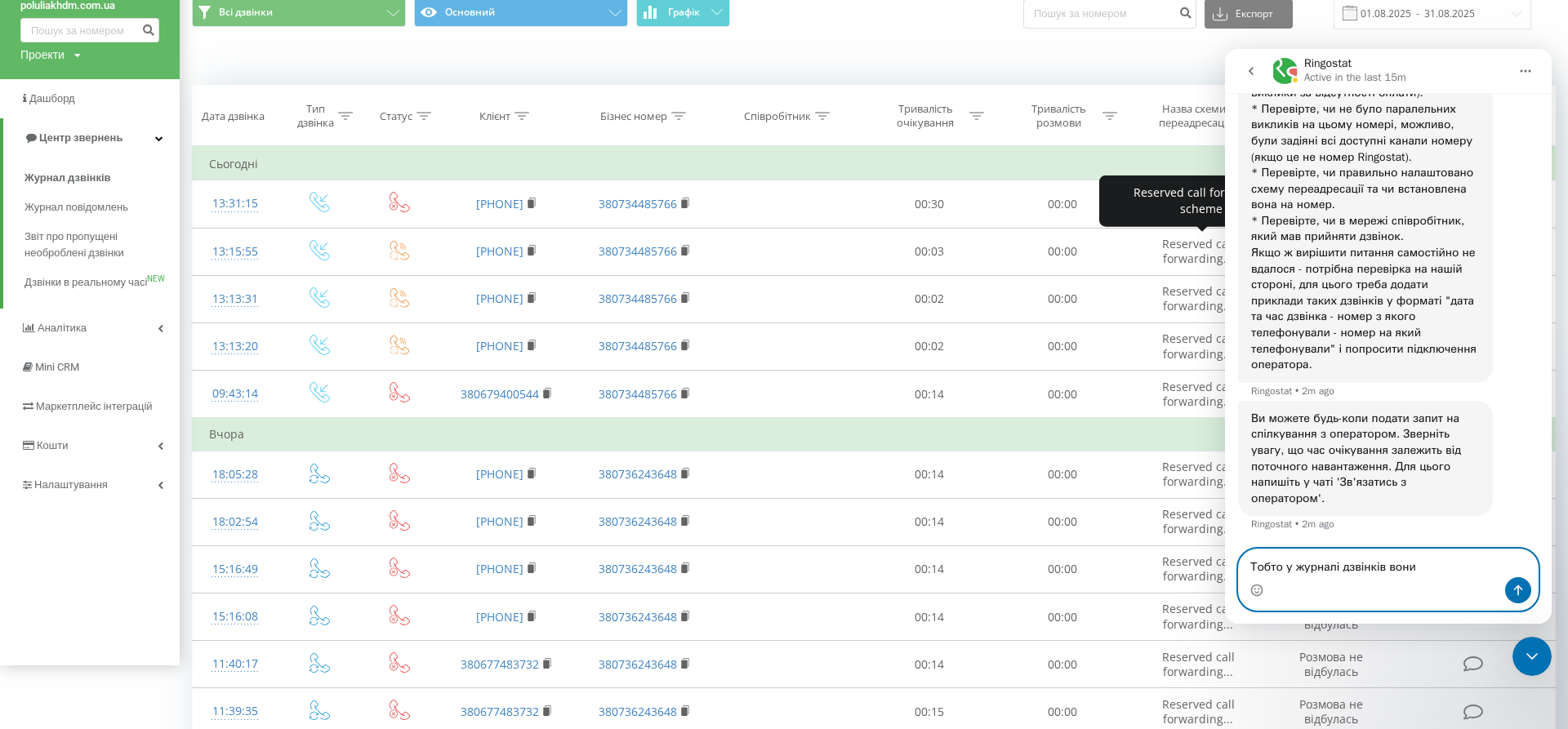 drag, startPoint x: 1432, startPoint y: 568, endPoint x: 1148, endPoint y: 567, distance: 284.00176 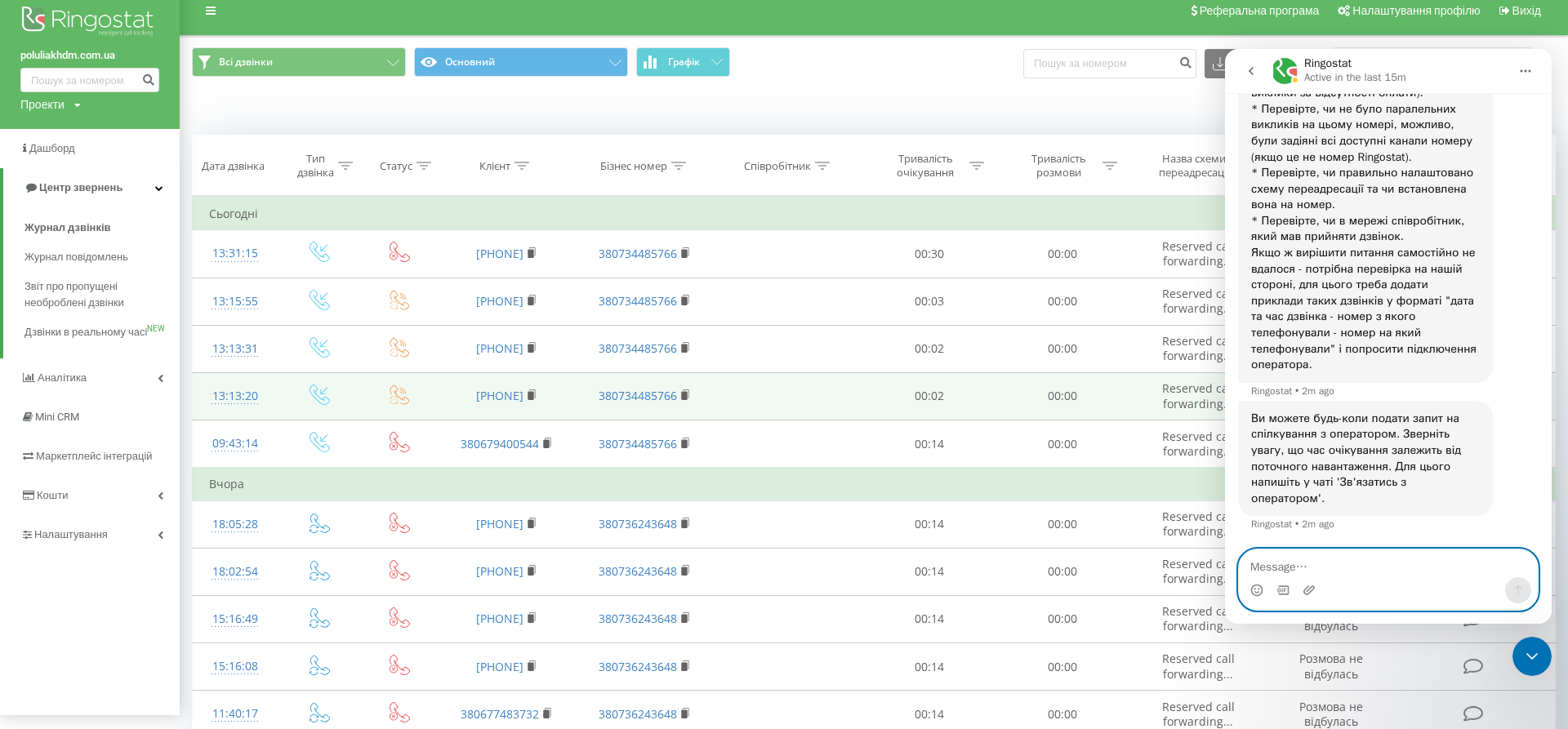 scroll, scrollTop: 0, scrollLeft: 0, axis: both 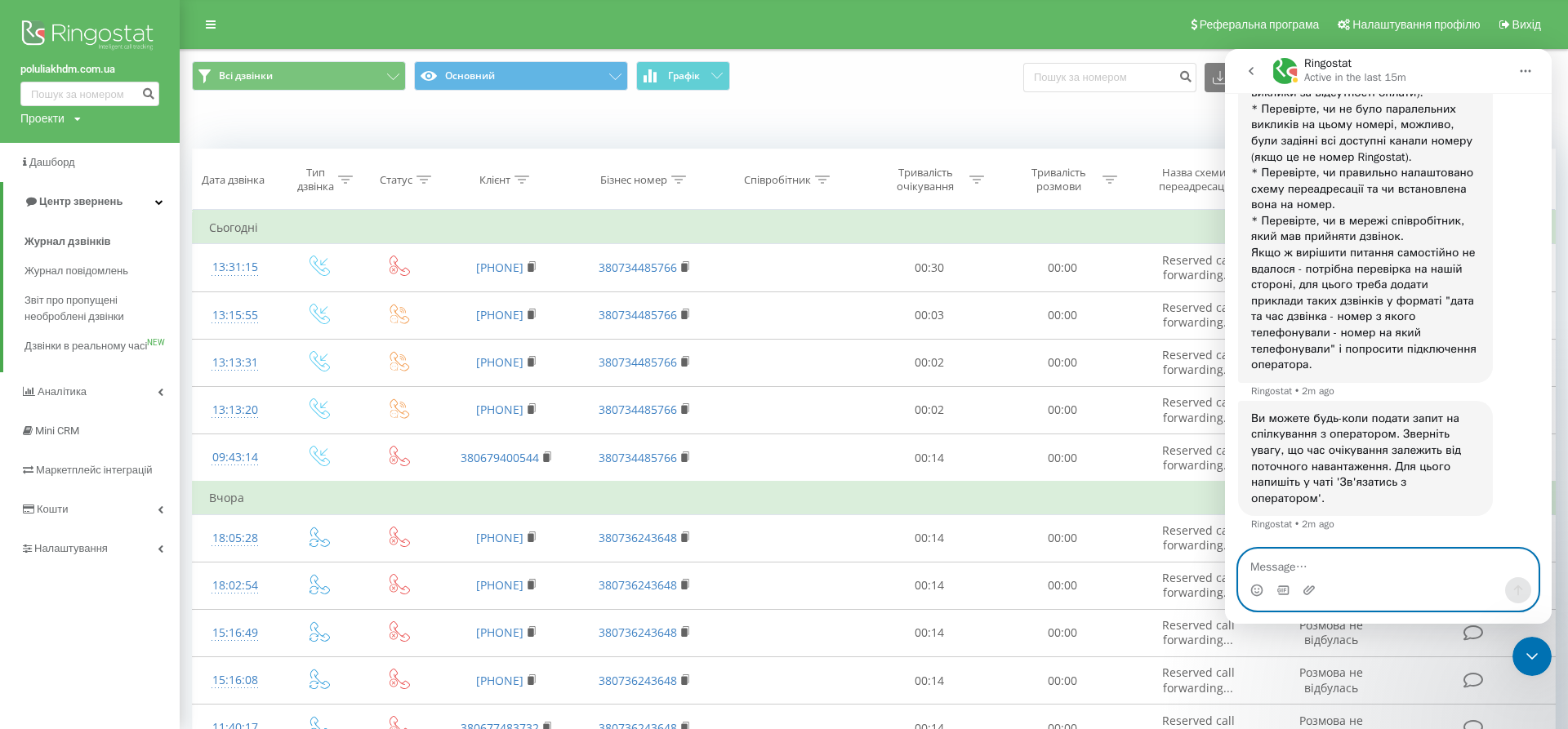 type 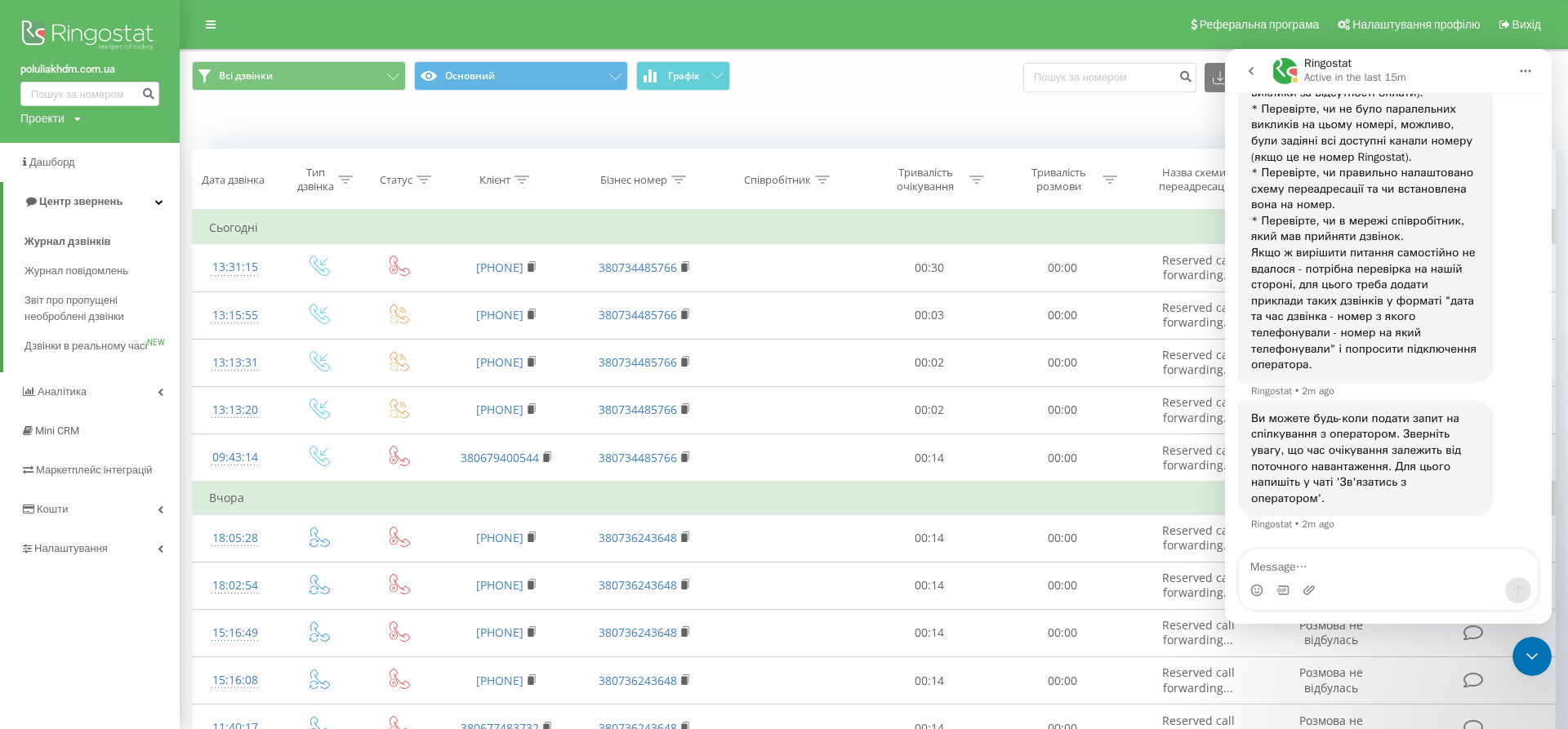 click 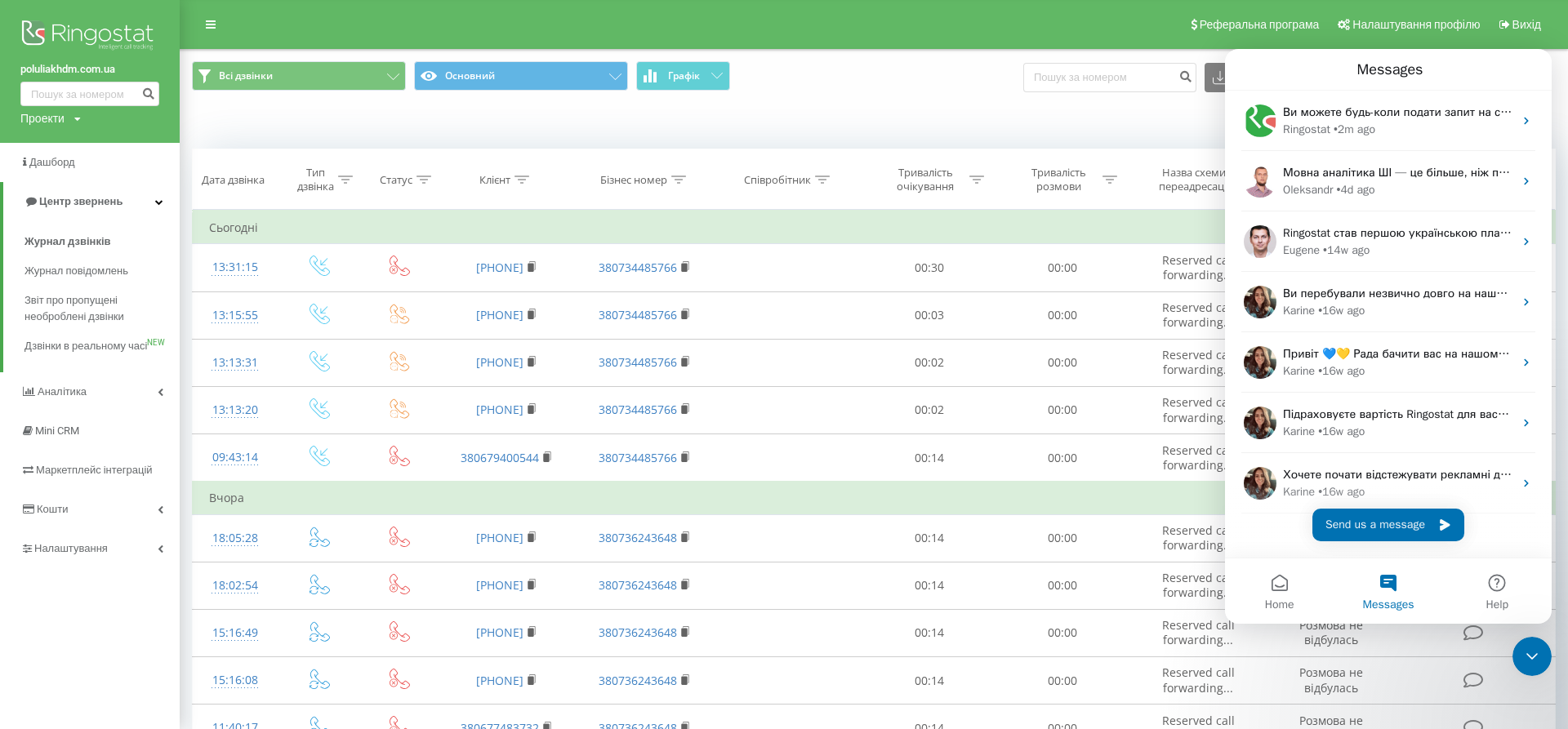 scroll, scrollTop: 0, scrollLeft: 0, axis: both 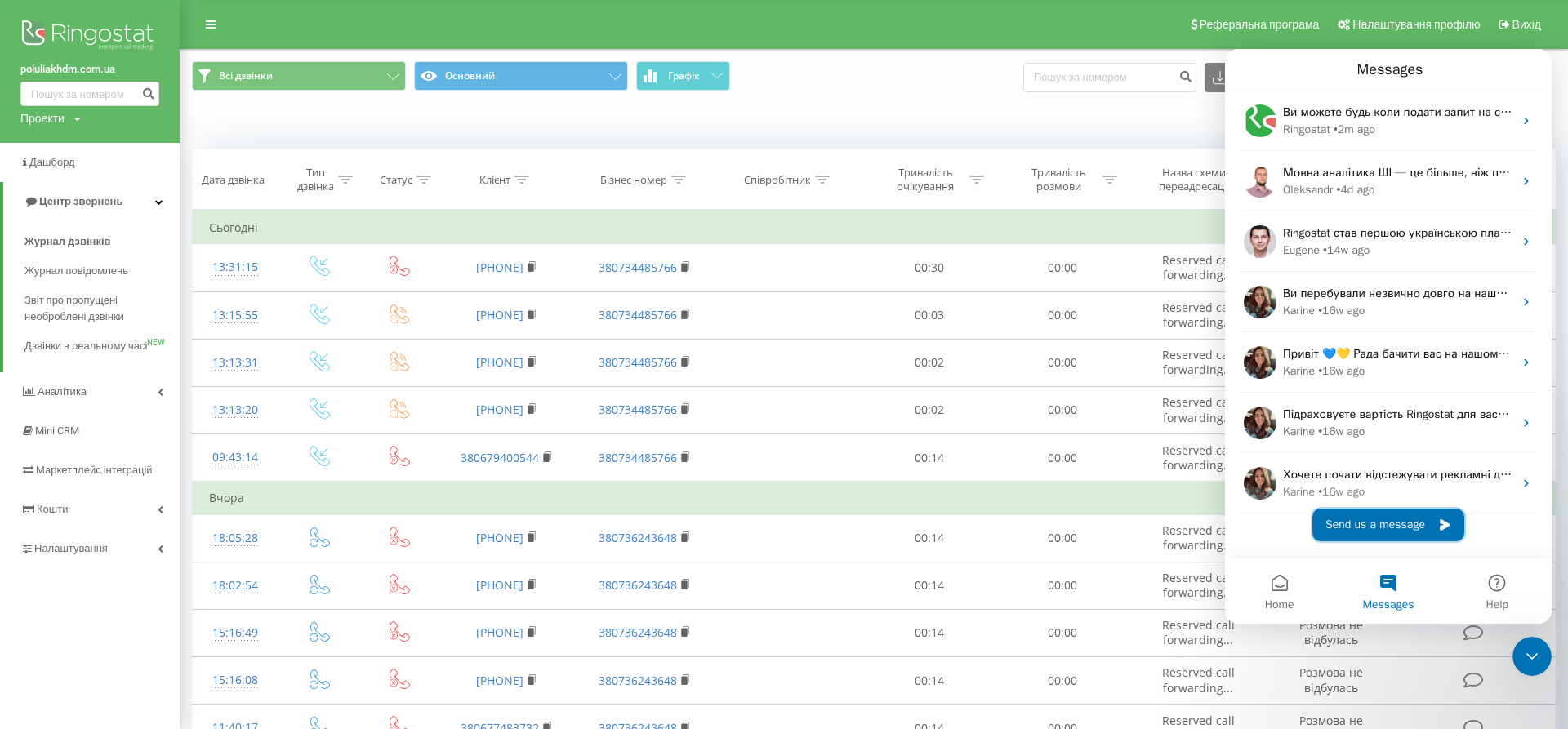 click on "Send us a message" at bounding box center [1388, 525] 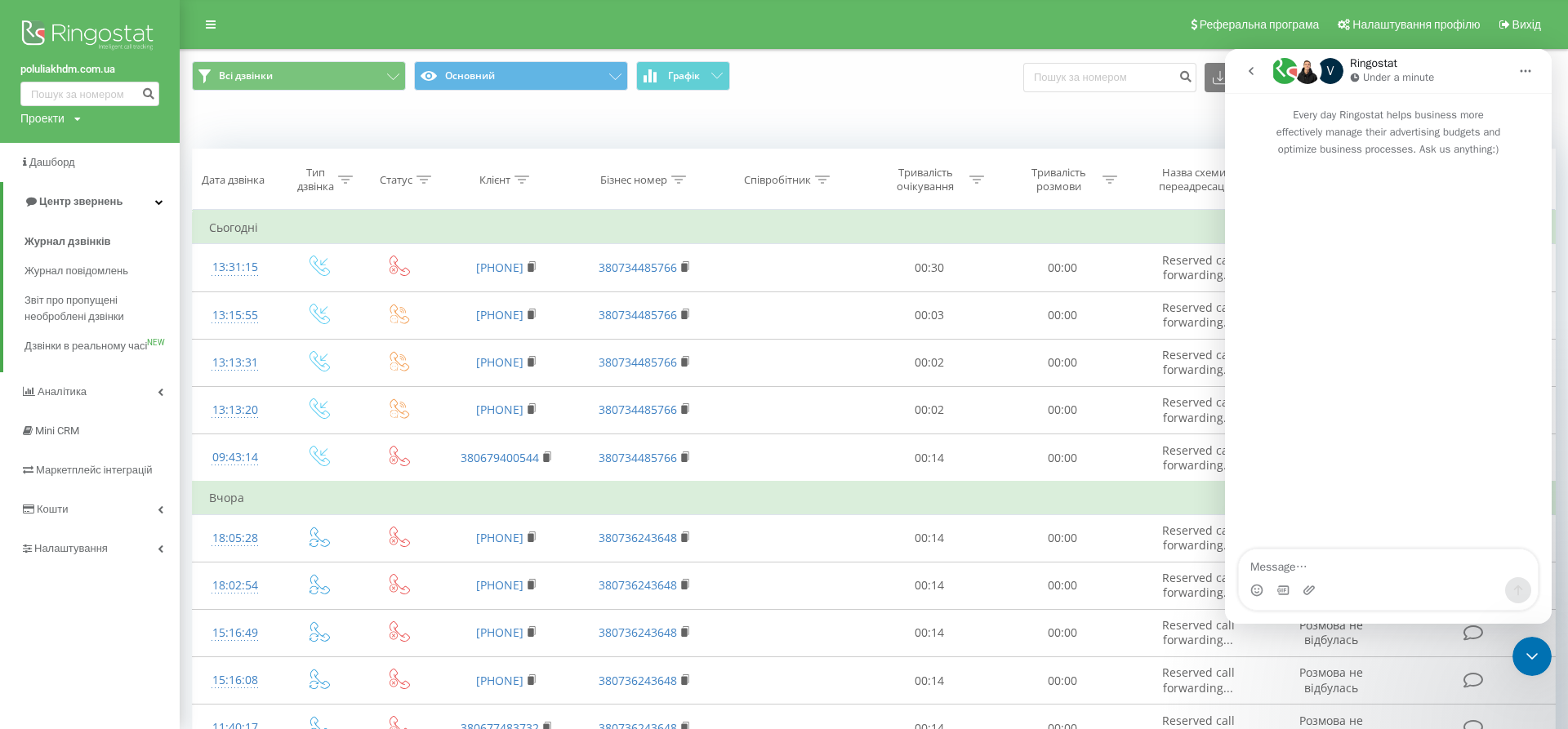 click 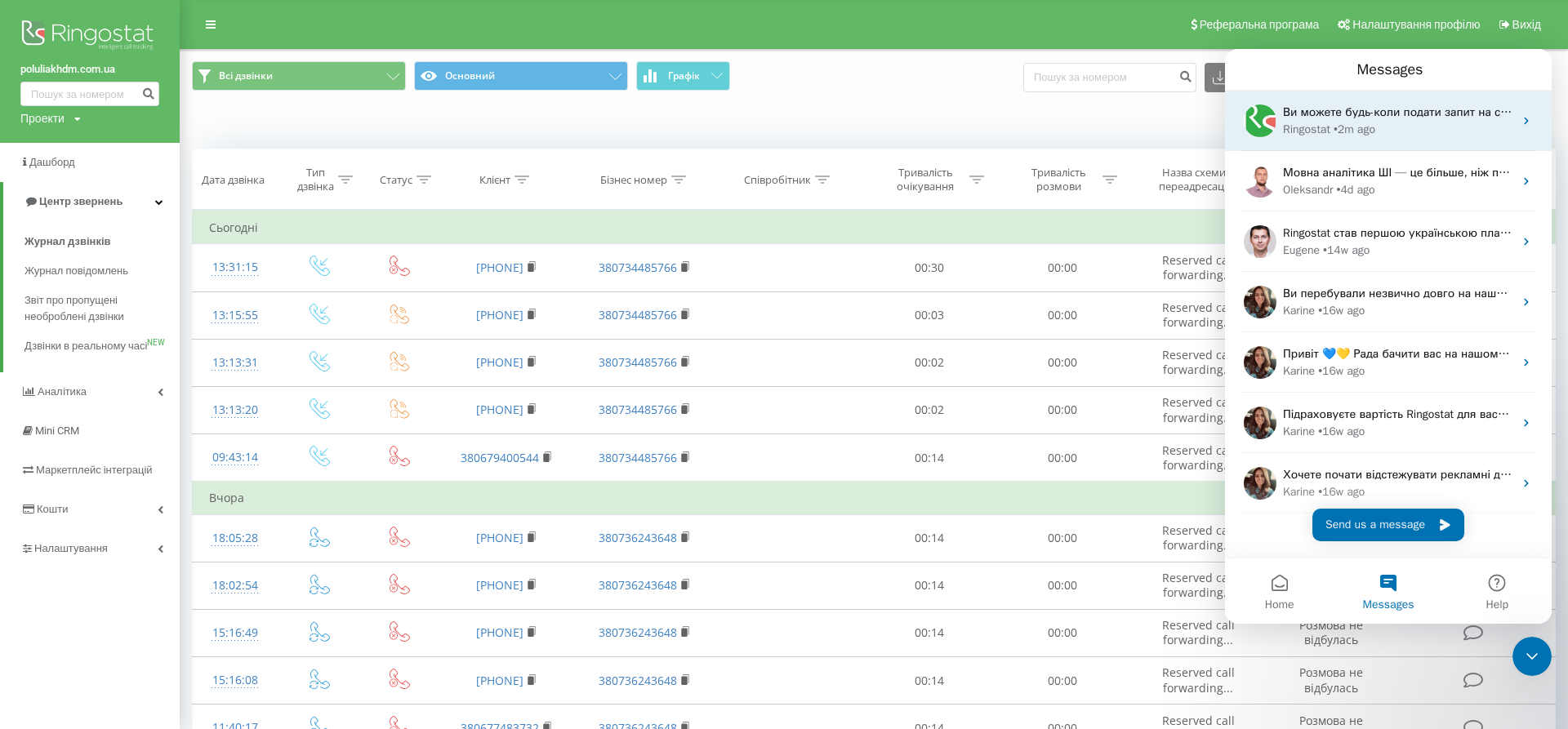 click on "Ви можете будь-коли подати запит на спілкування з оператором. Зверніть увагу, що час очікування залежить від поточного навантаження. Для цього напишіть у чаті 'Зв'язатись з оператором'." at bounding box center (1814, 112) 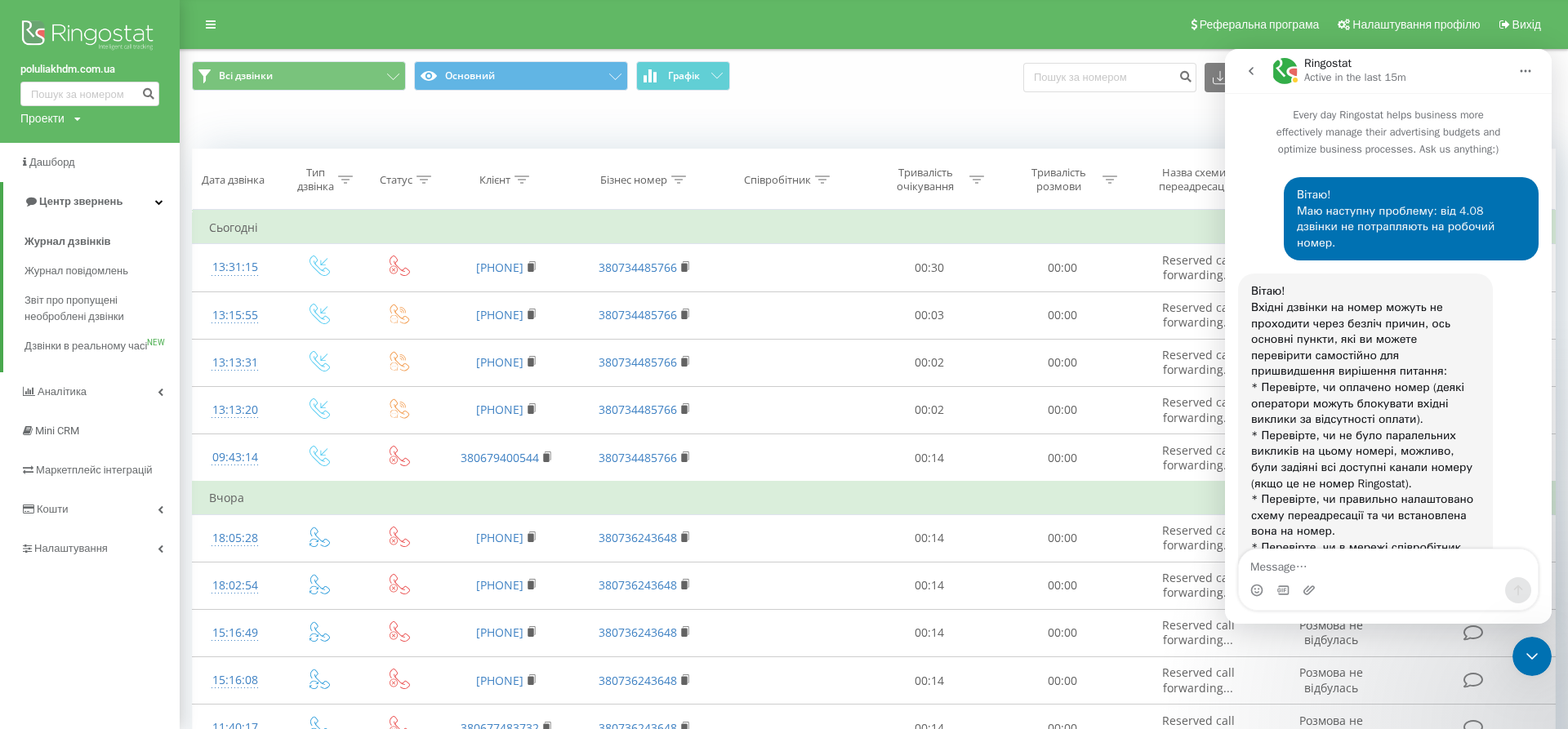 scroll, scrollTop: 310, scrollLeft: 0, axis: vertical 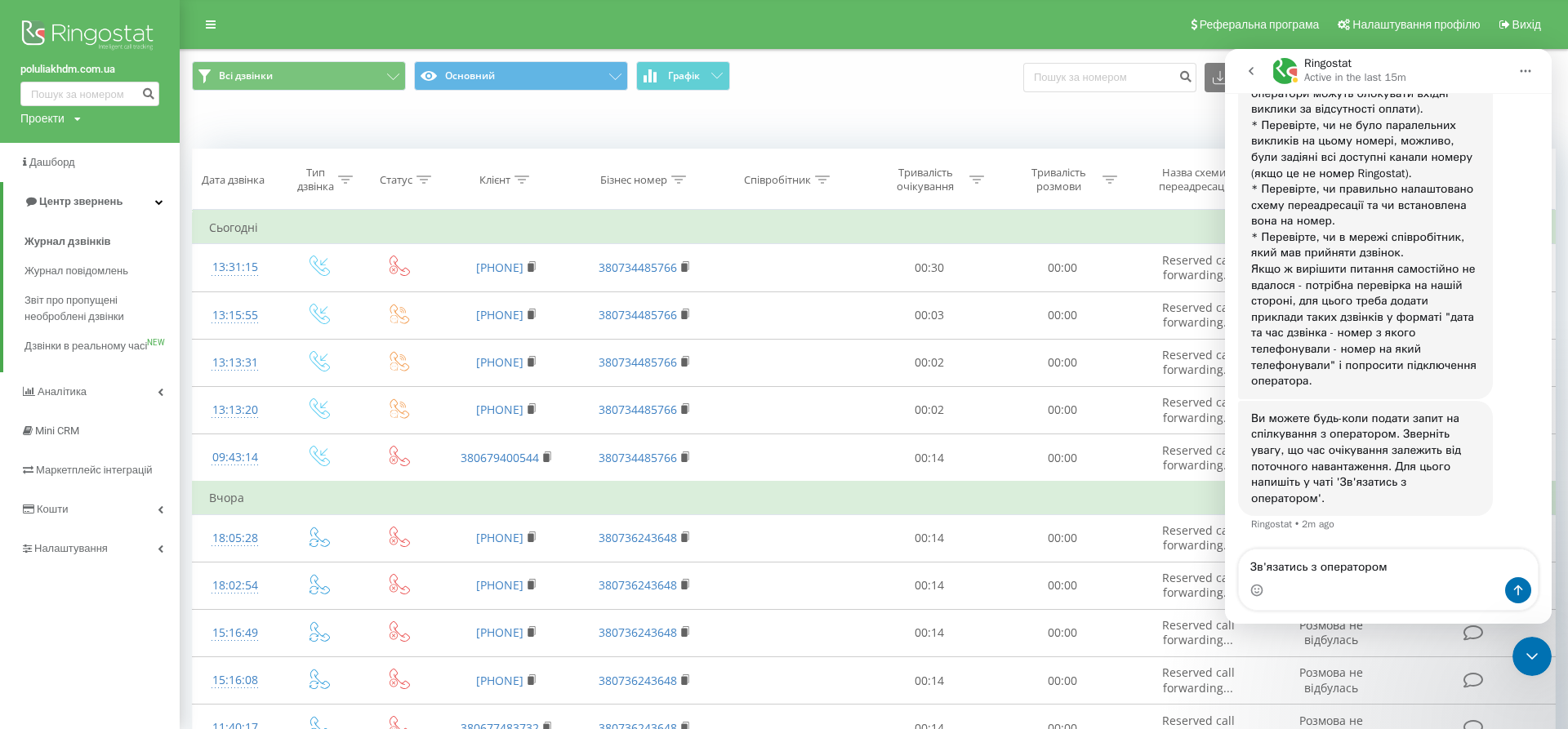 type on "Зв'язатись з оператором." 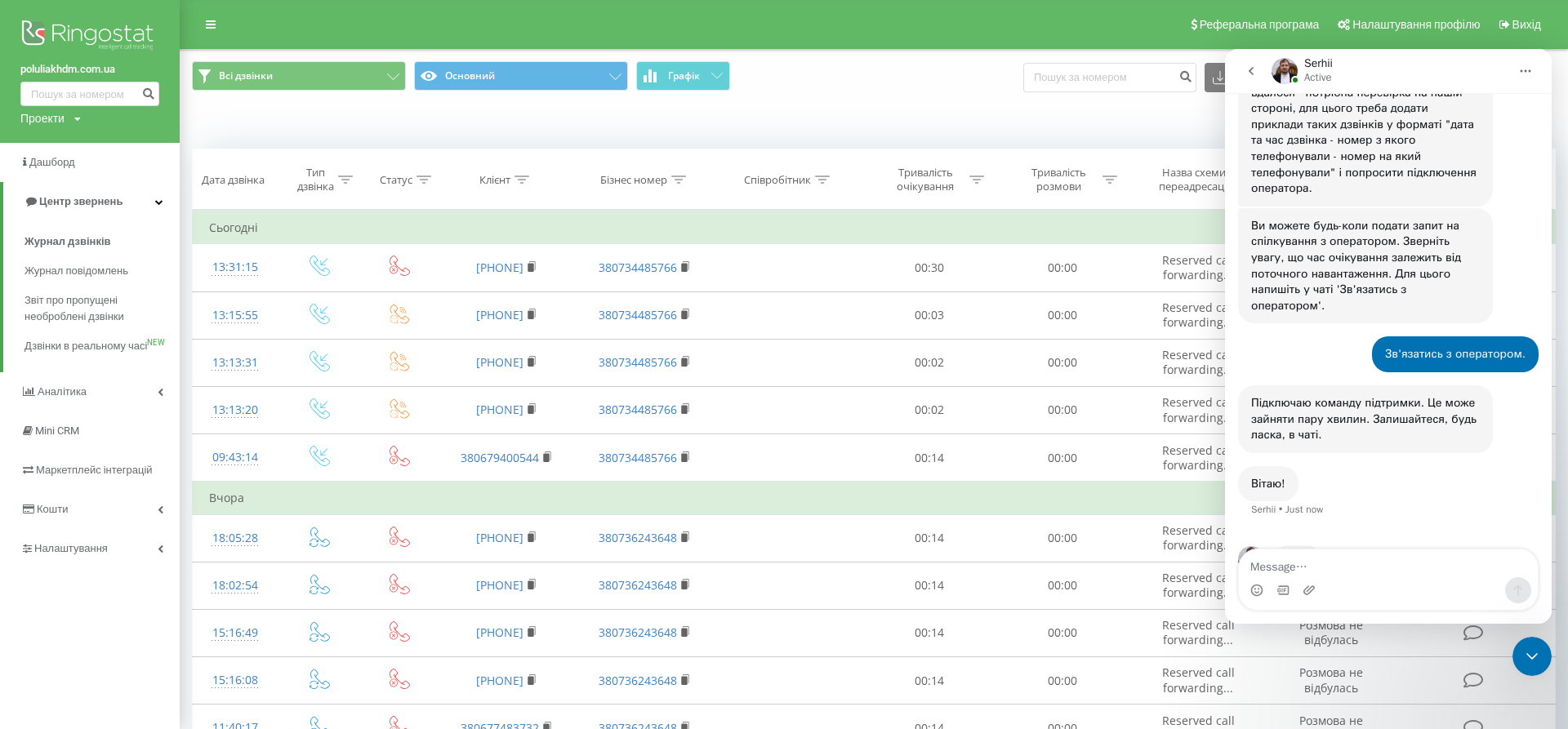 scroll, scrollTop: 552, scrollLeft: 0, axis: vertical 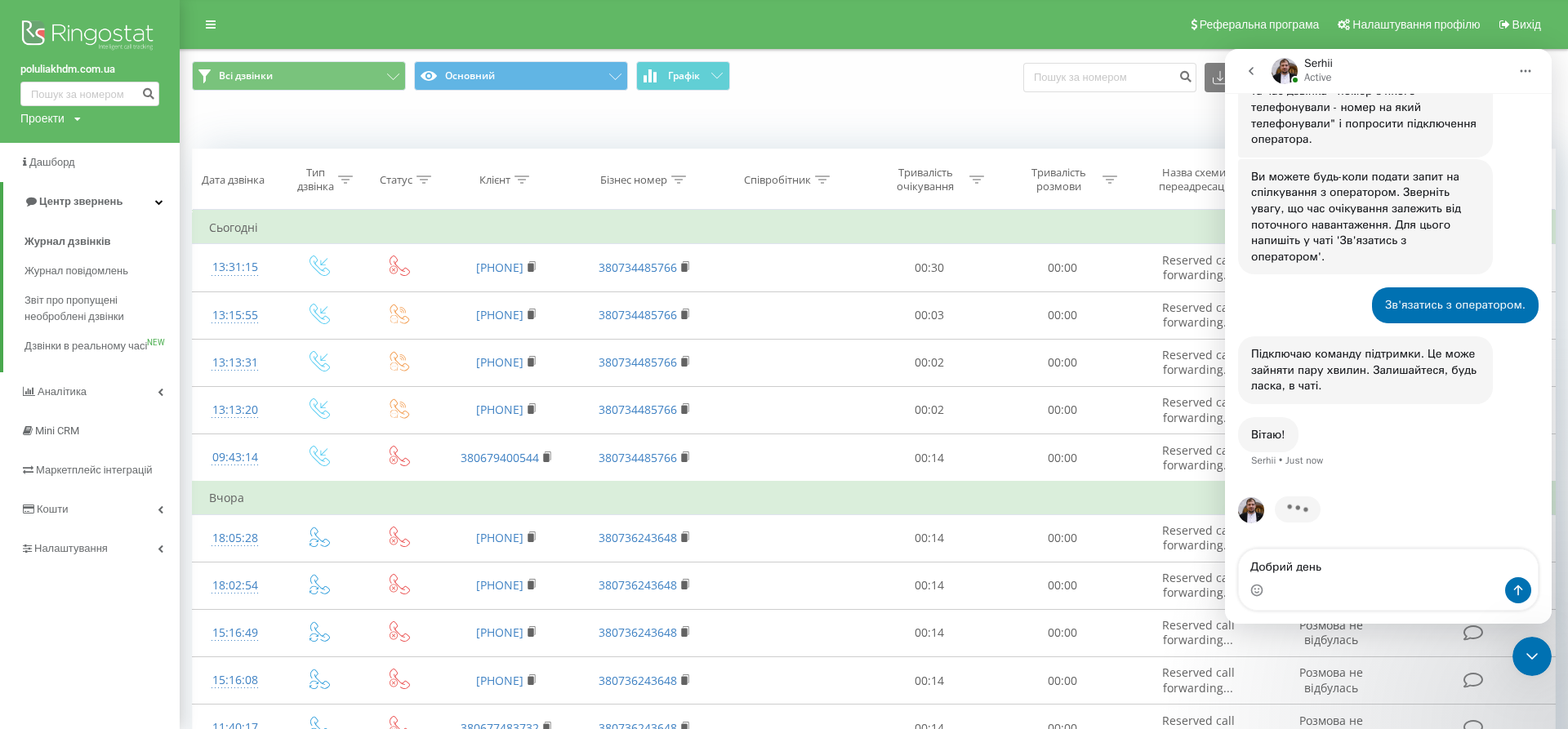 type on "Добрий день!" 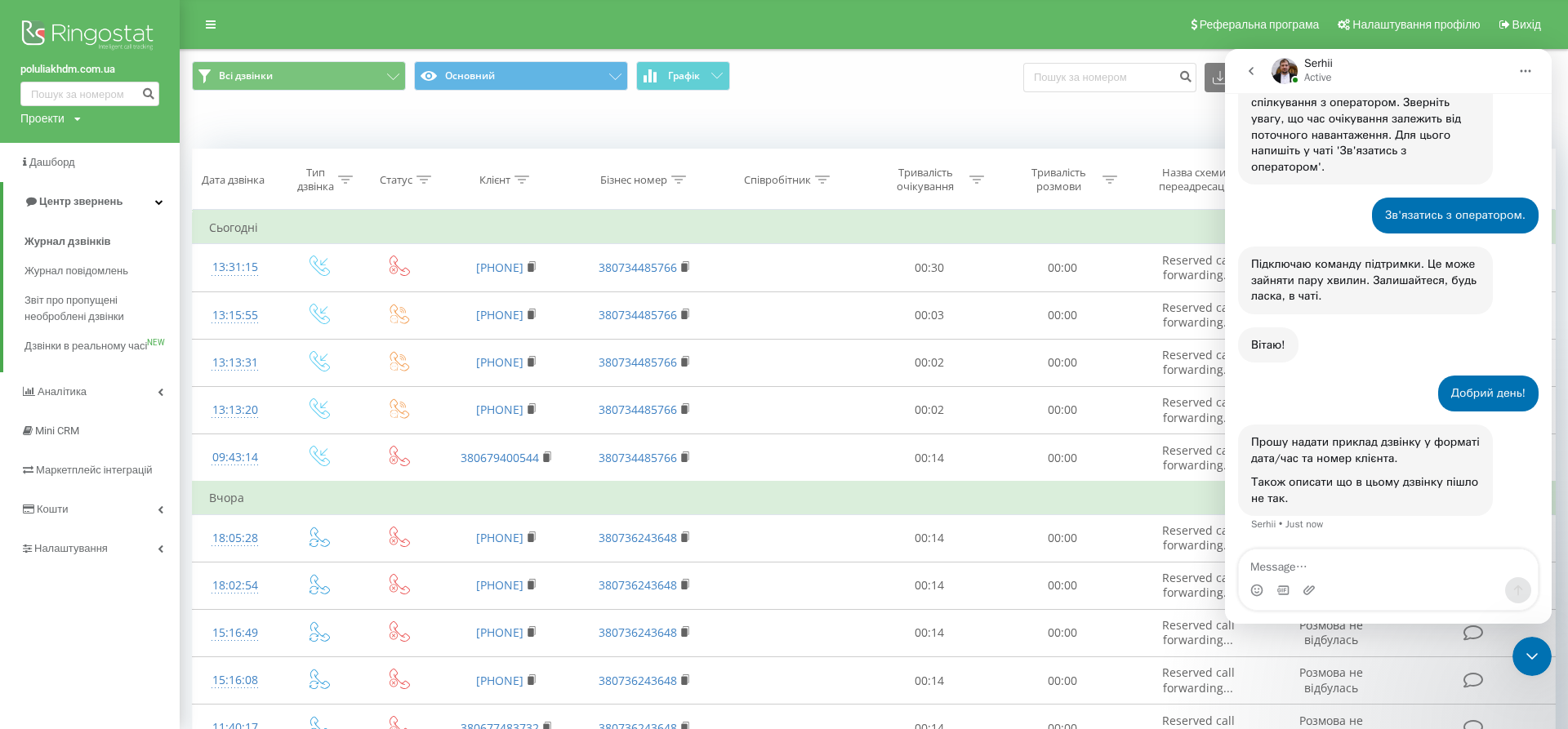 scroll, scrollTop: 642, scrollLeft: 0, axis: vertical 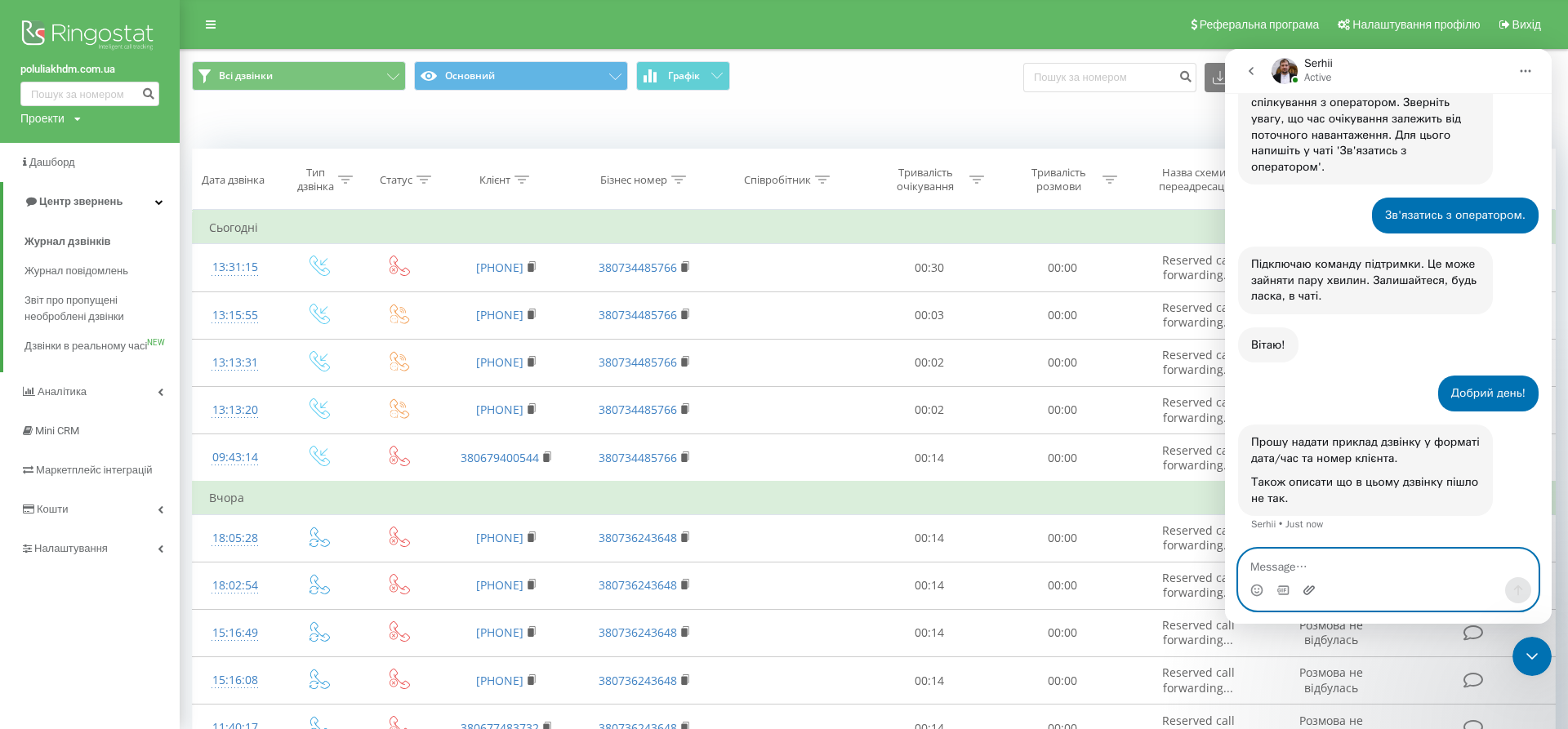 click 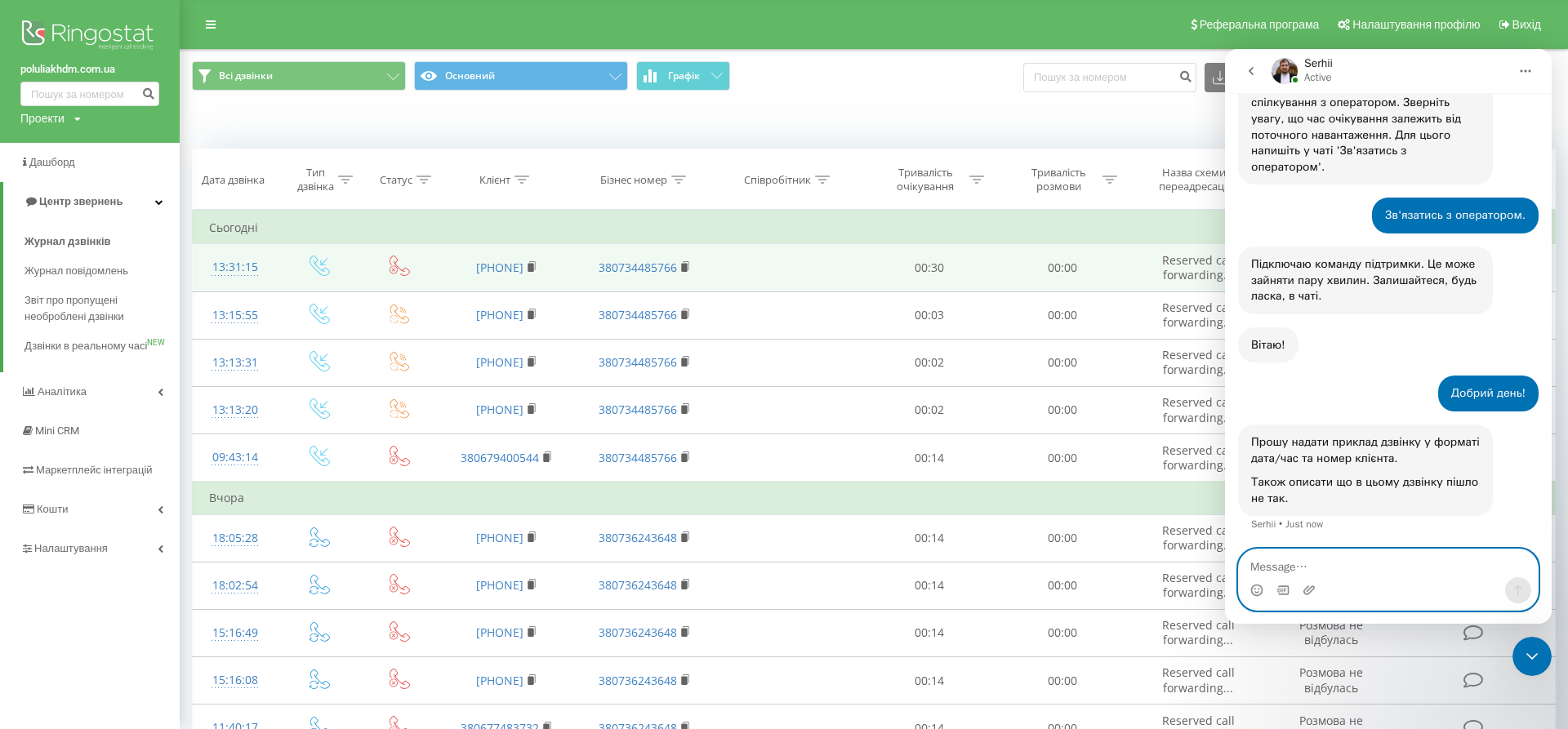 scroll, scrollTop: 747, scrollLeft: 0, axis: vertical 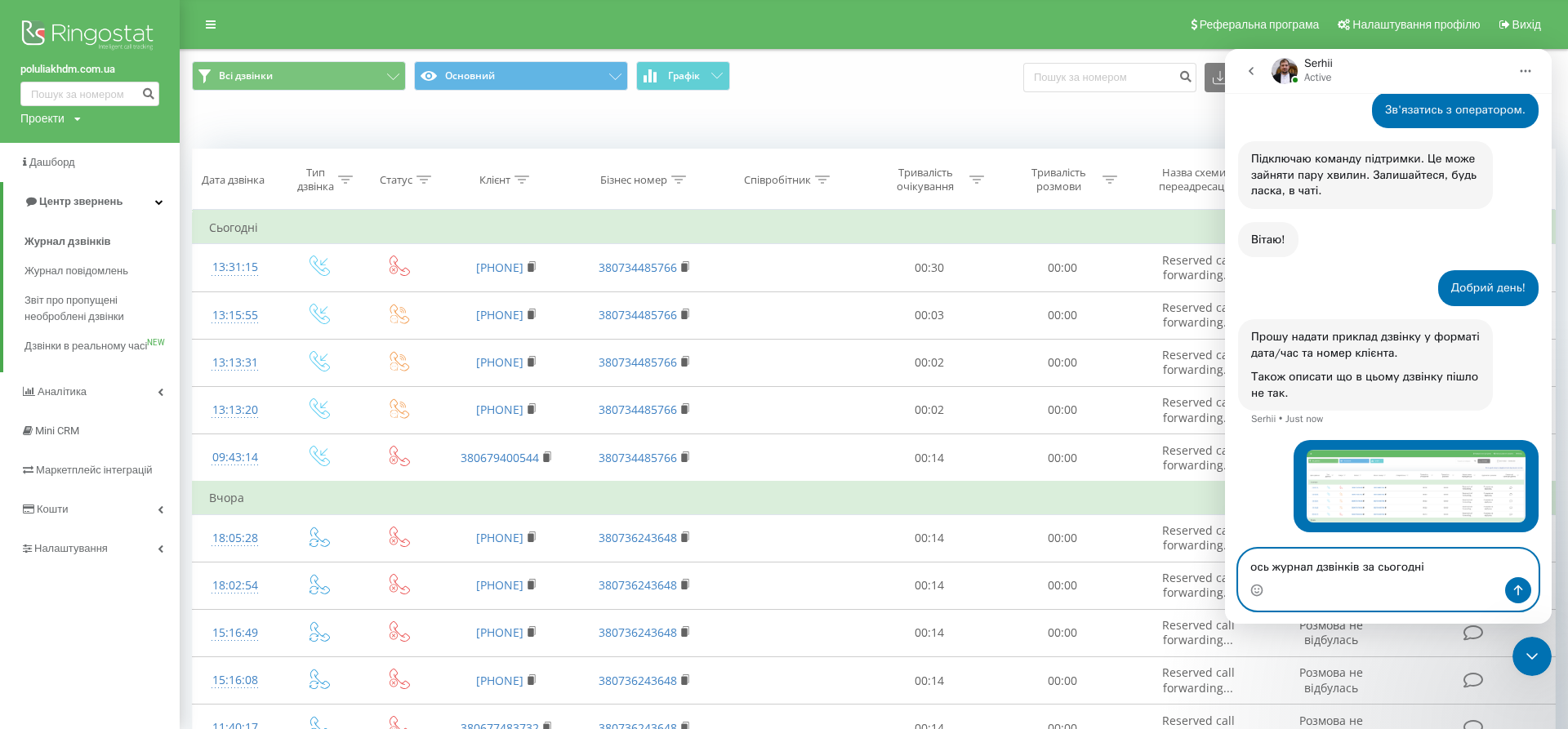 type on "ось журнал дзвінків за сьогодні" 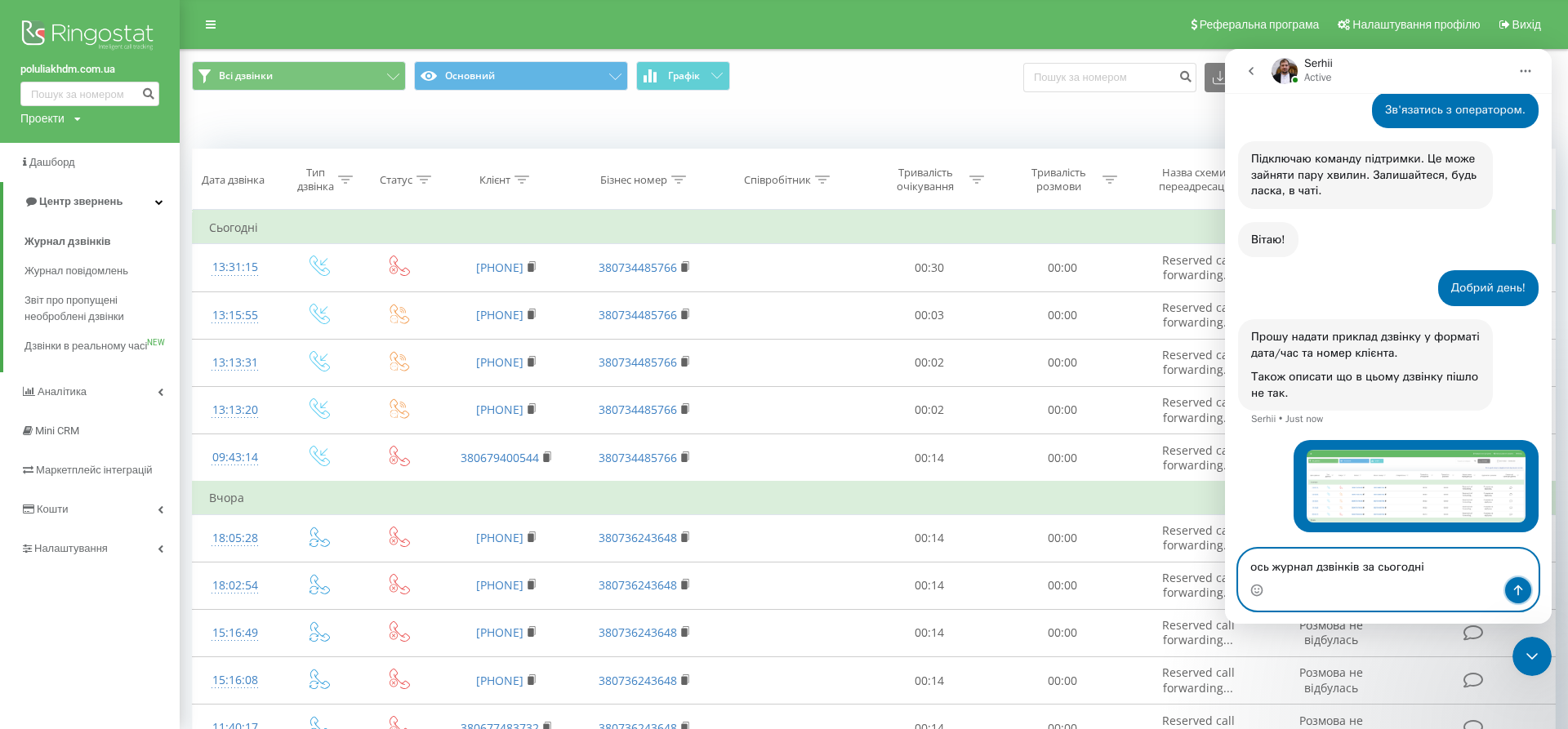 click 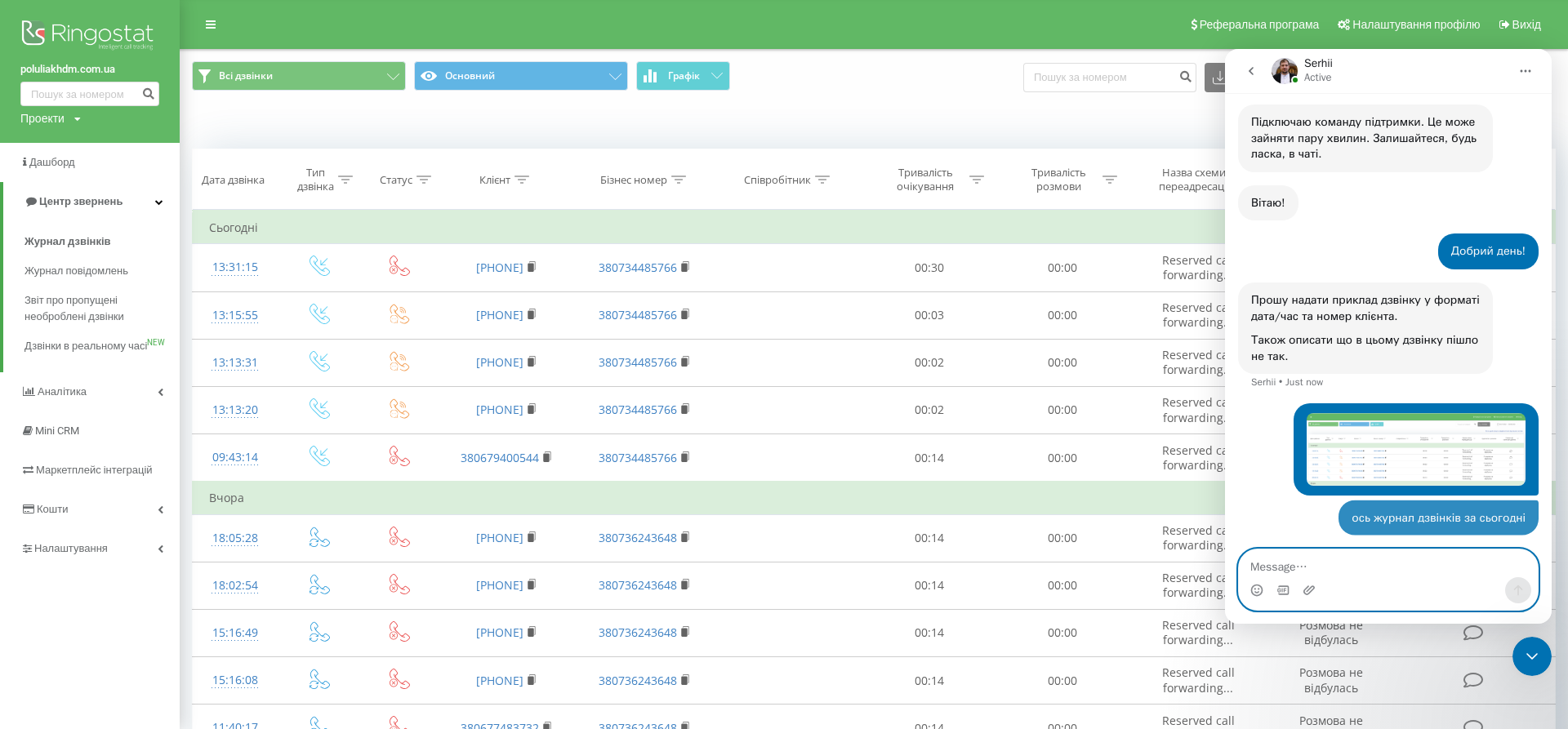 scroll, scrollTop: 784, scrollLeft: 0, axis: vertical 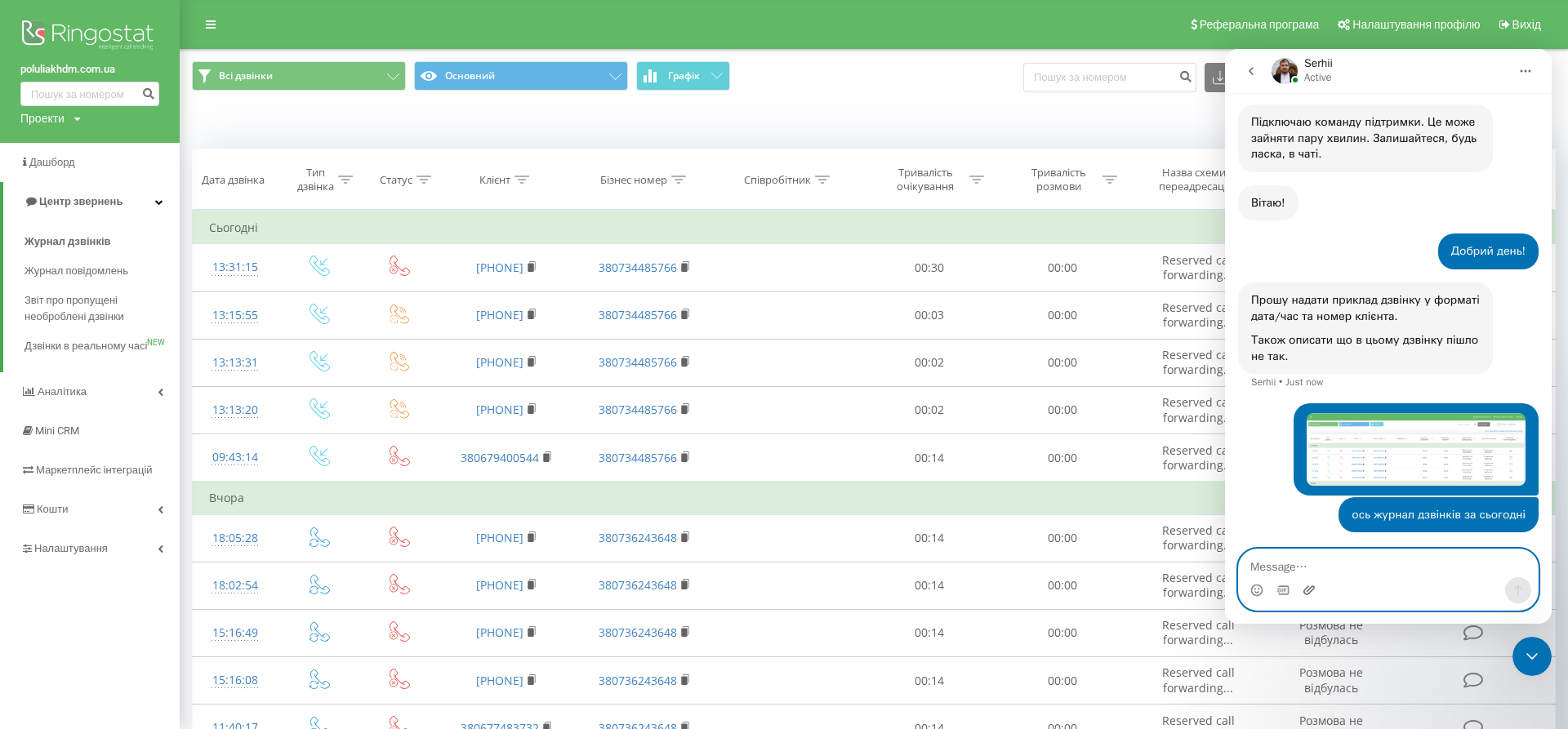 click 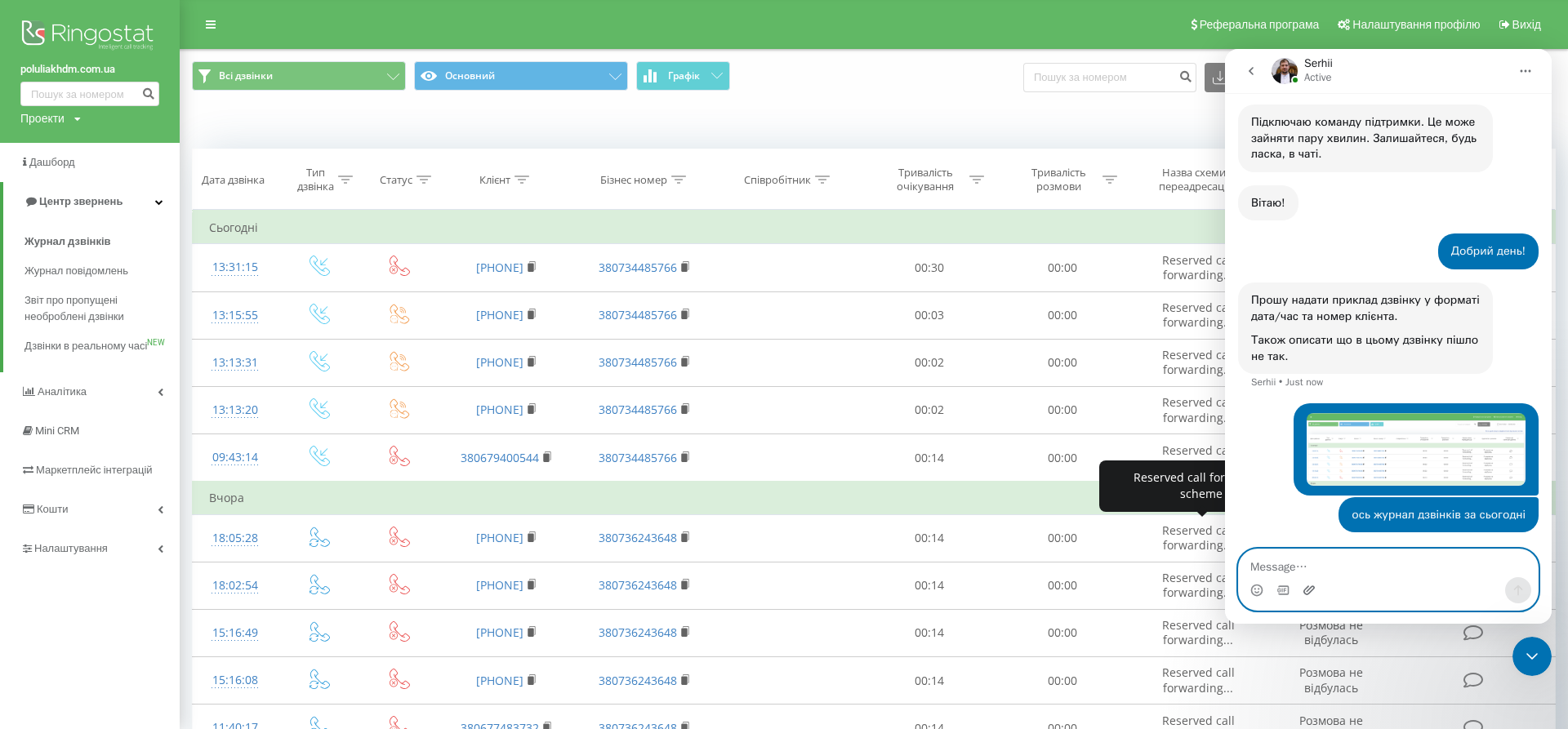 click 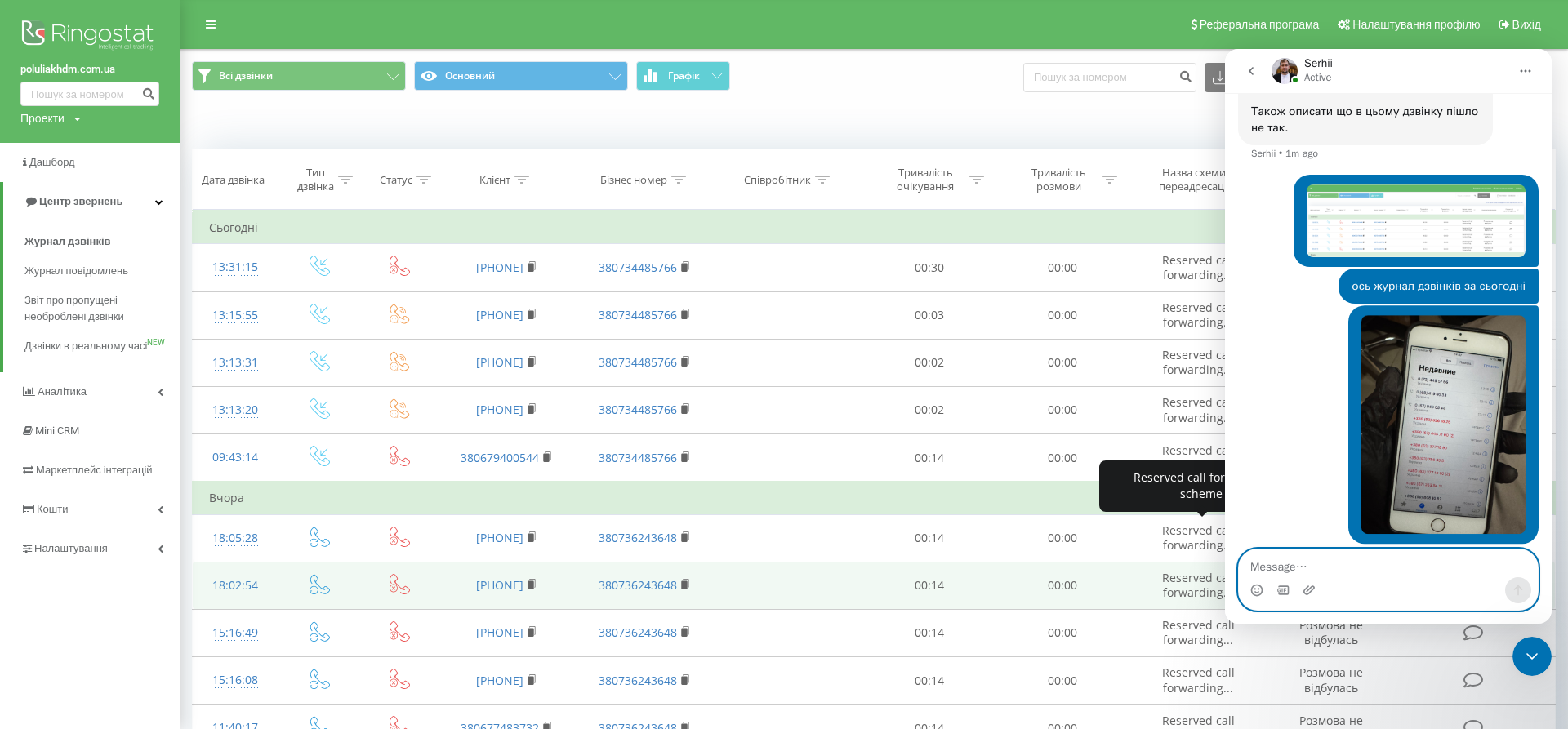 scroll, scrollTop: 1024, scrollLeft: 0, axis: vertical 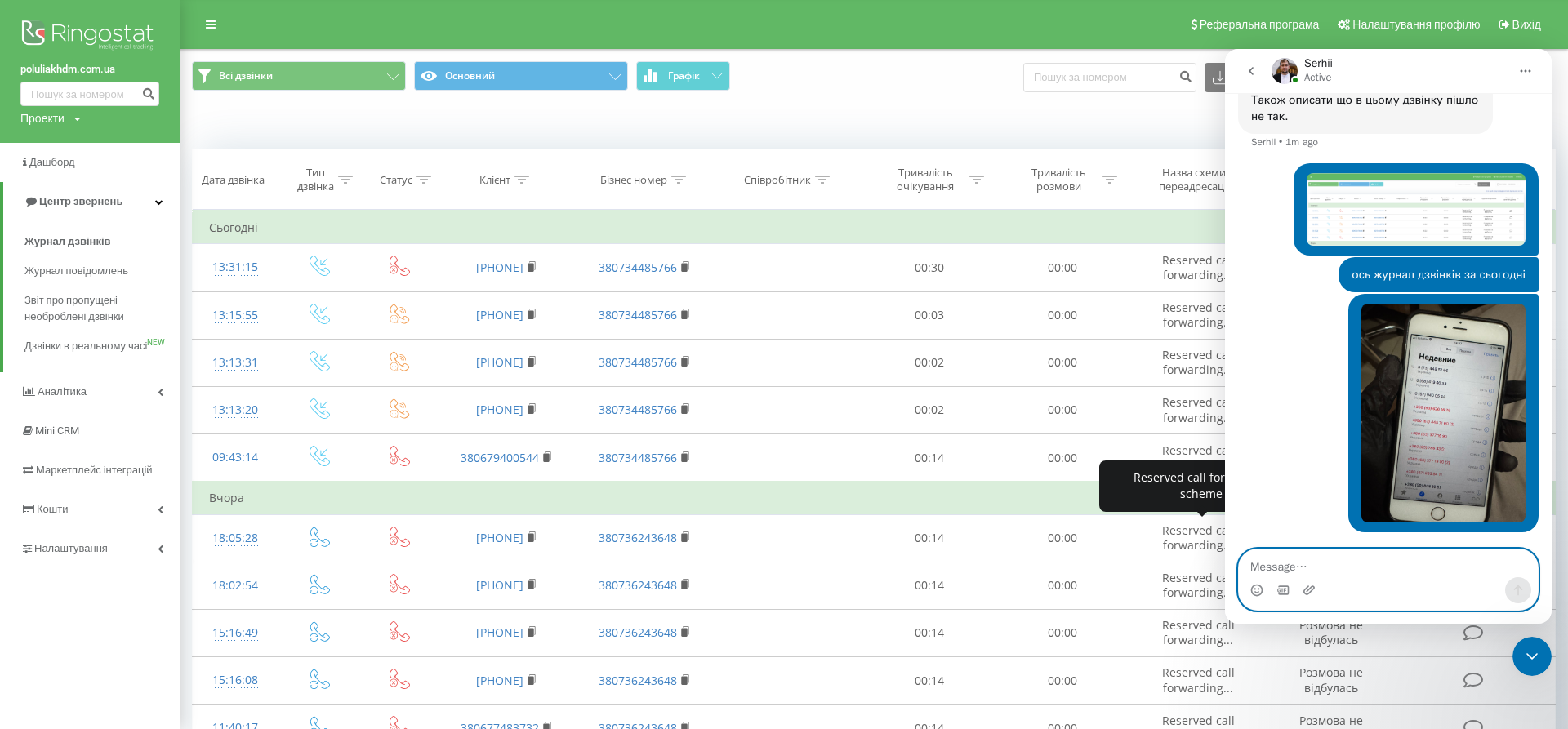 click at bounding box center [1388, 563] 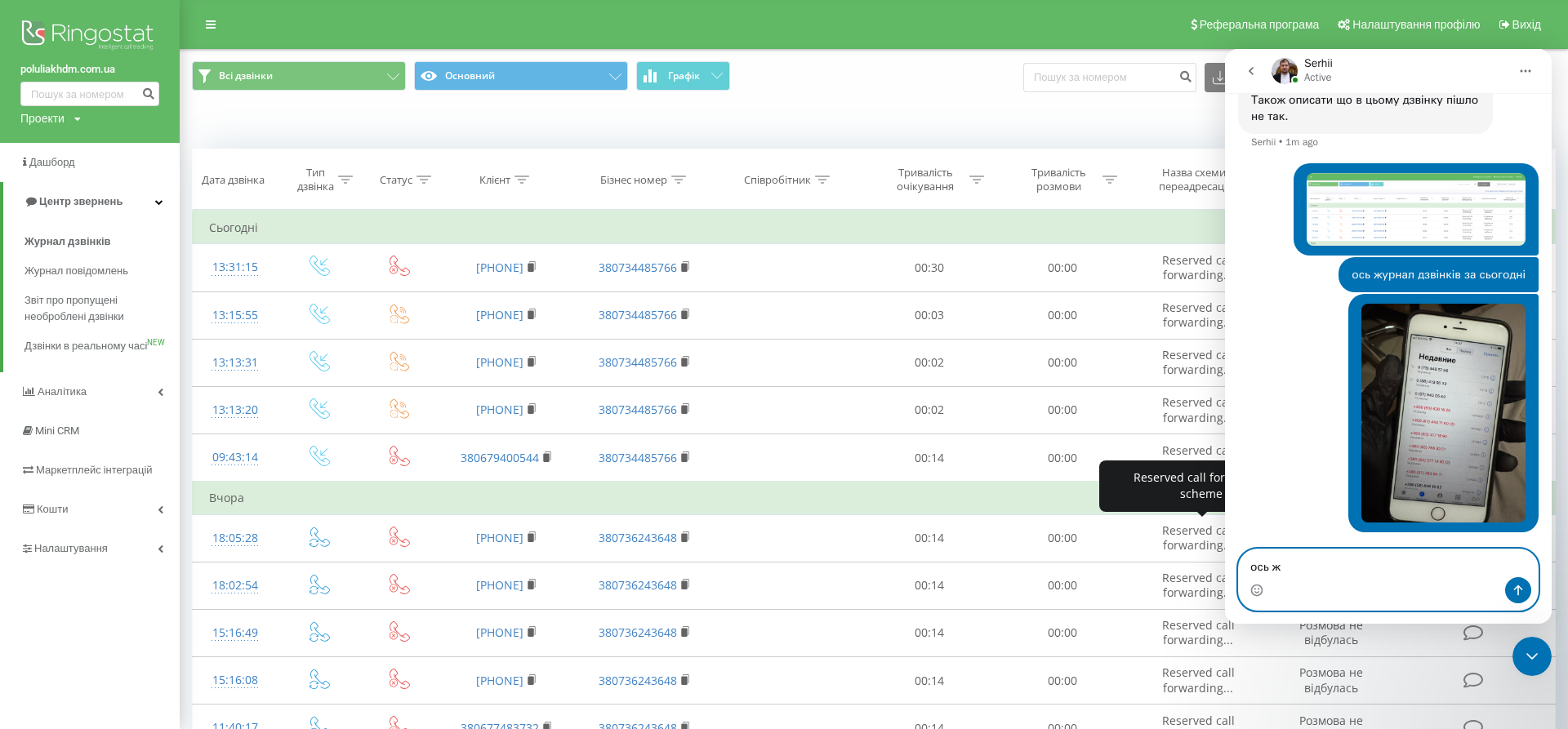 scroll, scrollTop: 1087, scrollLeft: 0, axis: vertical 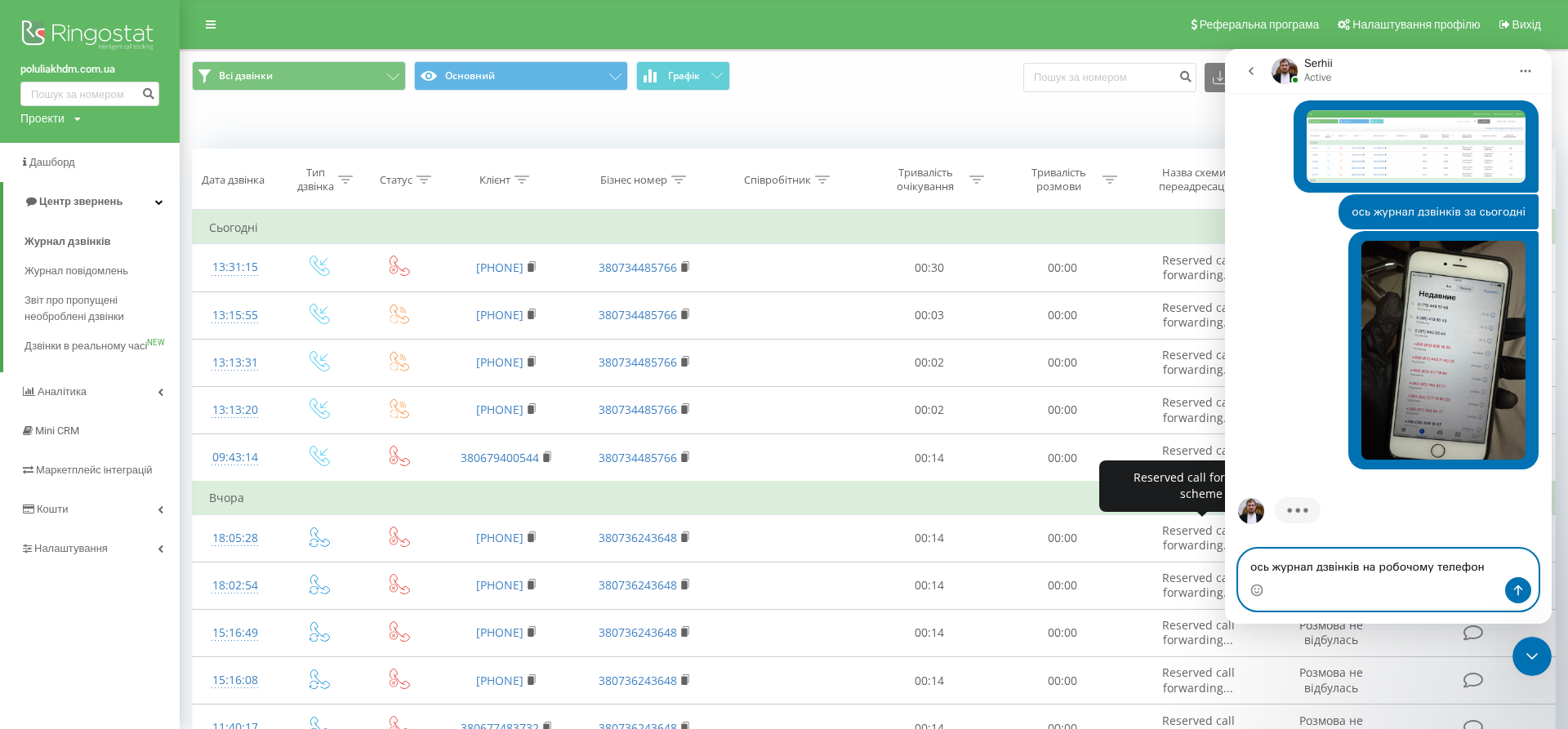 type on "ось журнал дзвінків на робочому телефоні" 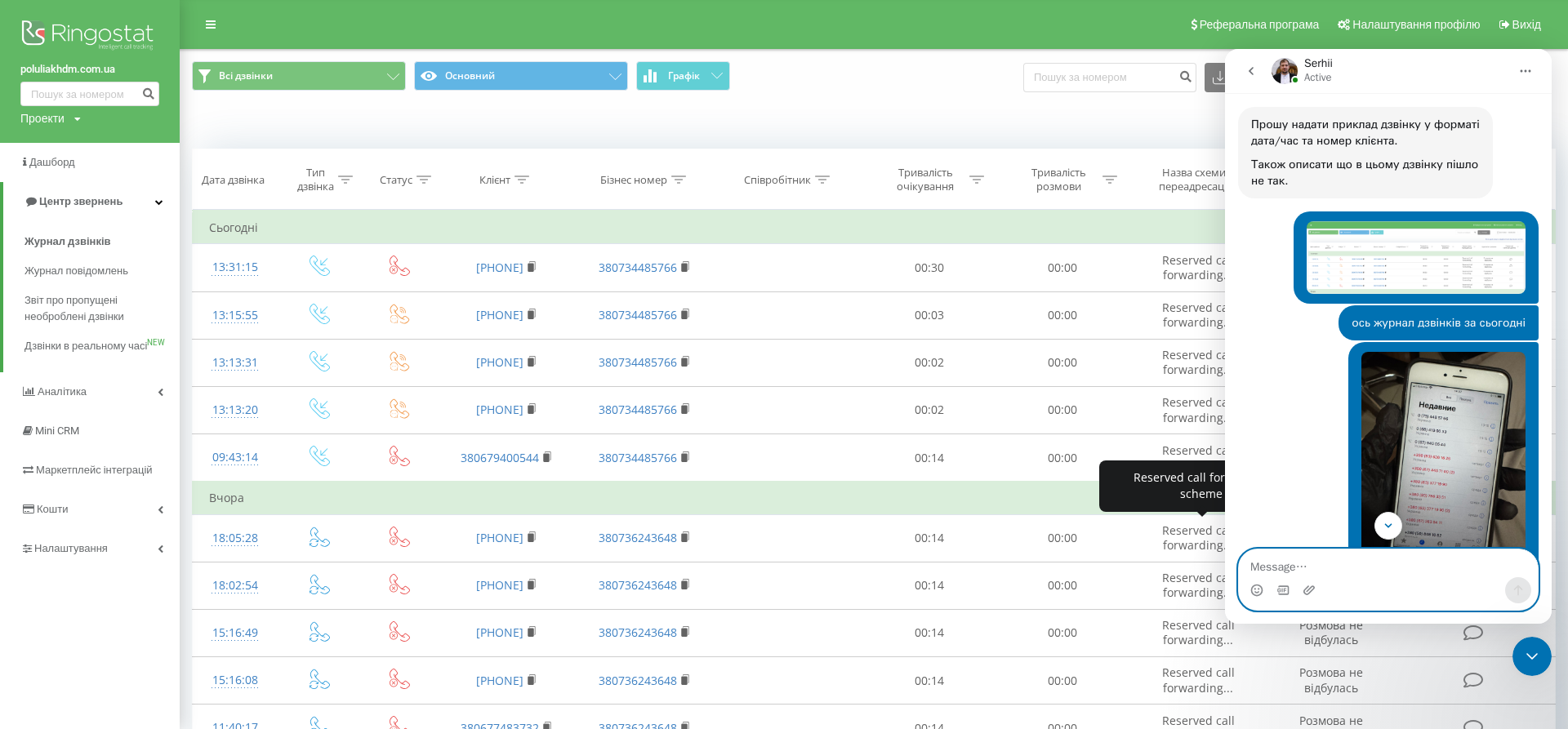 scroll, scrollTop: 1182, scrollLeft: 0, axis: vertical 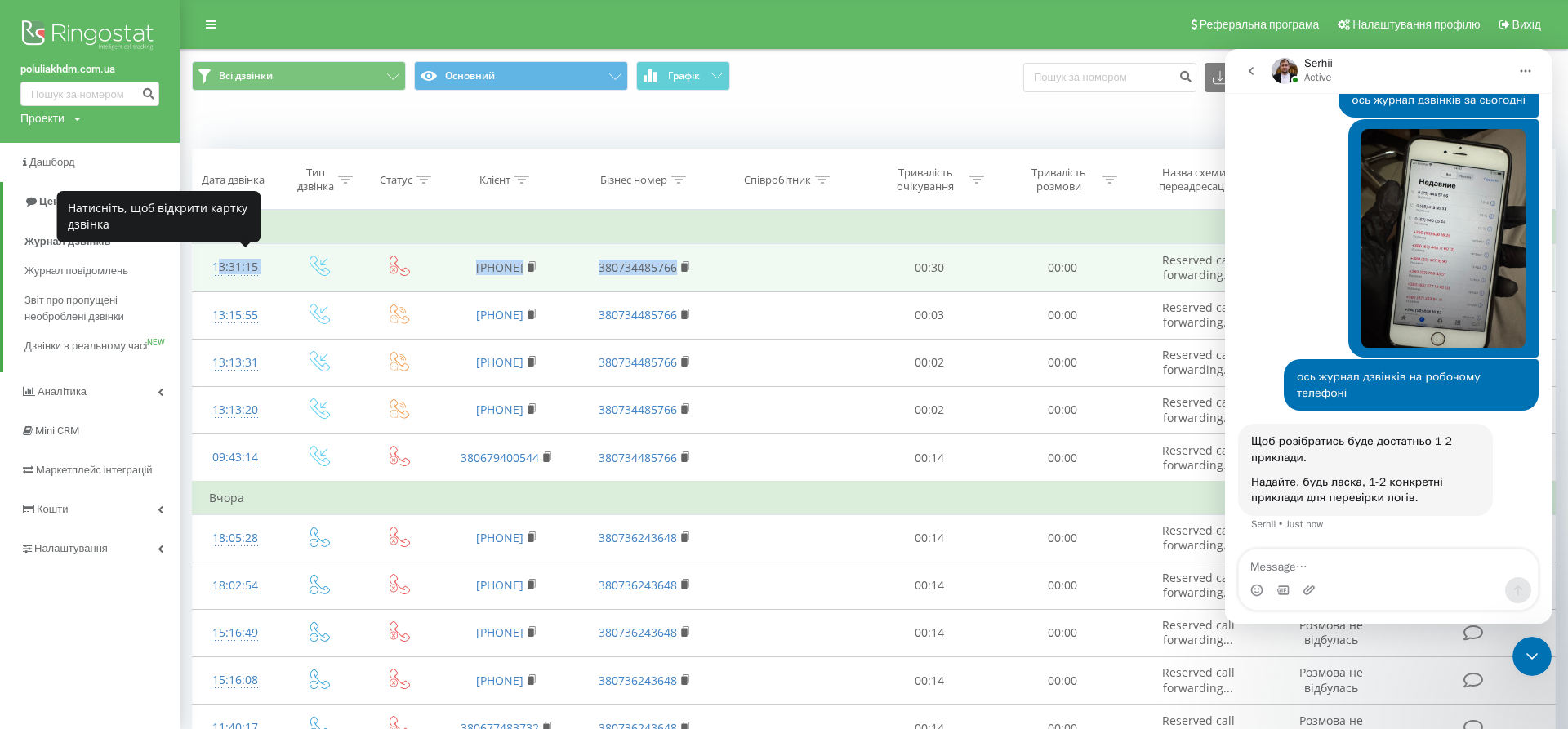 drag, startPoint x: 711, startPoint y: 265, endPoint x: 205, endPoint y: 270, distance: 506.0247 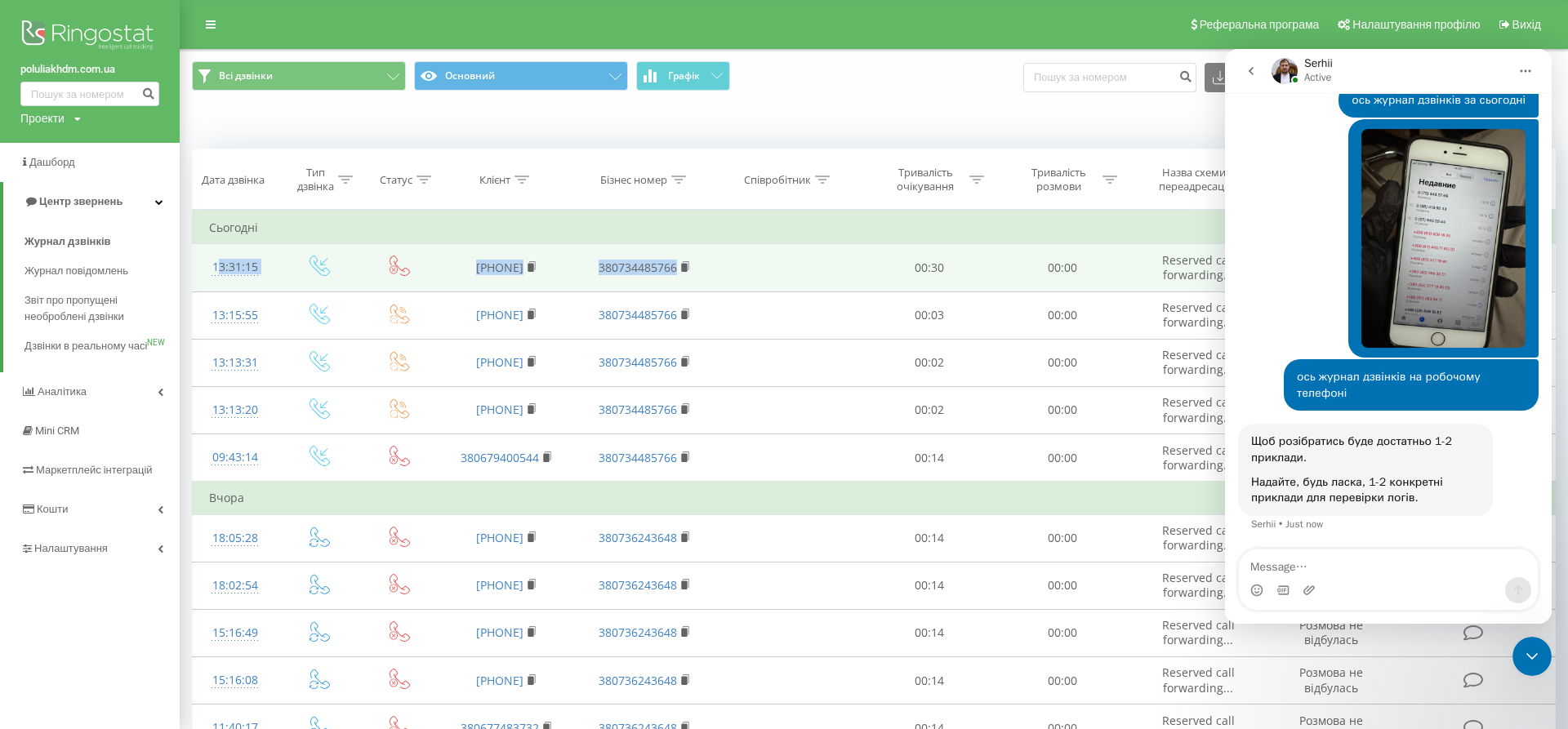 copy on "13:31:15         380675476430 380734485766" 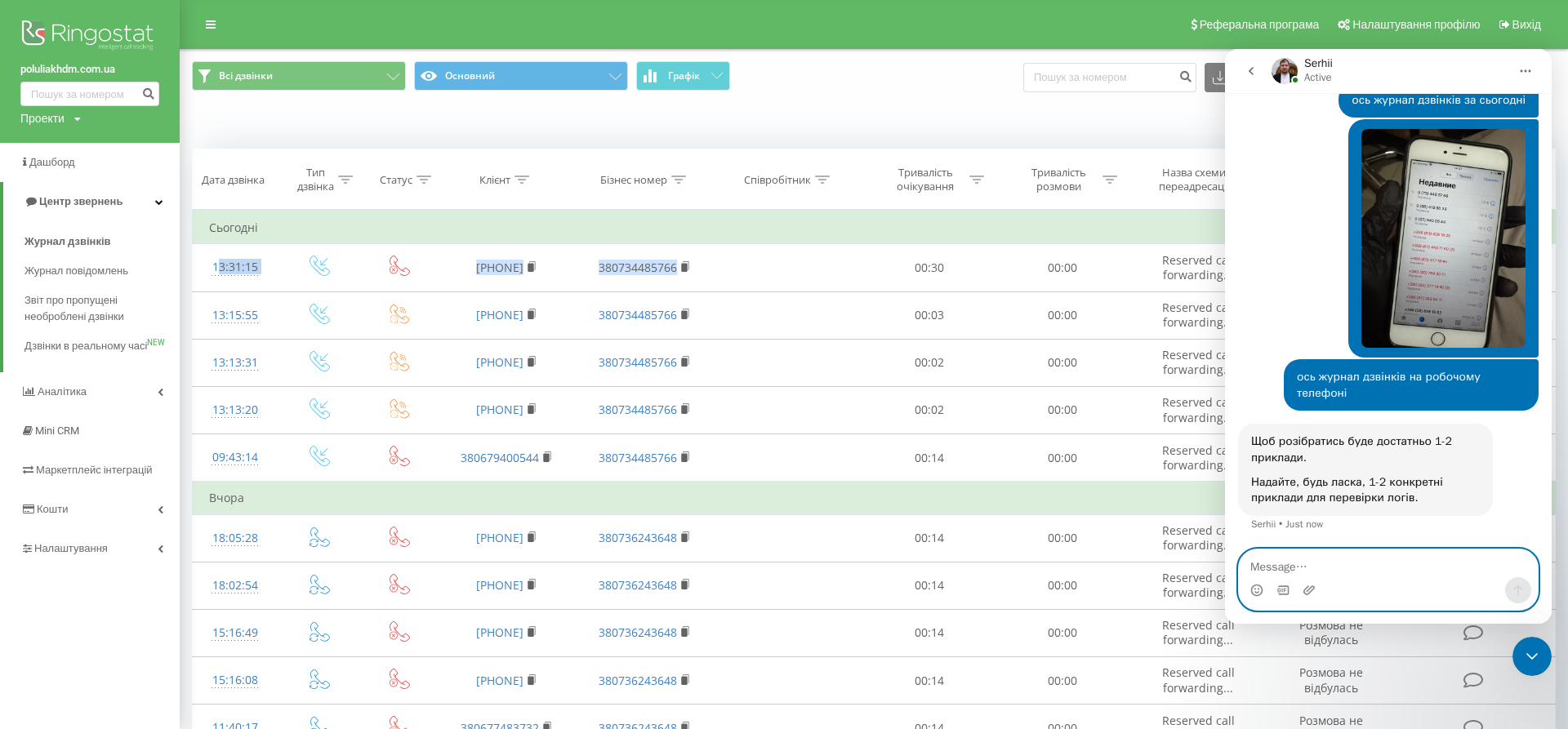 click at bounding box center [1388, 563] 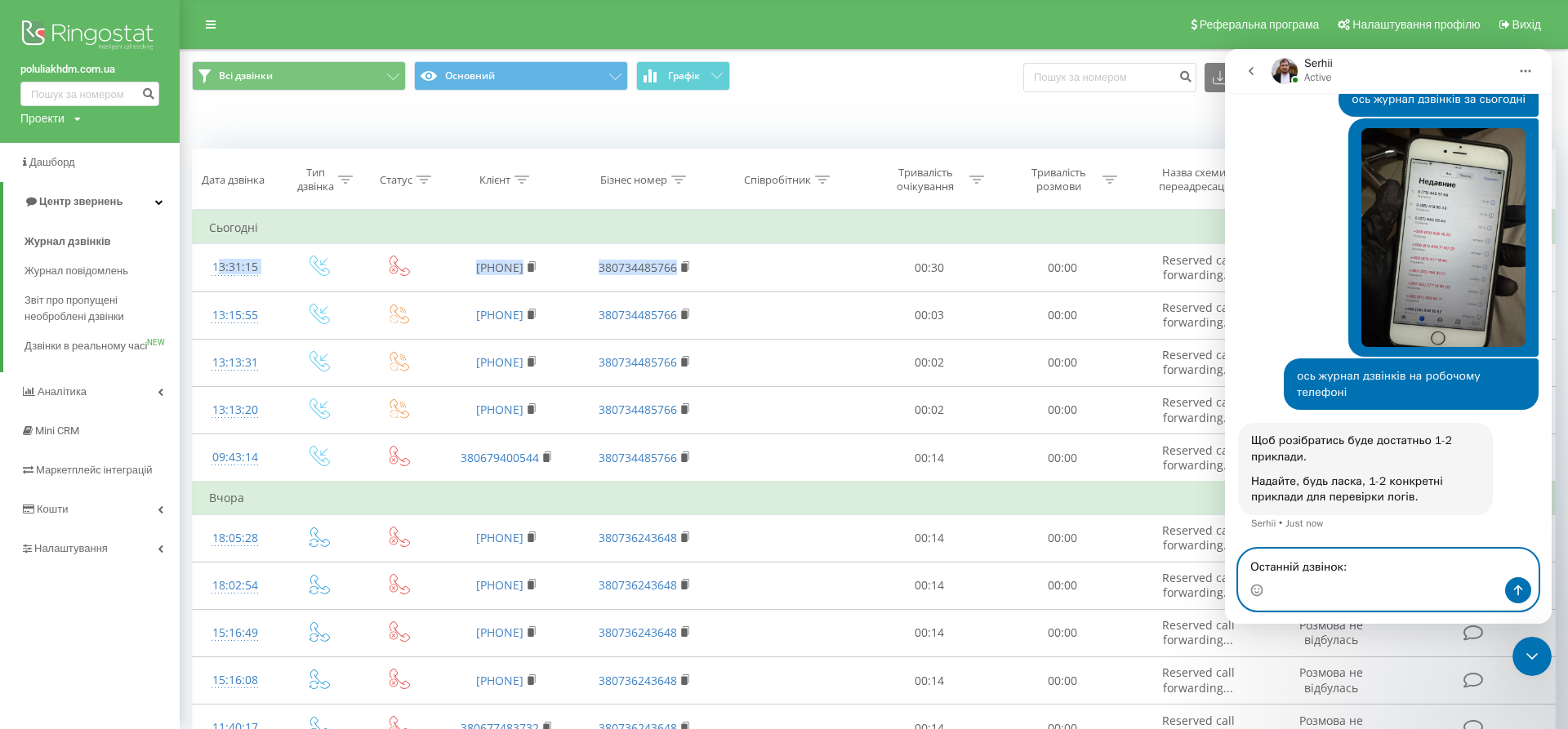 paste on "13:31:15
380675476430	380734485766" 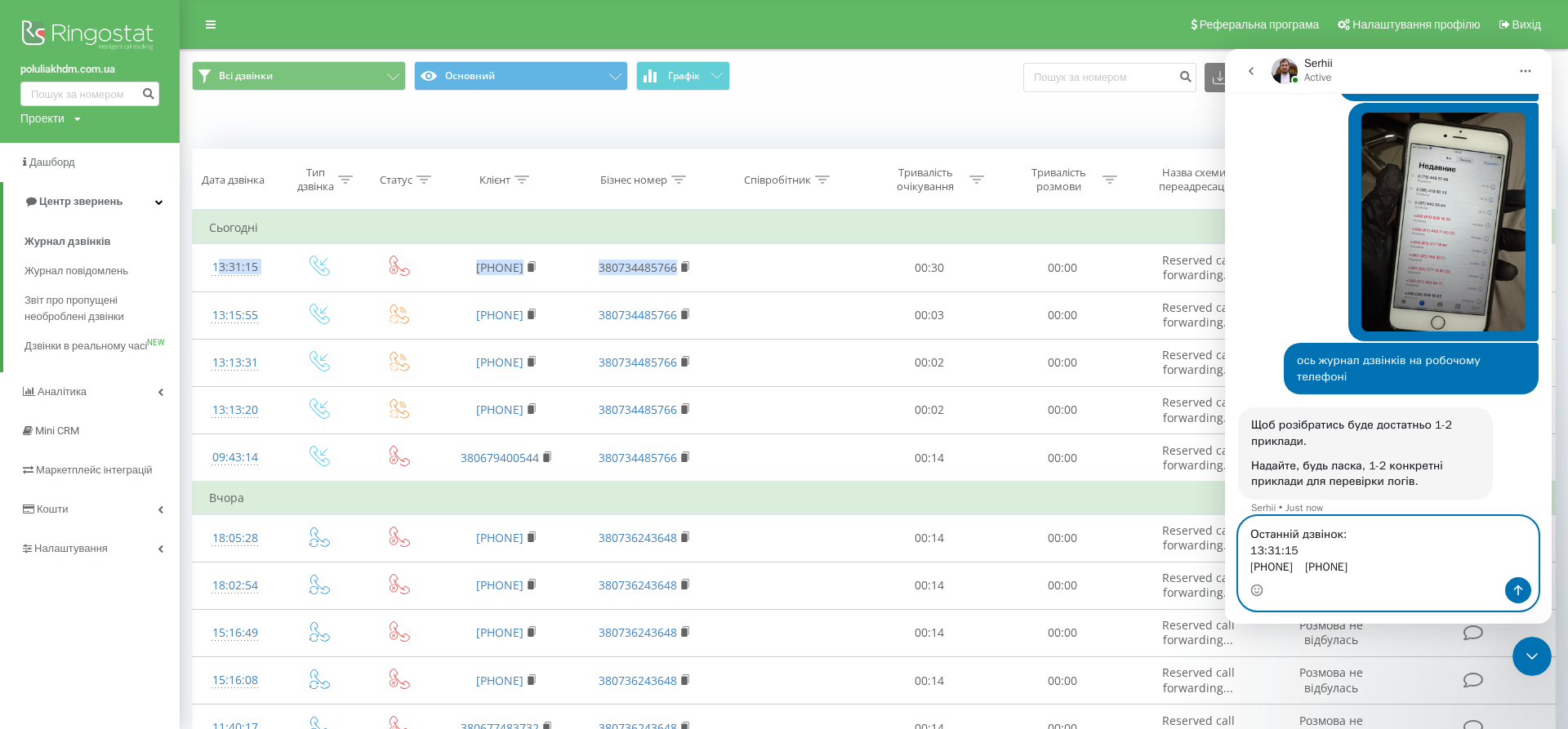 scroll, scrollTop: 1215, scrollLeft: 0, axis: vertical 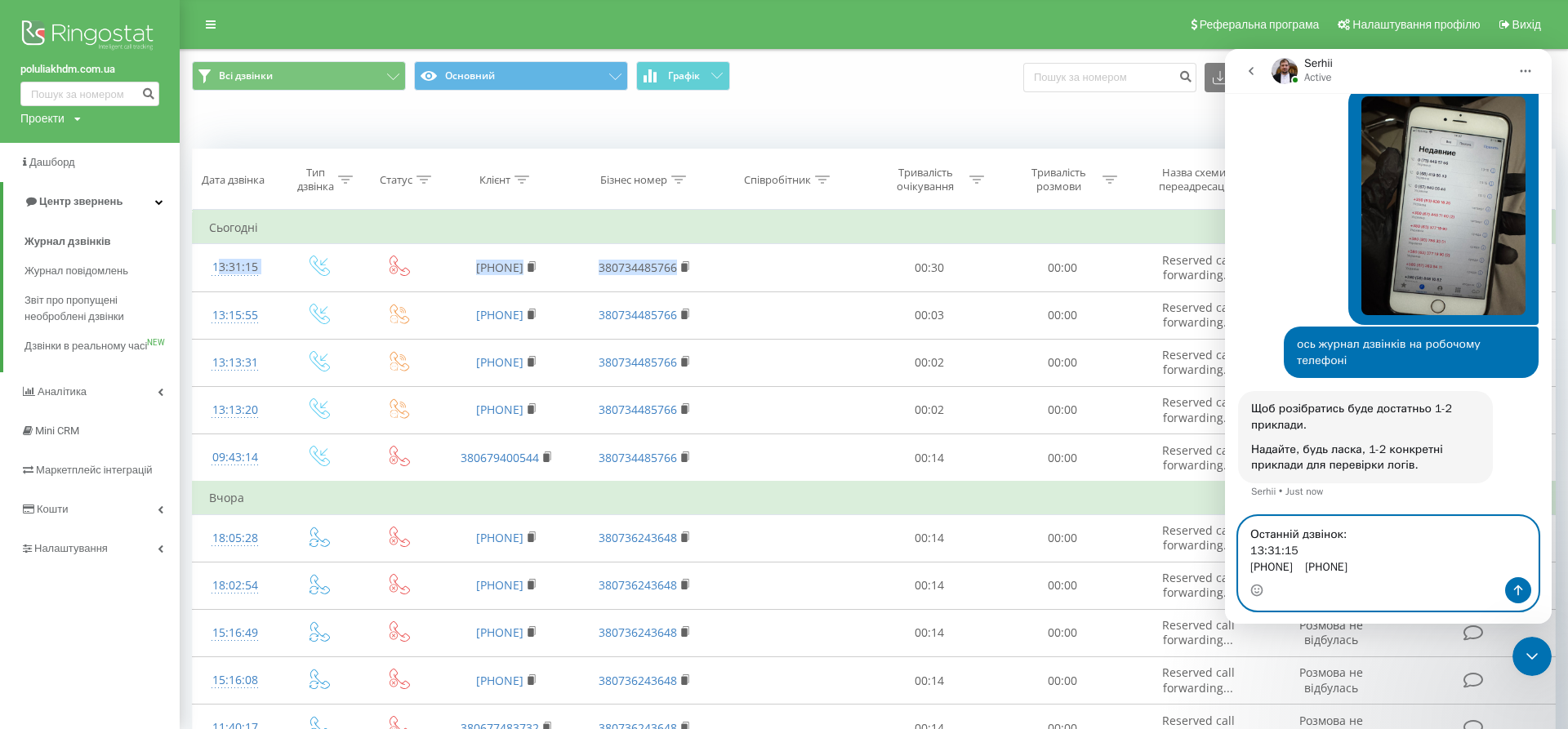 click on "Останній дзвінок:
13:31:15
380675476430	380734485766" at bounding box center (1388, 547) 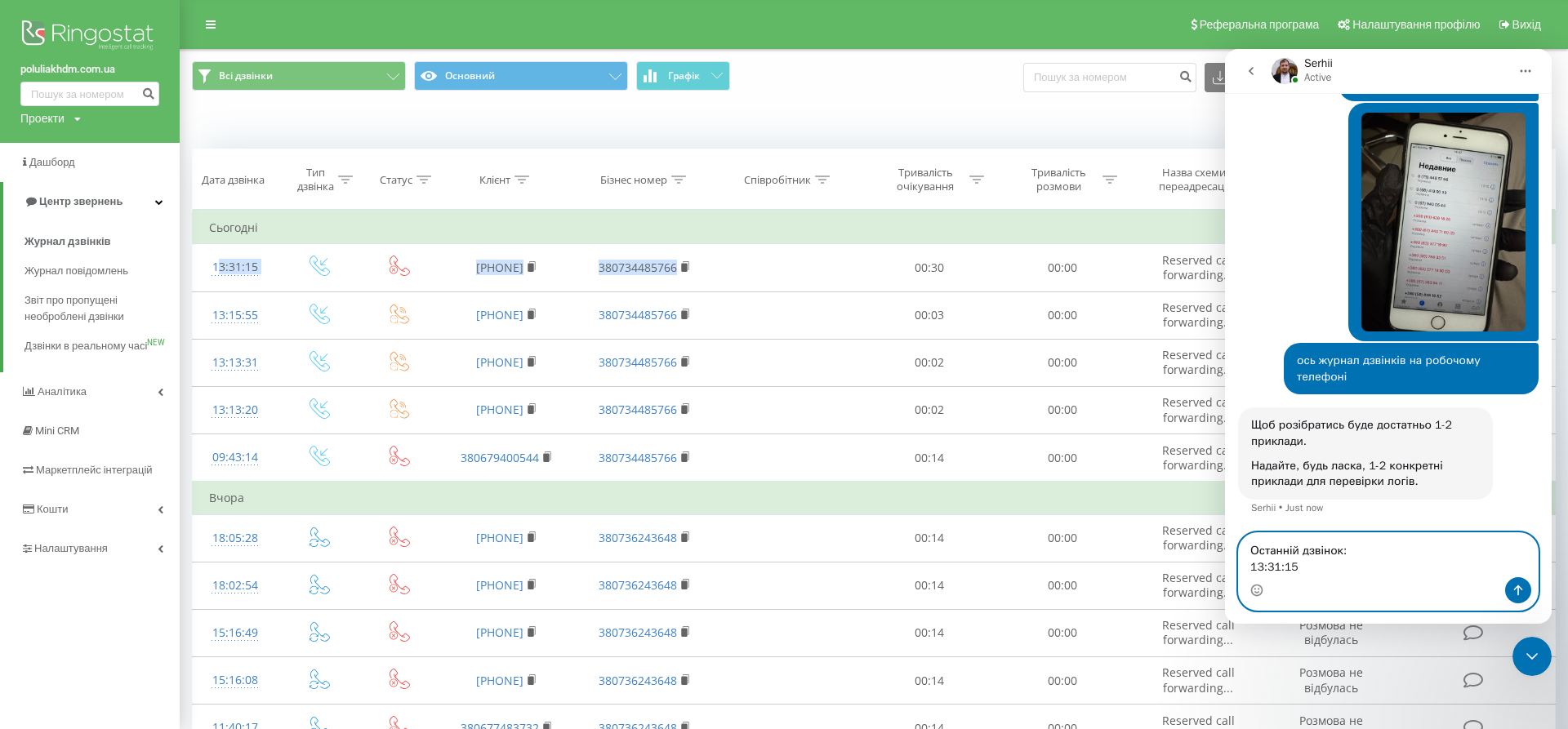 scroll, scrollTop: 1215, scrollLeft: 0, axis: vertical 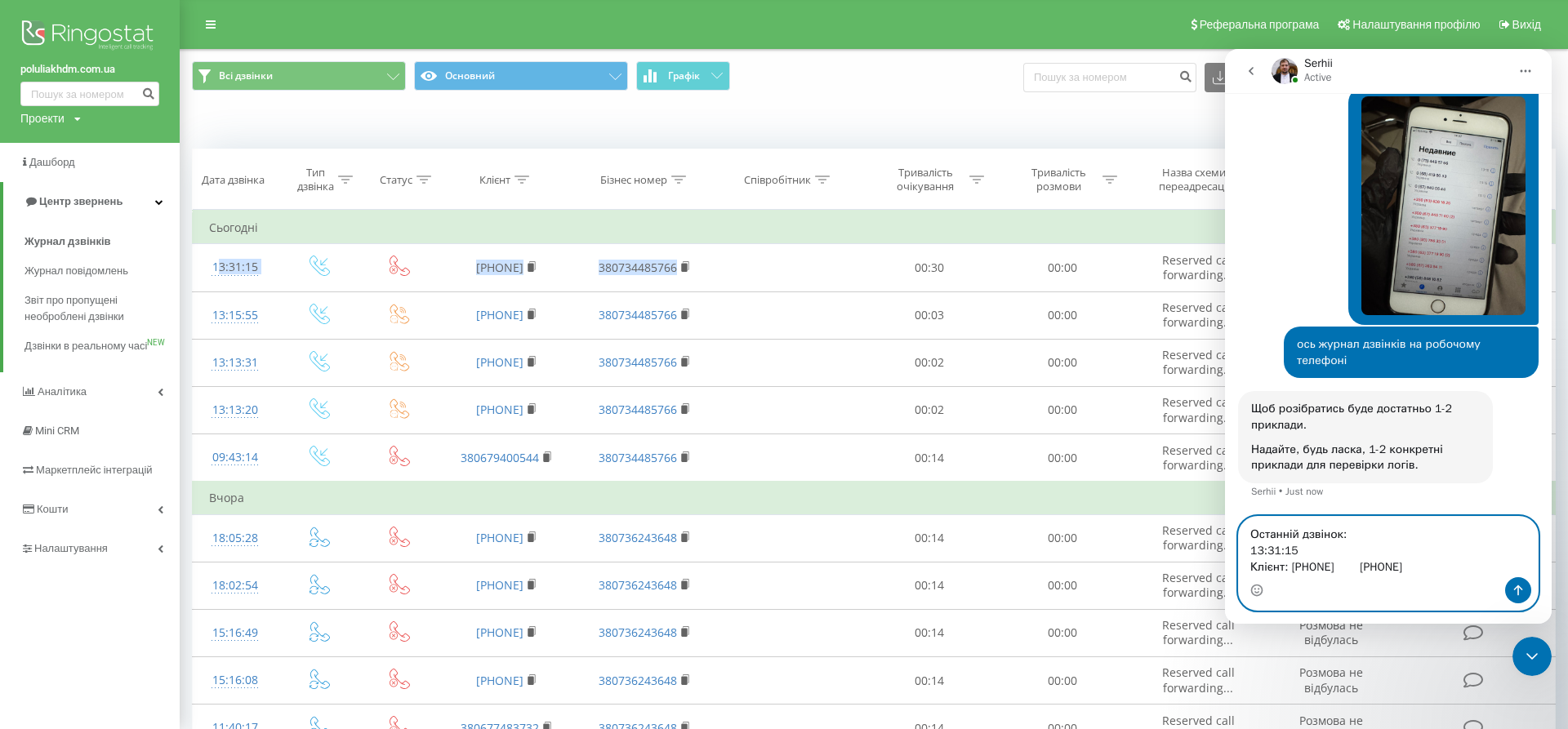 click on "Останній дзвінок:
13:31:15
Клієнт: 380675476430	380734485766" at bounding box center (1388, 547) 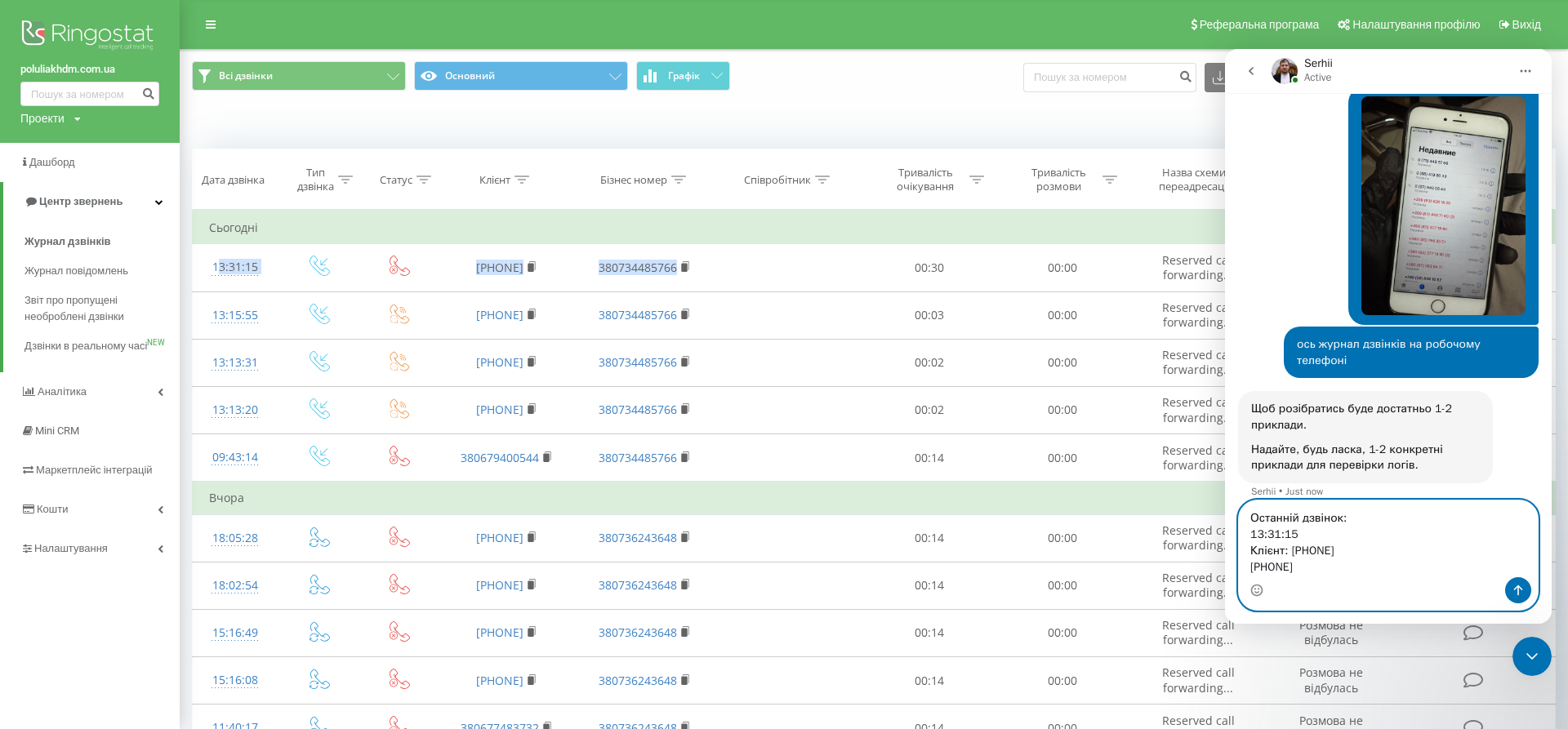 scroll, scrollTop: 1231, scrollLeft: 0, axis: vertical 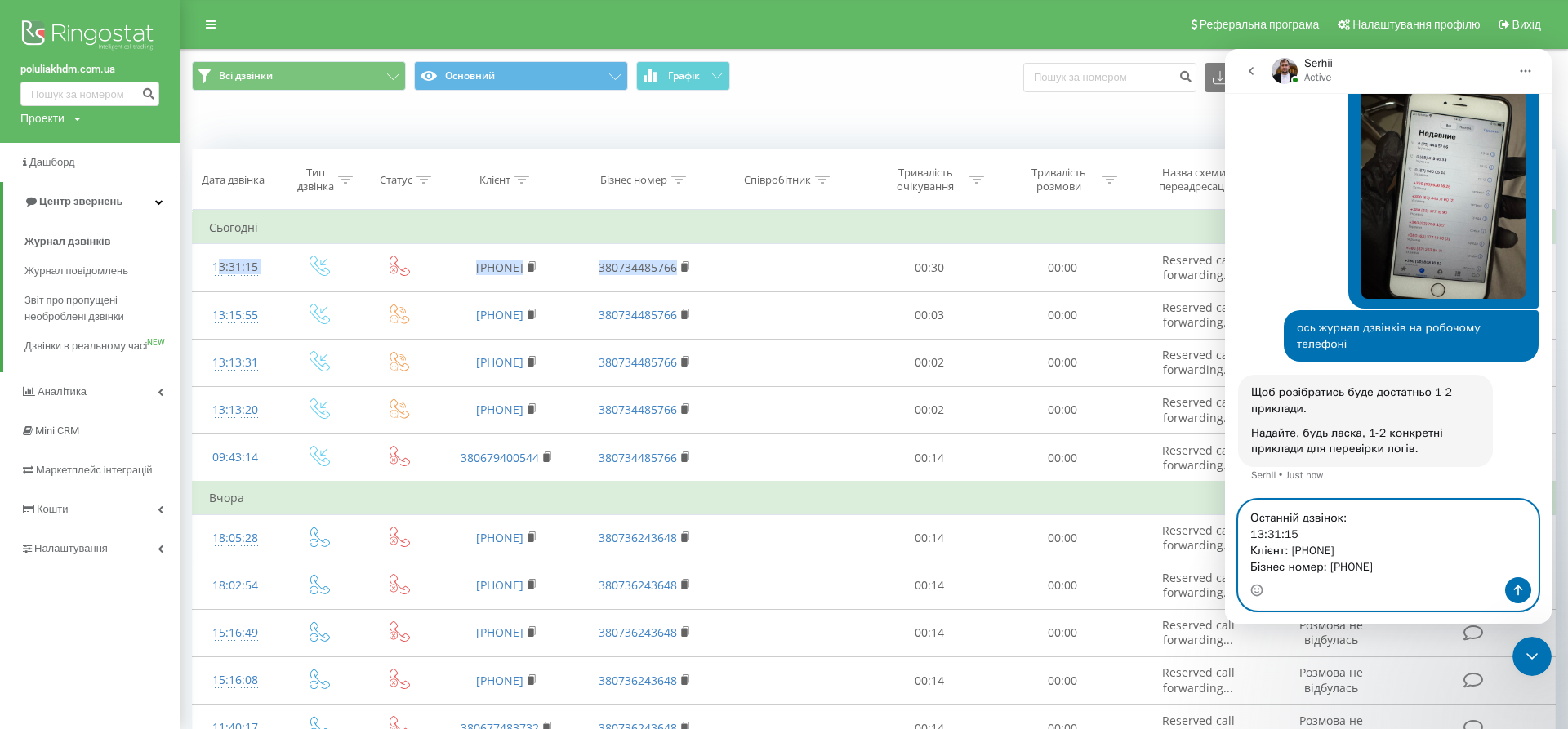click on "Останній дзвінок:
13:31:15
Клієнт: 380675476430
Бізнес номер: 380734485766" at bounding box center (1388, 539) 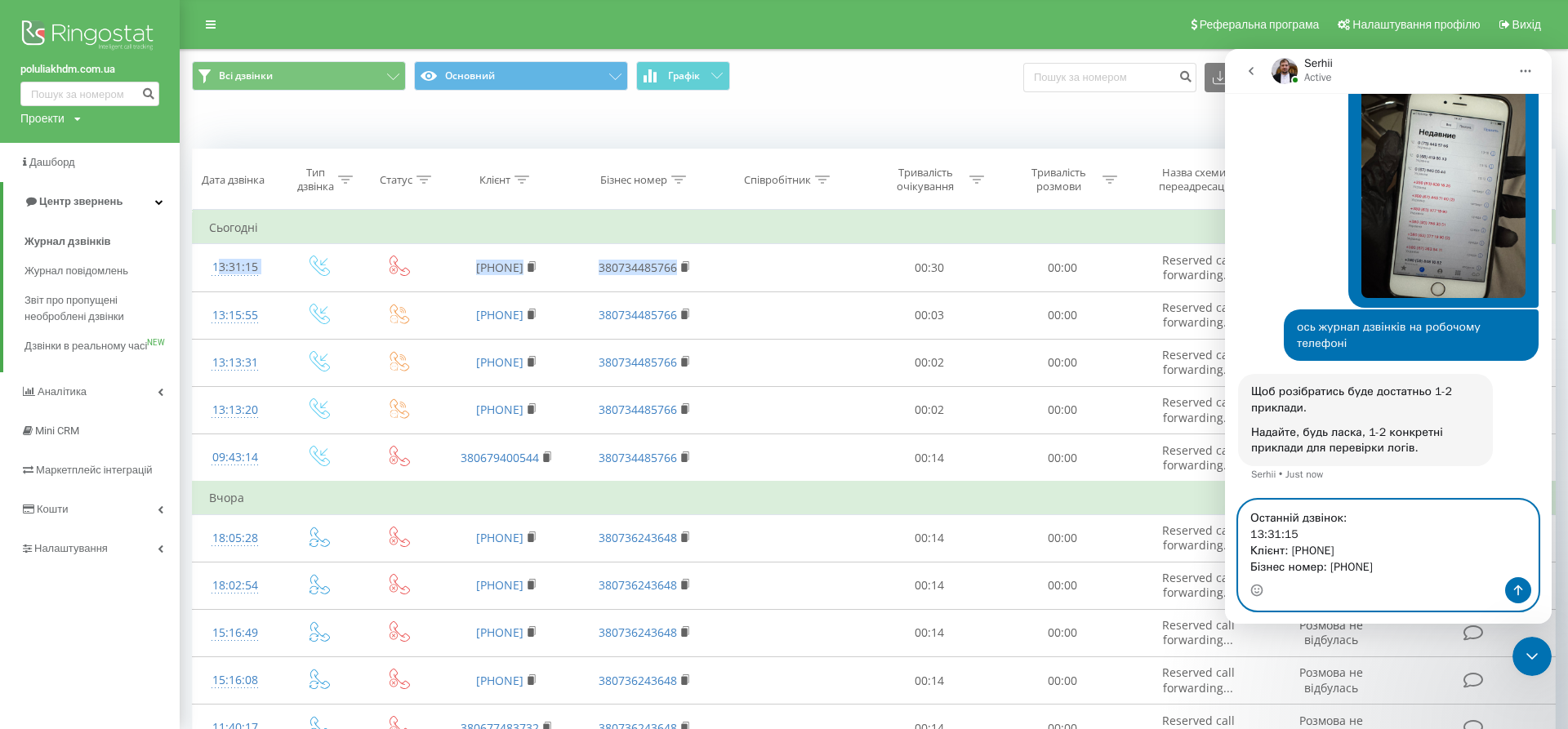 scroll, scrollTop: 1264, scrollLeft: 0, axis: vertical 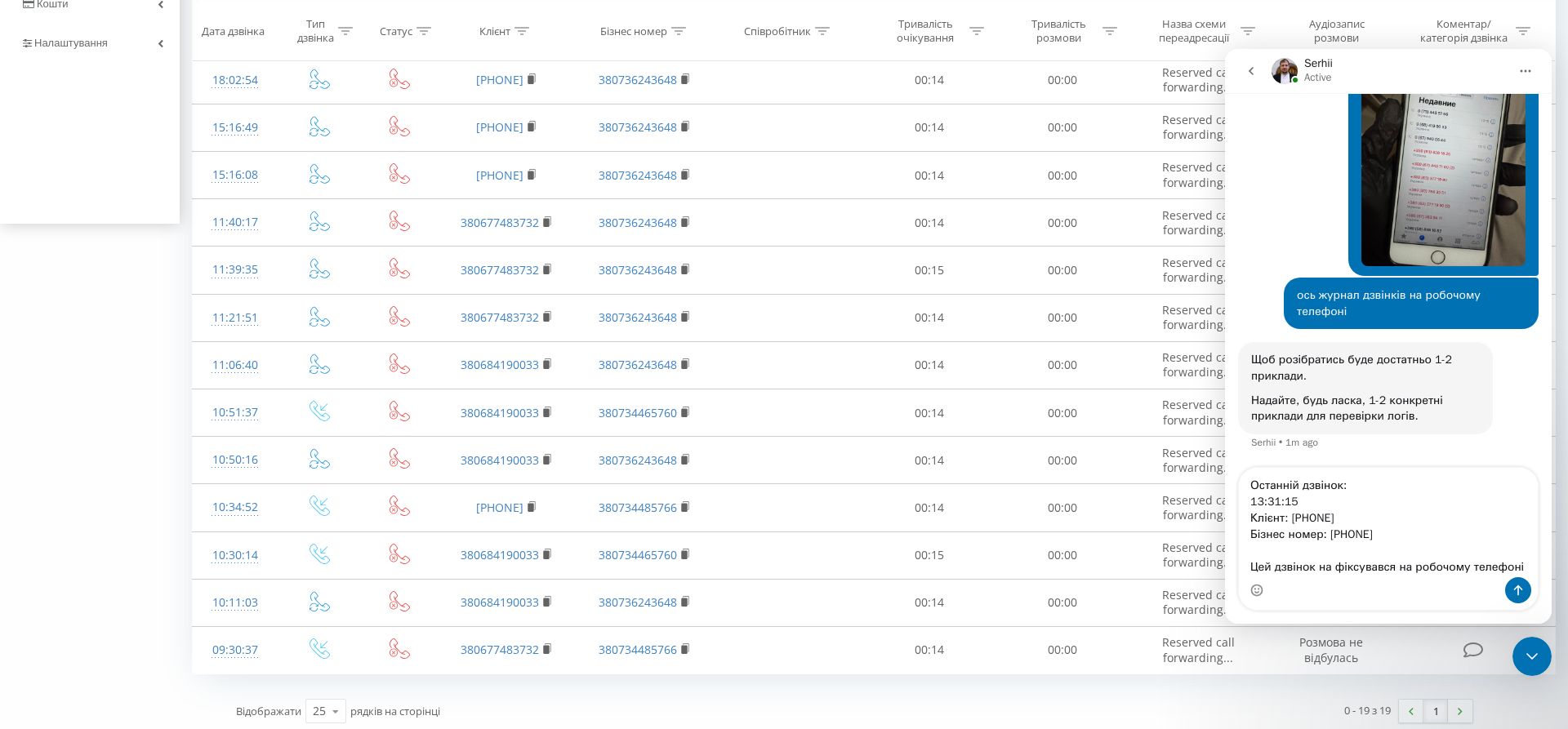 click at bounding box center [1388, 590] 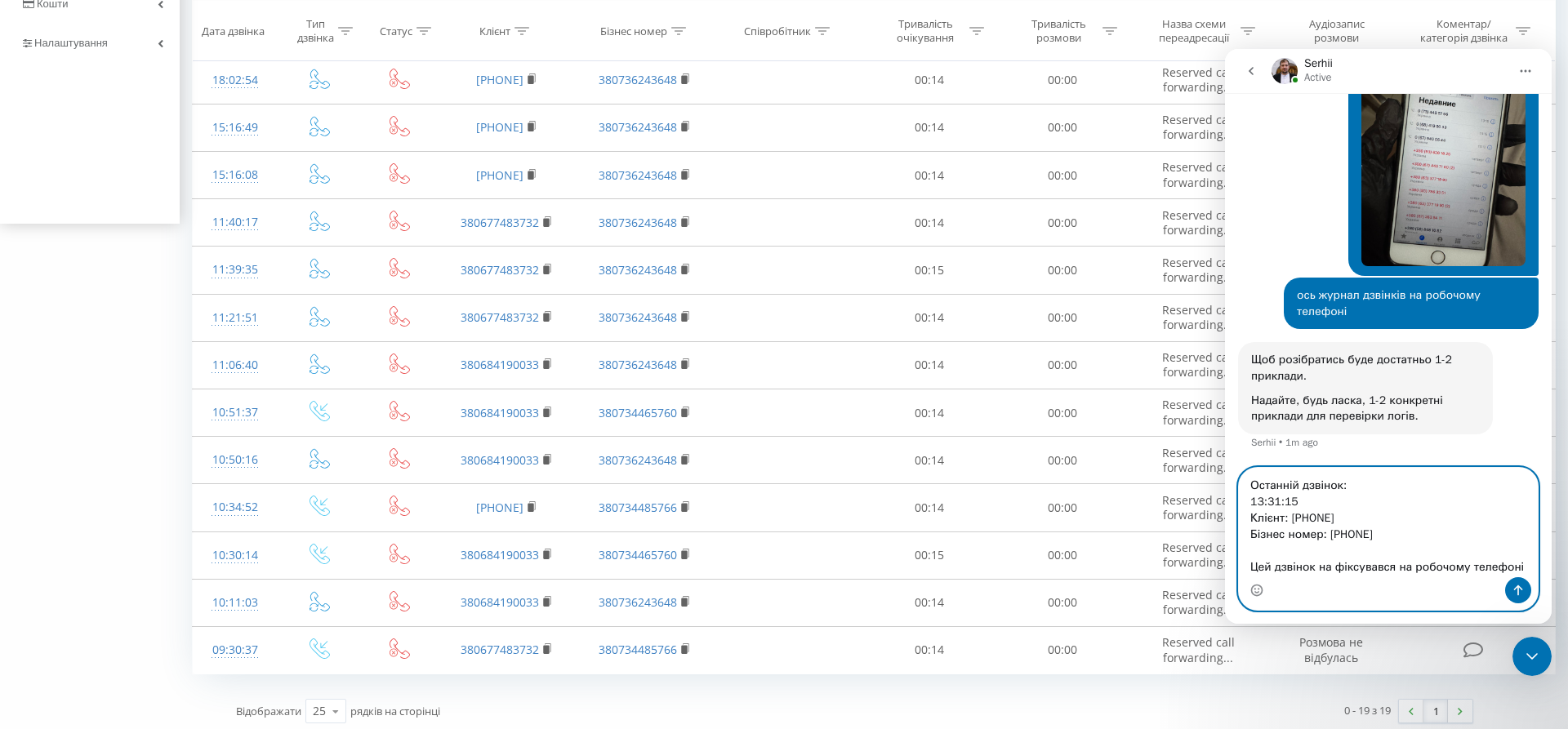 click on "Останній дзвінок:
13:31:15
Клієнт: 380675476430
Бізнес номер: 380734485766
Цей дзвінок на фіксувався на робочому телефоні" at bounding box center (1388, 522) 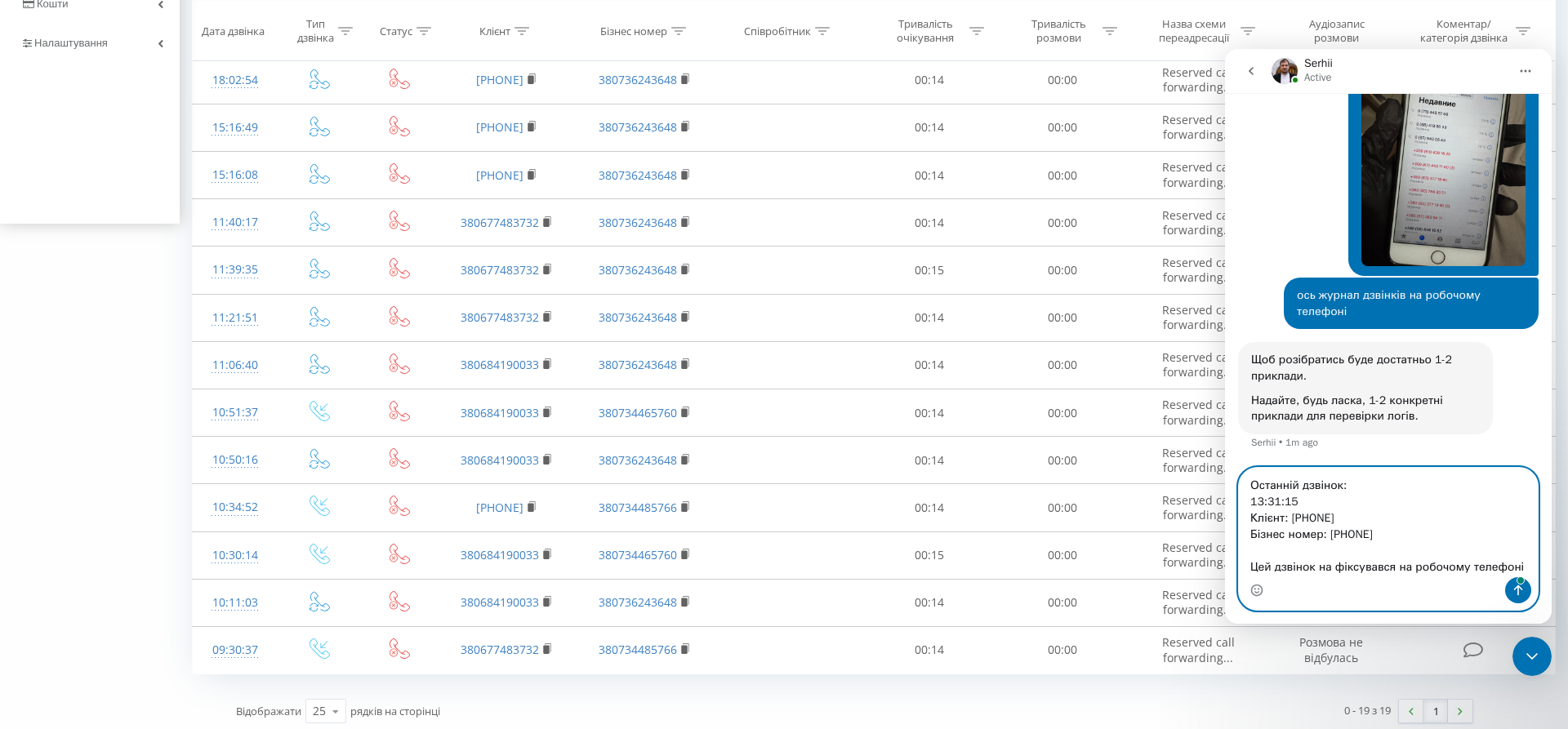 scroll, scrollTop: 1280, scrollLeft: 0, axis: vertical 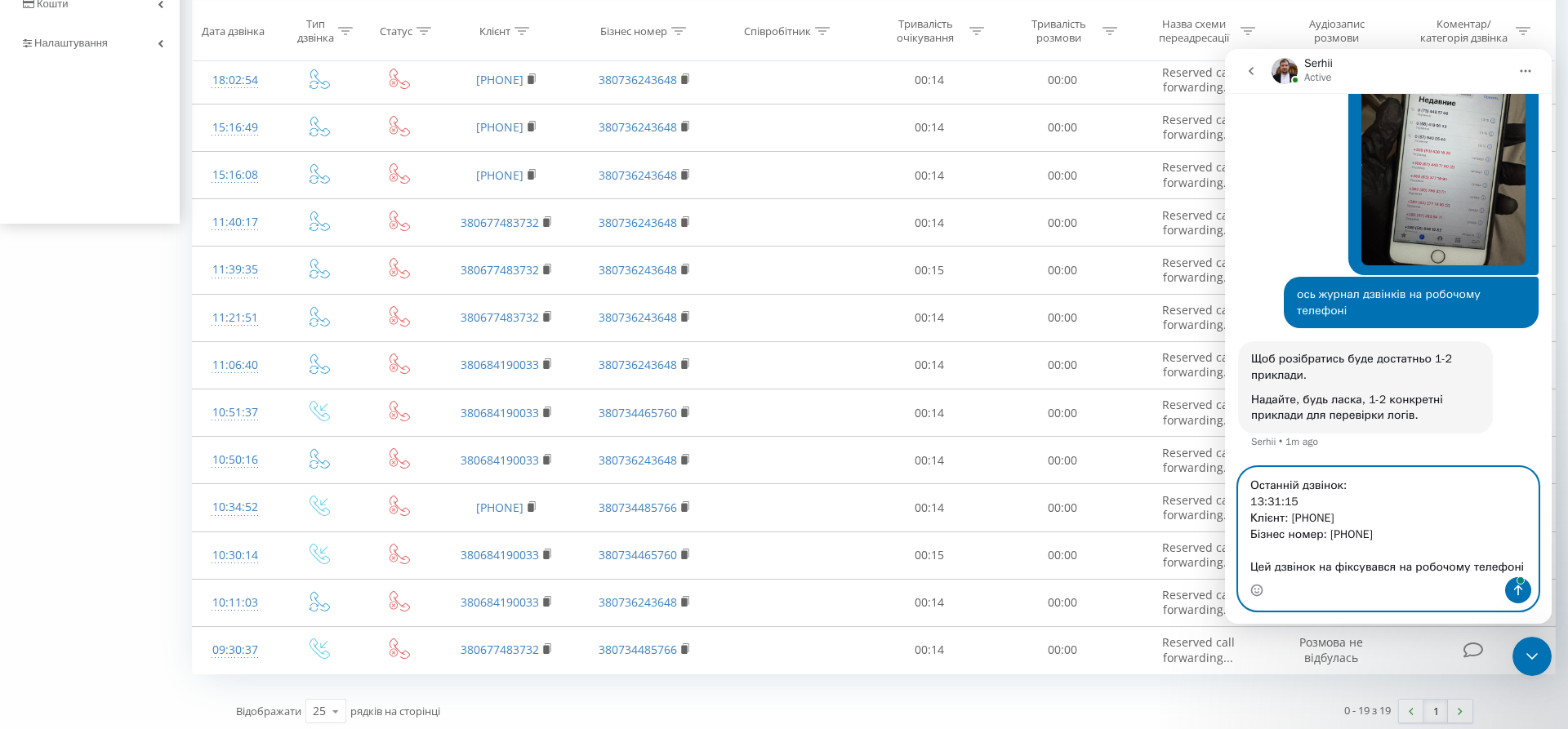 paste on "(380977307252)" 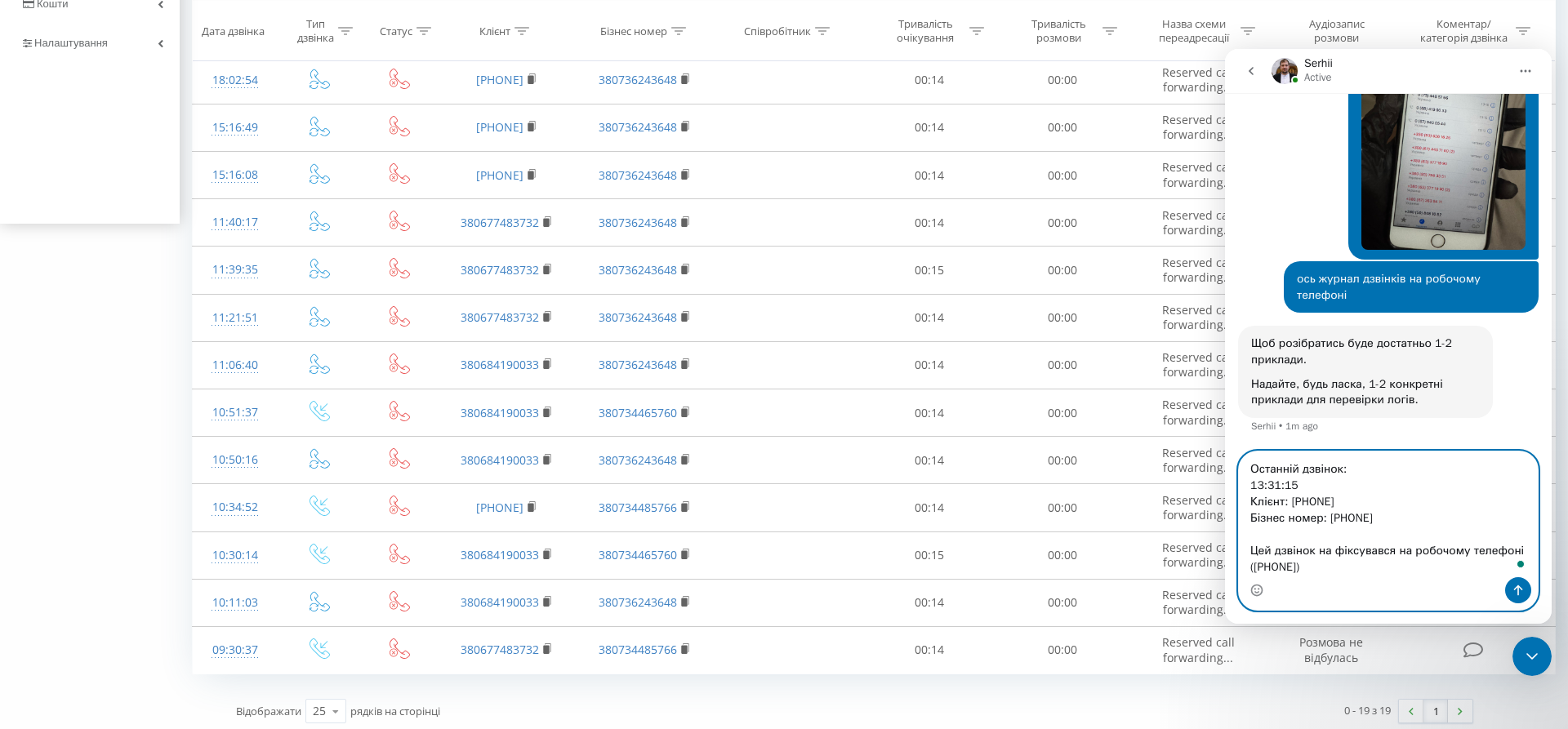 drag, startPoint x: 1254, startPoint y: 566, endPoint x: 2792, endPoint y: 751, distance: 1549.0865 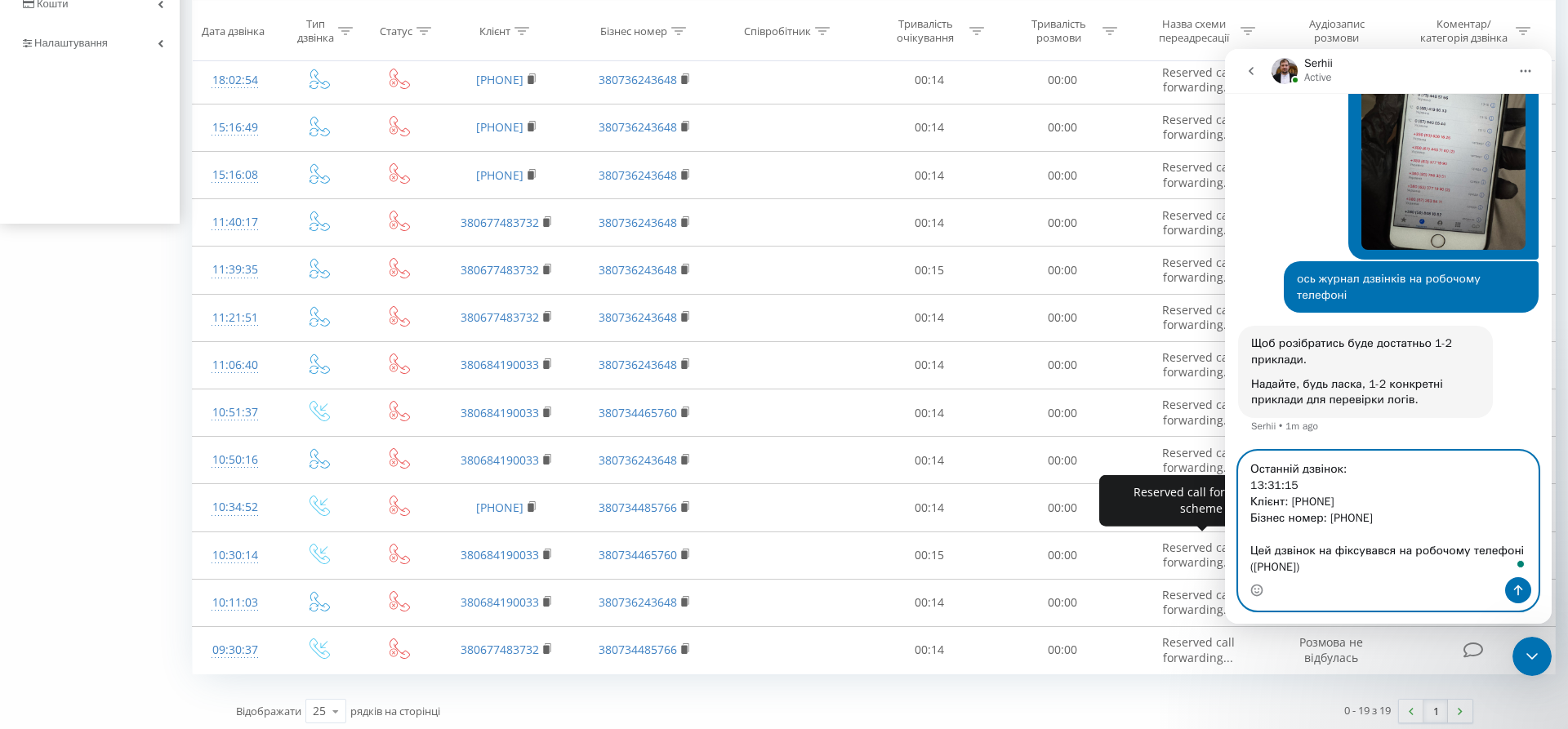 type on "Останній дзвінок:
13:31:15
Клієнт: 380675476430
Бізнес номер: 380734485766
Цей дзвінок на фіксувався на робочому телефоні
380977307252" 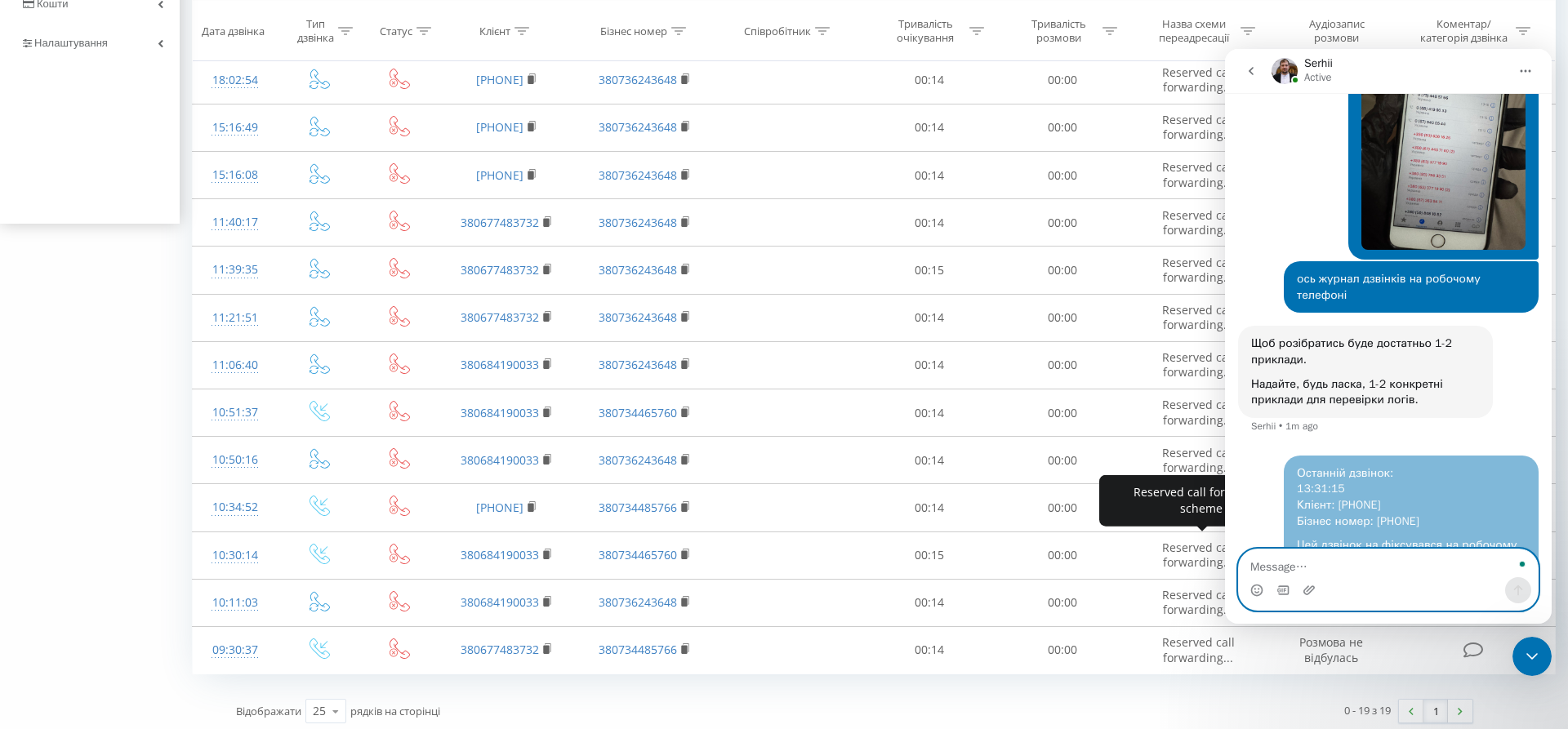 scroll, scrollTop: 1335, scrollLeft: 0, axis: vertical 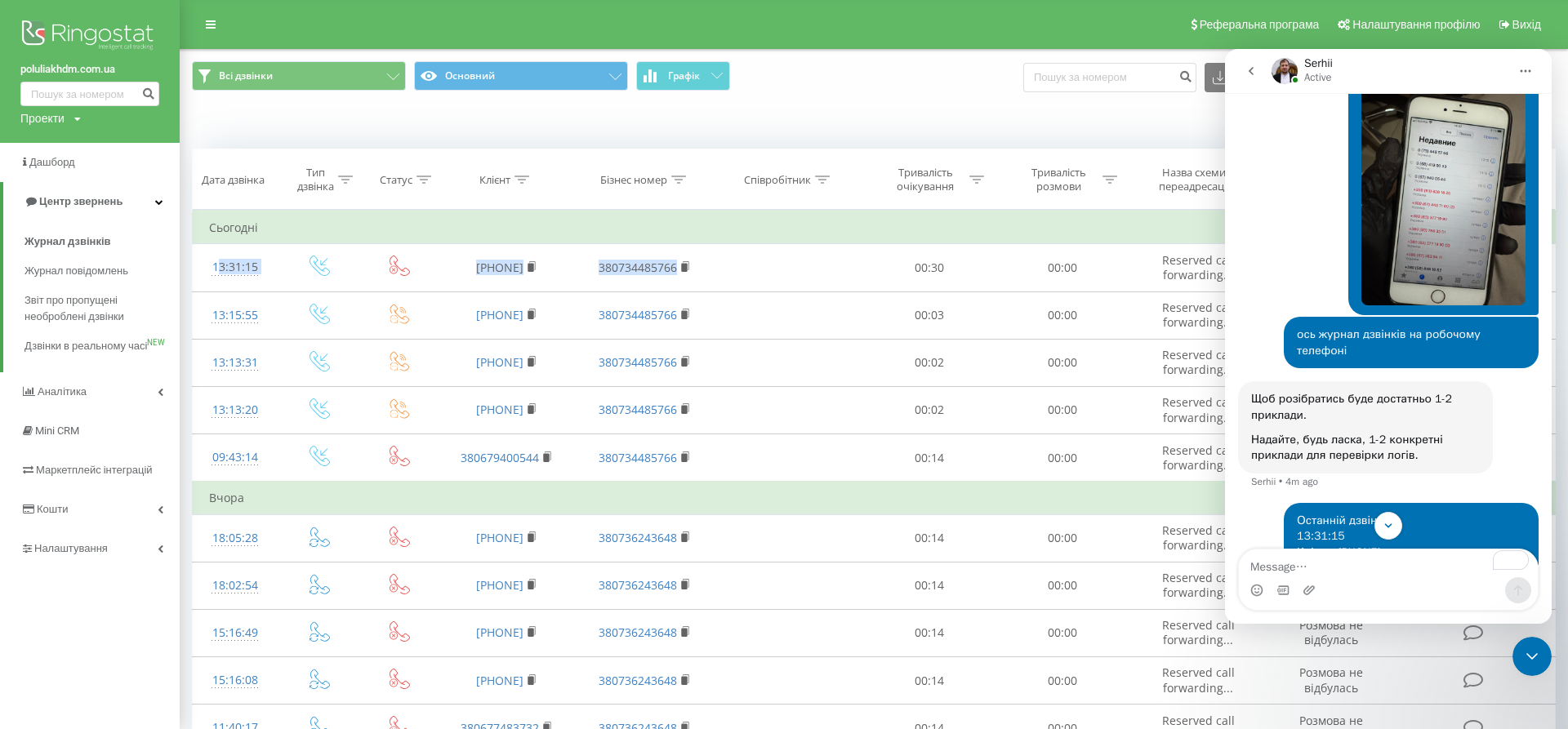 click at bounding box center (1443, 196) 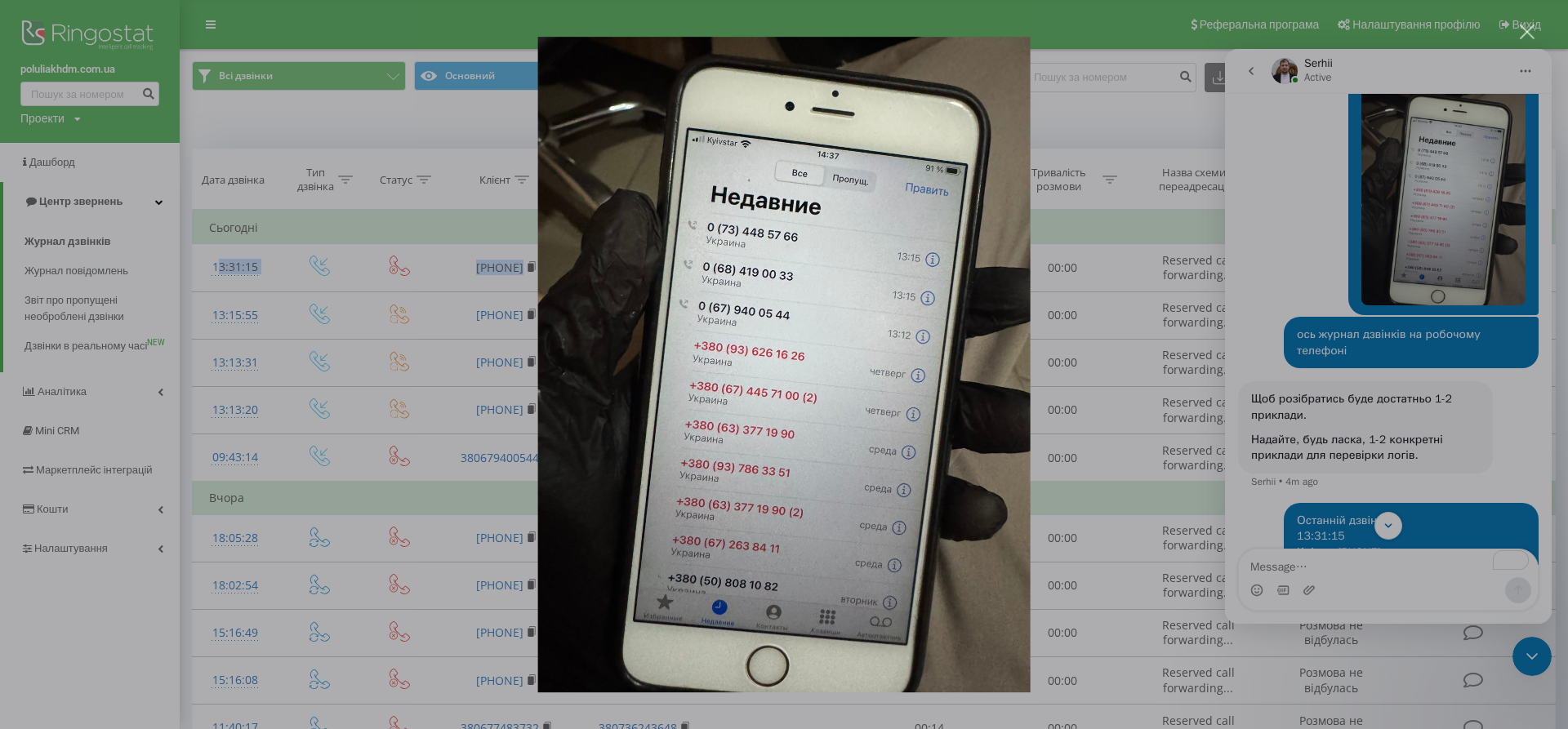 scroll, scrollTop: 0, scrollLeft: 0, axis: both 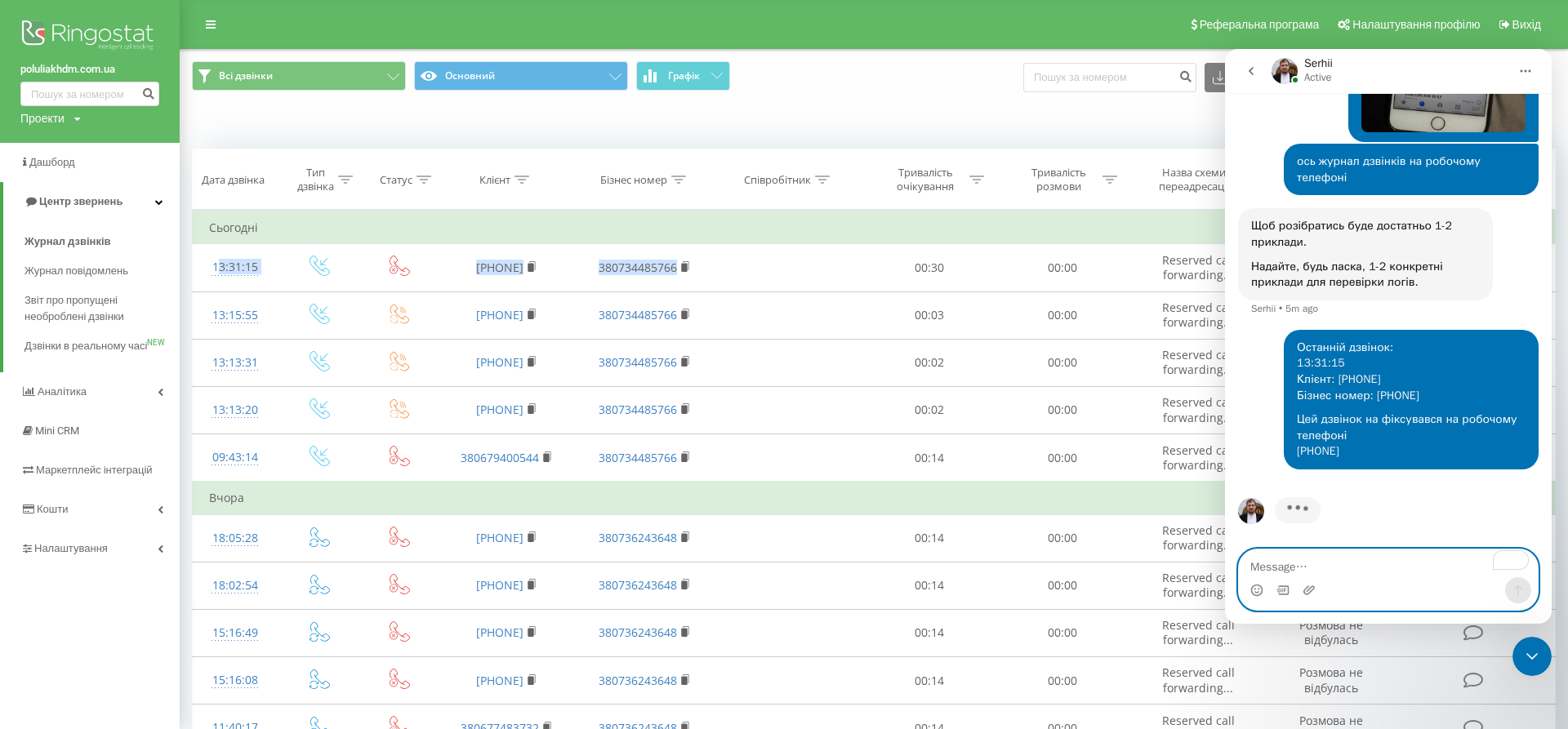 click at bounding box center [1388, 563] 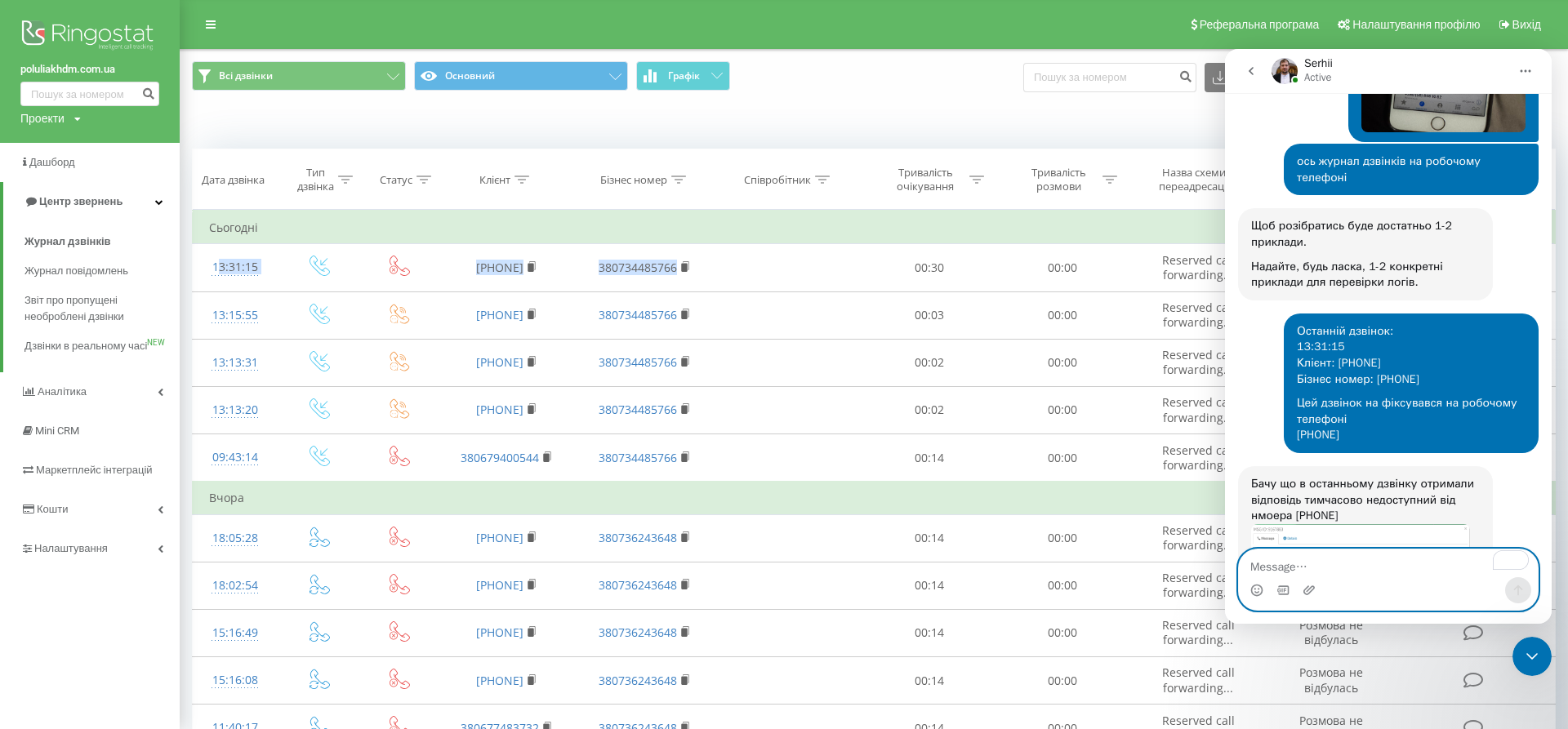 scroll, scrollTop: 1507, scrollLeft: 0, axis: vertical 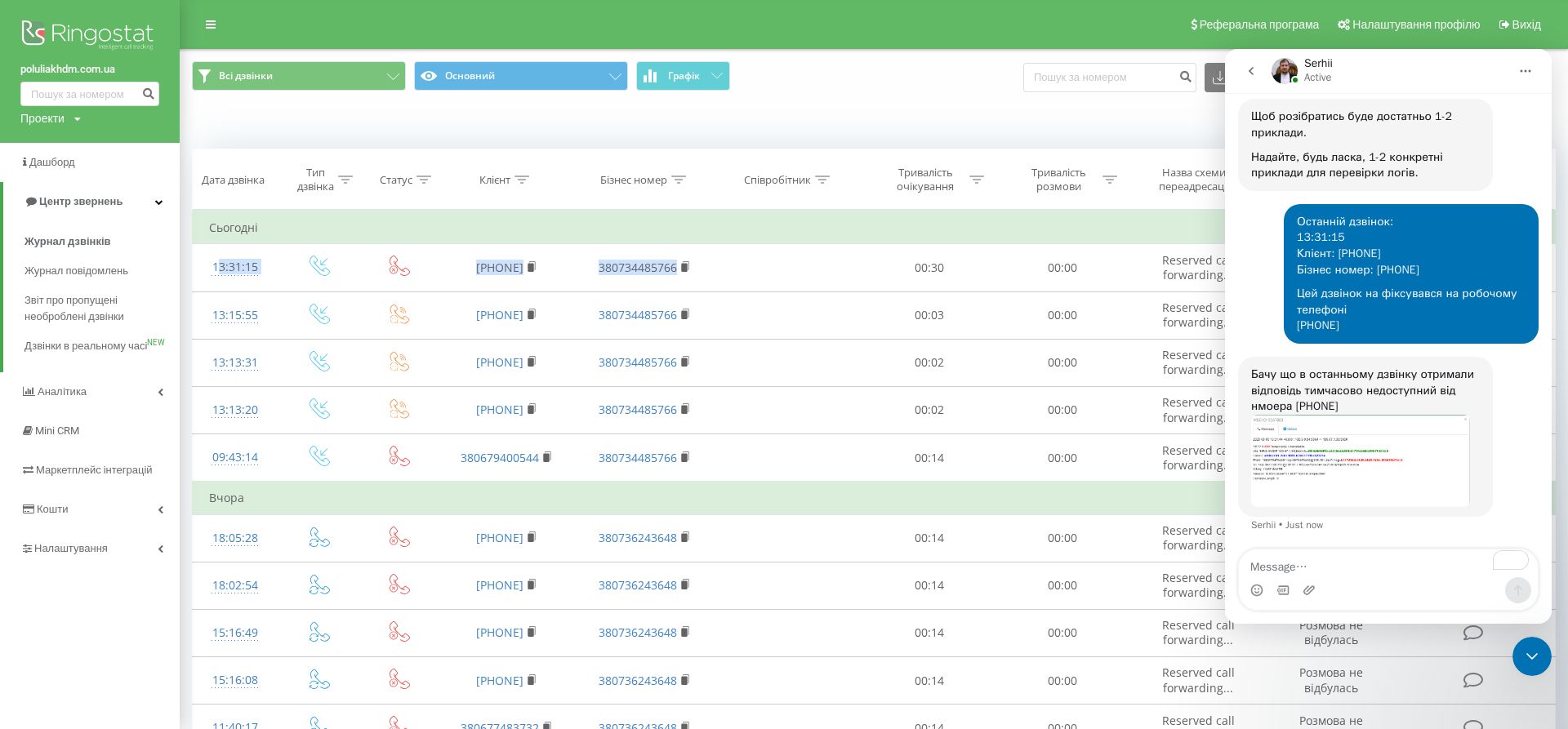 click at bounding box center (1361, 460) 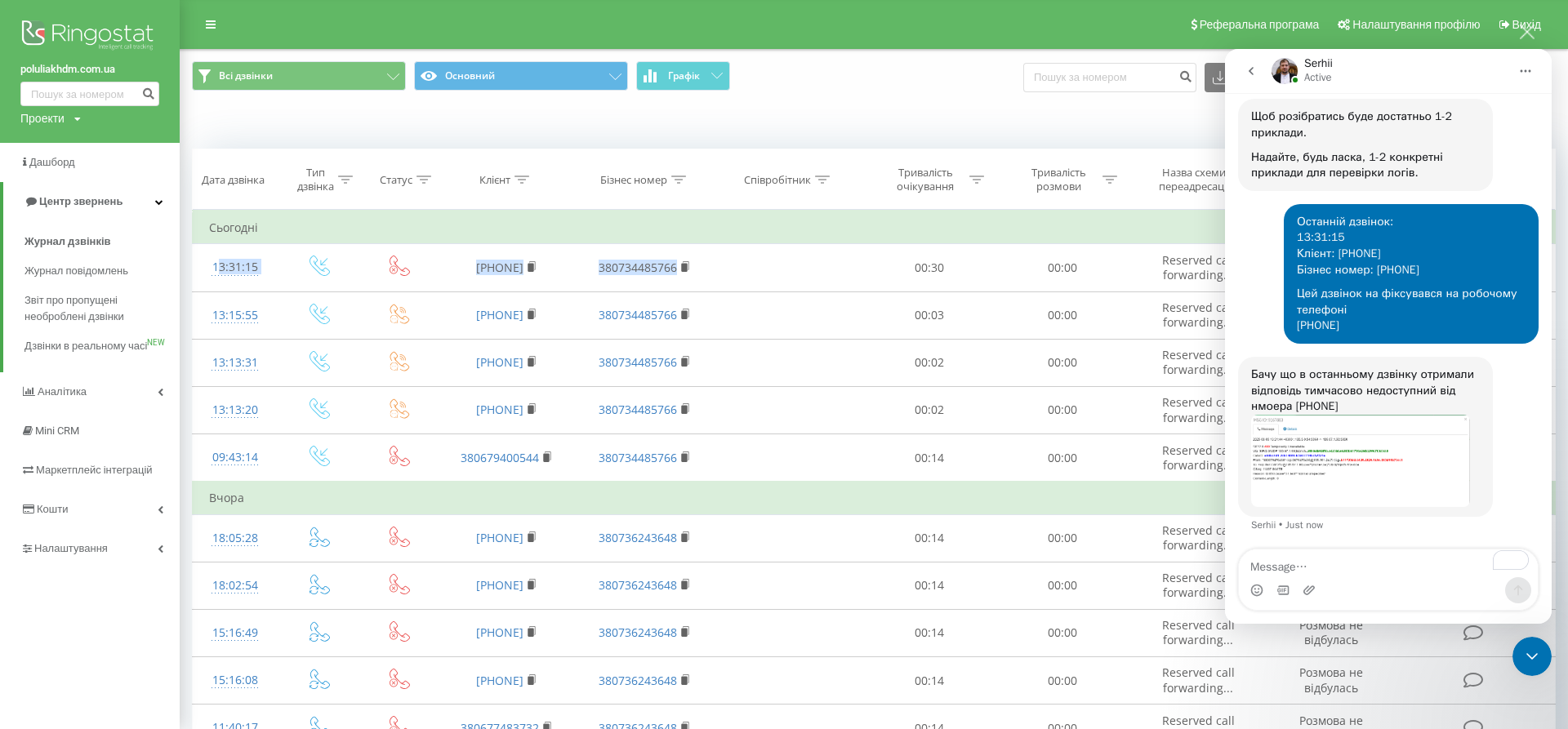 scroll, scrollTop: 0, scrollLeft: 0, axis: both 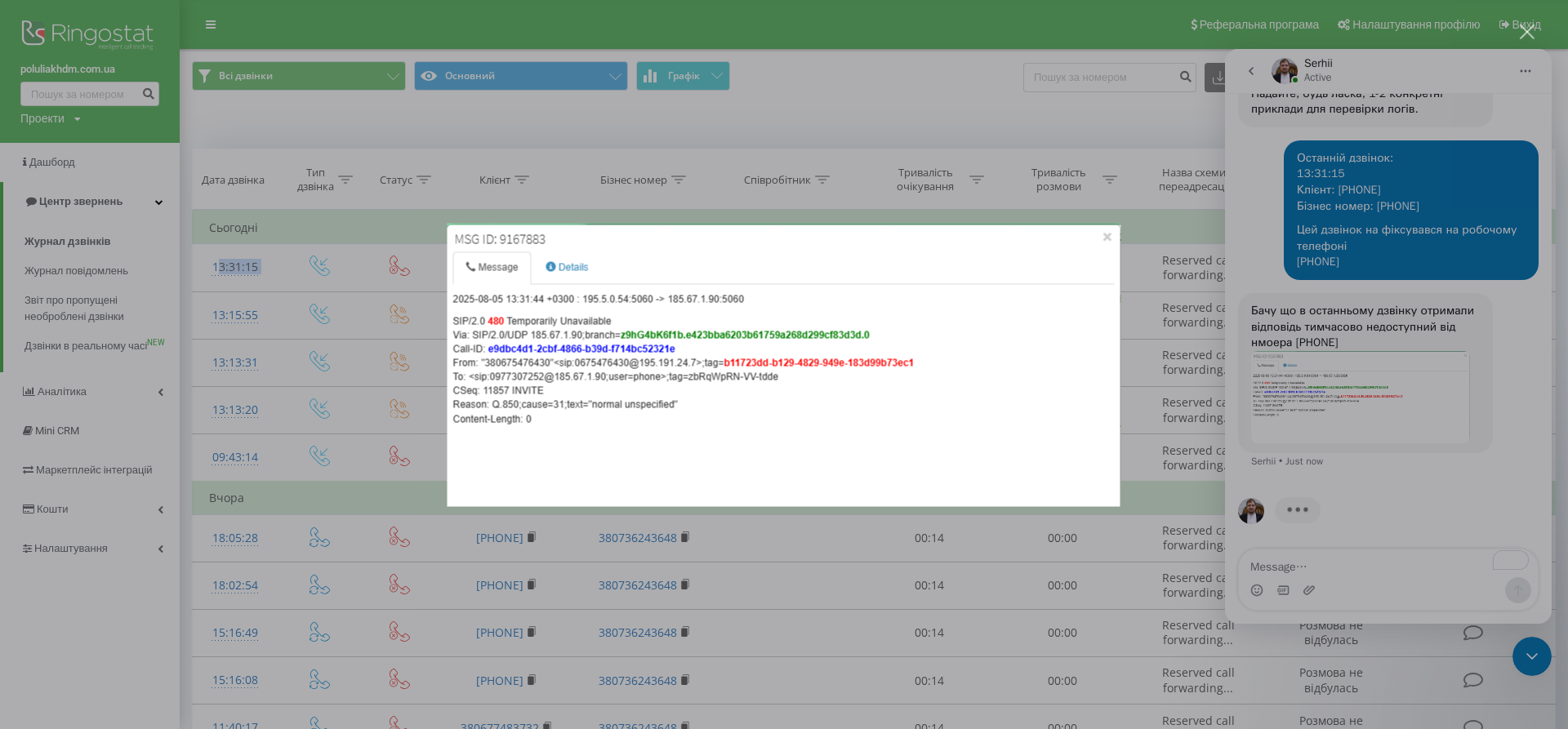 click at bounding box center [784, 364] 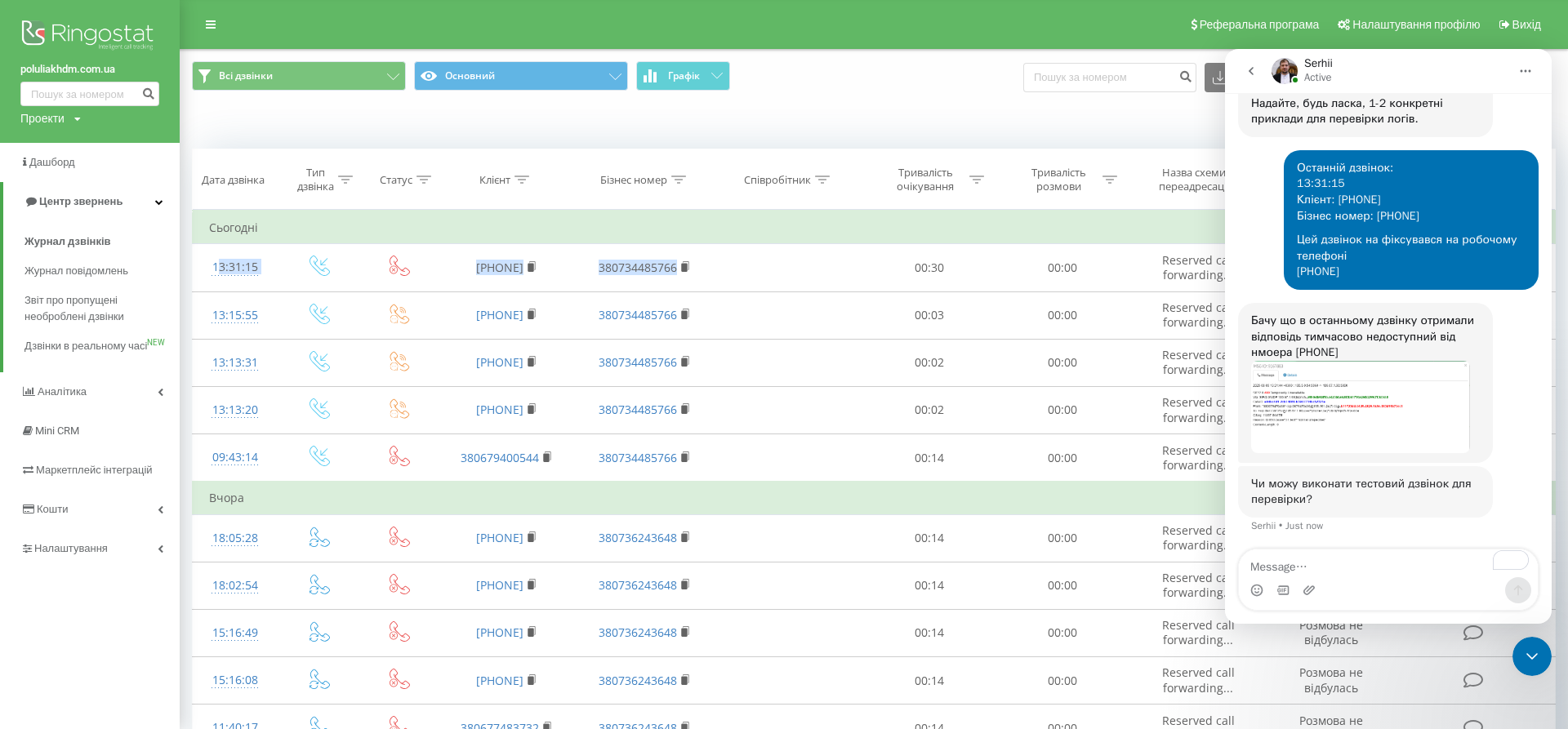 scroll, scrollTop: 1561, scrollLeft: 0, axis: vertical 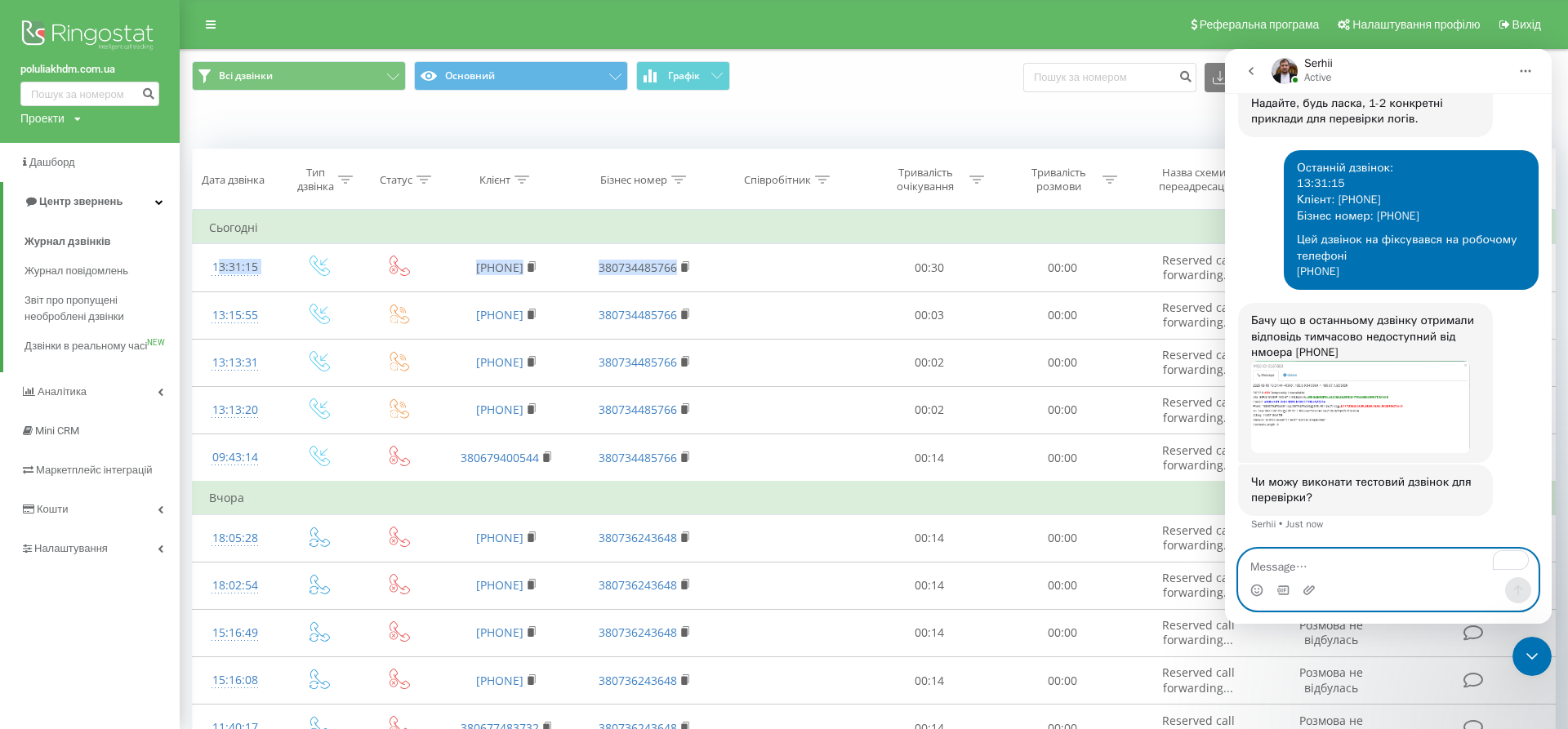 click at bounding box center [1388, 563] 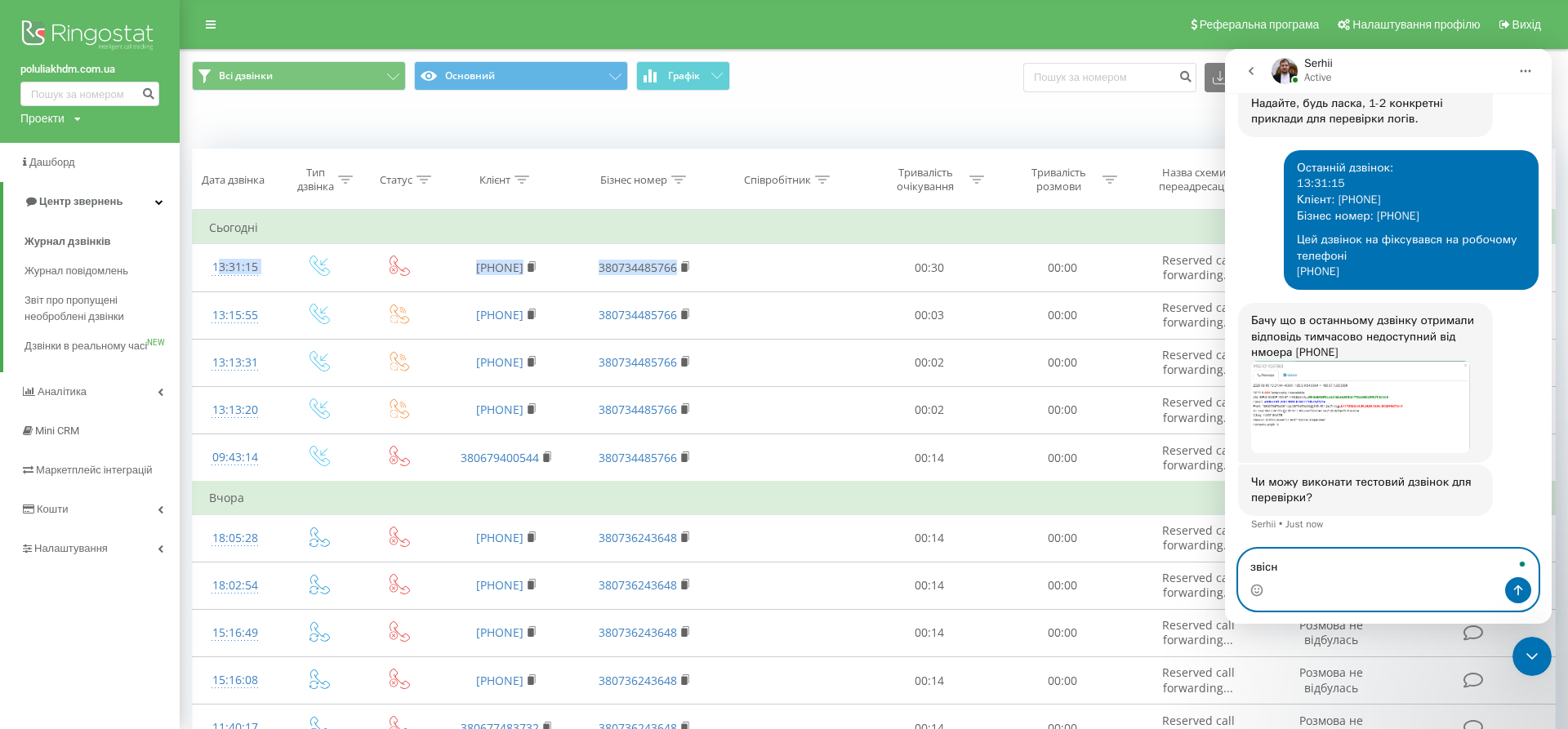 type on "звісно" 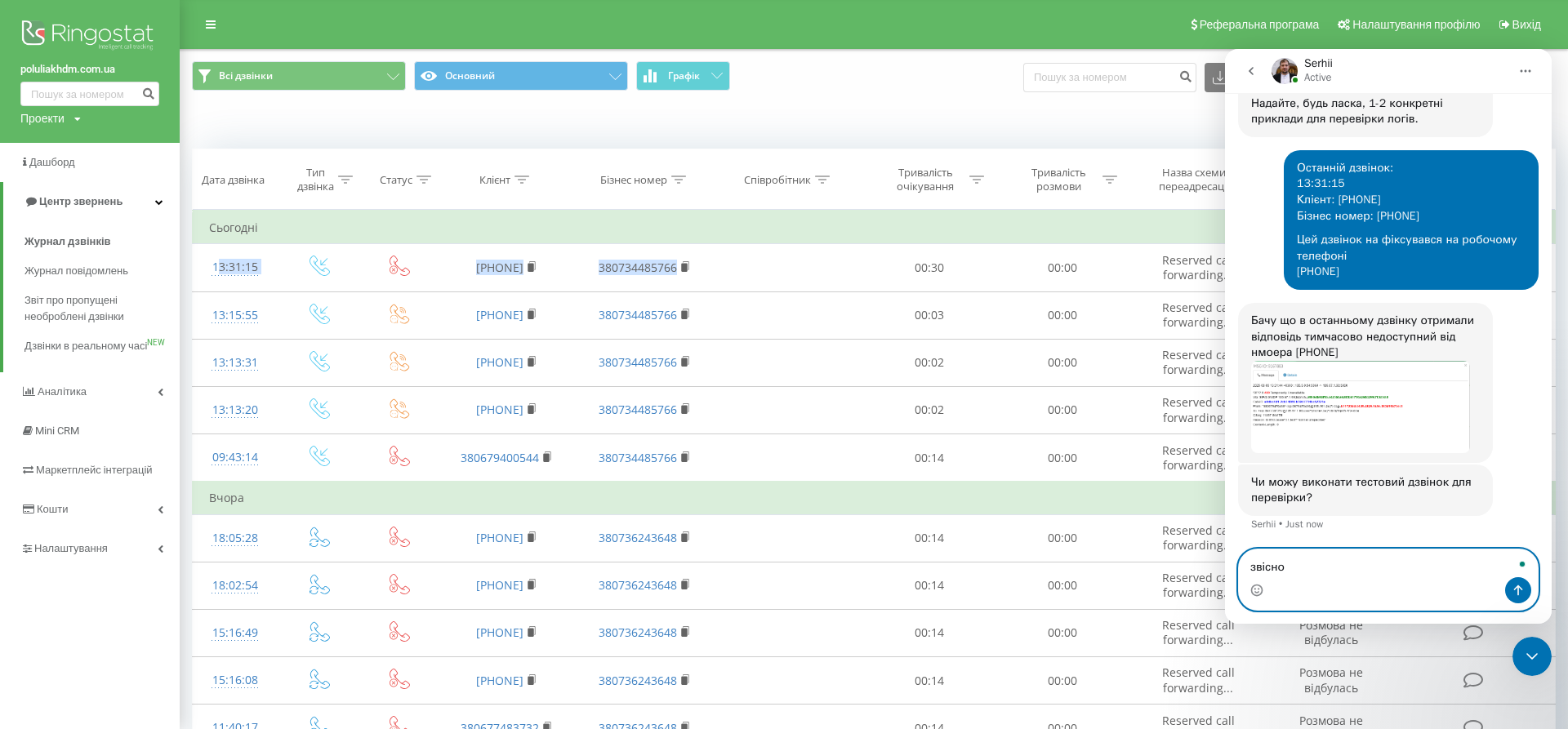 type 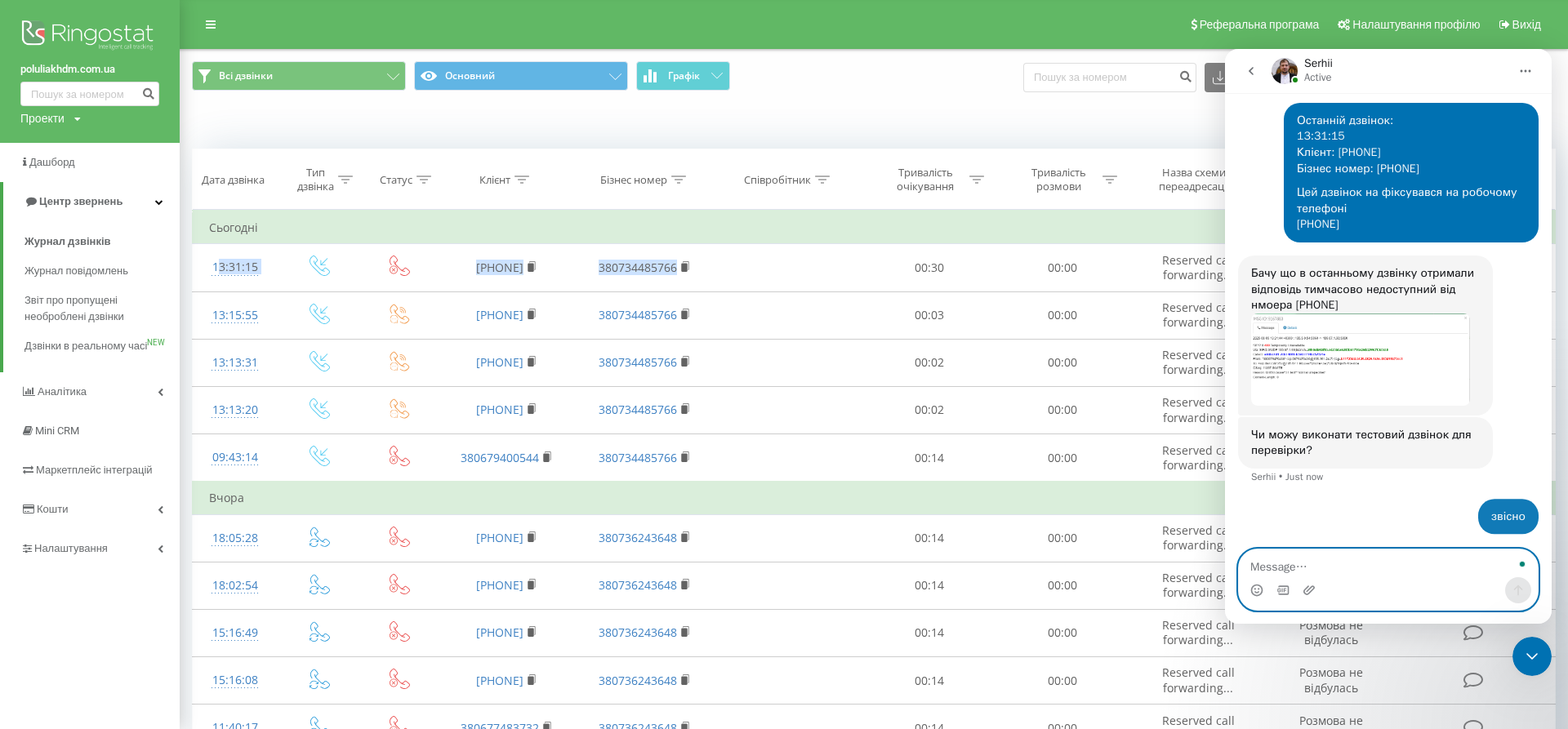 scroll, scrollTop: 1609, scrollLeft: 0, axis: vertical 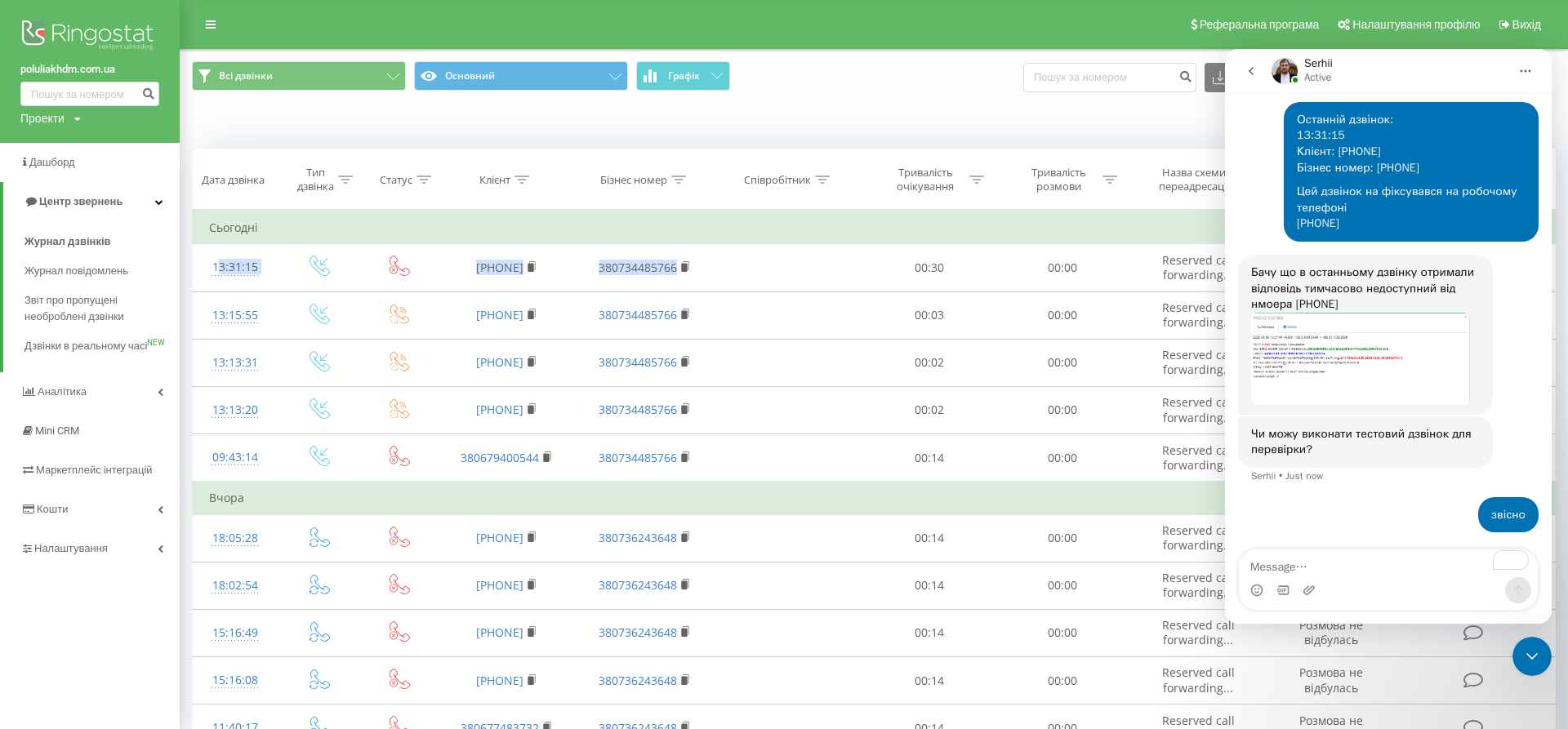 click at bounding box center [1361, 358] 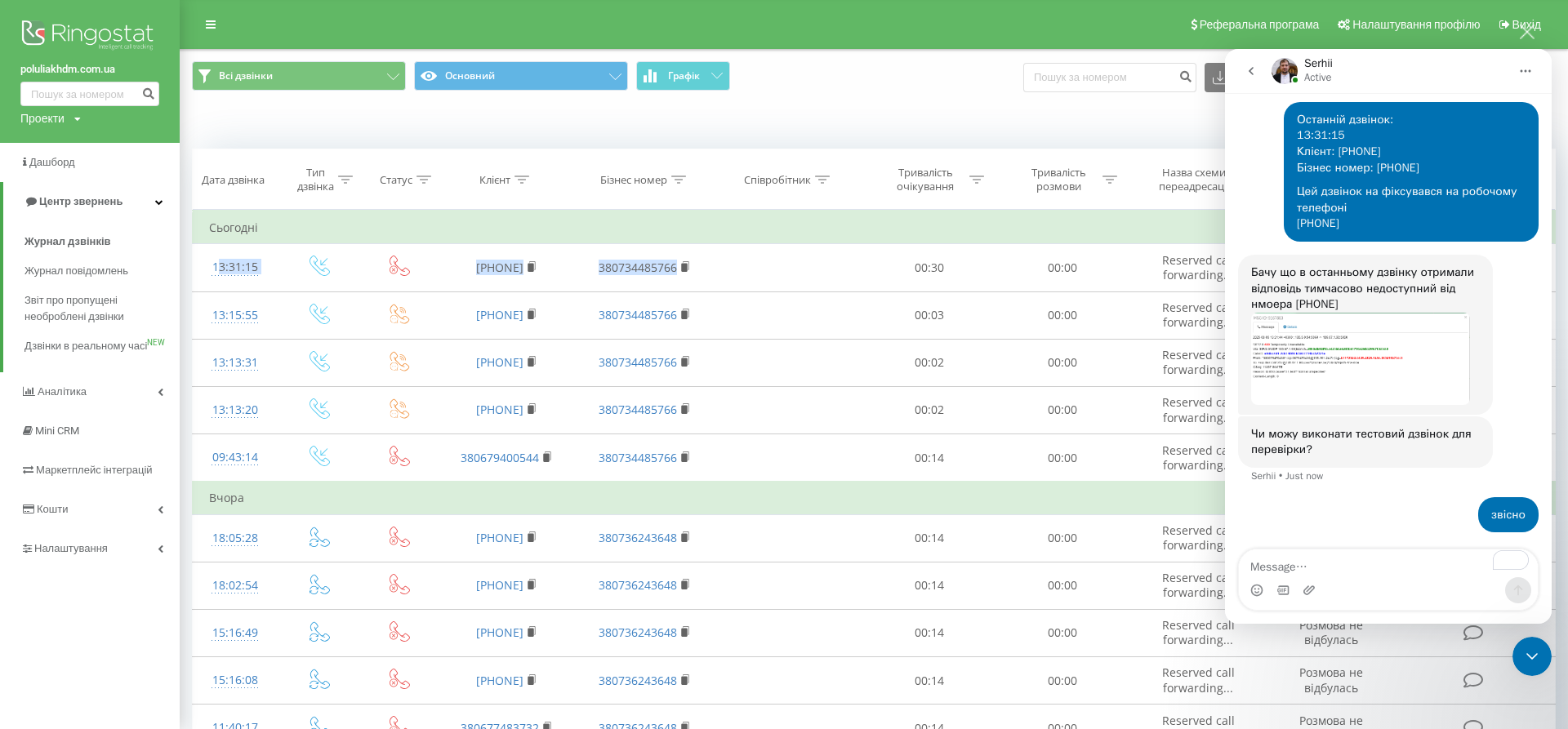 scroll, scrollTop: 0, scrollLeft: 0, axis: both 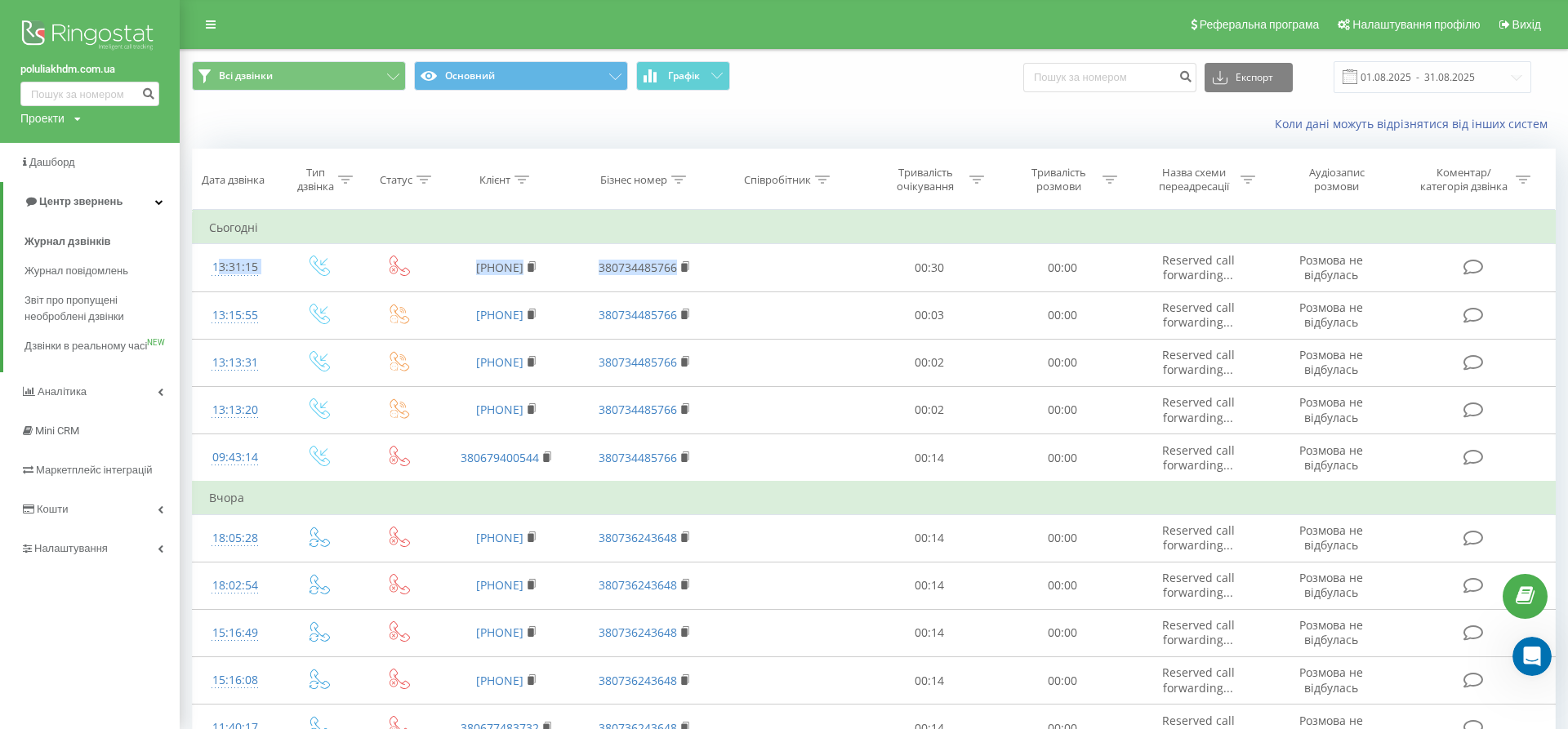 click 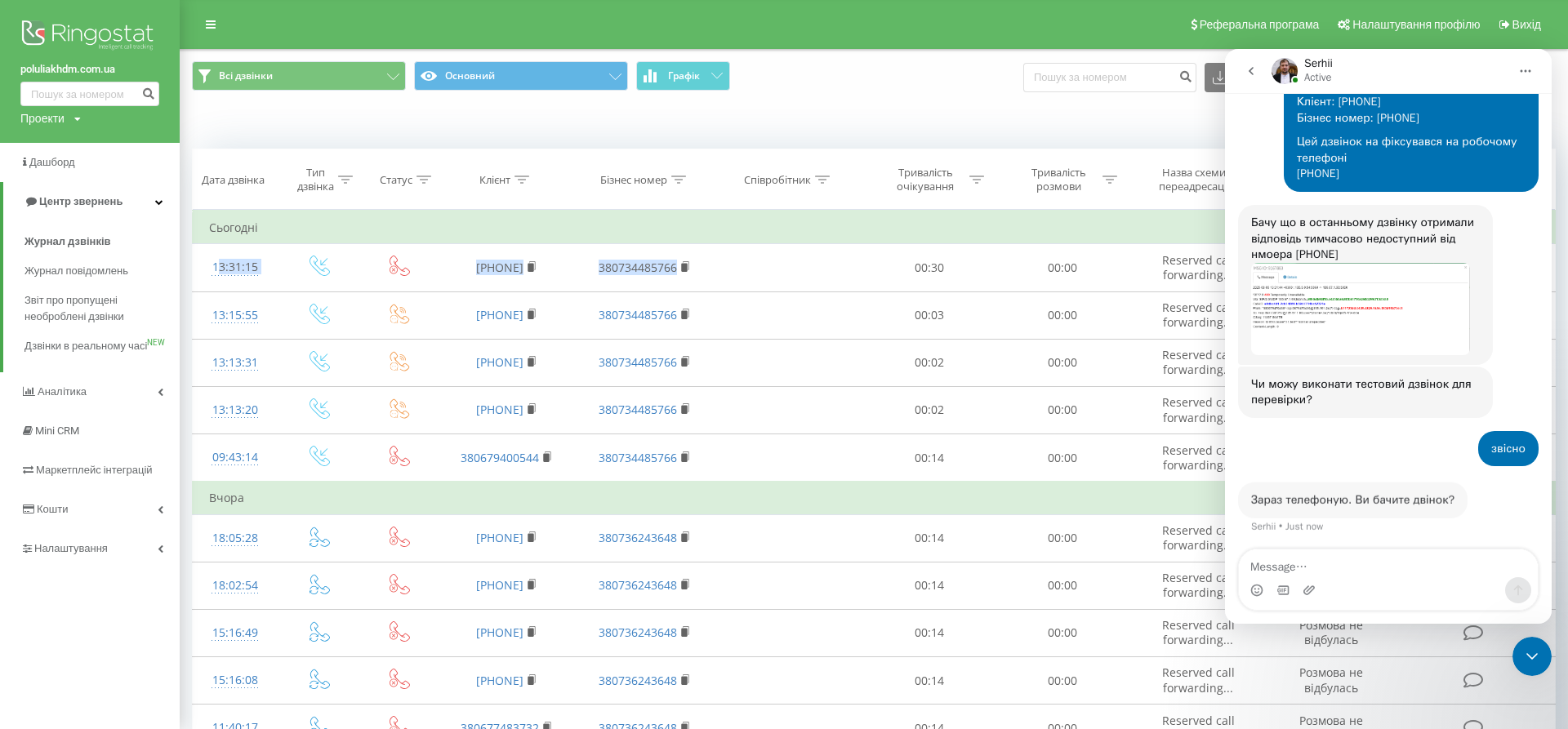 scroll, scrollTop: 1658, scrollLeft: 0, axis: vertical 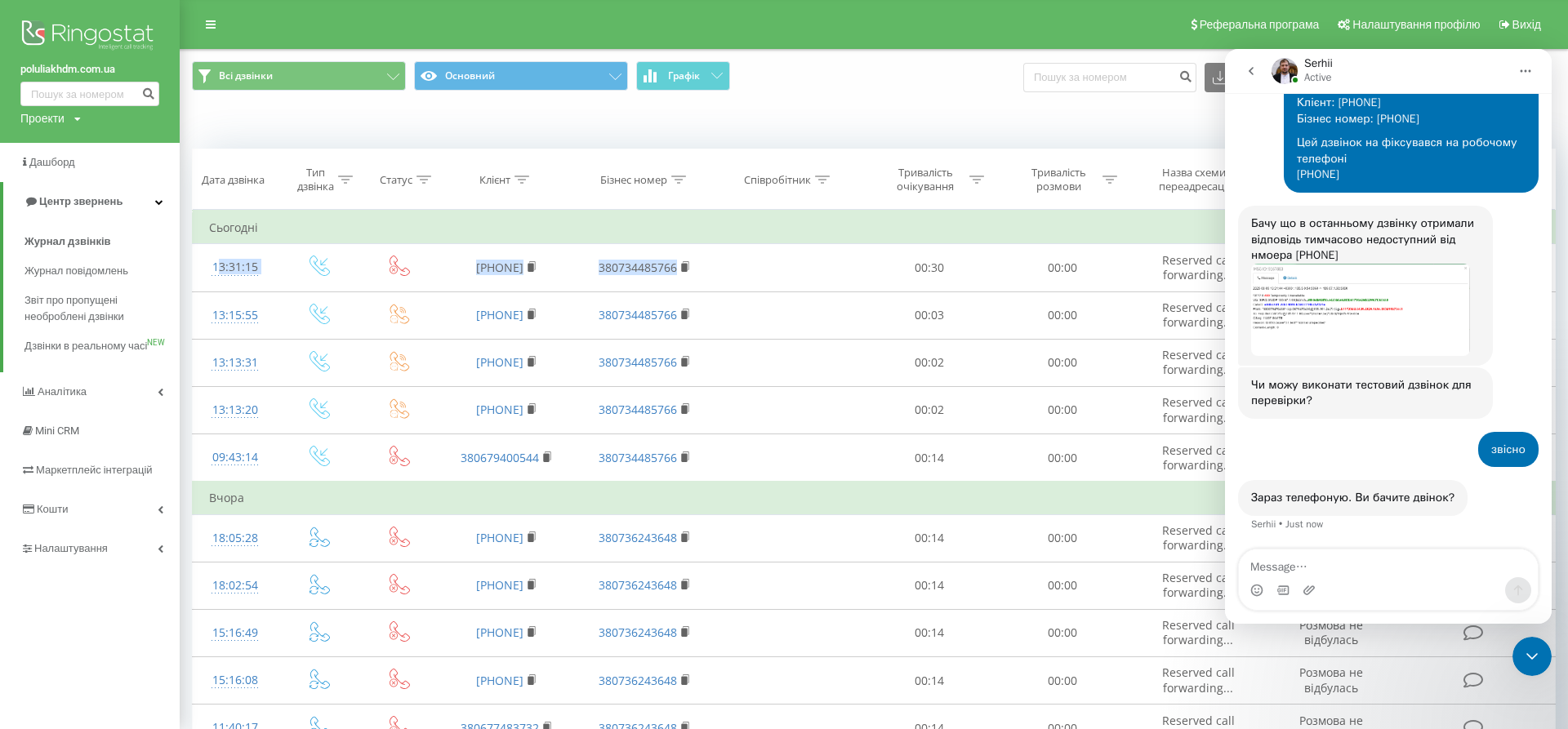 type on "у" 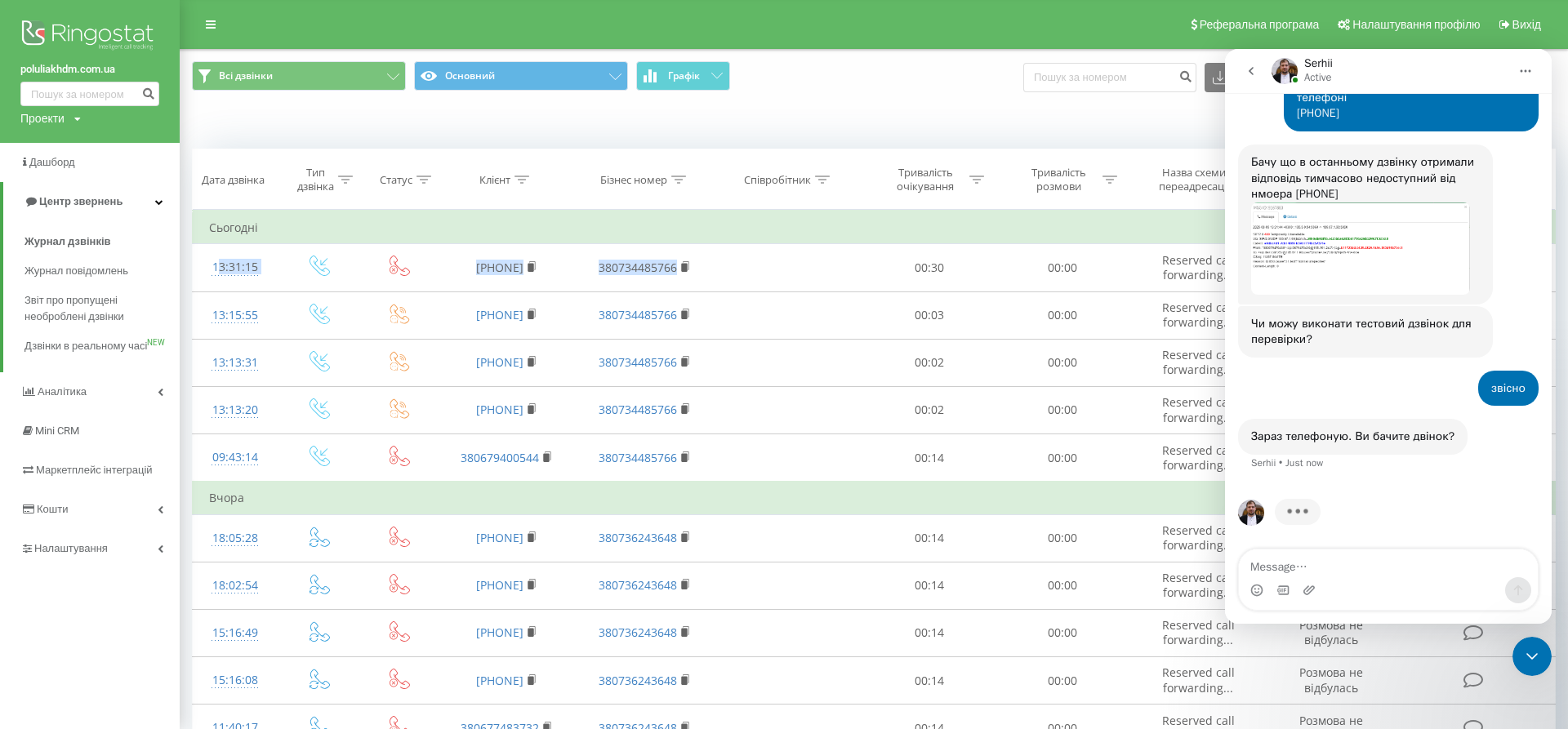 scroll, scrollTop: 1721, scrollLeft: 0, axis: vertical 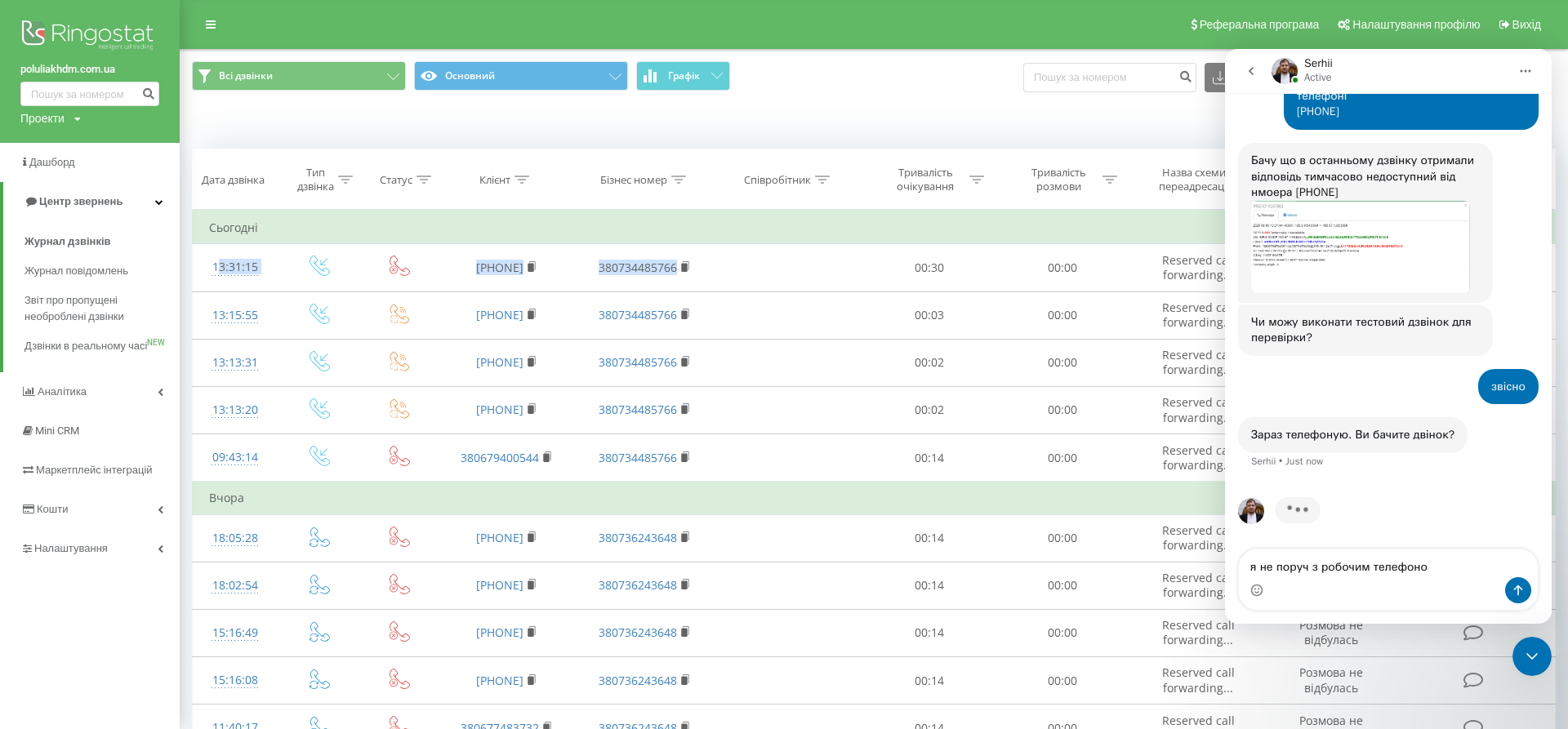 type on "я не поруч з робочим телефоном" 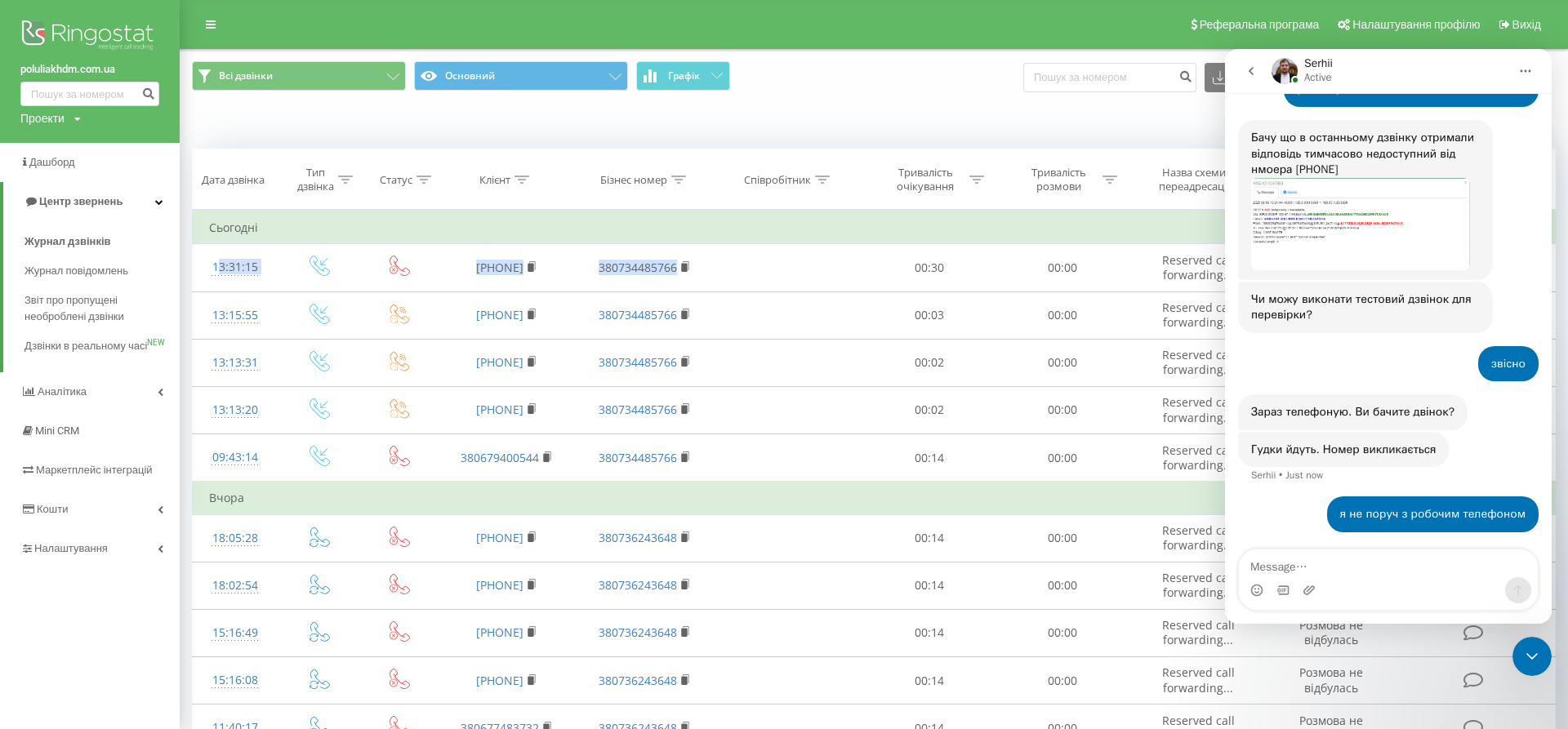 scroll, scrollTop: 1744, scrollLeft: 0, axis: vertical 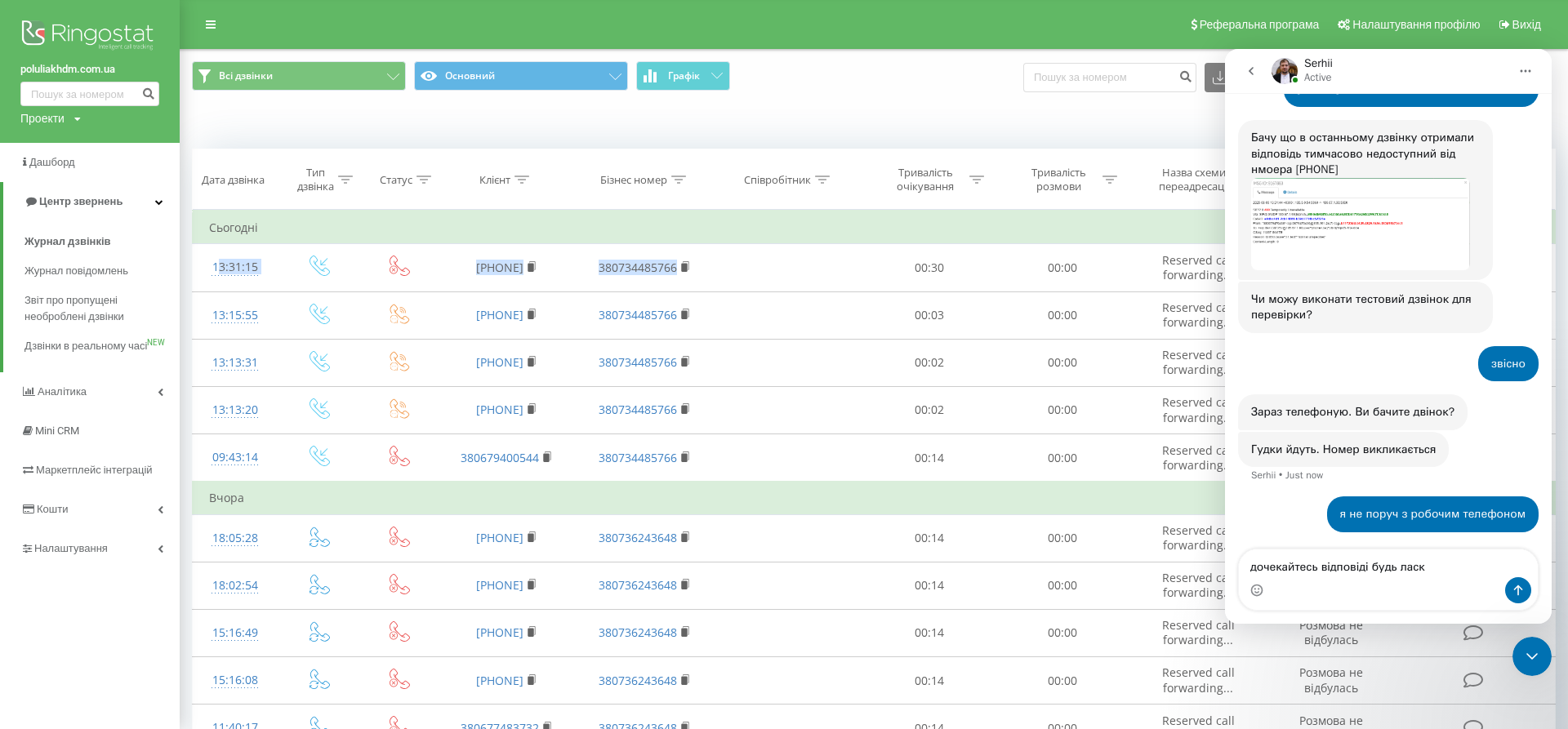 type on "дочекайтесь відповіді будь ласка" 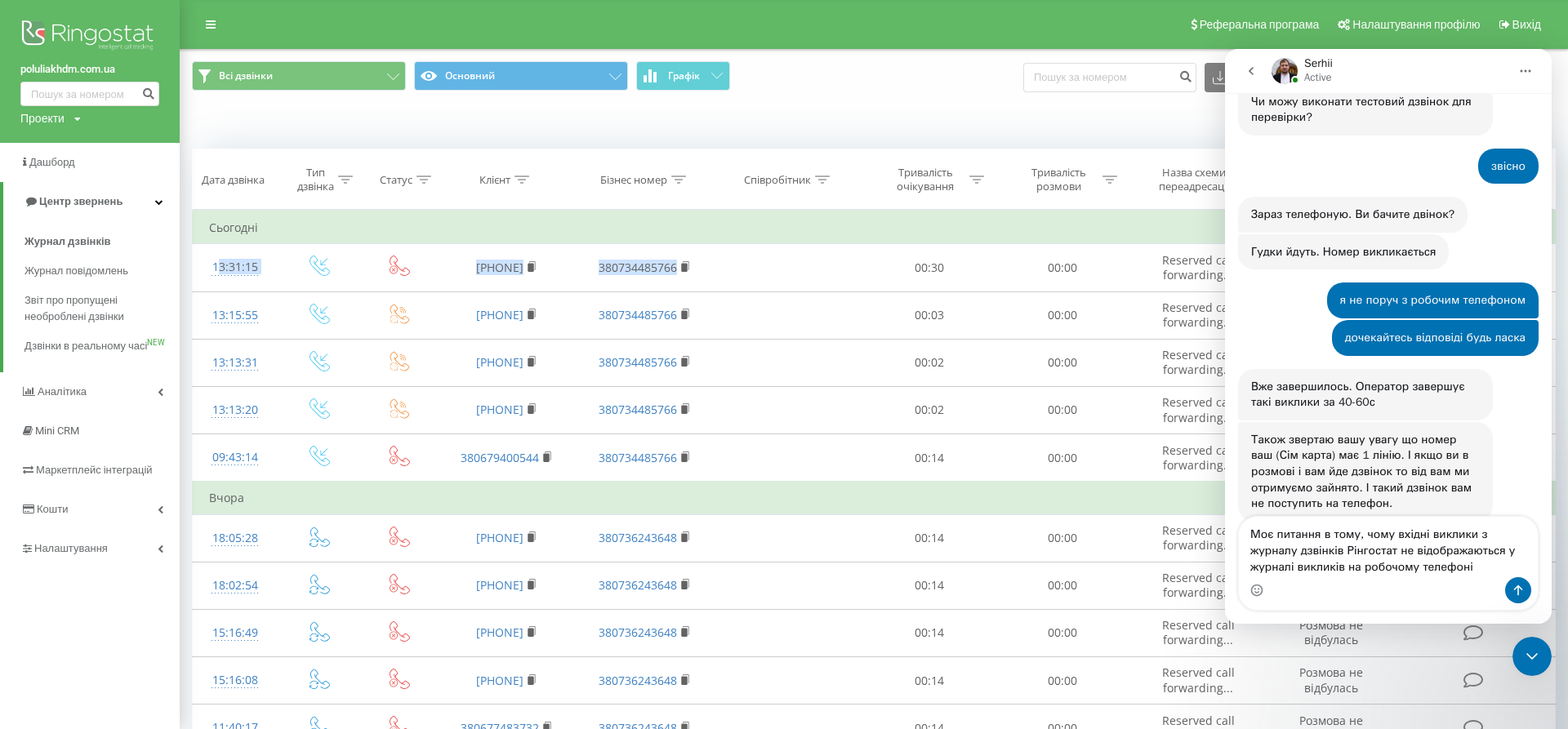 scroll, scrollTop: 1980, scrollLeft: 0, axis: vertical 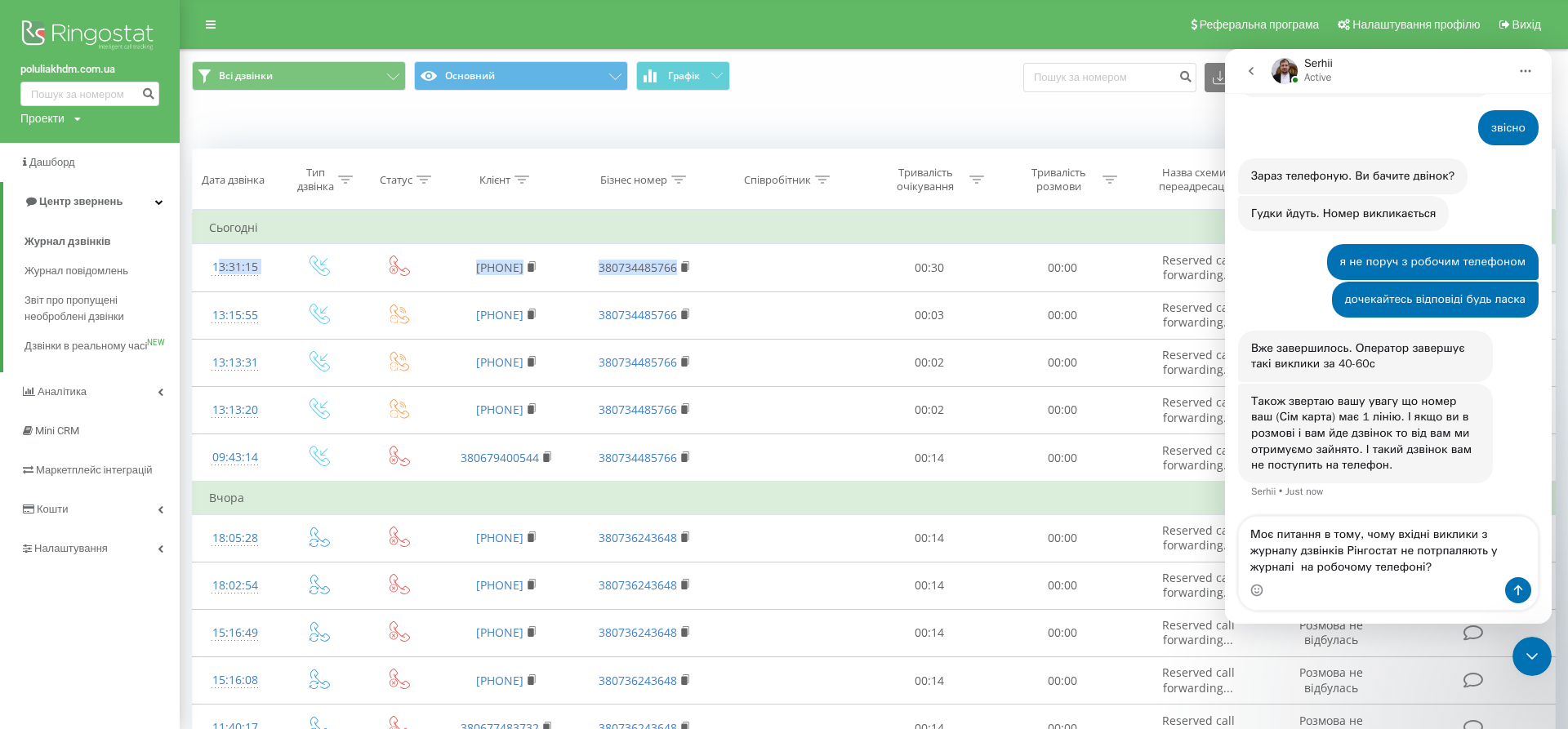 type on "Моє питання в тому, чому вхідні виклики з журналу дзвінків Рінгостат не потрпаляють у журналі на робочому телефоні?" 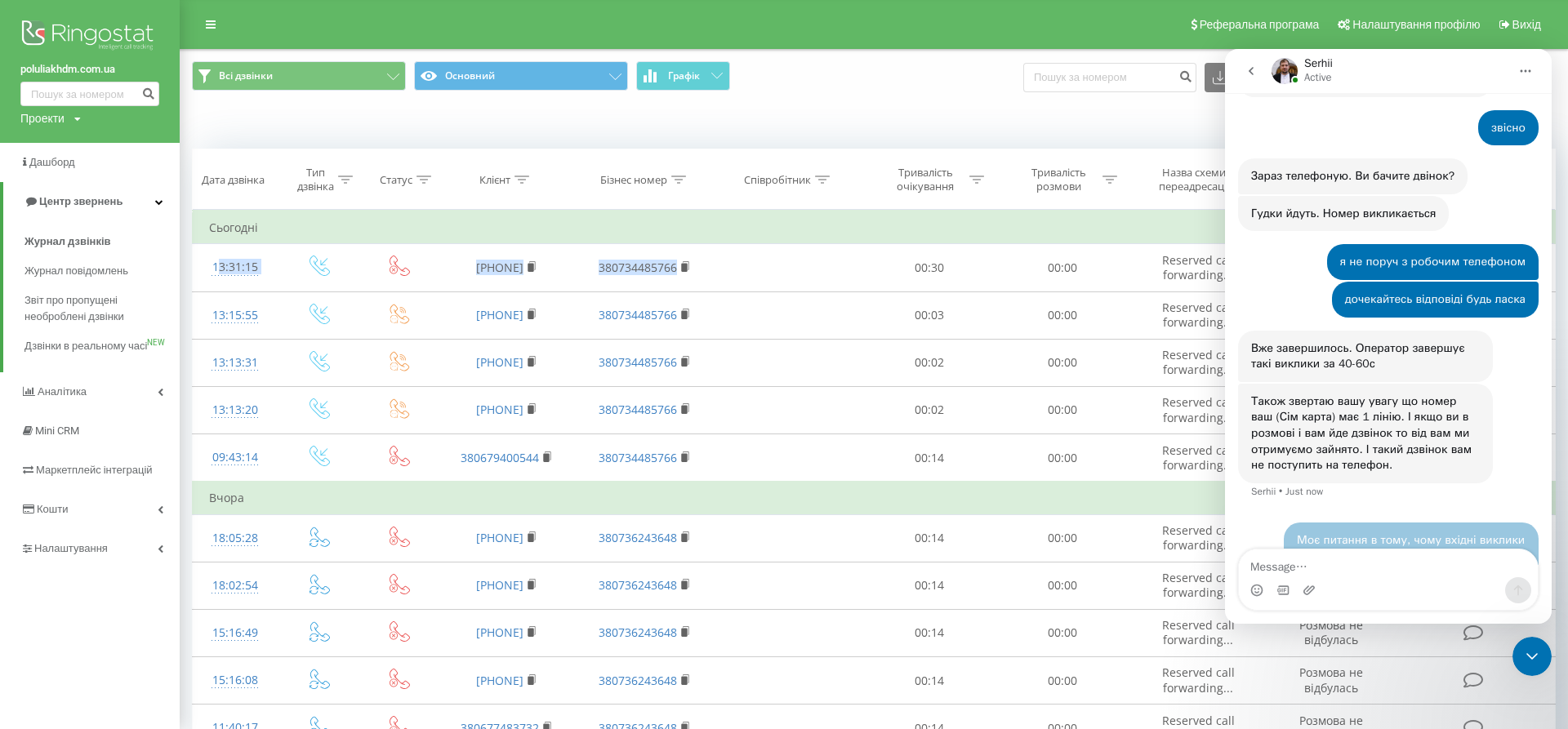 scroll, scrollTop: 2043, scrollLeft: 0, axis: vertical 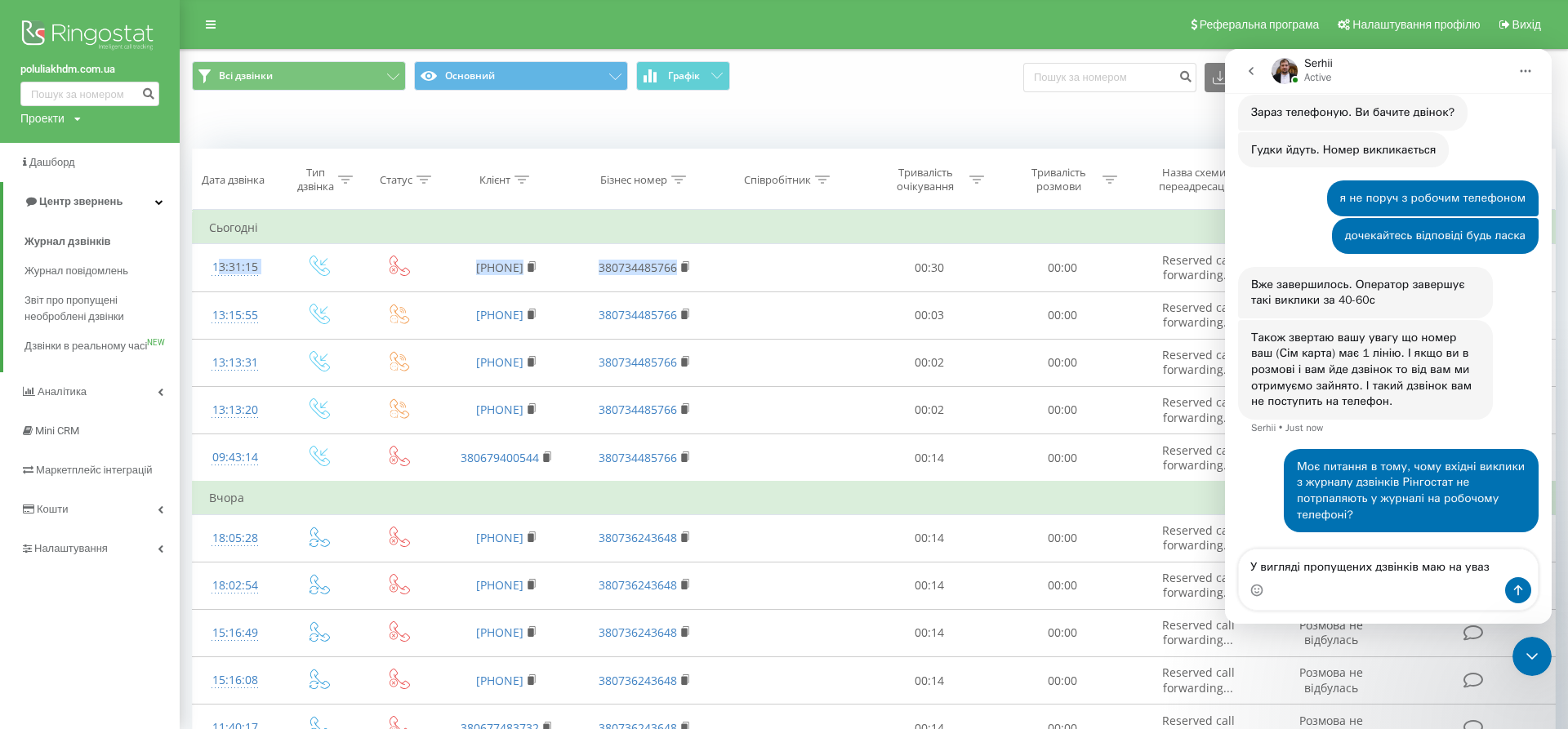 type on "У вигляді пропущених дзвінків маю на увазі" 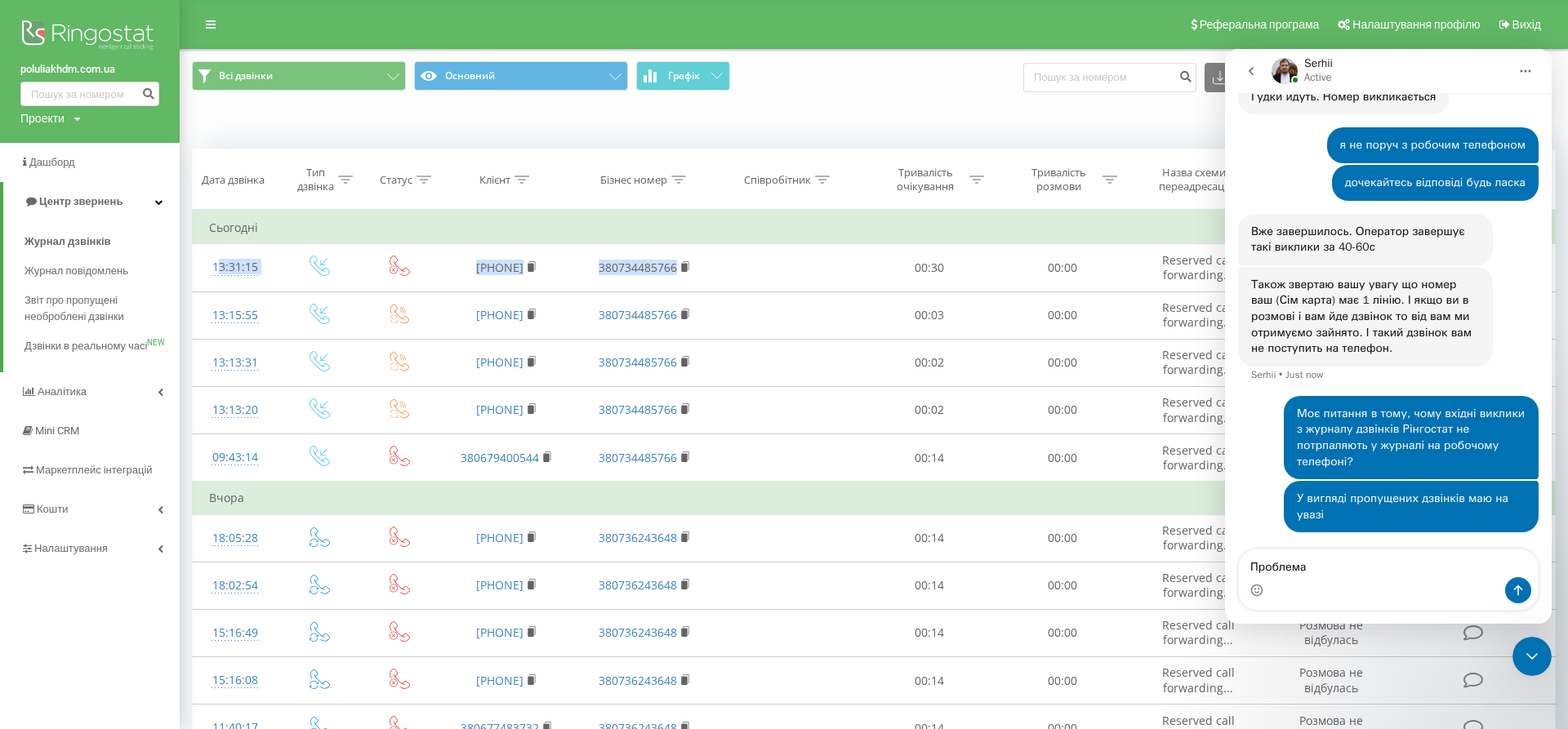 scroll, scrollTop: 2160, scrollLeft: 0, axis: vertical 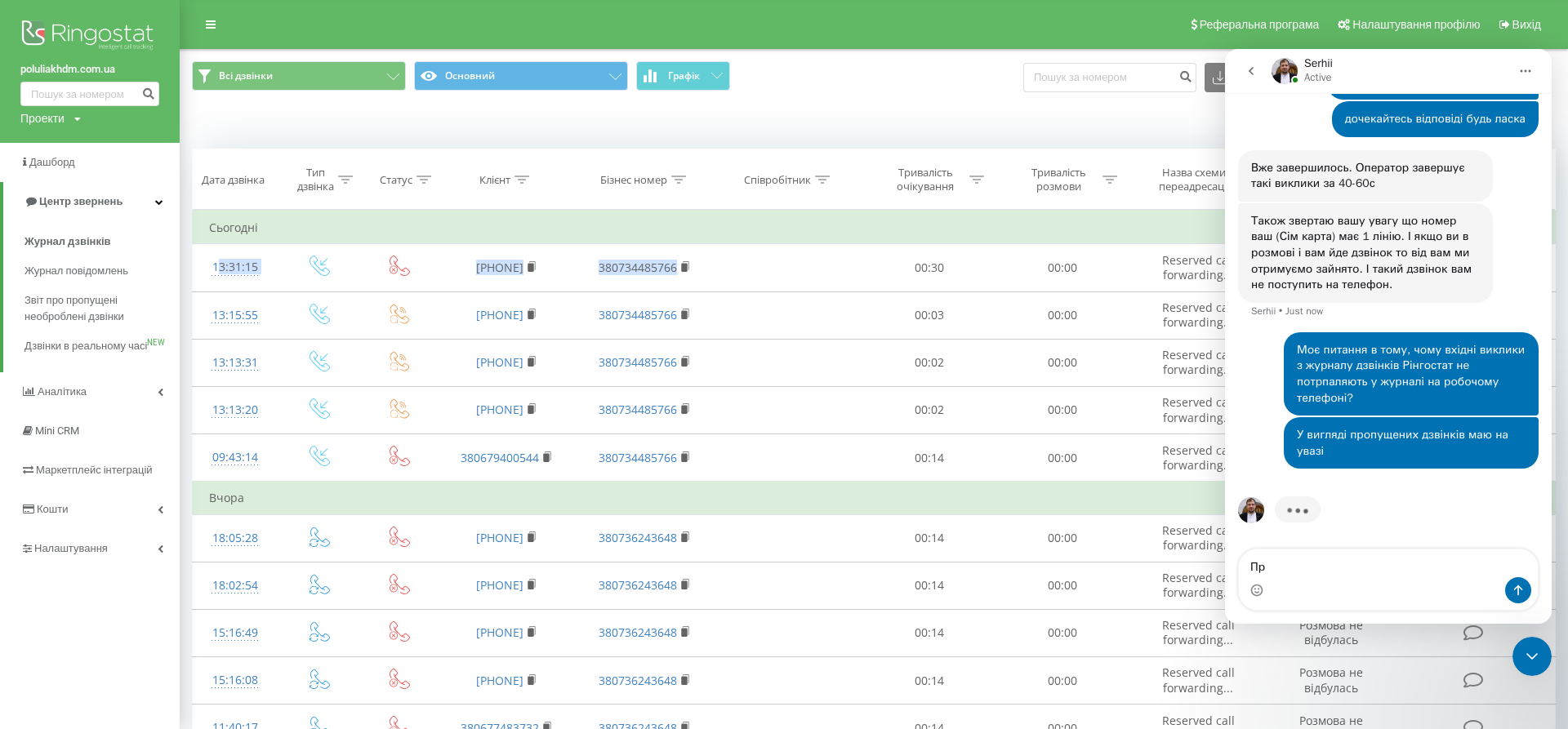 type on "П" 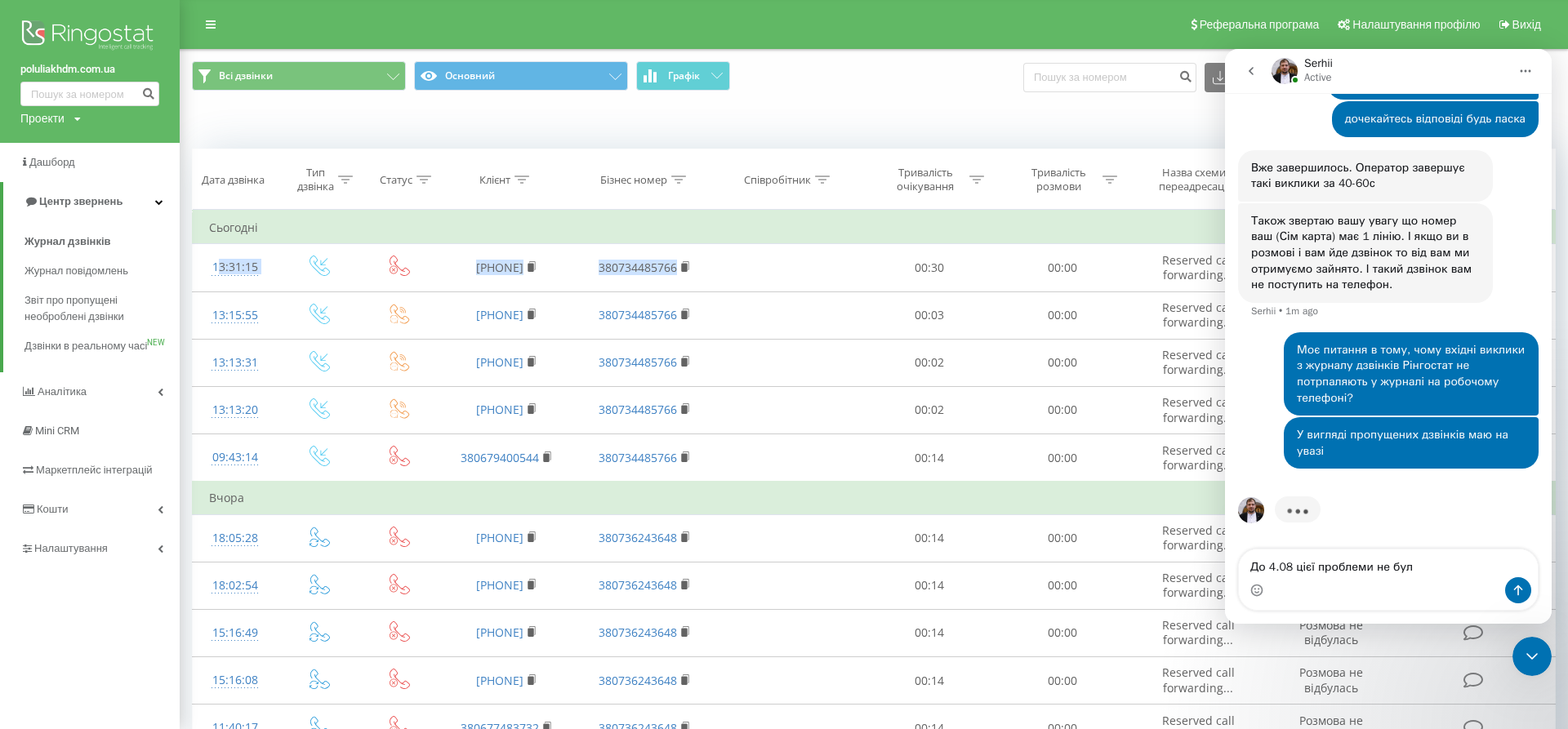 type on "До 4.08 цієї проблеми не було" 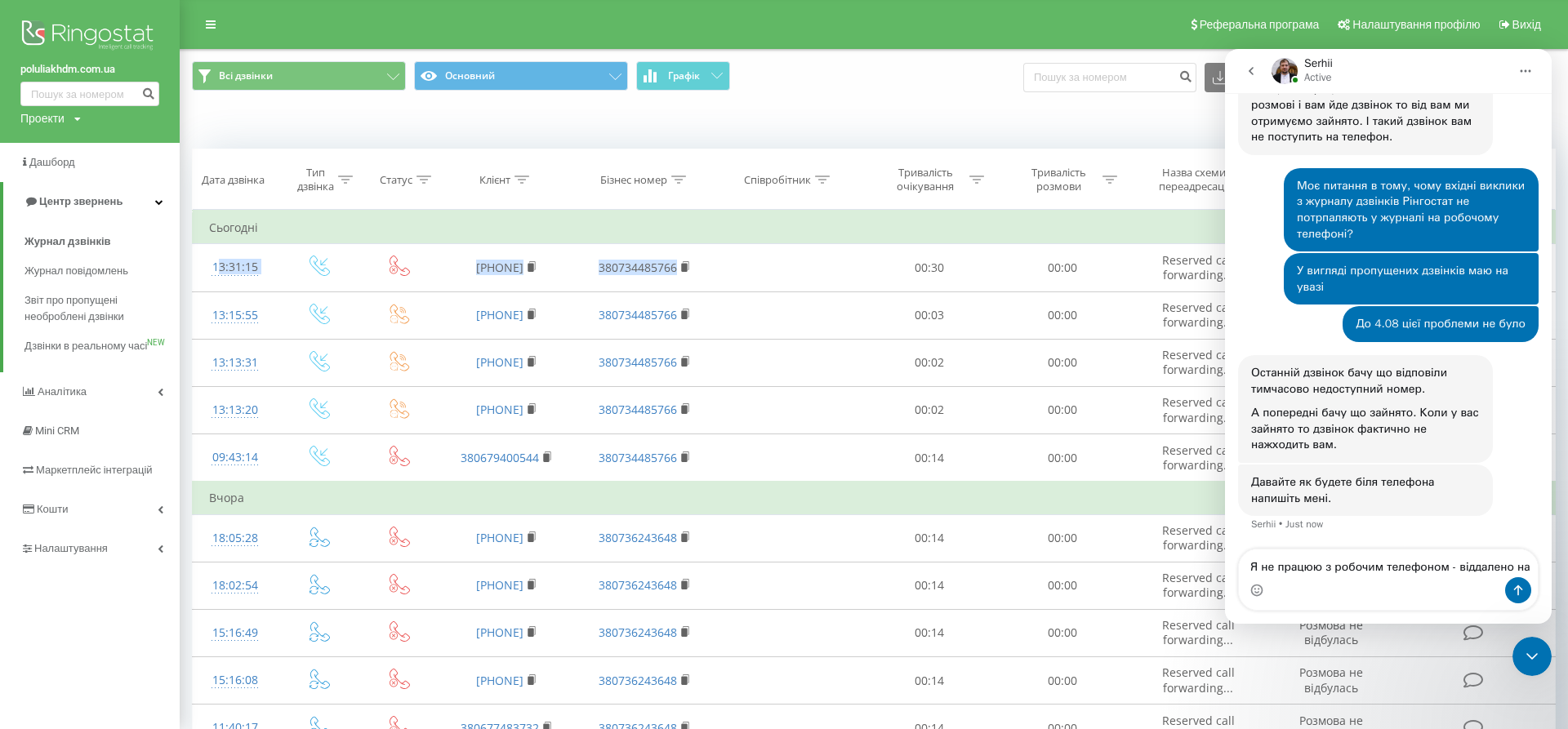 scroll, scrollTop: 2324, scrollLeft: 0, axis: vertical 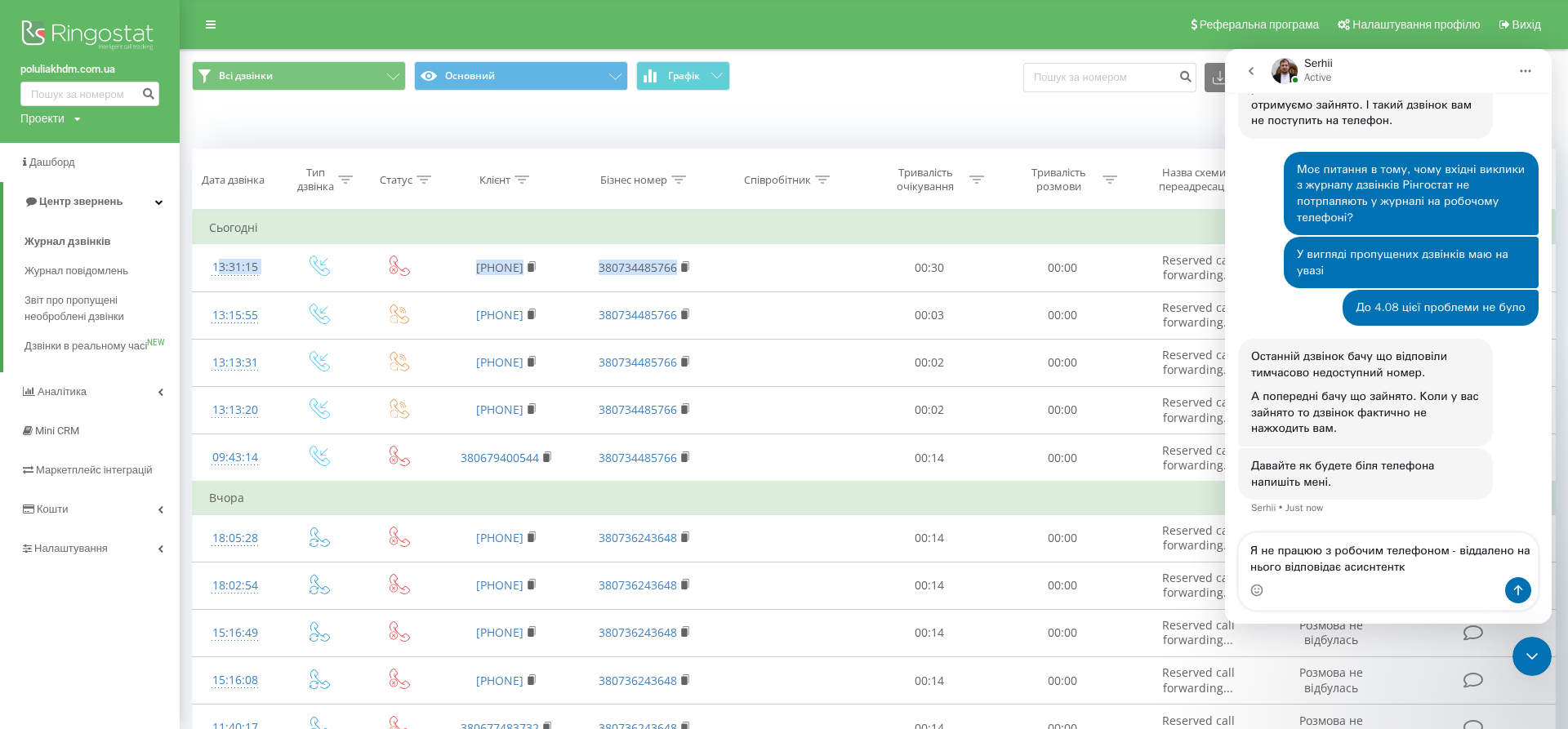 type on "Я не працюю з робочим телефоном - віддалено на нього відповідає асиснтентка" 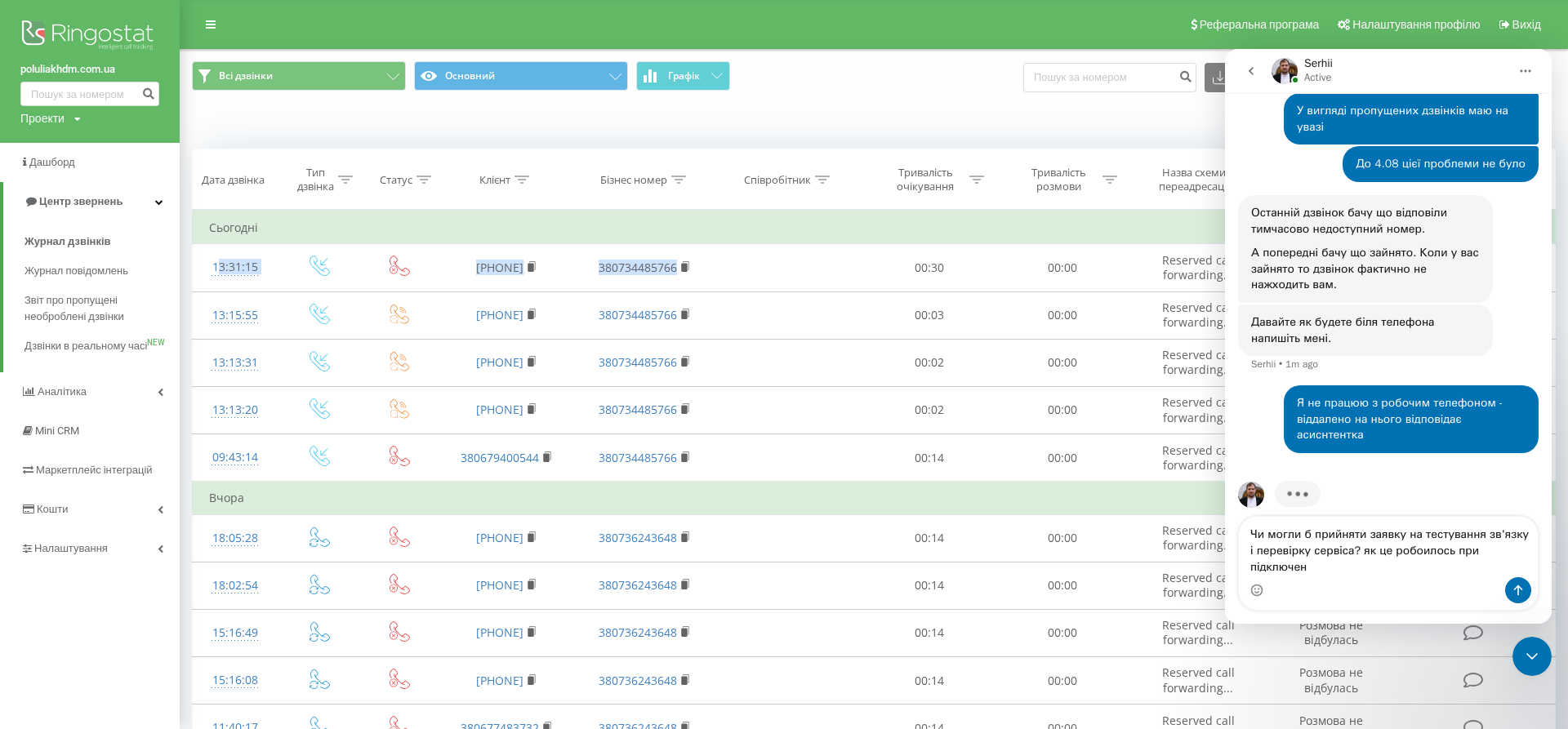 scroll, scrollTop: 2484, scrollLeft: 0, axis: vertical 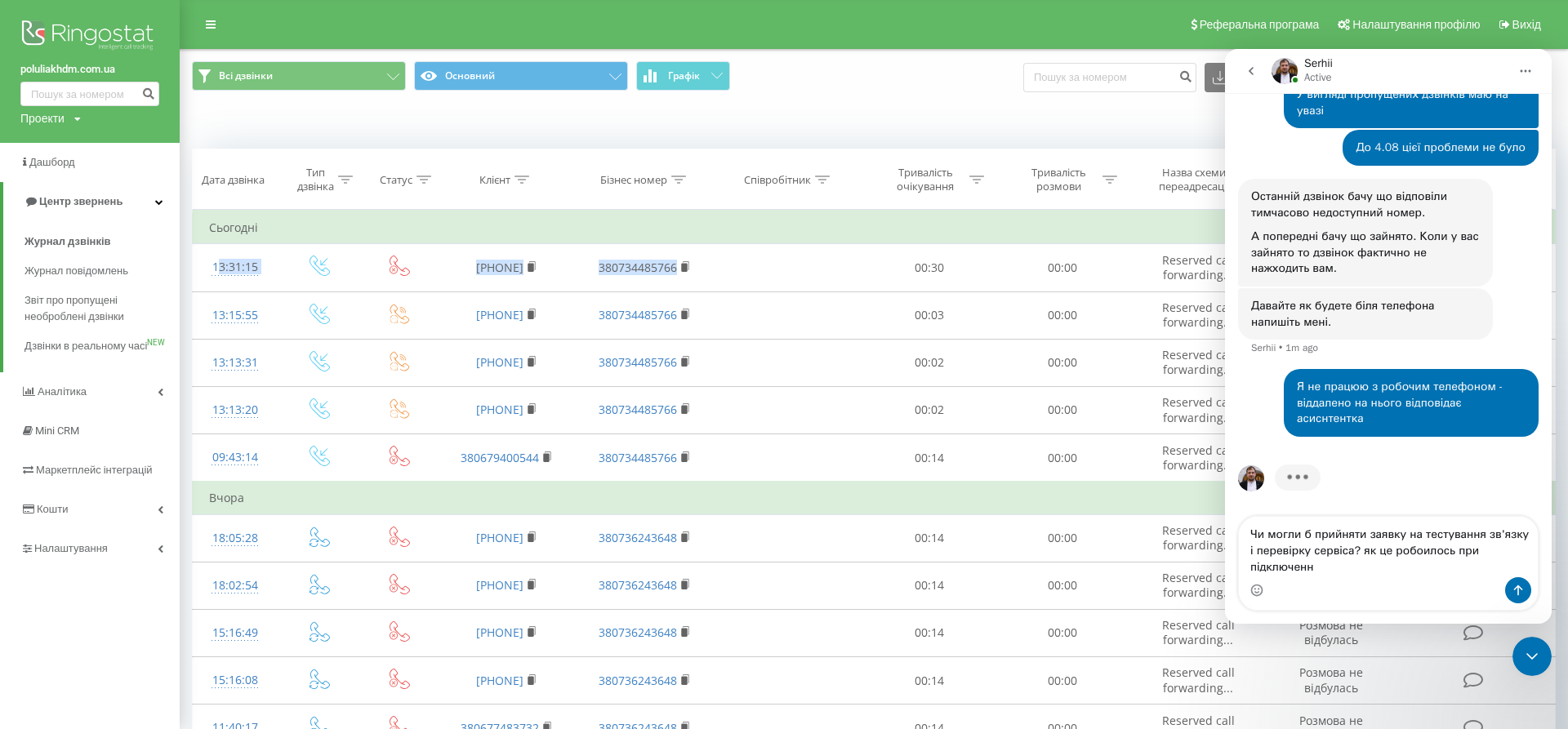 type on "Чи могли б прийняти заявку на тестування зв'язку і перевірку сервіса? як це робоилось при підключенні" 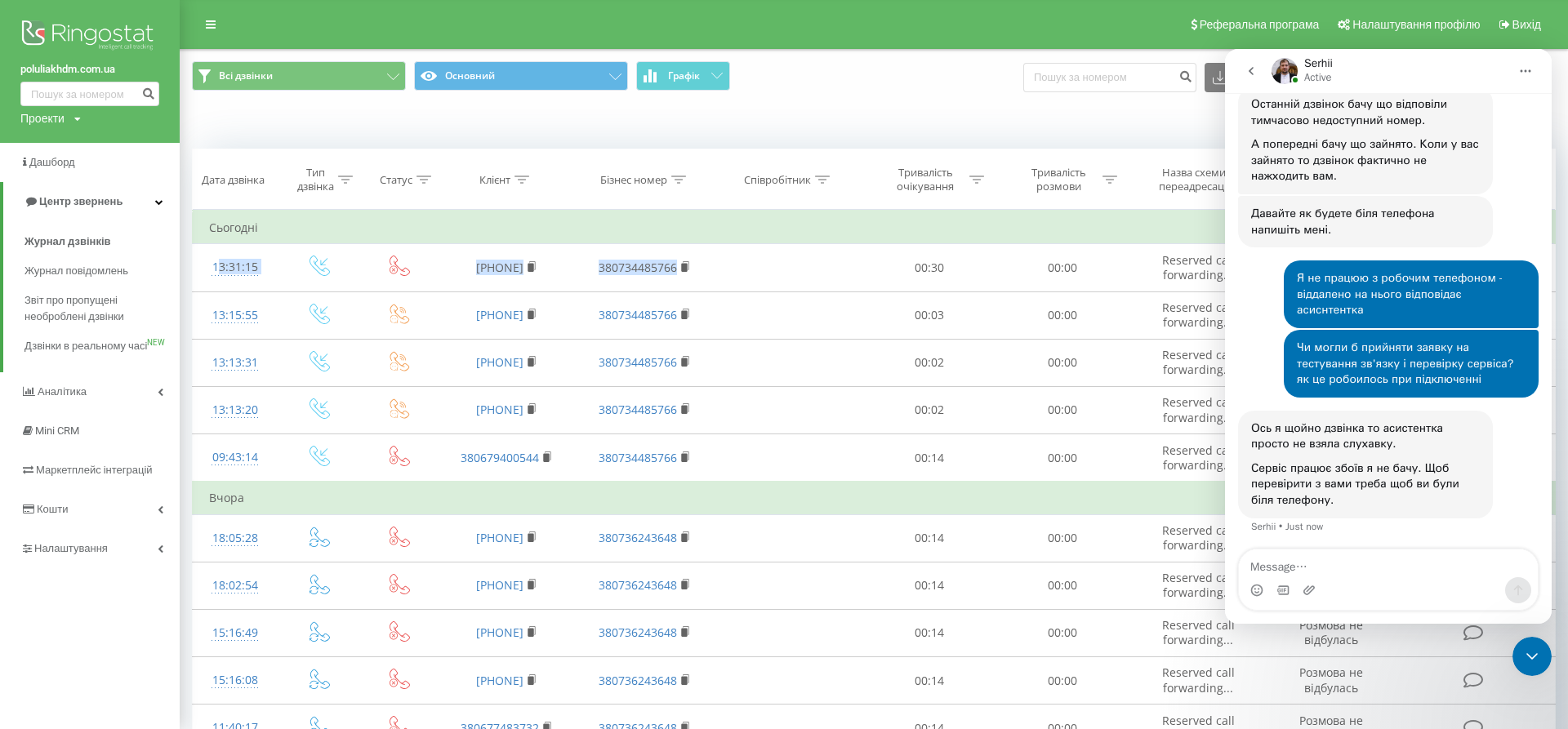 scroll, scrollTop: 2579, scrollLeft: 0, axis: vertical 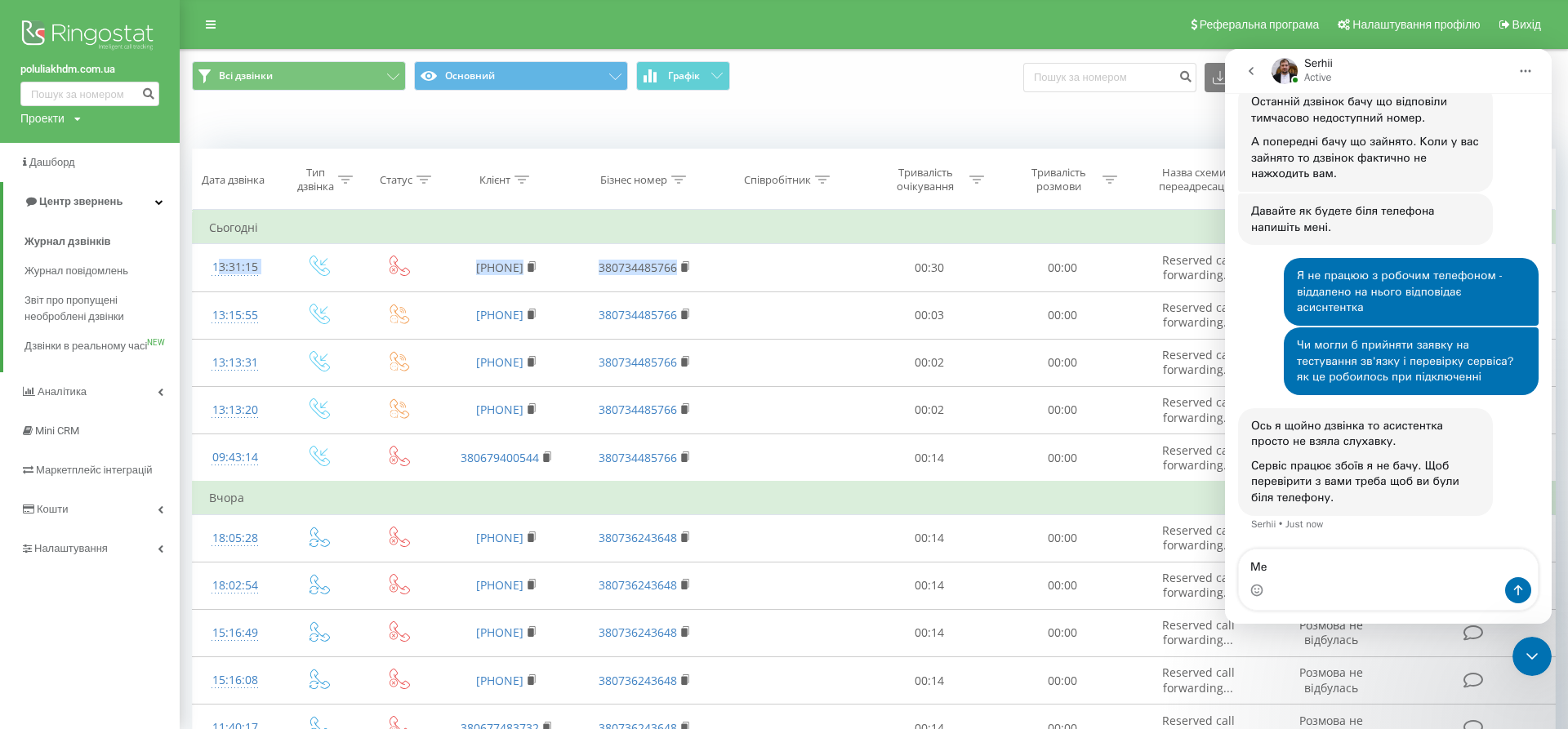 type on "М" 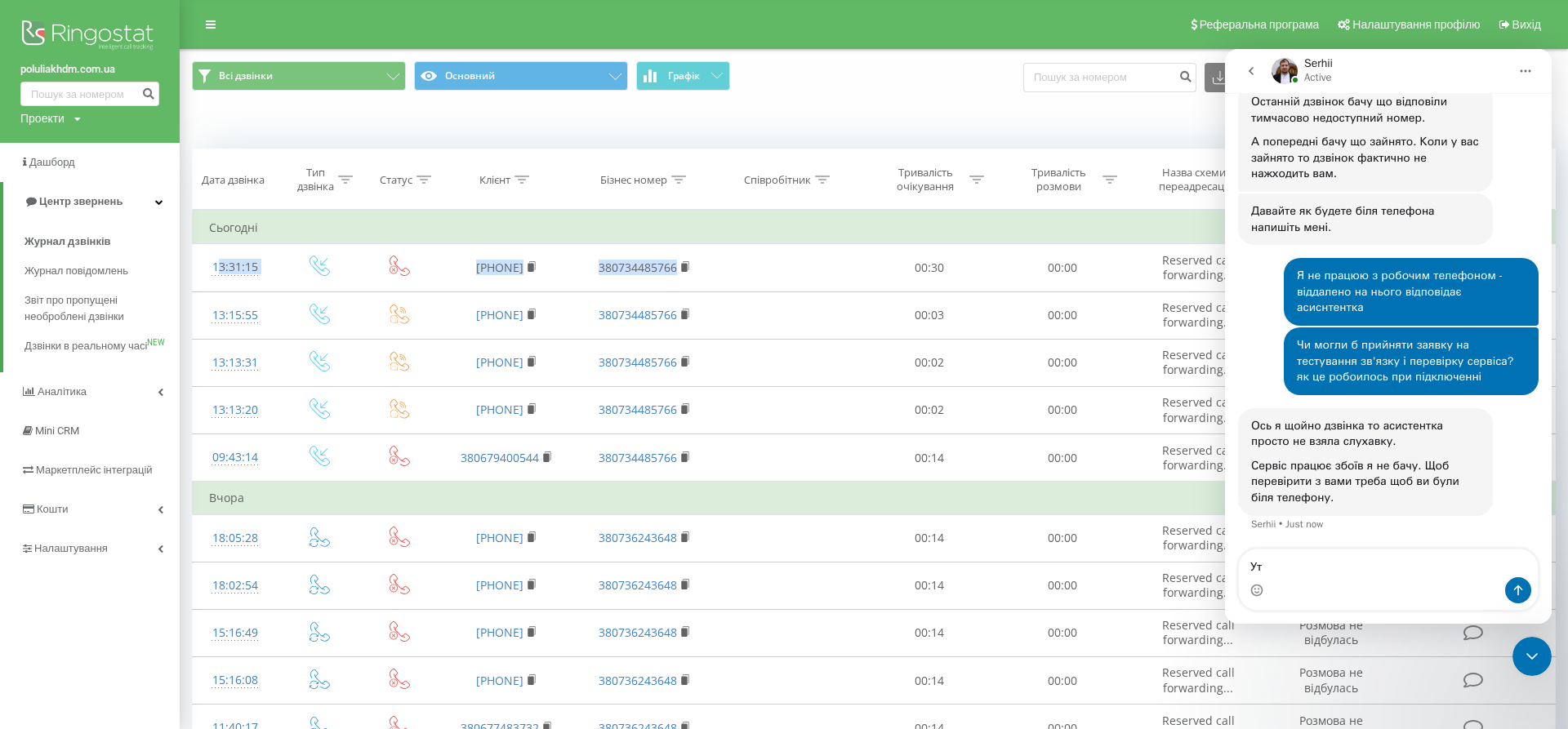 type on "У" 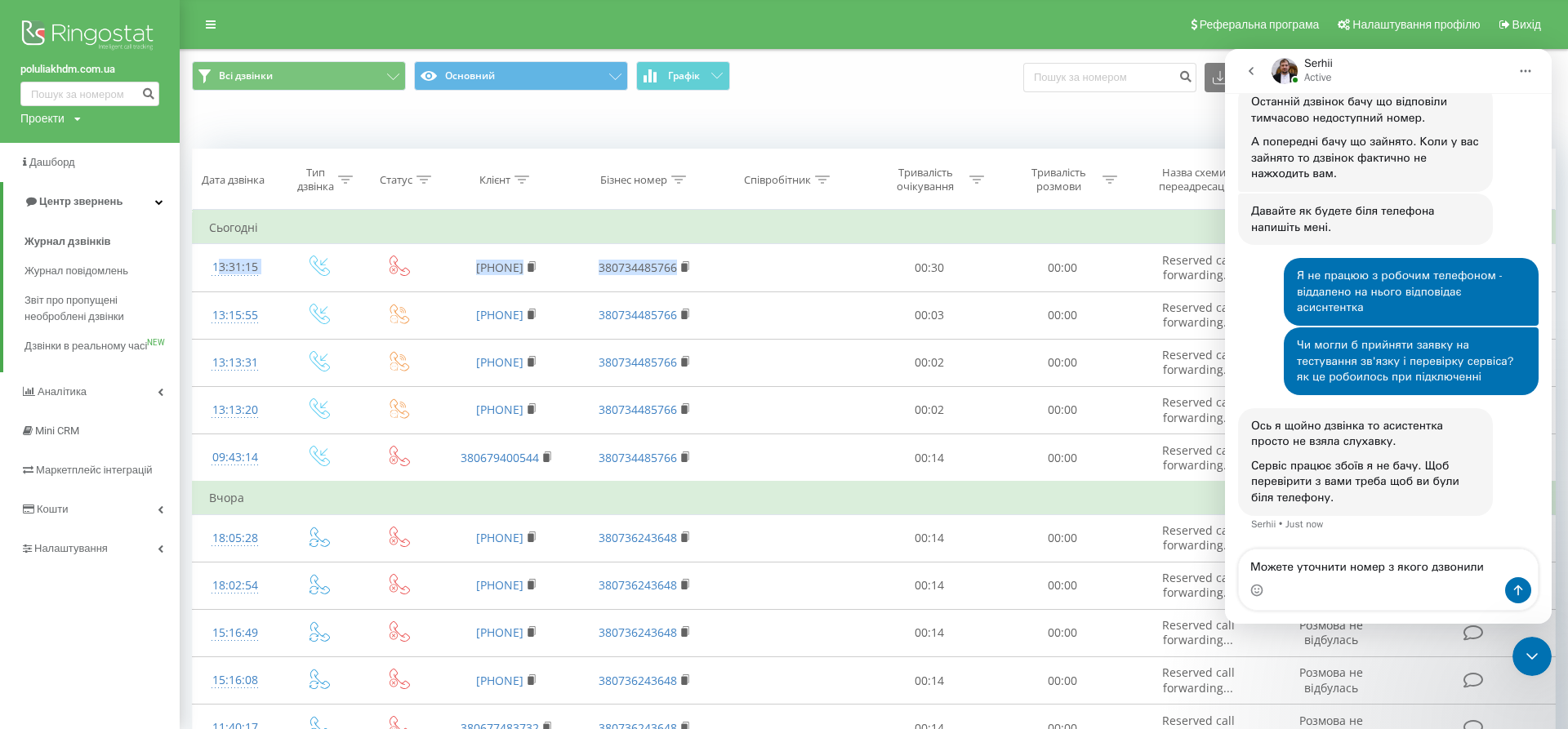type on "Можете уточнити номер з якого дзвонили?" 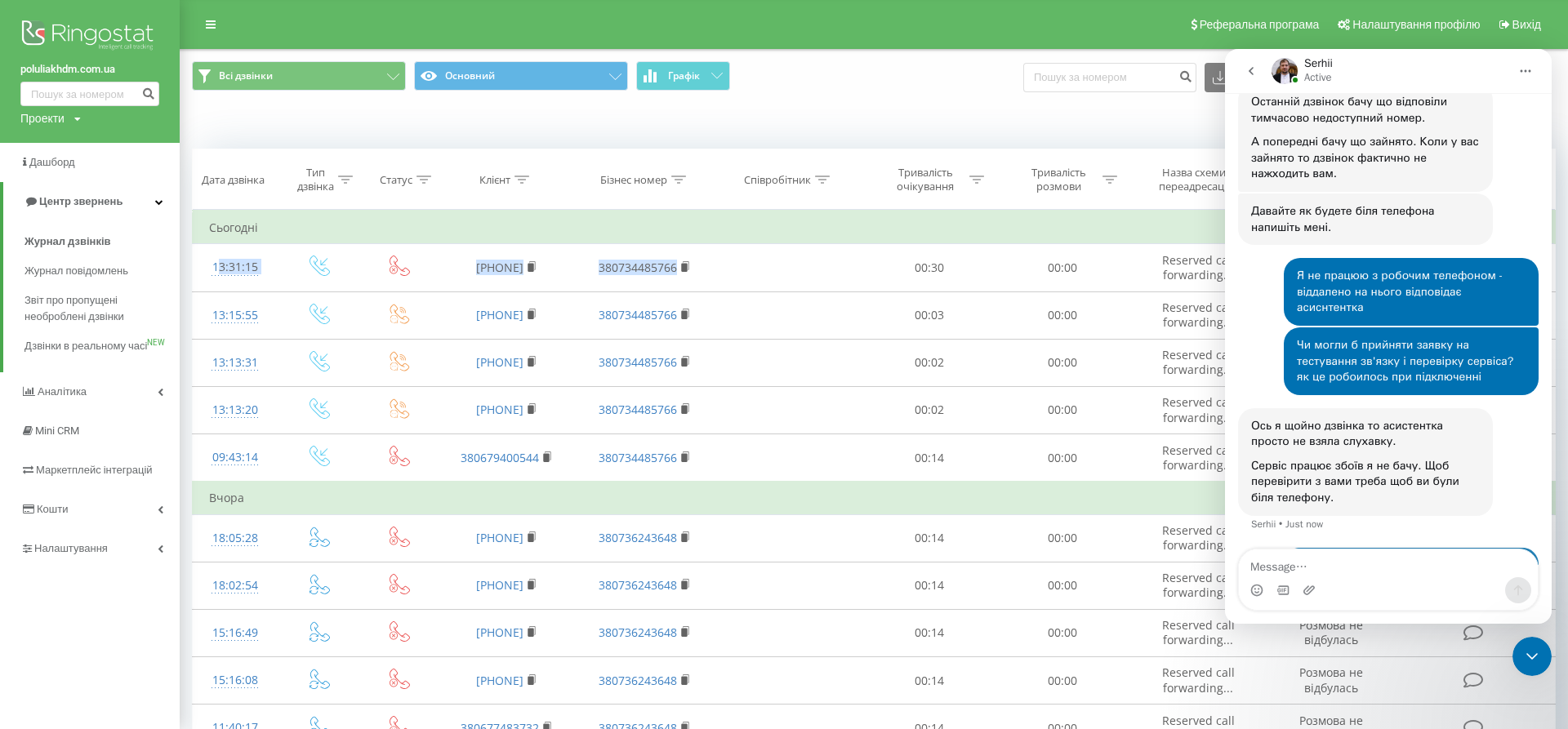 scroll, scrollTop: 2643, scrollLeft: 0, axis: vertical 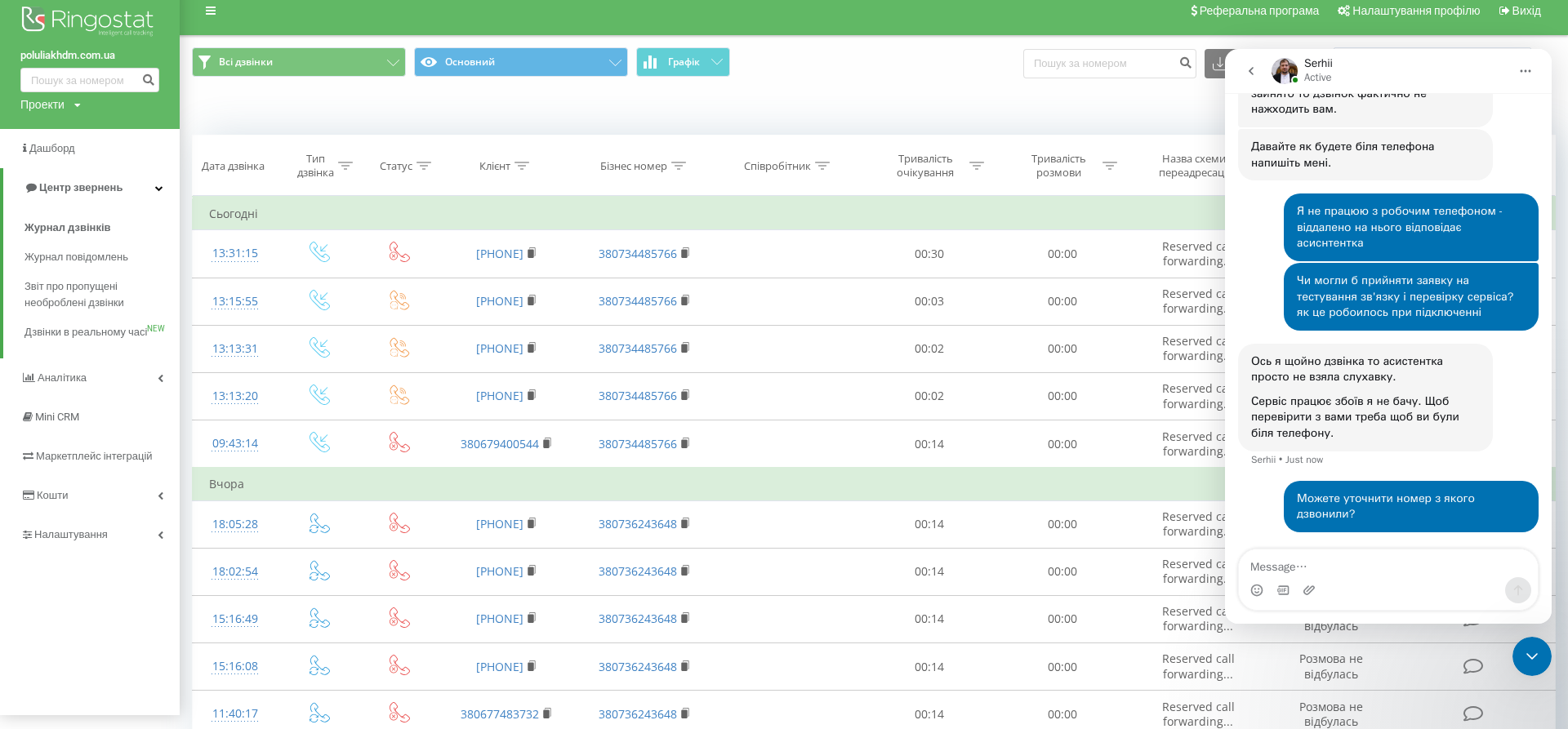 click on "Коли дані можуть відрізнятися вiд інших систем" at bounding box center [1134, 110] 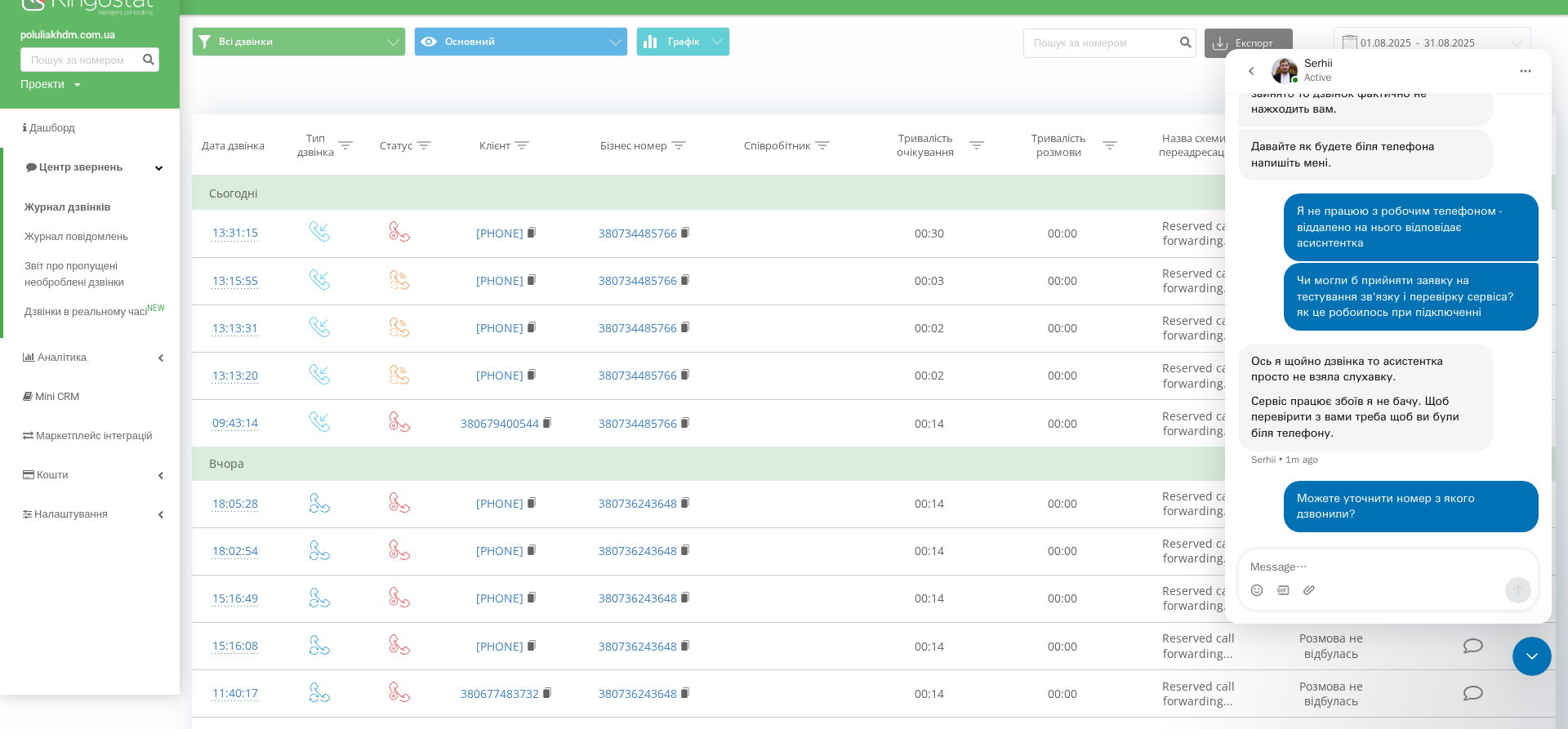 scroll, scrollTop: 0, scrollLeft: 0, axis: both 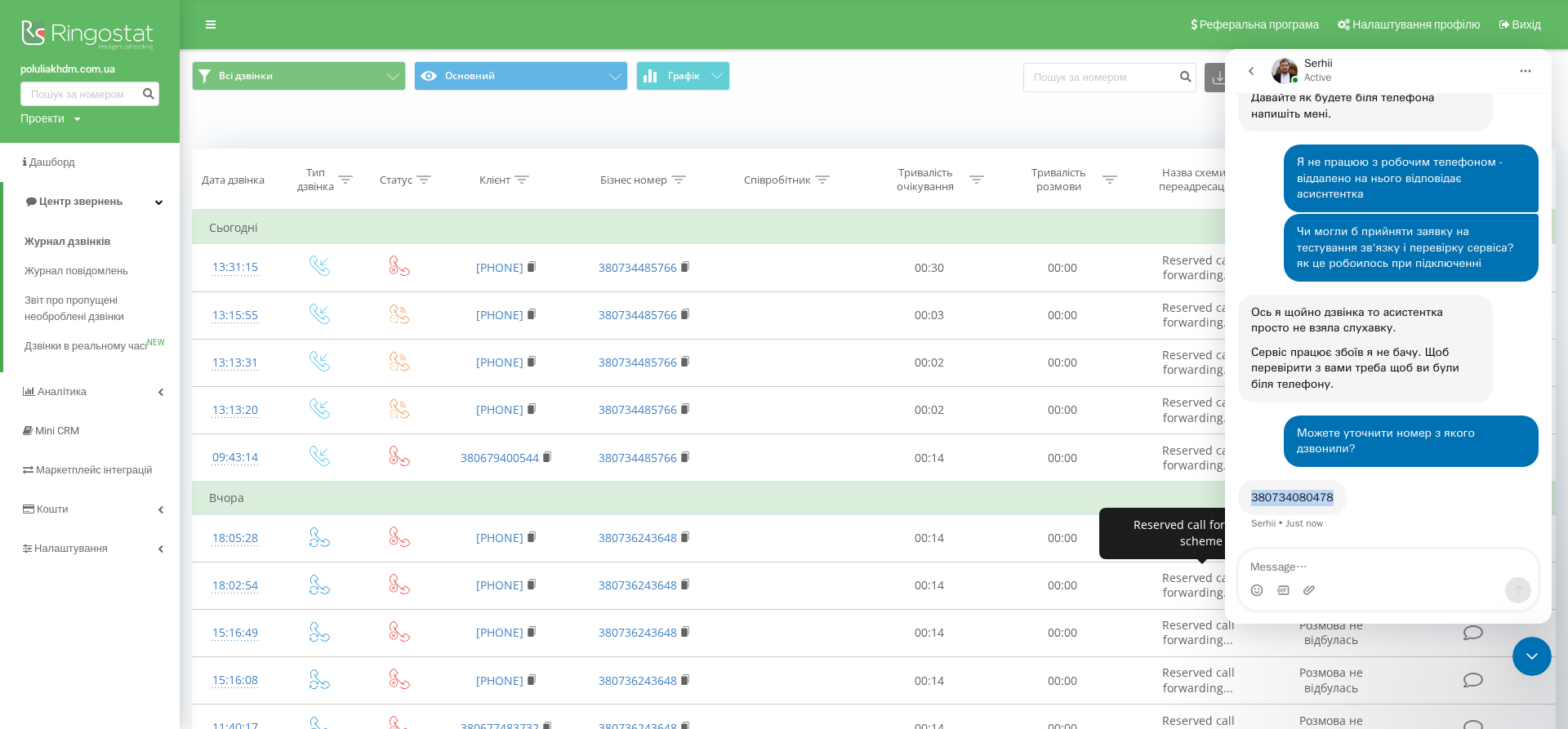 drag, startPoint x: 1251, startPoint y: 499, endPoint x: 1367, endPoint y: 499, distance: 116 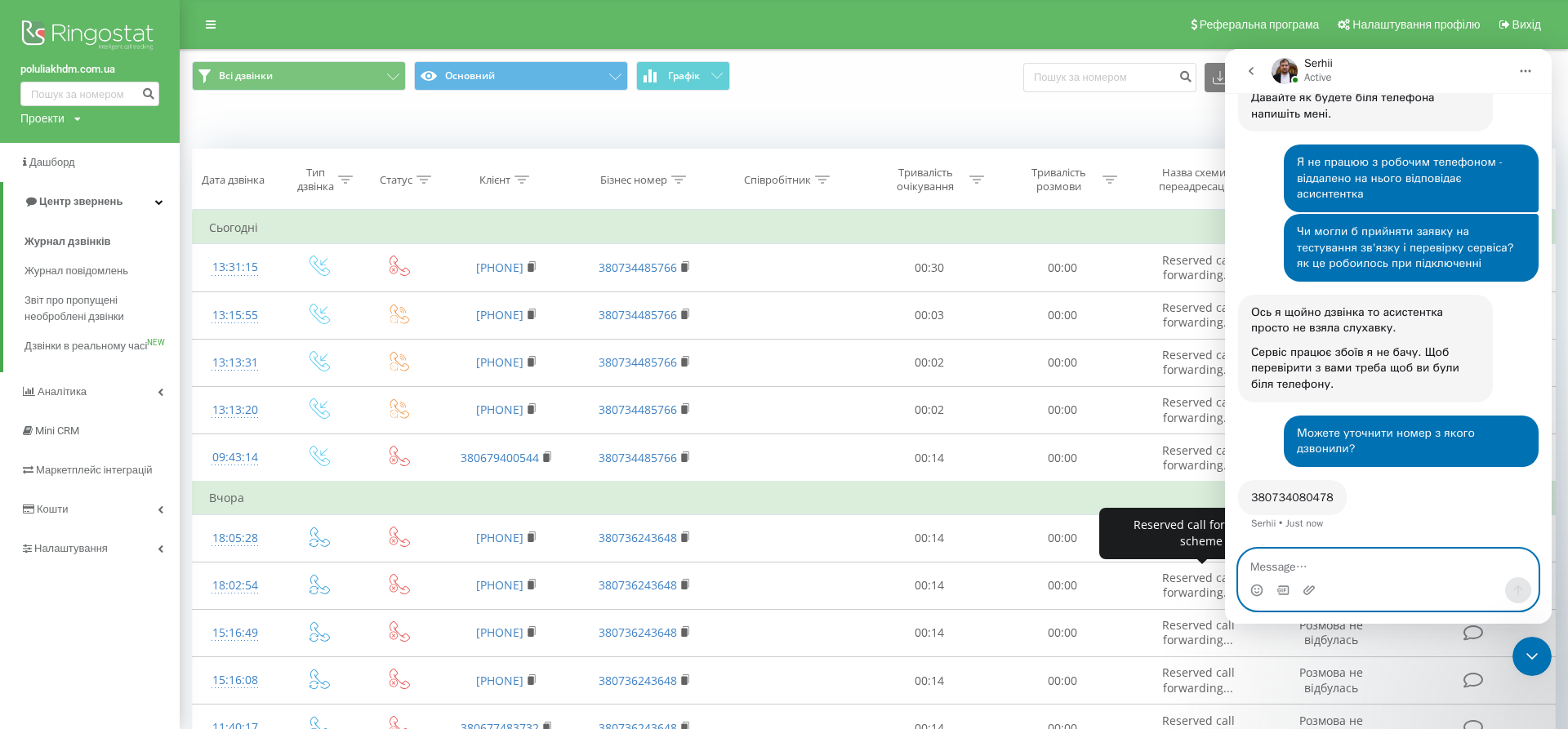 click at bounding box center (1388, 563) 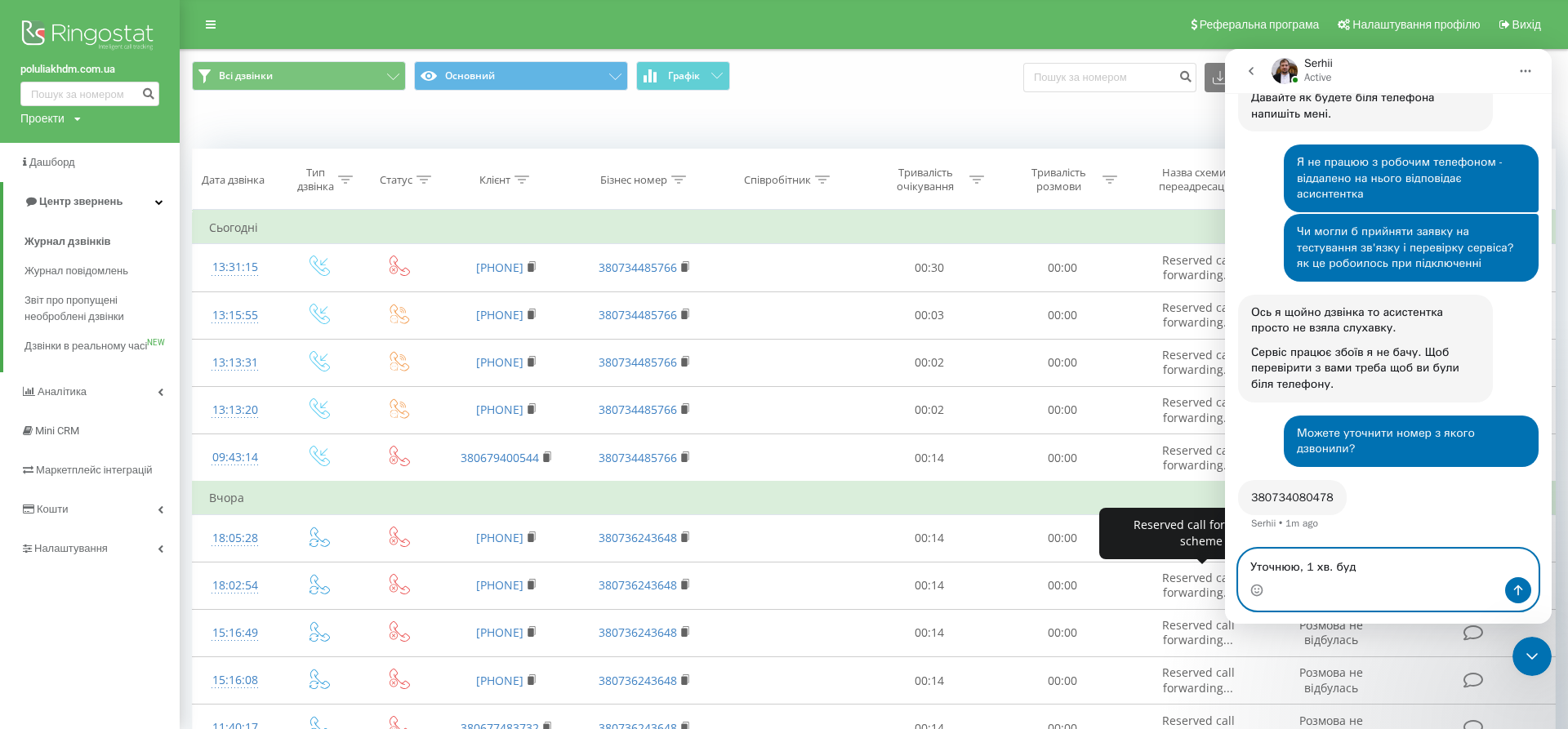drag, startPoint x: 1362, startPoint y: 571, endPoint x: 1107, endPoint y: 571, distance: 255 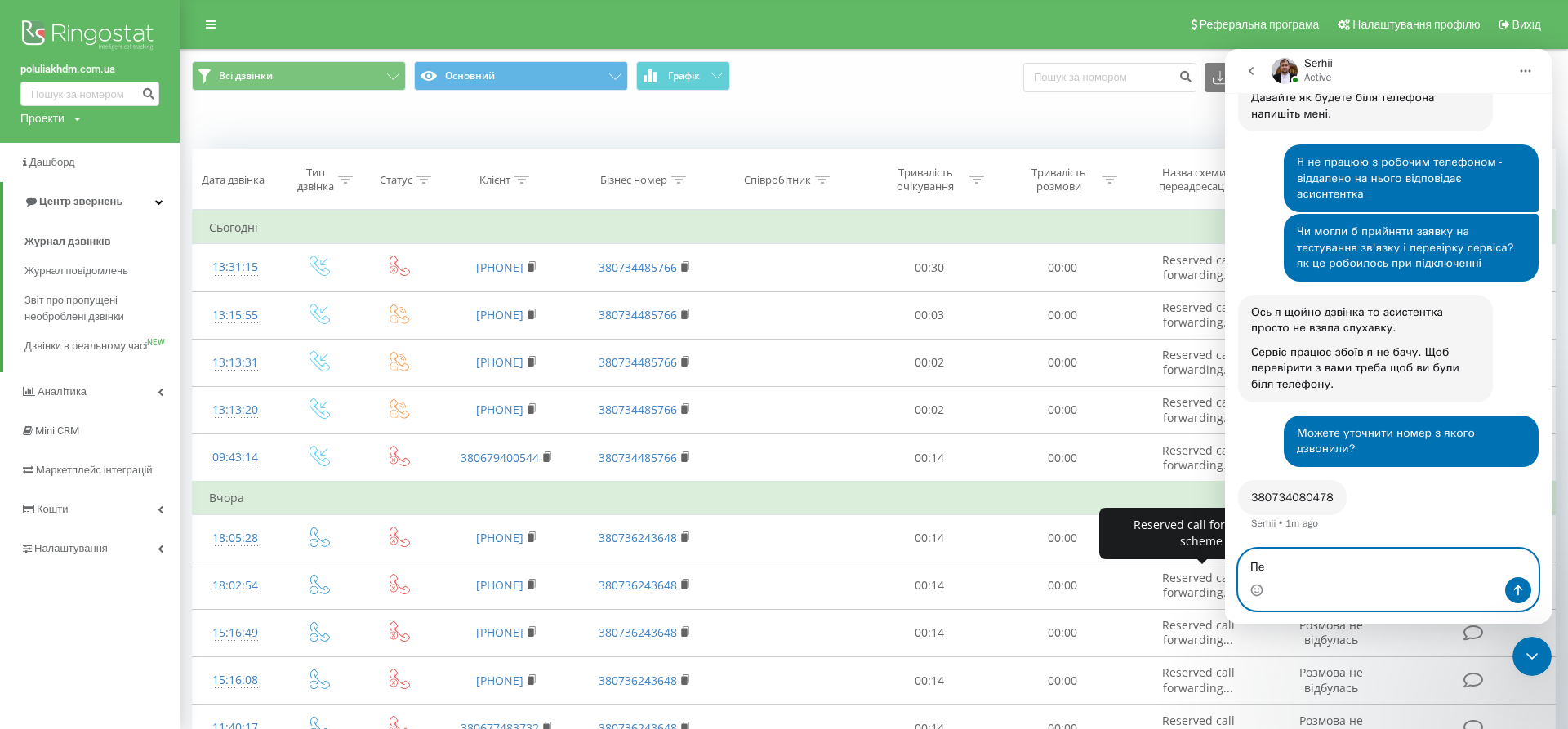 type on "П" 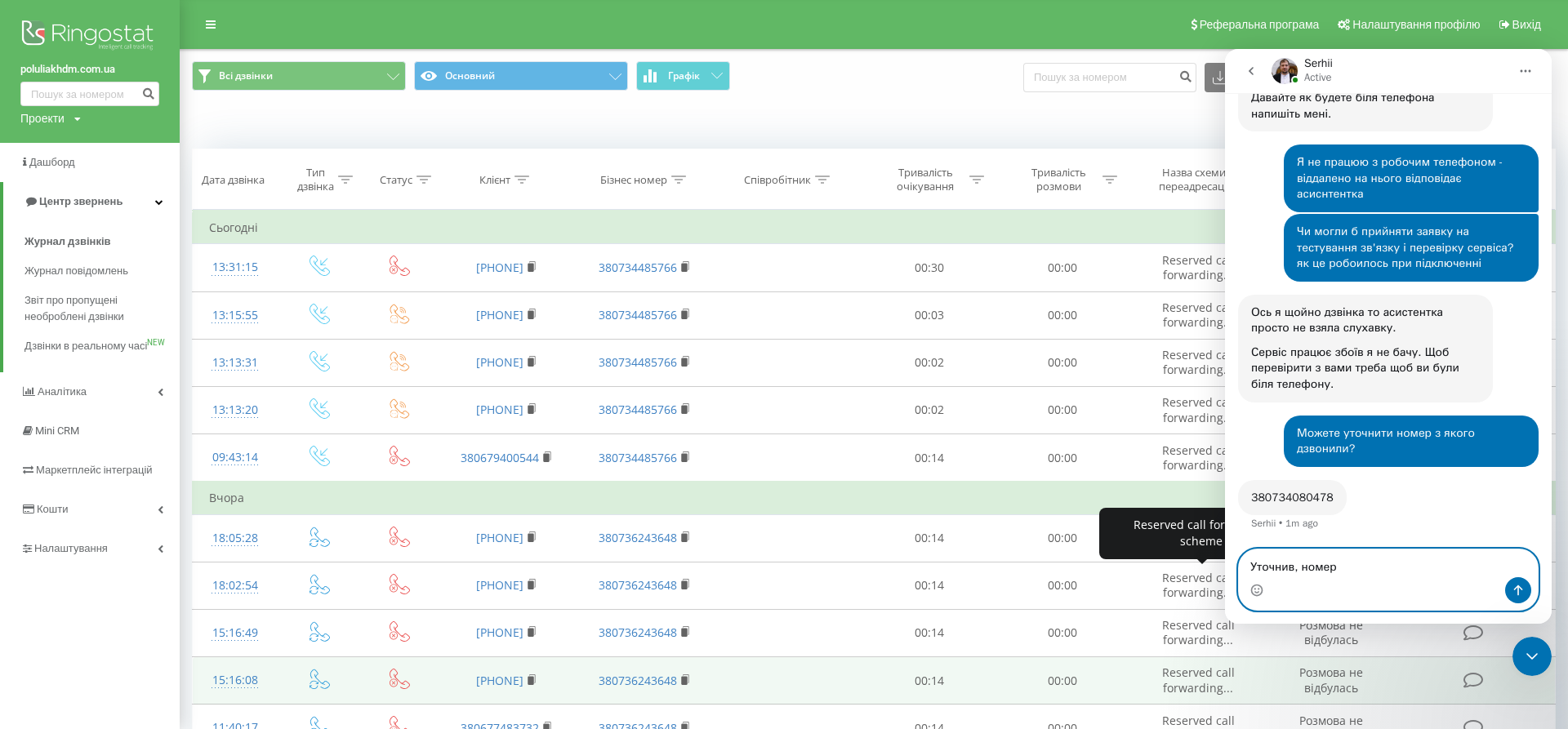 type on "Уточнив, номер" 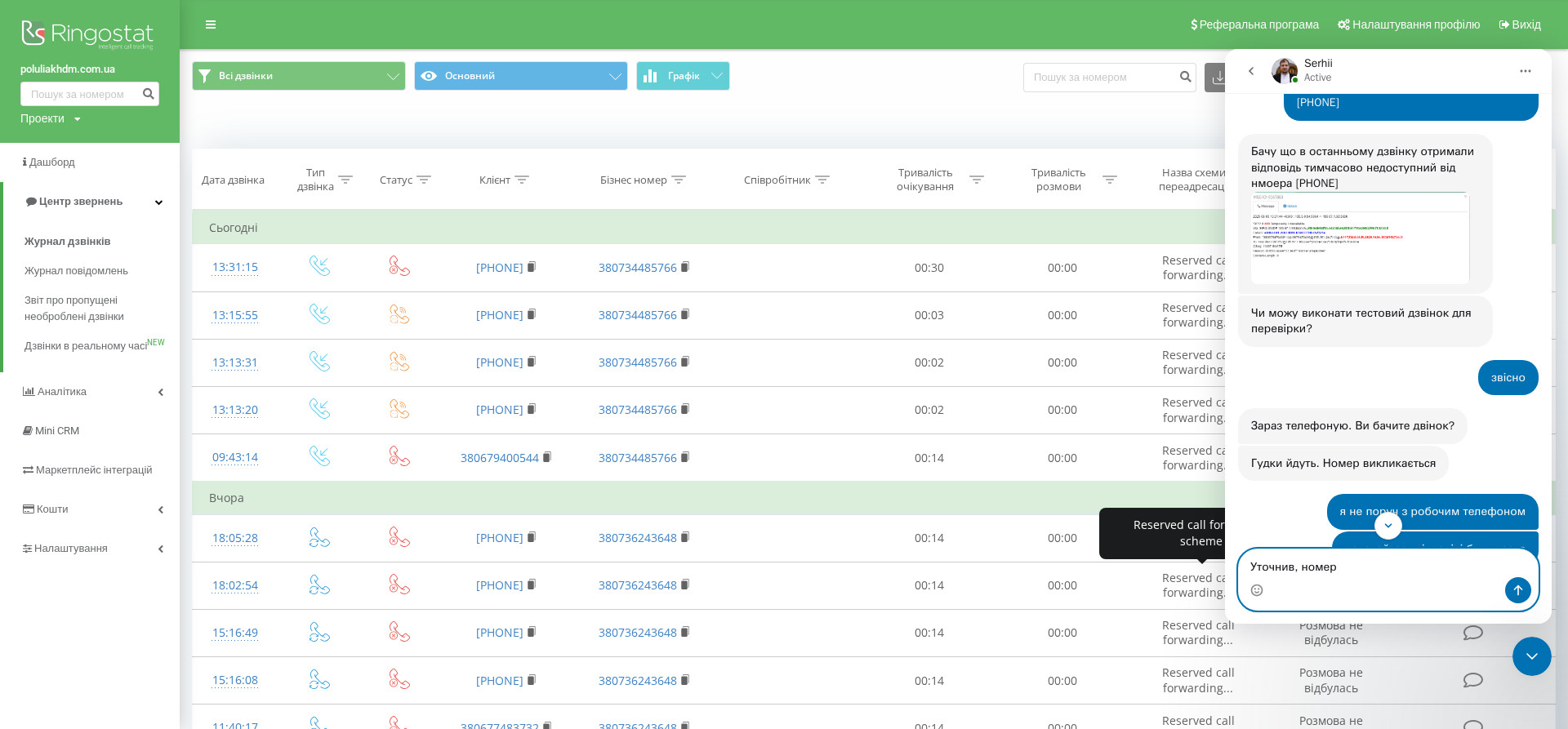 scroll, scrollTop: 1590, scrollLeft: 0, axis: vertical 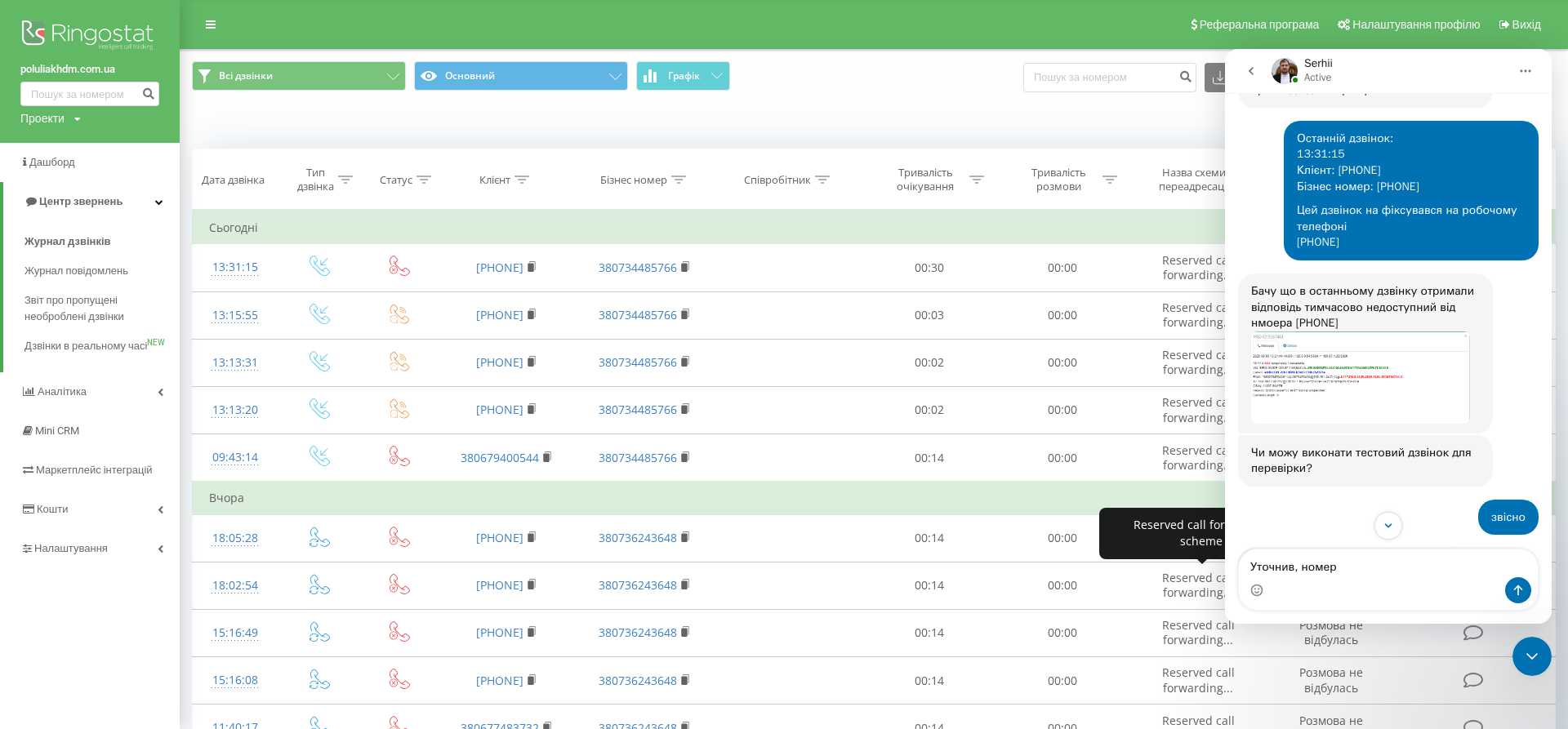 drag, startPoint x: 1306, startPoint y: 308, endPoint x: 1390, endPoint y: 318, distance: 84.59314 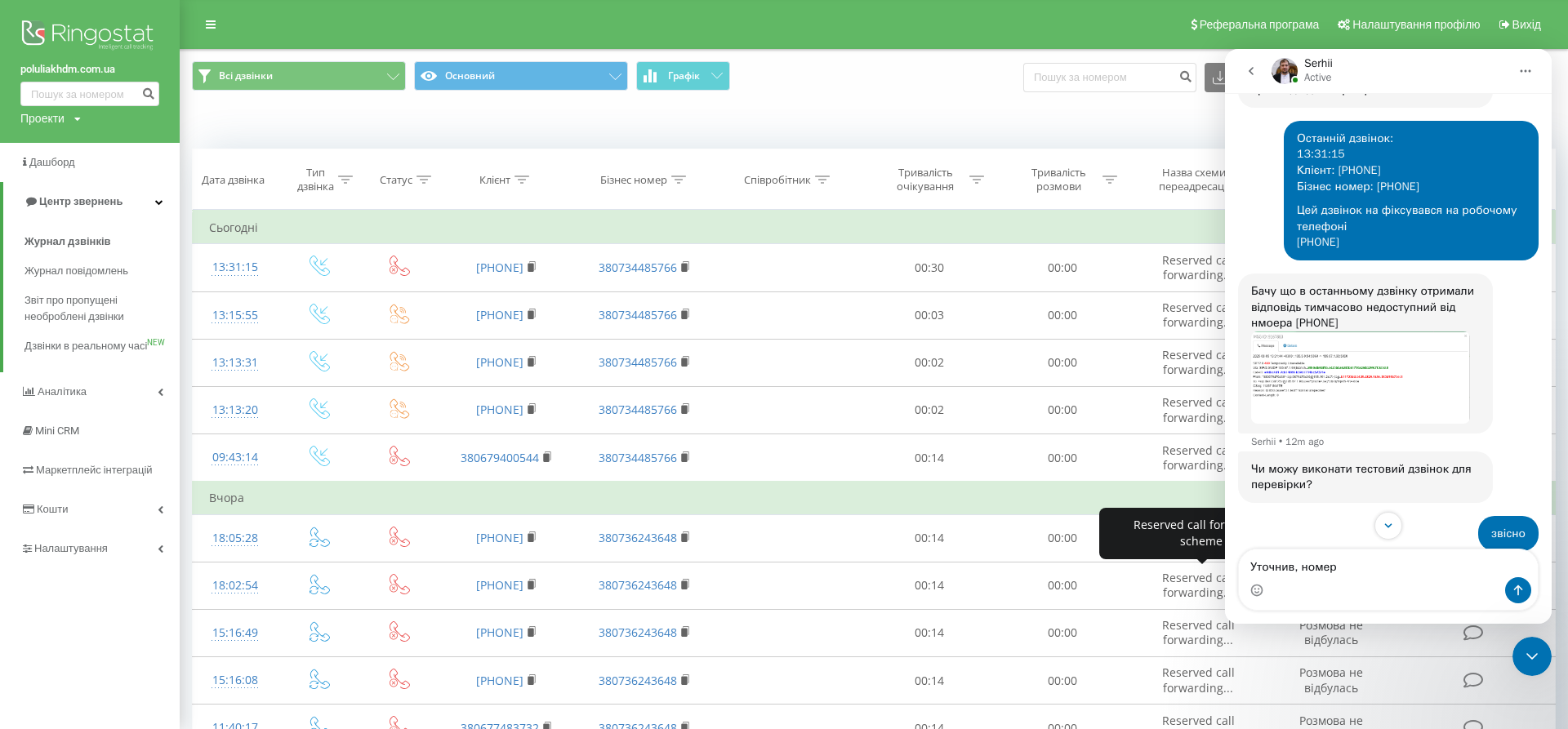 click on "Бачу що в останньому дзвінку отримали відповідь тимчасово недоступний від нмоера 380977307252" at bounding box center (1365, 307) 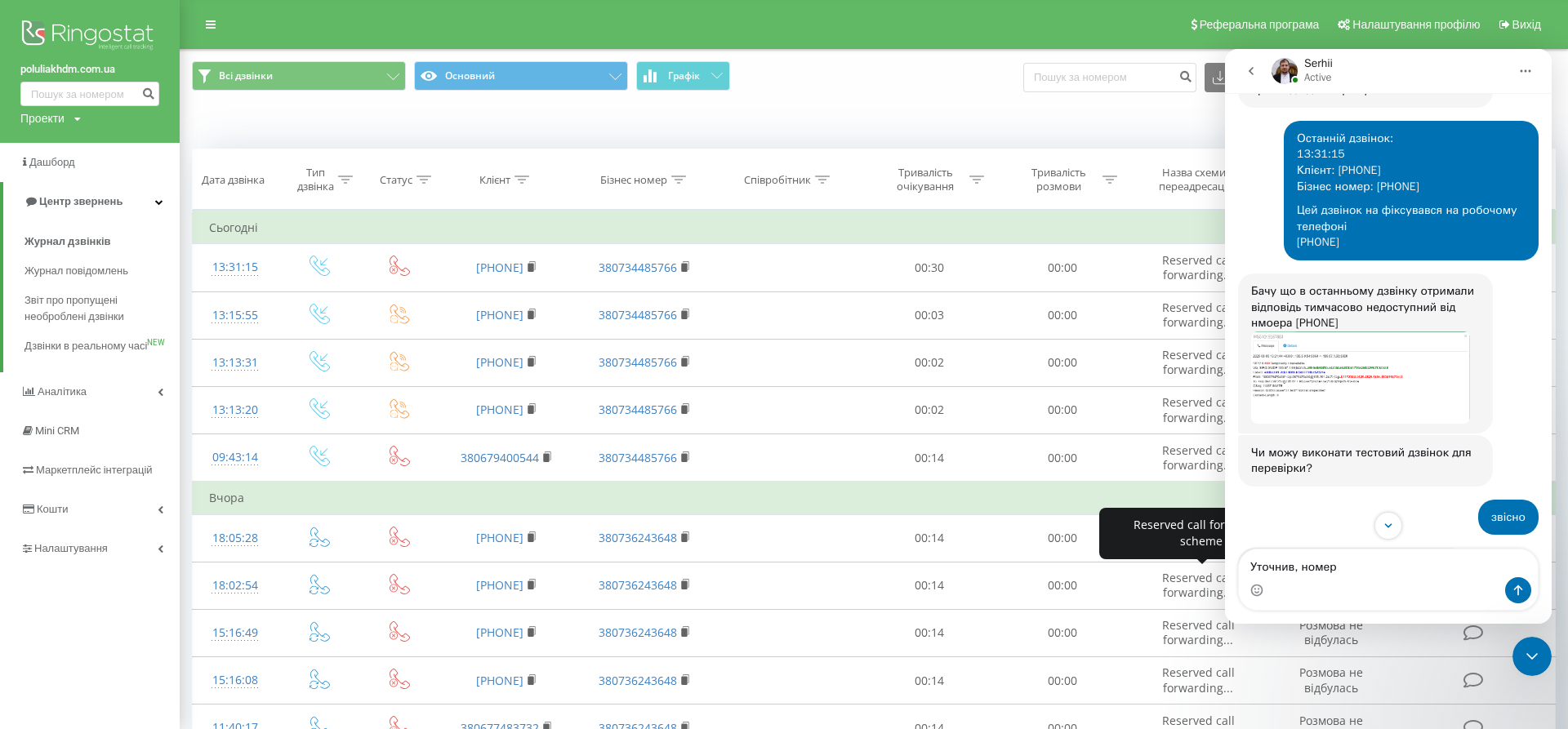 drag, startPoint x: 1379, startPoint y: 292, endPoint x: 1401, endPoint y: 320, distance: 35.608988 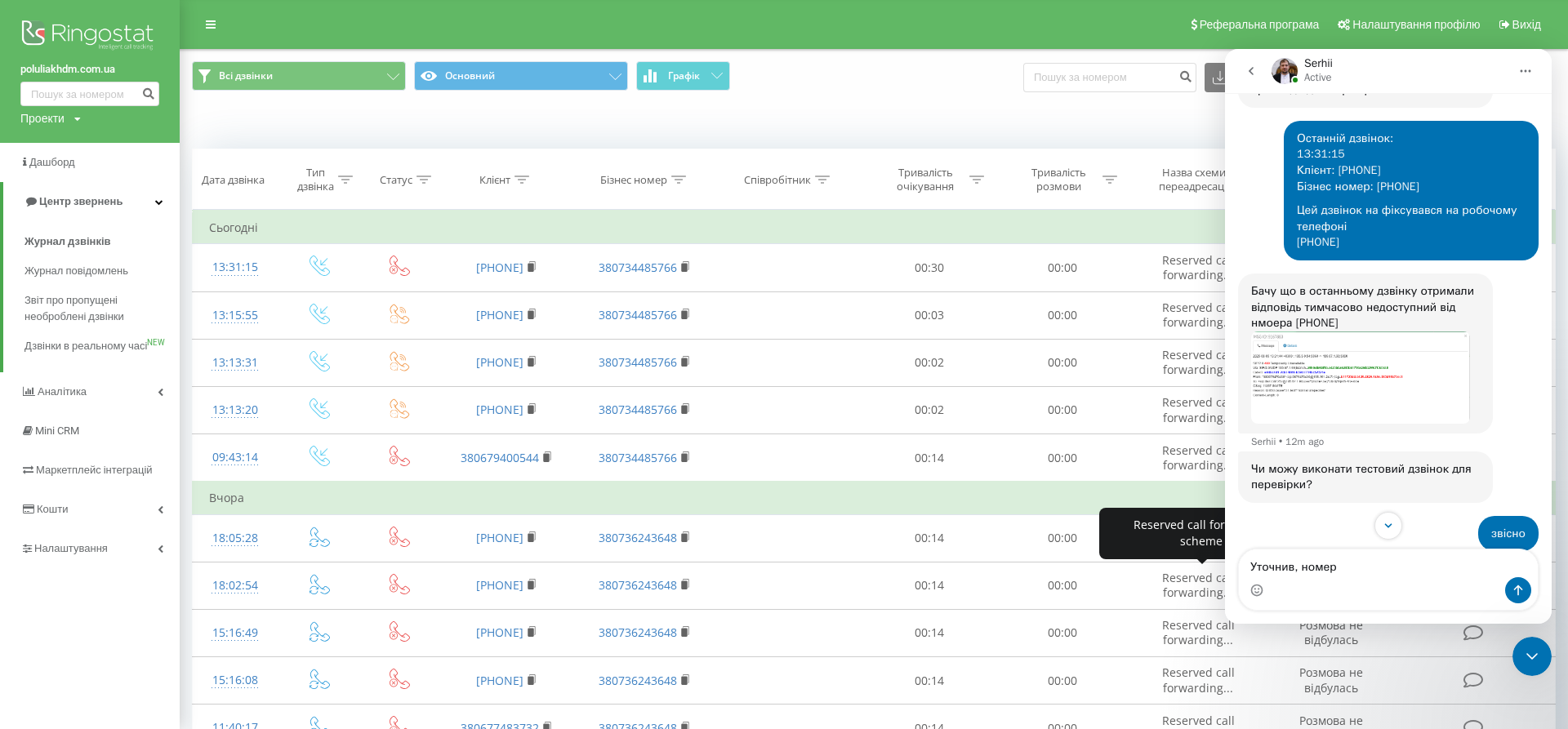 copy on "дзвінку отримали відповідь тимчасово недоступний від нмоера 380977307252" 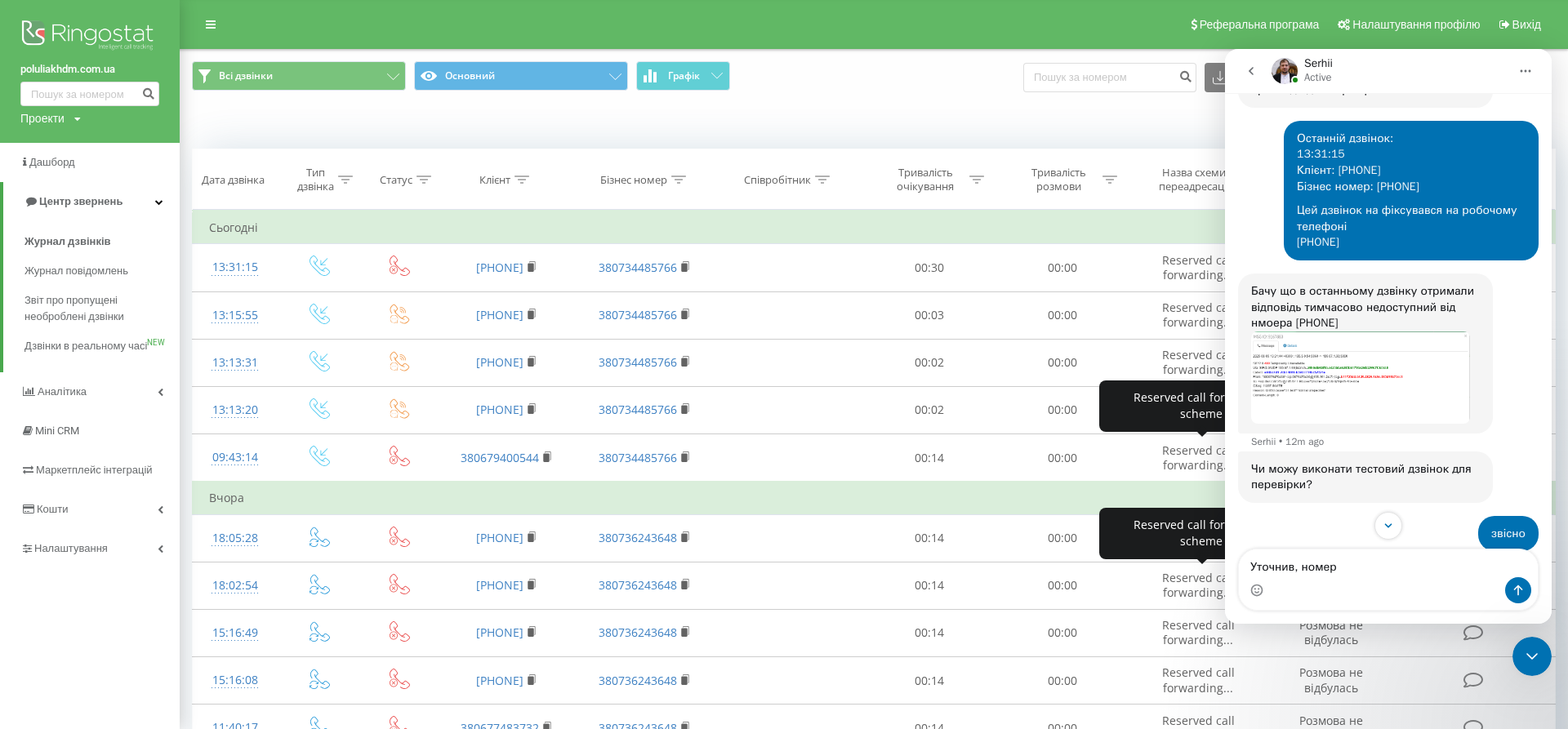 click at bounding box center [1361, 377] 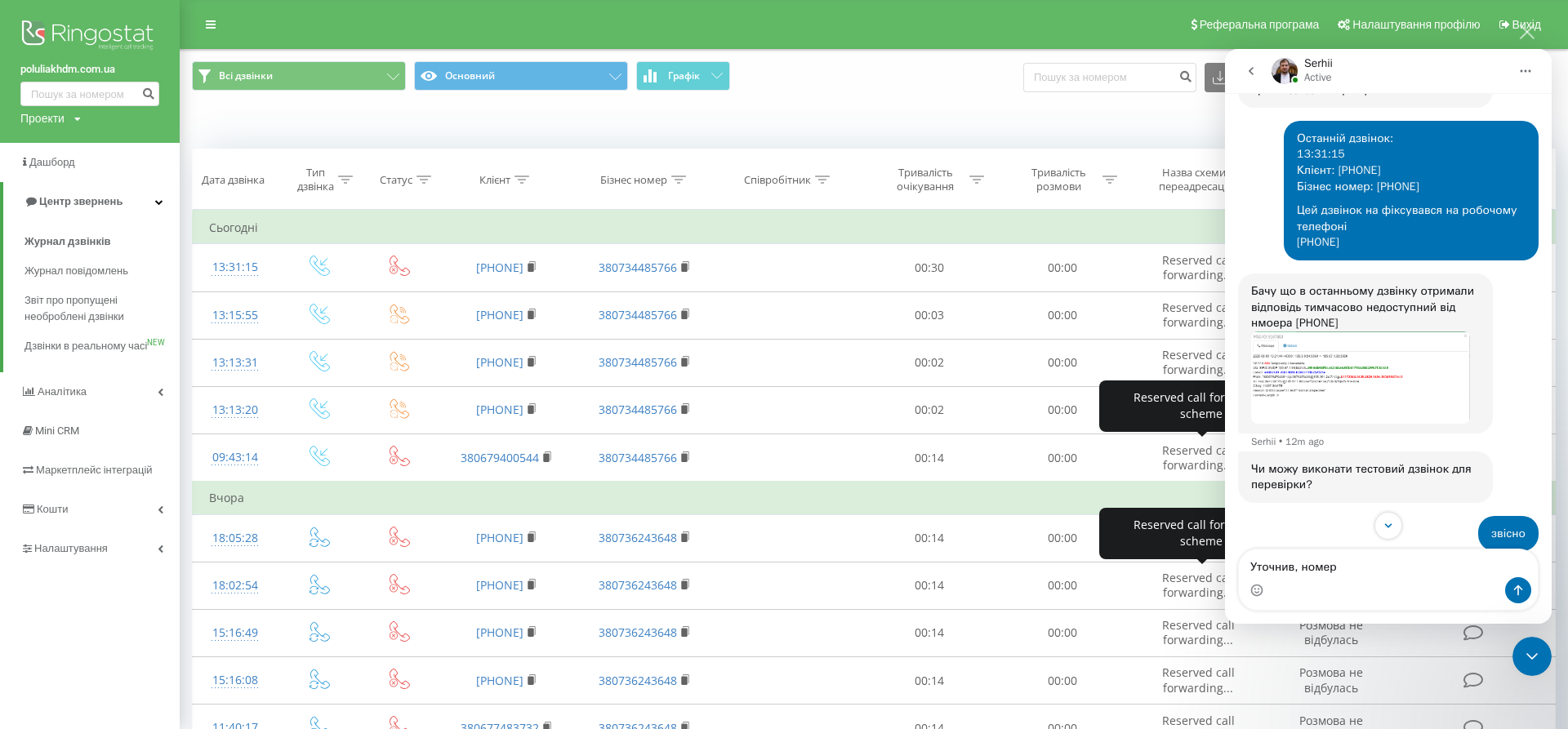 scroll, scrollTop: 0, scrollLeft: 0, axis: both 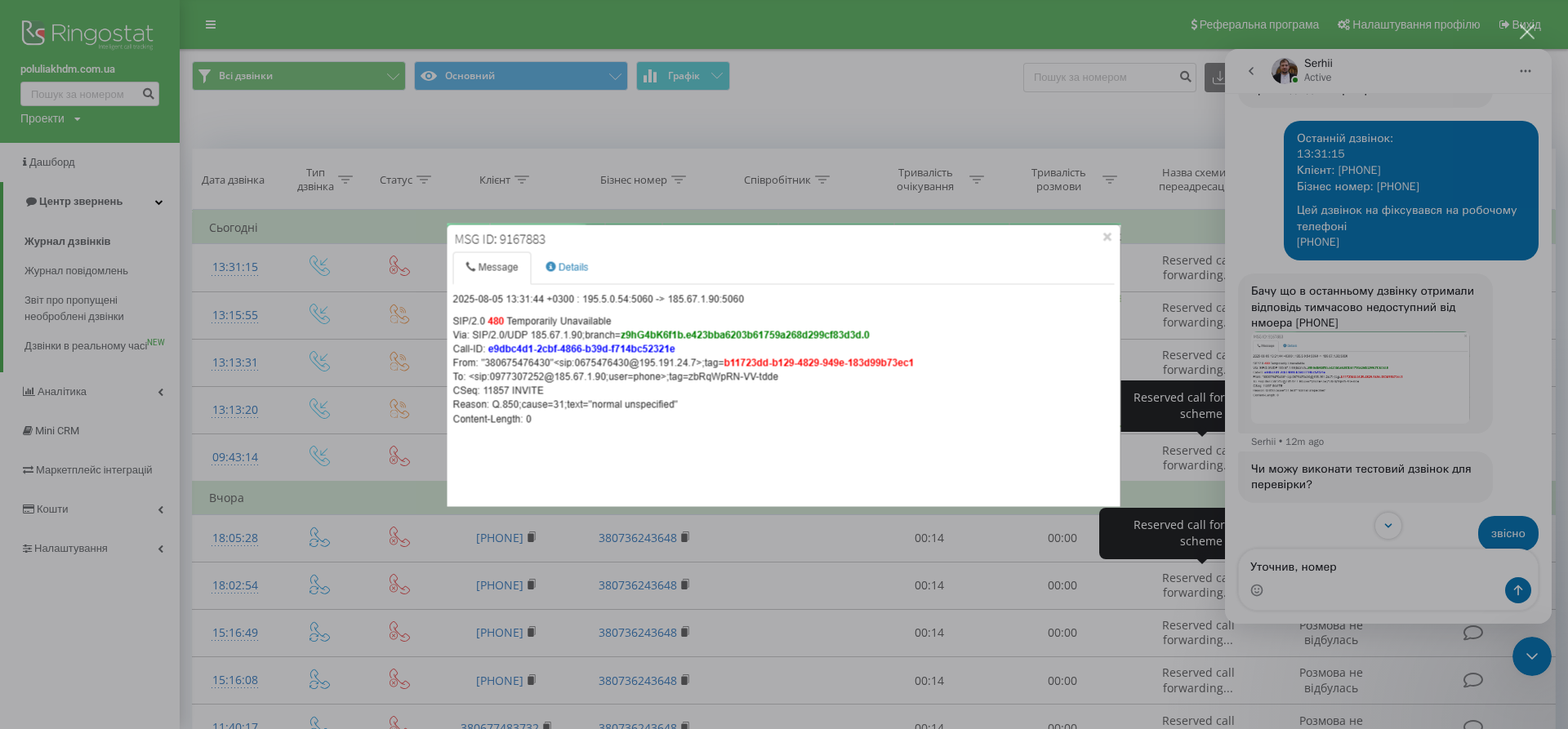 click at bounding box center (784, 364) 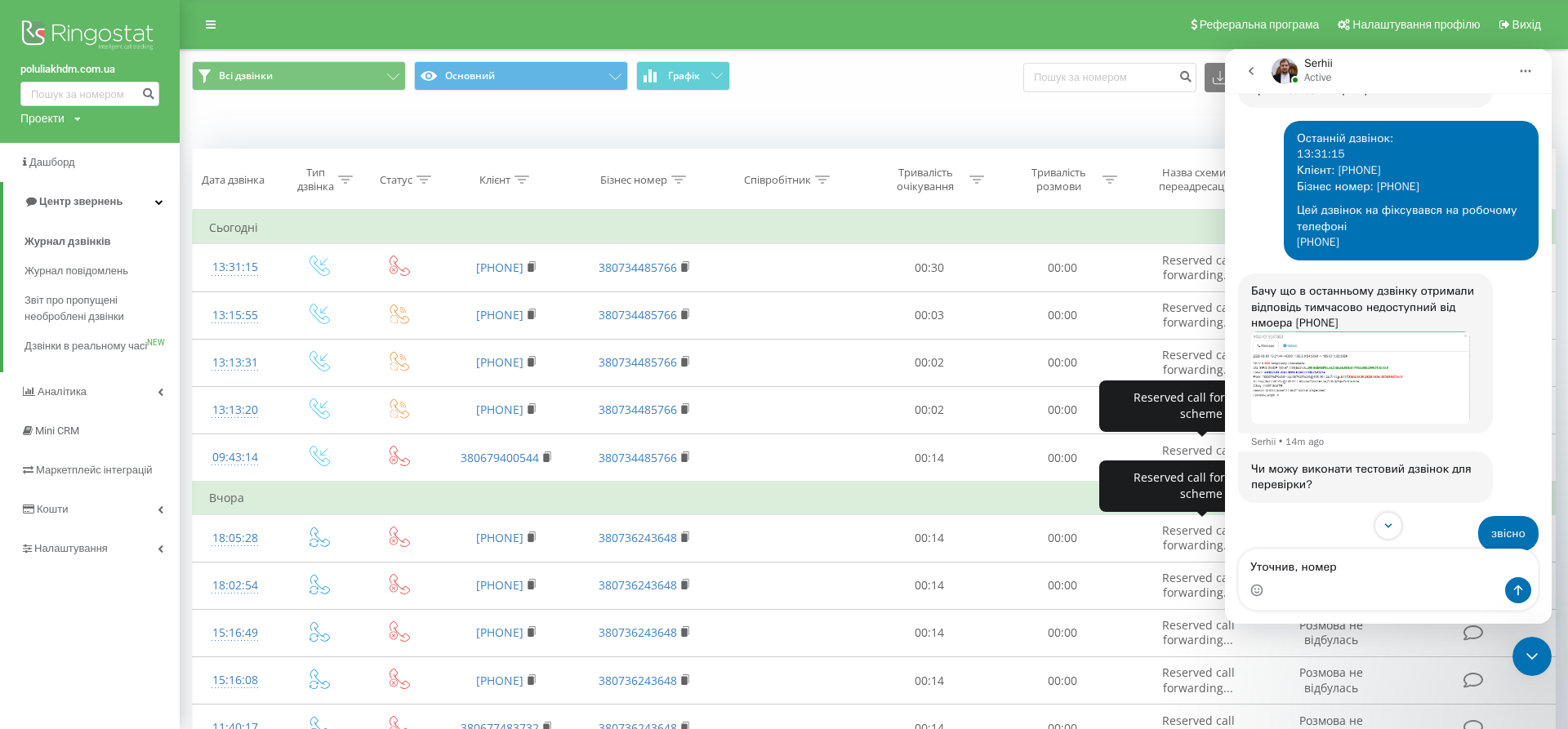 click at bounding box center (1361, 377) 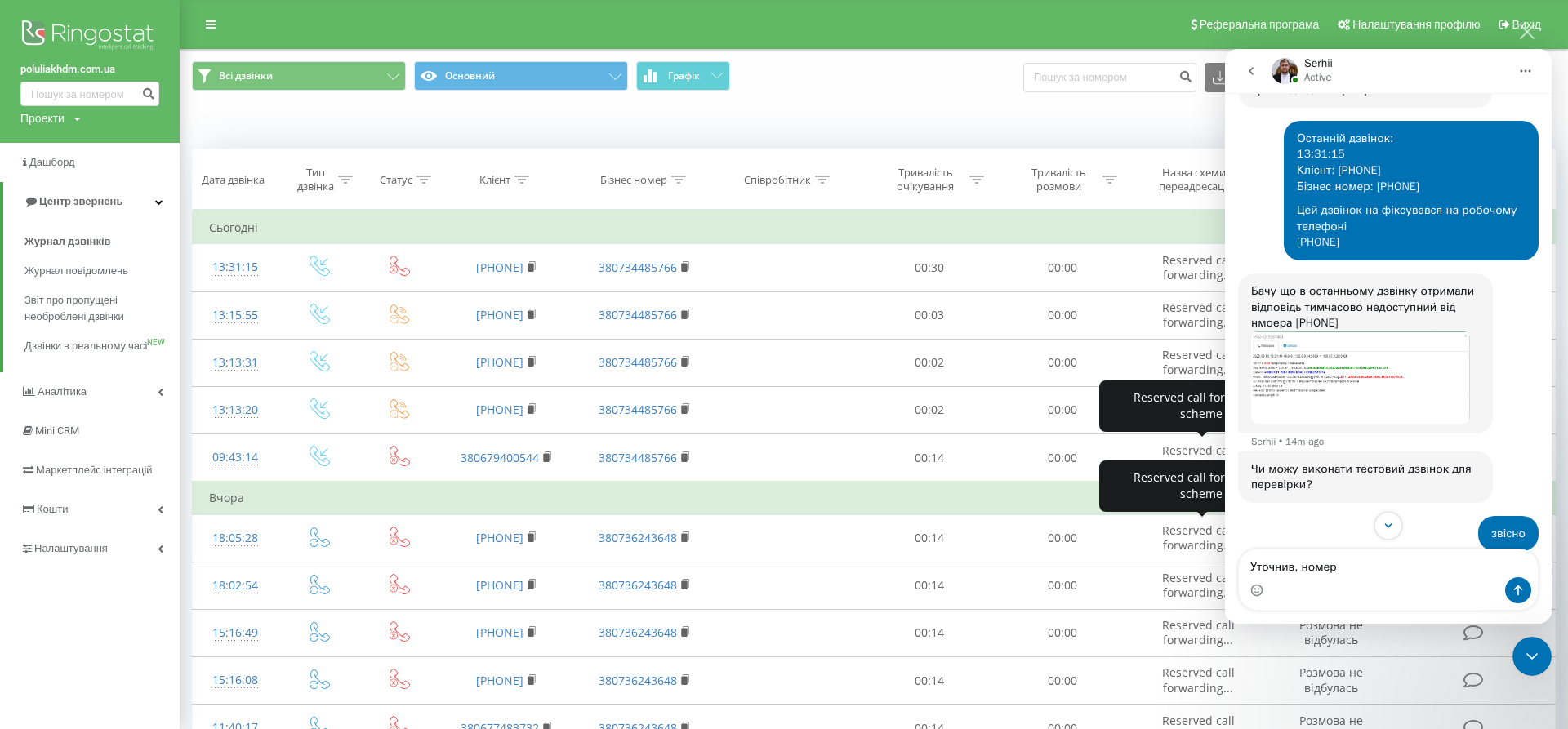 scroll, scrollTop: 0, scrollLeft: 0, axis: both 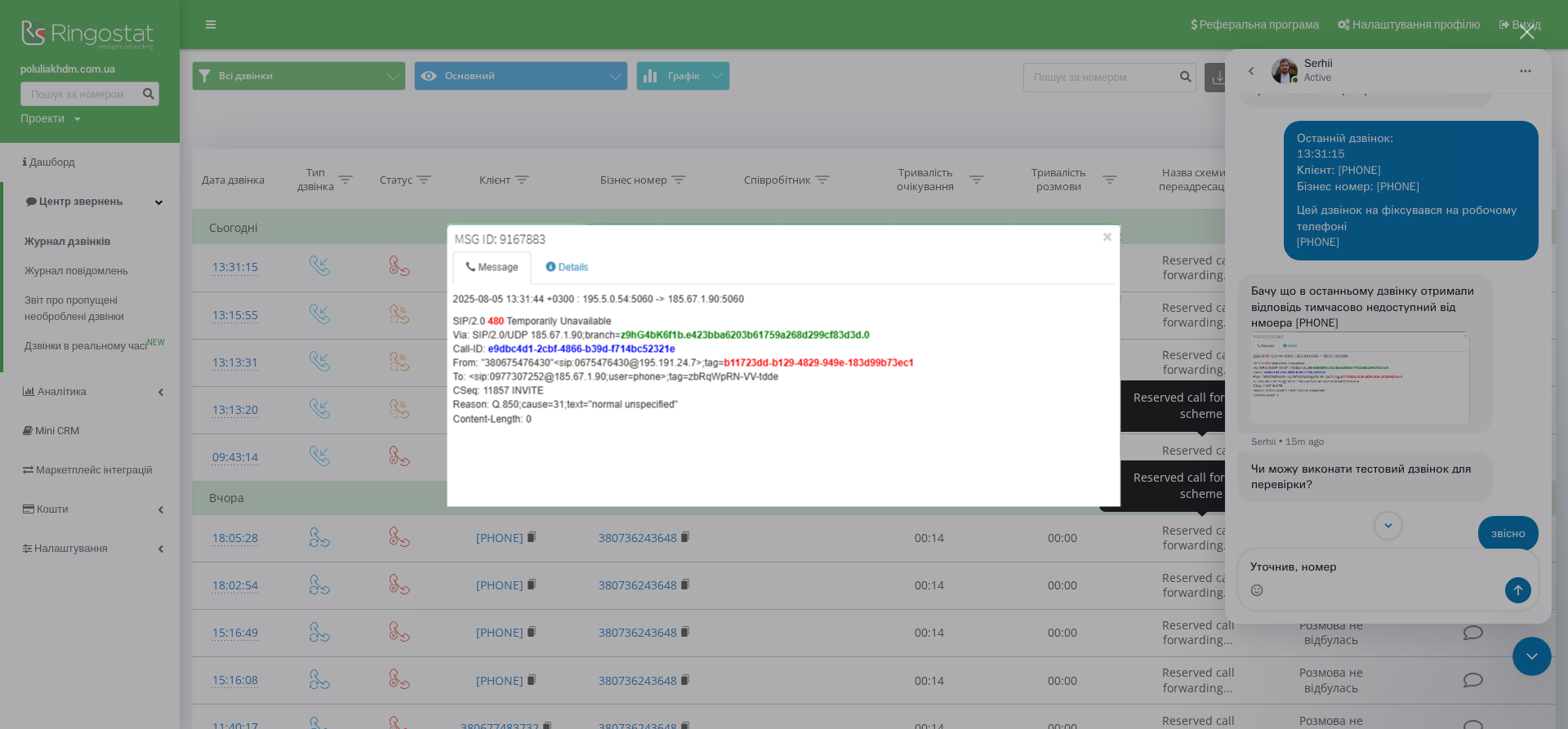 click at bounding box center [784, 364] 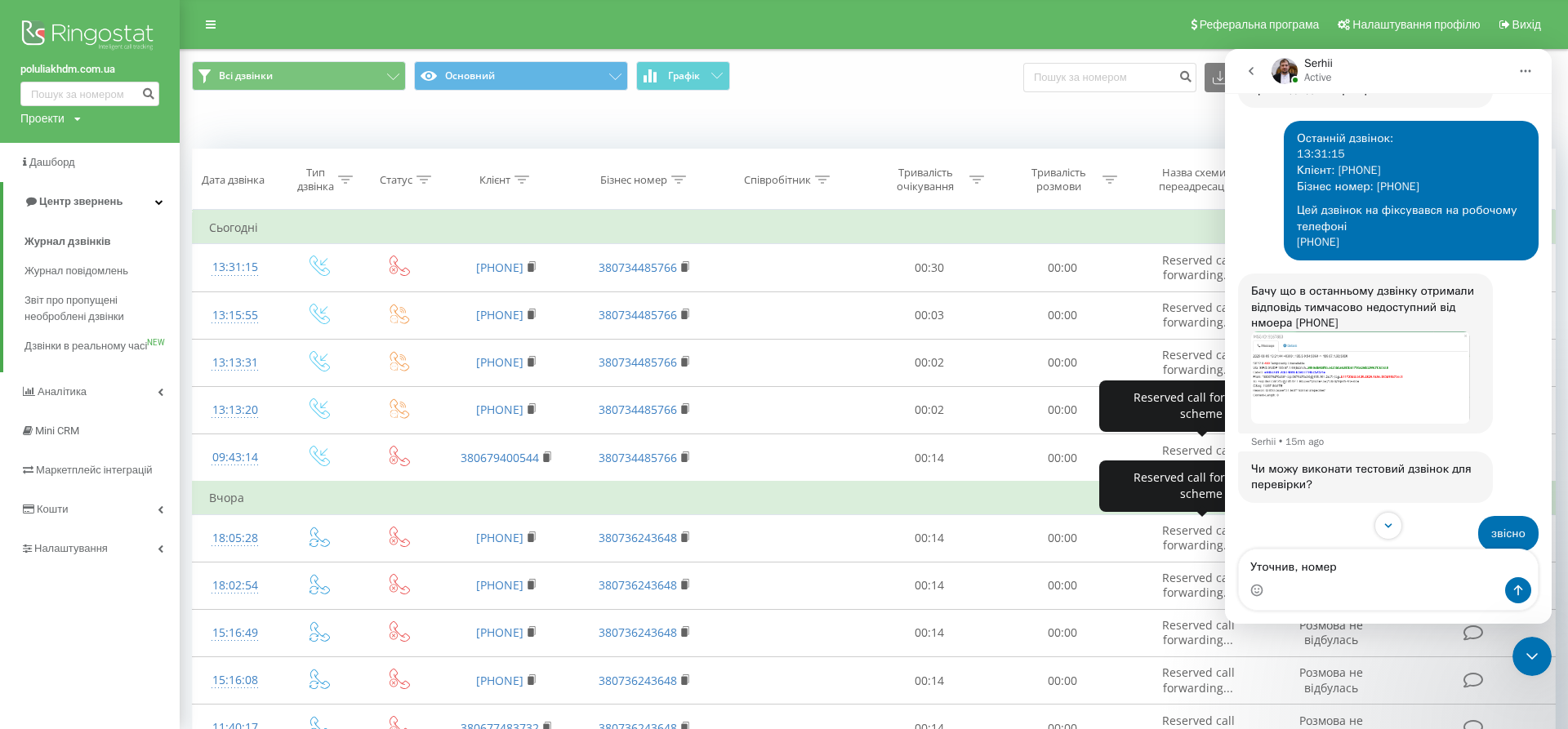 scroll, scrollTop: 1625, scrollLeft: 0, axis: vertical 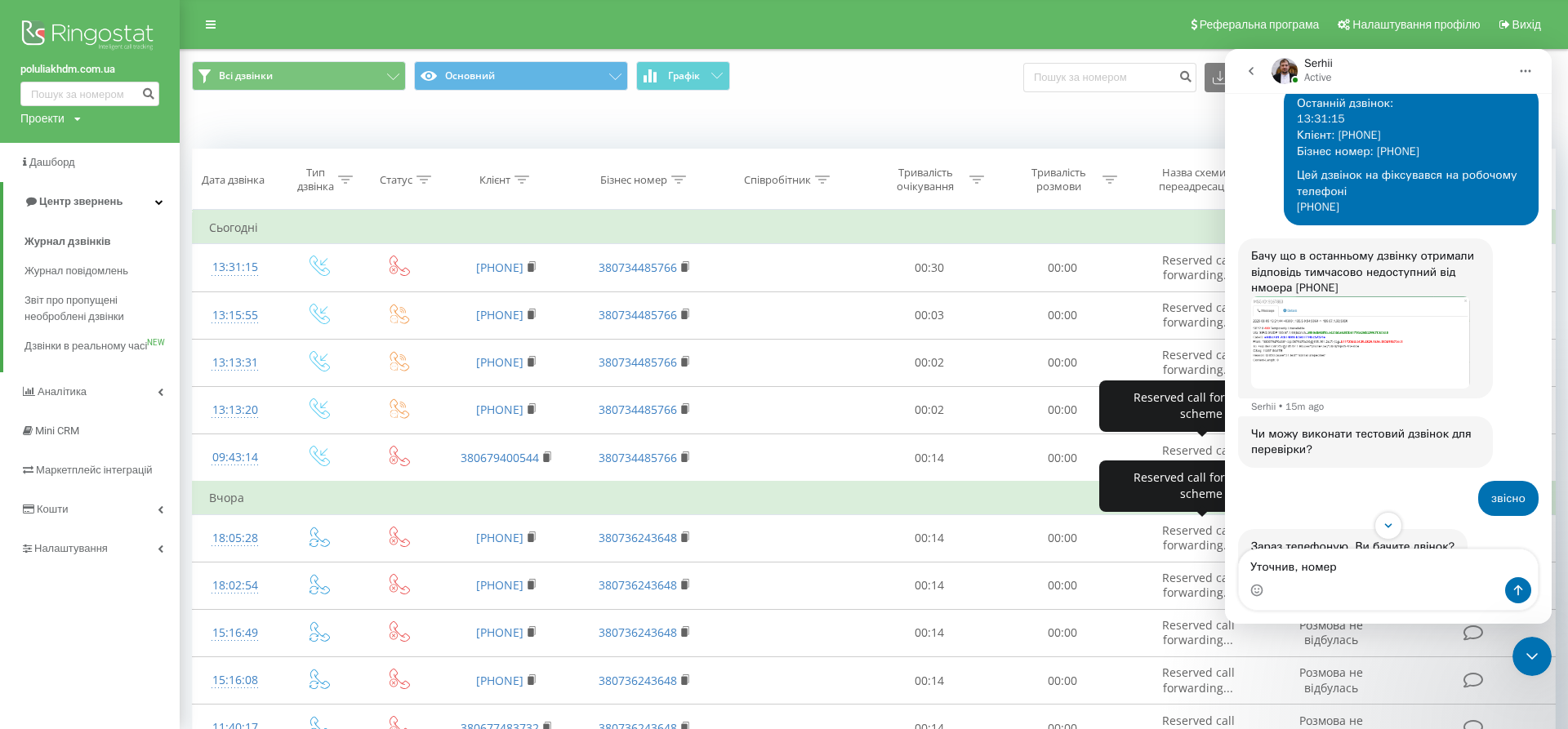 click on "Бачу що в останньому дзвінку отримали відповідь тимчасово недоступний від нмоера 380977307252 Serhii    •   15m ago" at bounding box center [1365, 318] 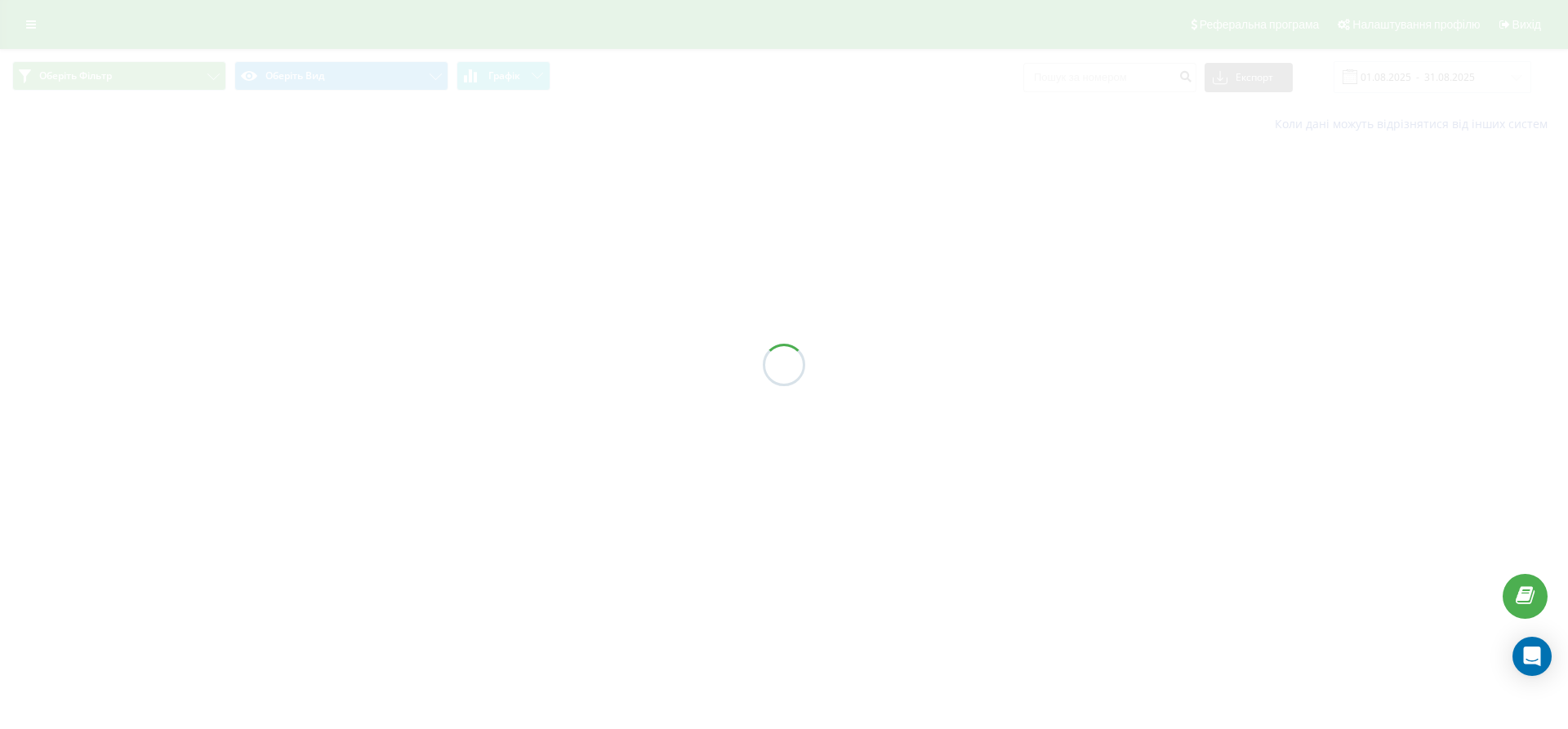 scroll, scrollTop: 0, scrollLeft: 0, axis: both 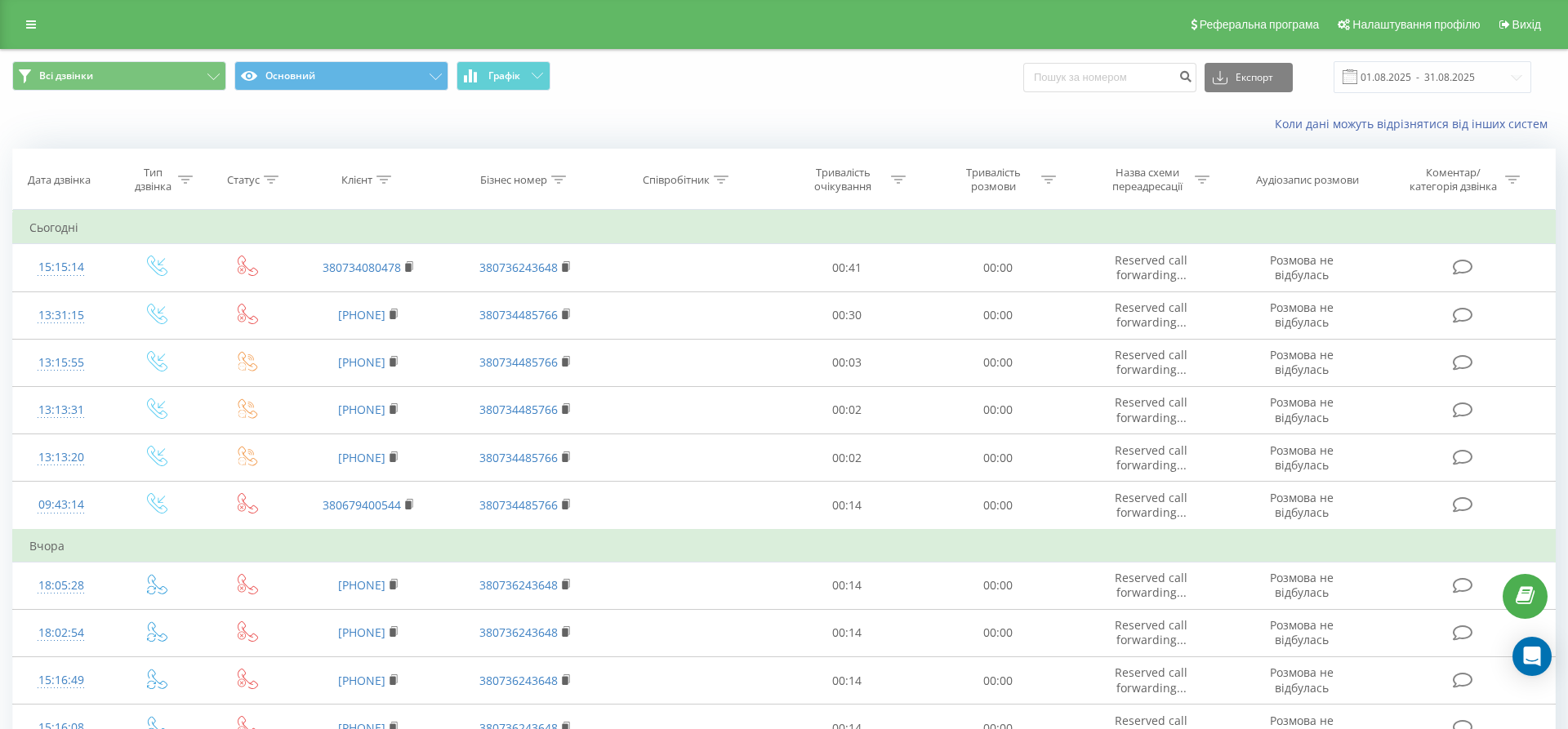 click on "Всі дзвінки Основний Графік" at bounding box center (392, 77) 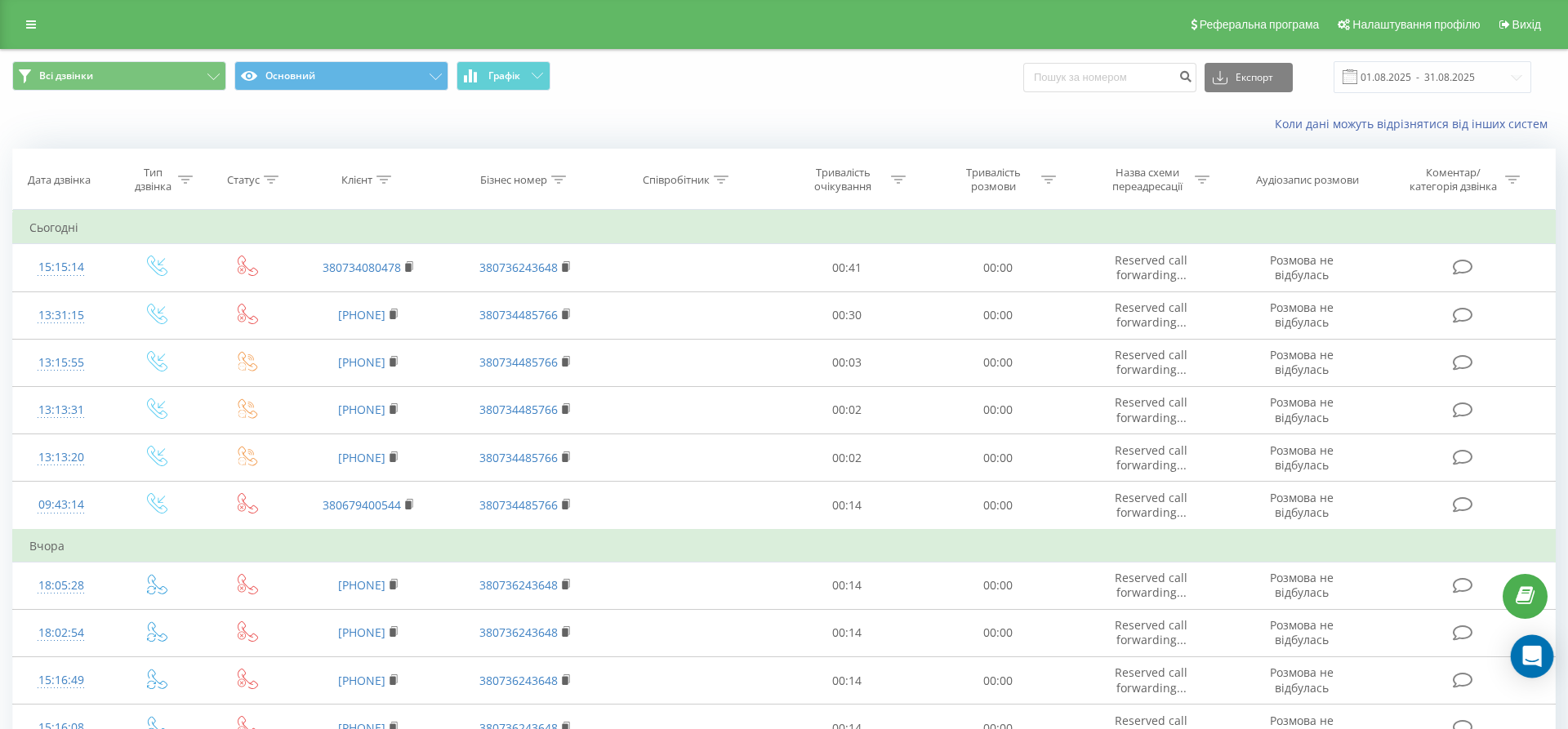 click 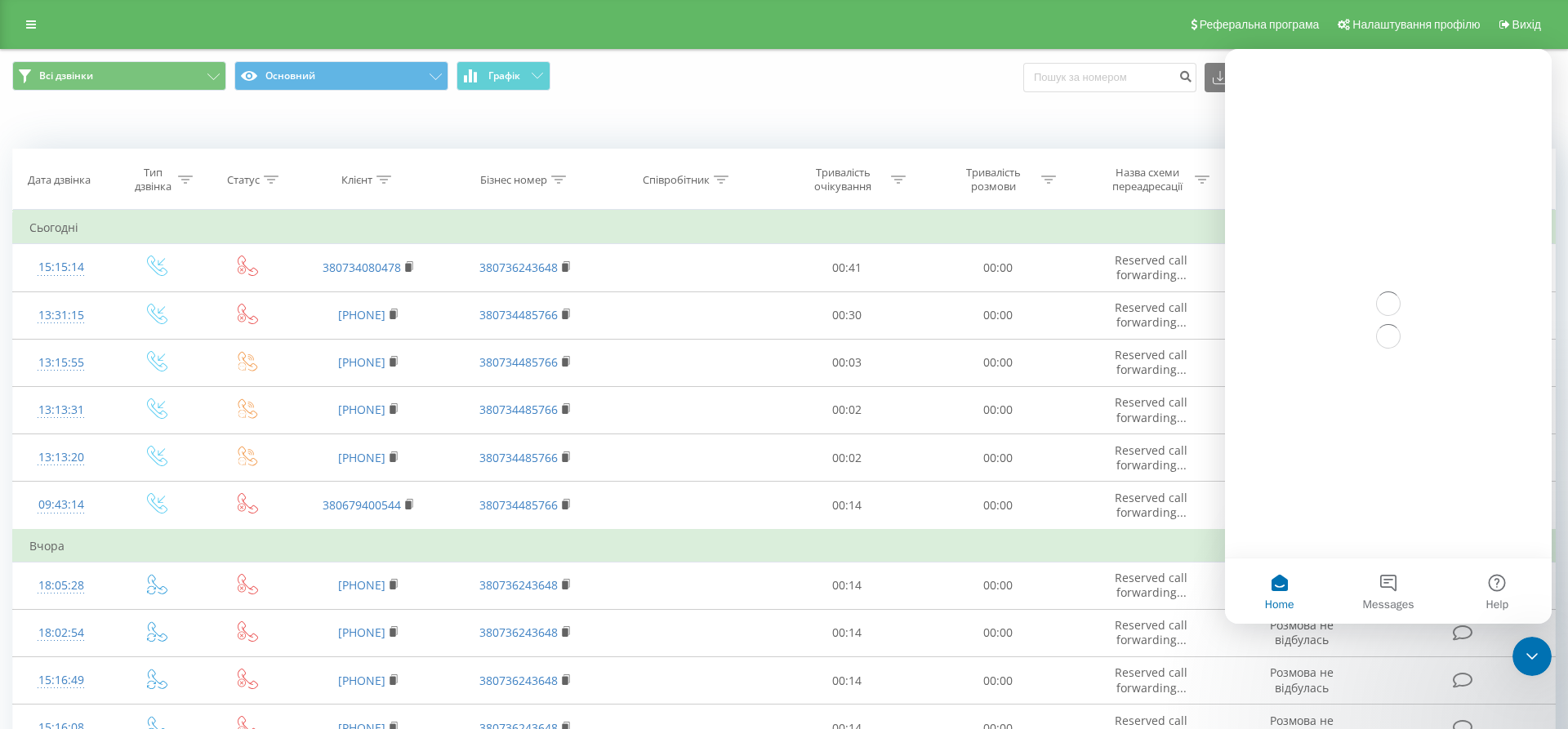 scroll, scrollTop: 0, scrollLeft: 0, axis: both 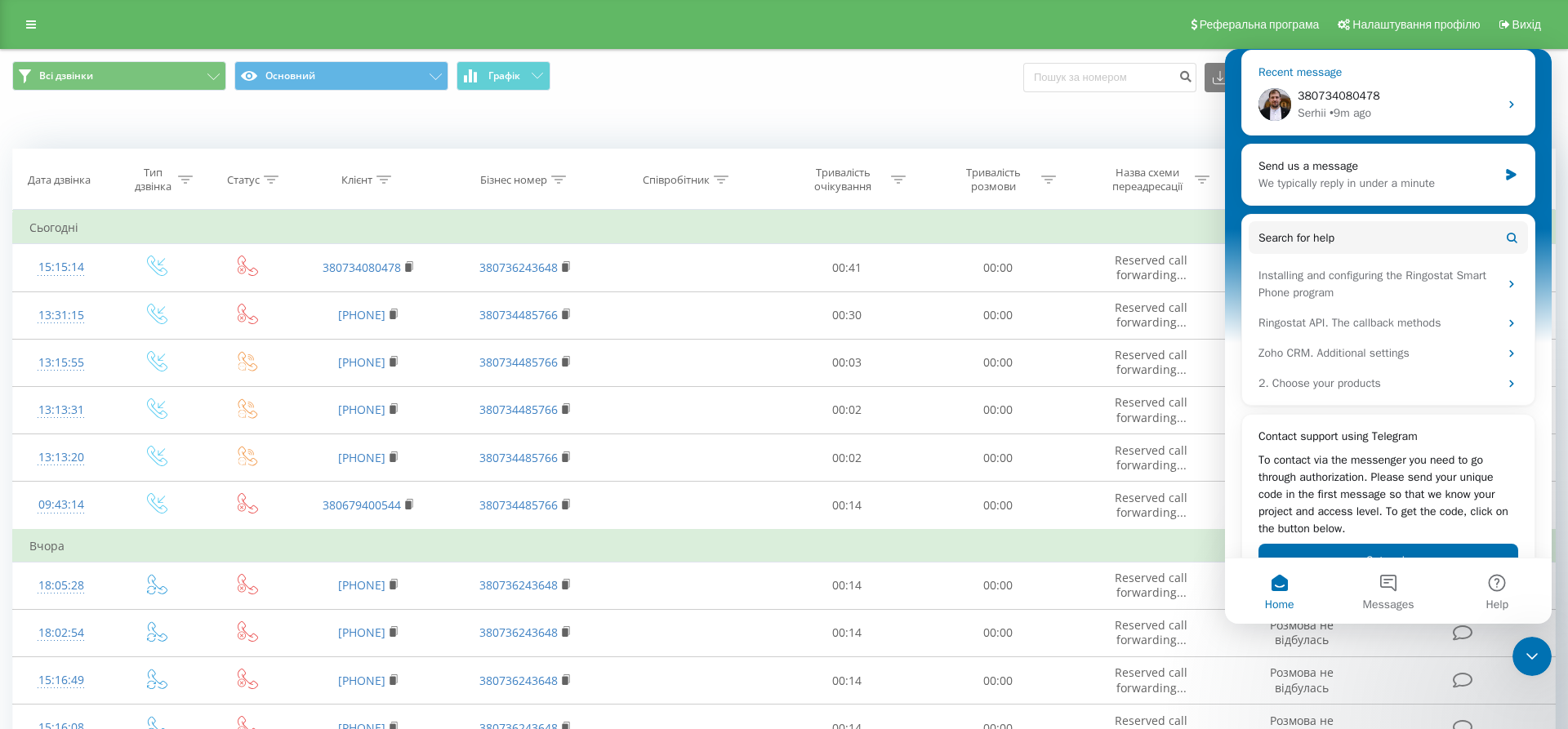 click on "[NAME] •  9m ago" at bounding box center (1398, 113) 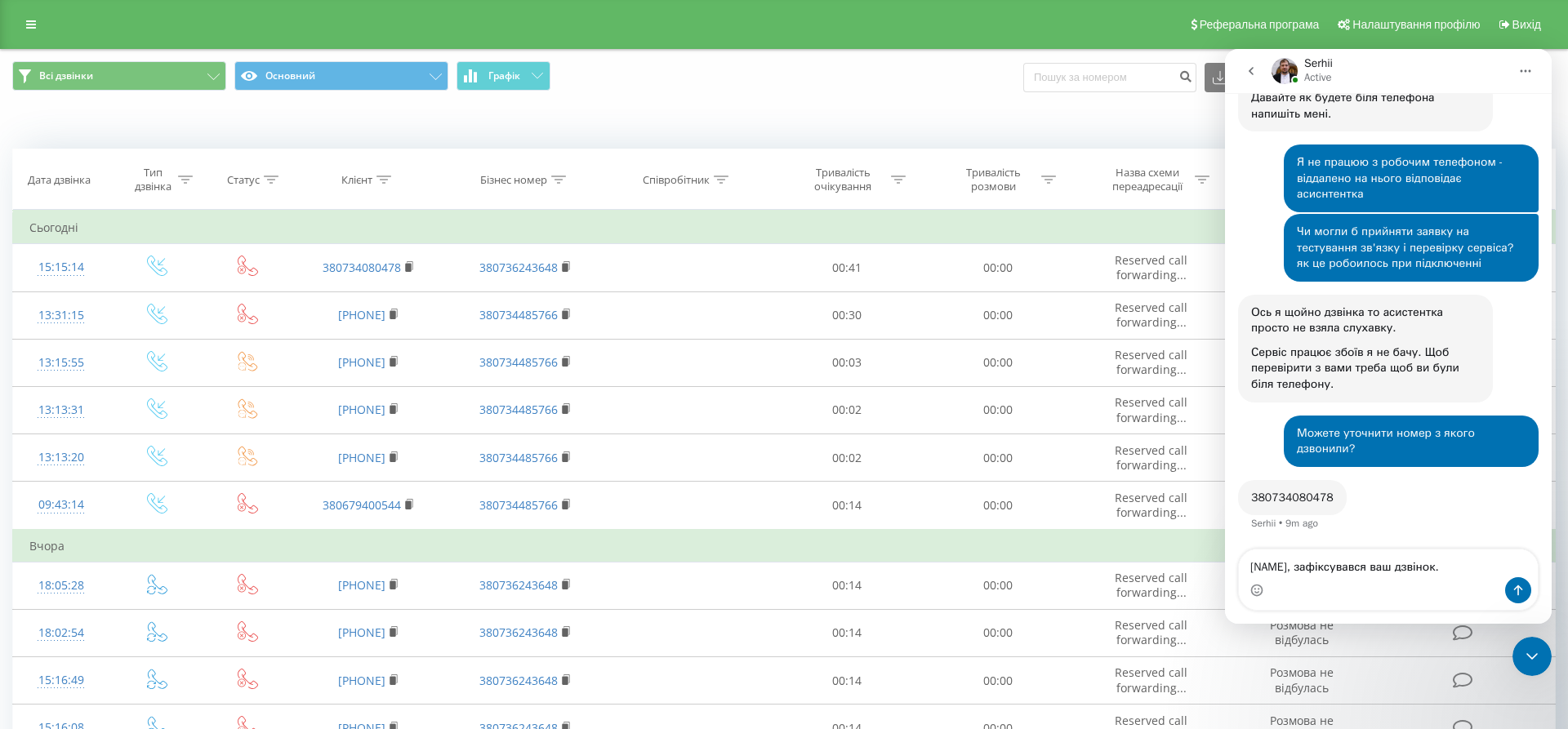 scroll, scrollTop: 2709, scrollLeft: 0, axis: vertical 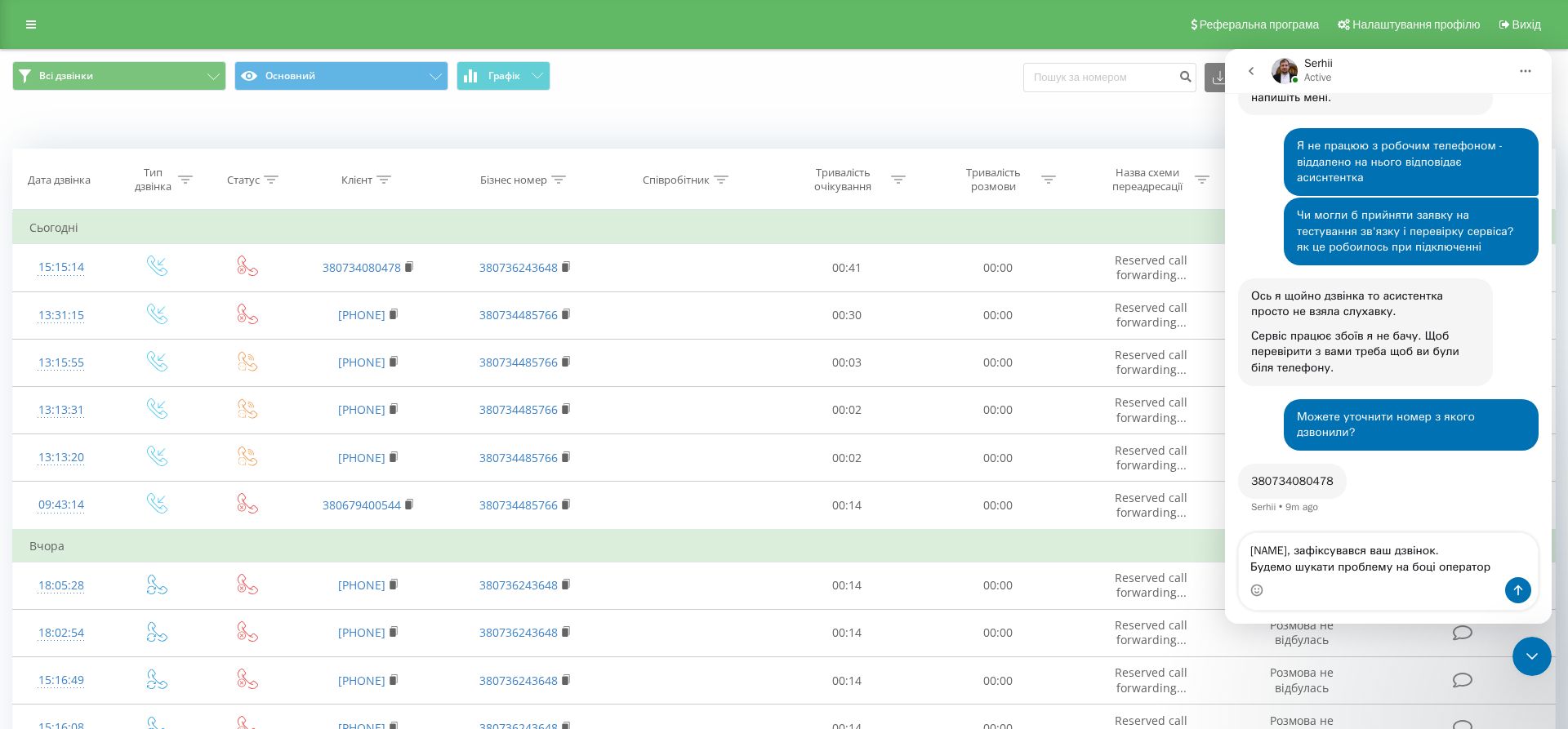 type on "[NAME], зафіксувався ваш дзвінок.
Будемо шукати проблему на боці оператора" 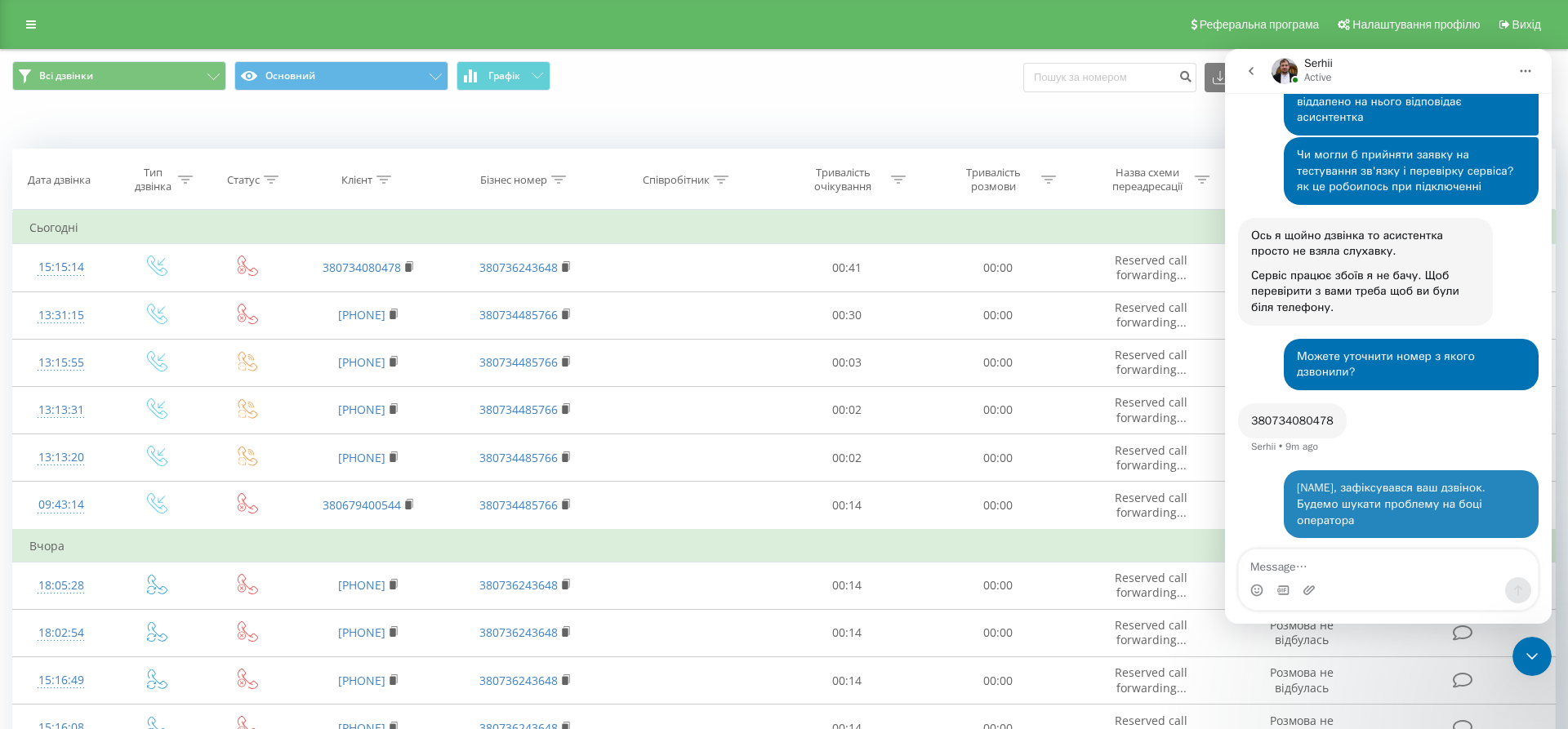 scroll, scrollTop: 2772, scrollLeft: 0, axis: vertical 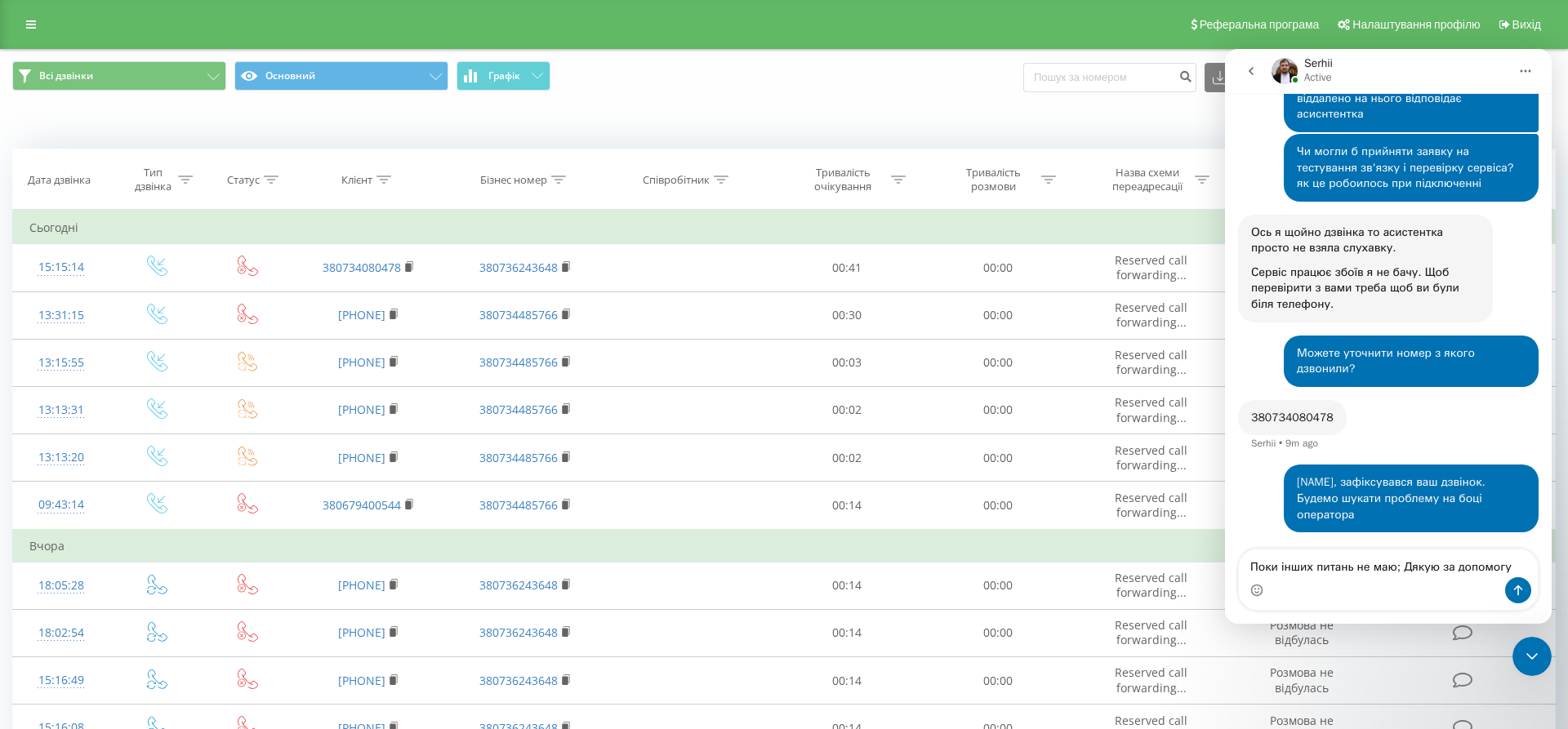 type on "Поки інших питань не маю; Дякую за допомогу!" 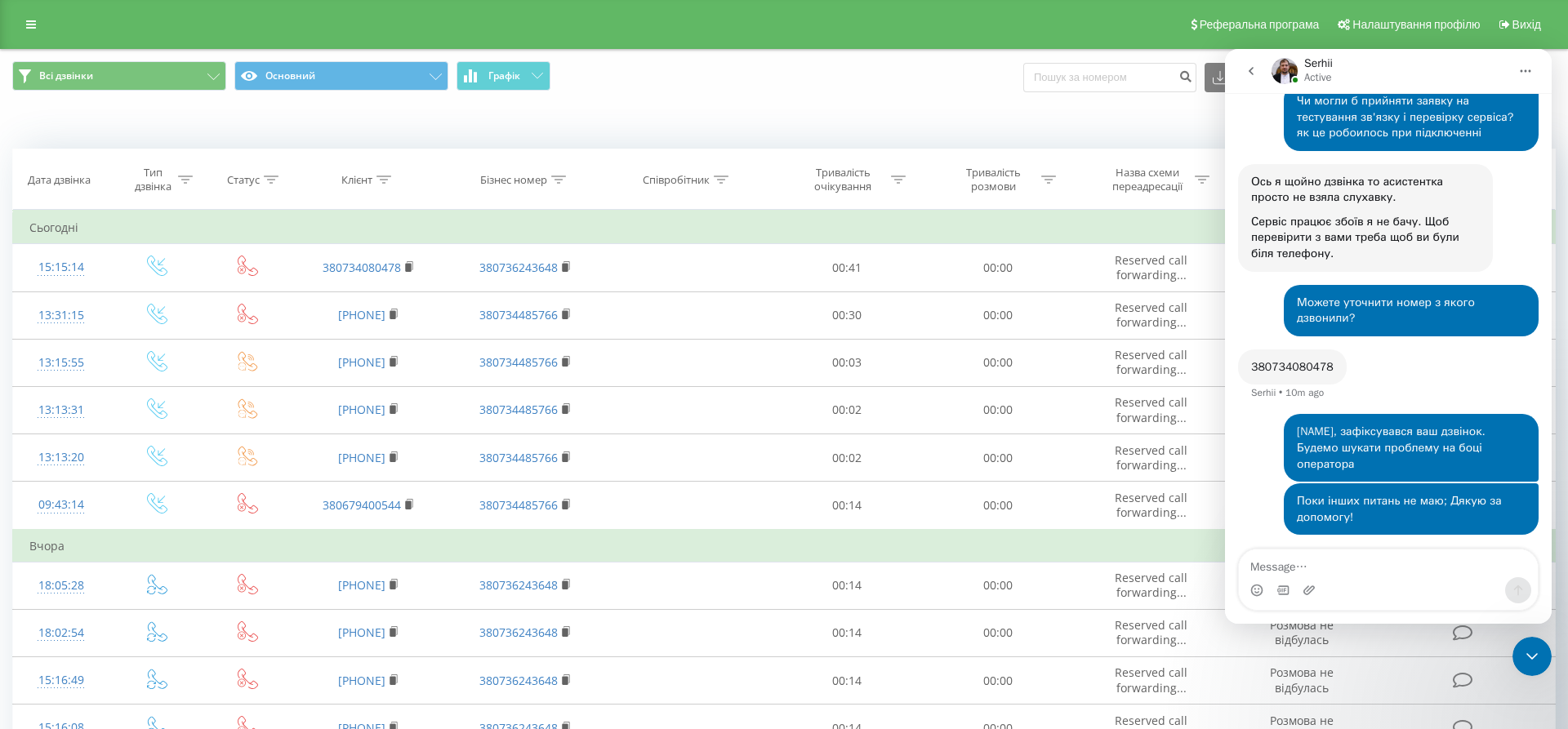 scroll, scrollTop: 2826, scrollLeft: 0, axis: vertical 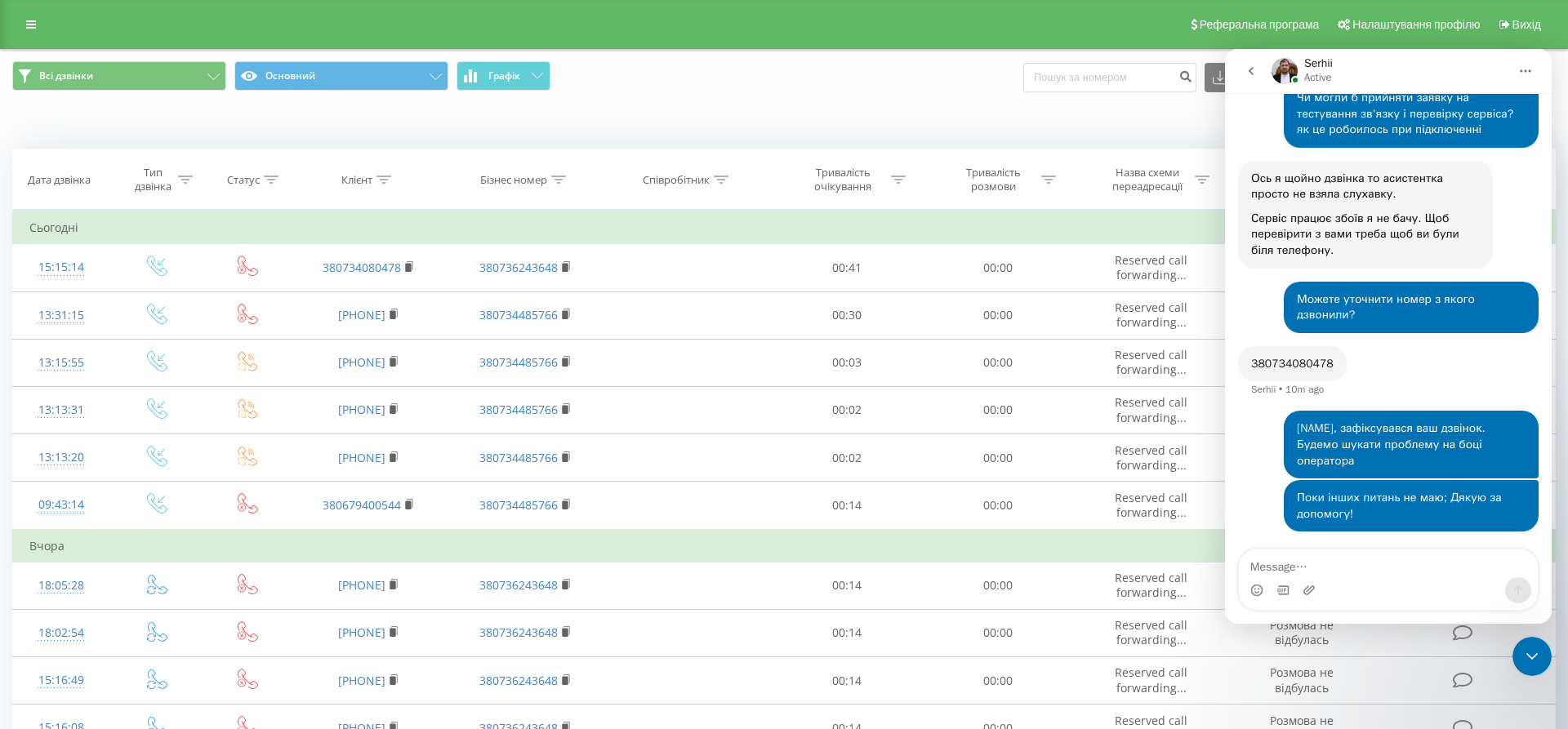 click on "Всі дзвінки Основний Графік Експорт .csv .xls .xlsx 01.08.2025  -  31.08.2025" at bounding box center (784, 77) 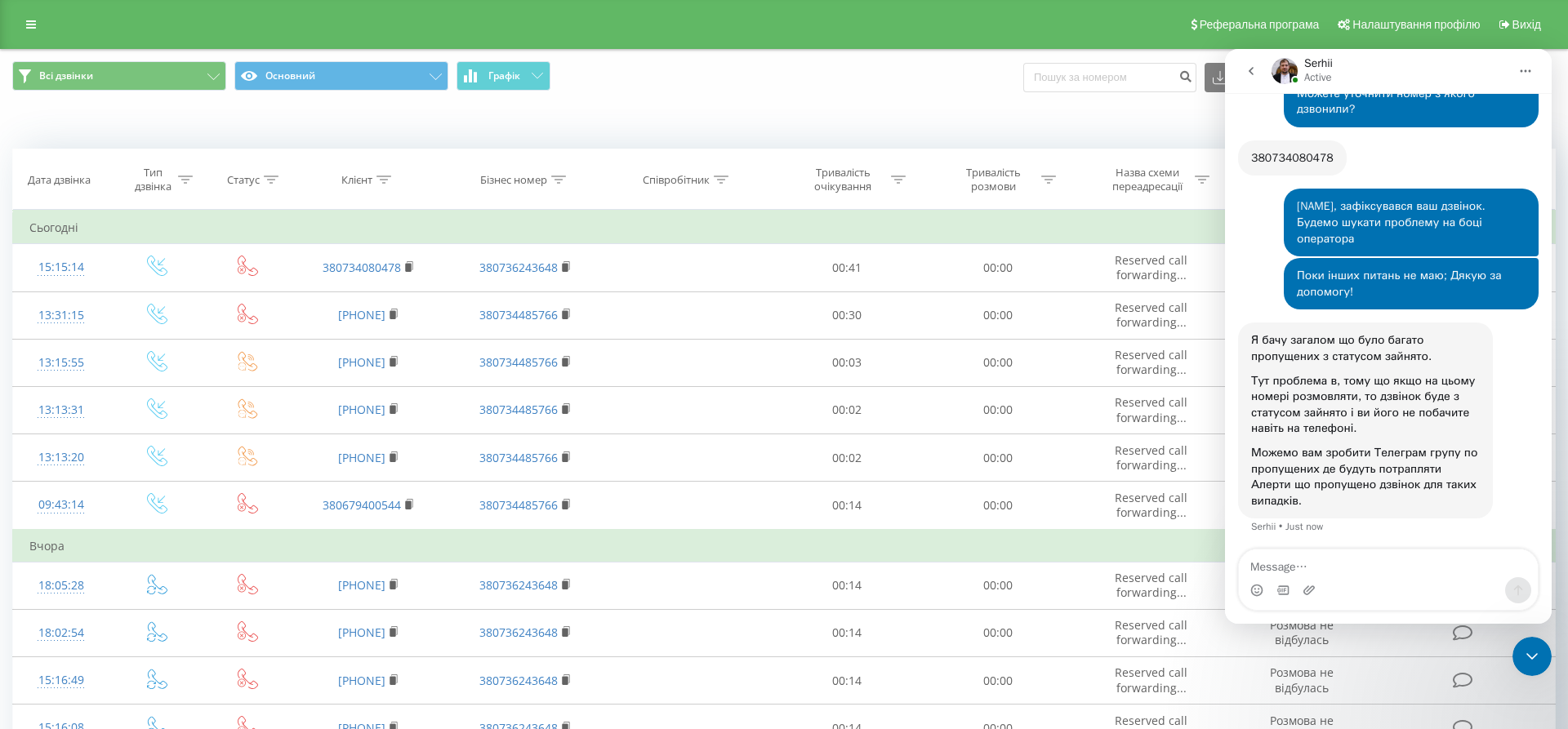 scroll, scrollTop: 3035, scrollLeft: 0, axis: vertical 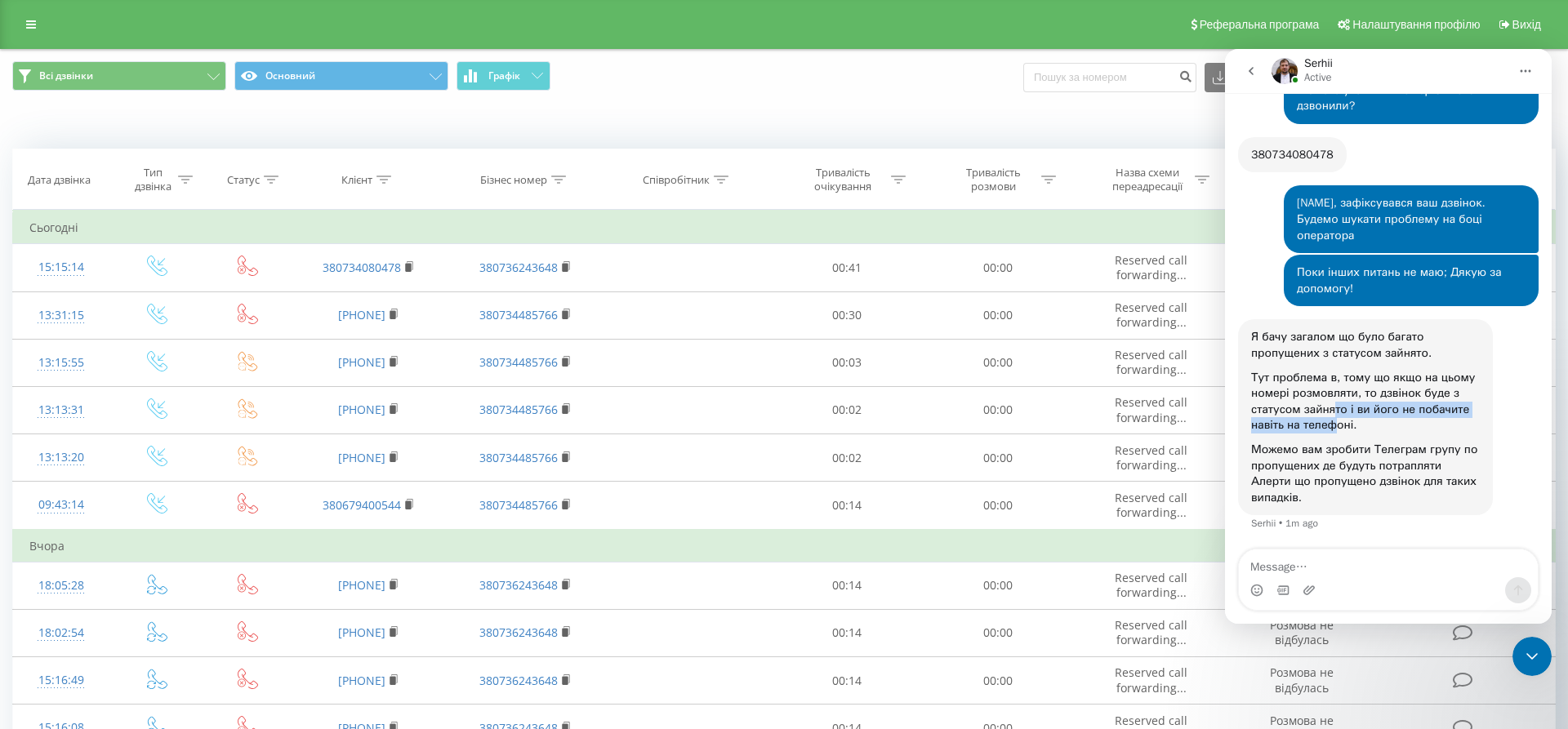 click on "Тут проблема в, тому що якщо на цьому номері розмовляти, то дзвінок буде з статусом зайнято і ви його не побачите навіть на телефоні." at bounding box center (1365, 402) 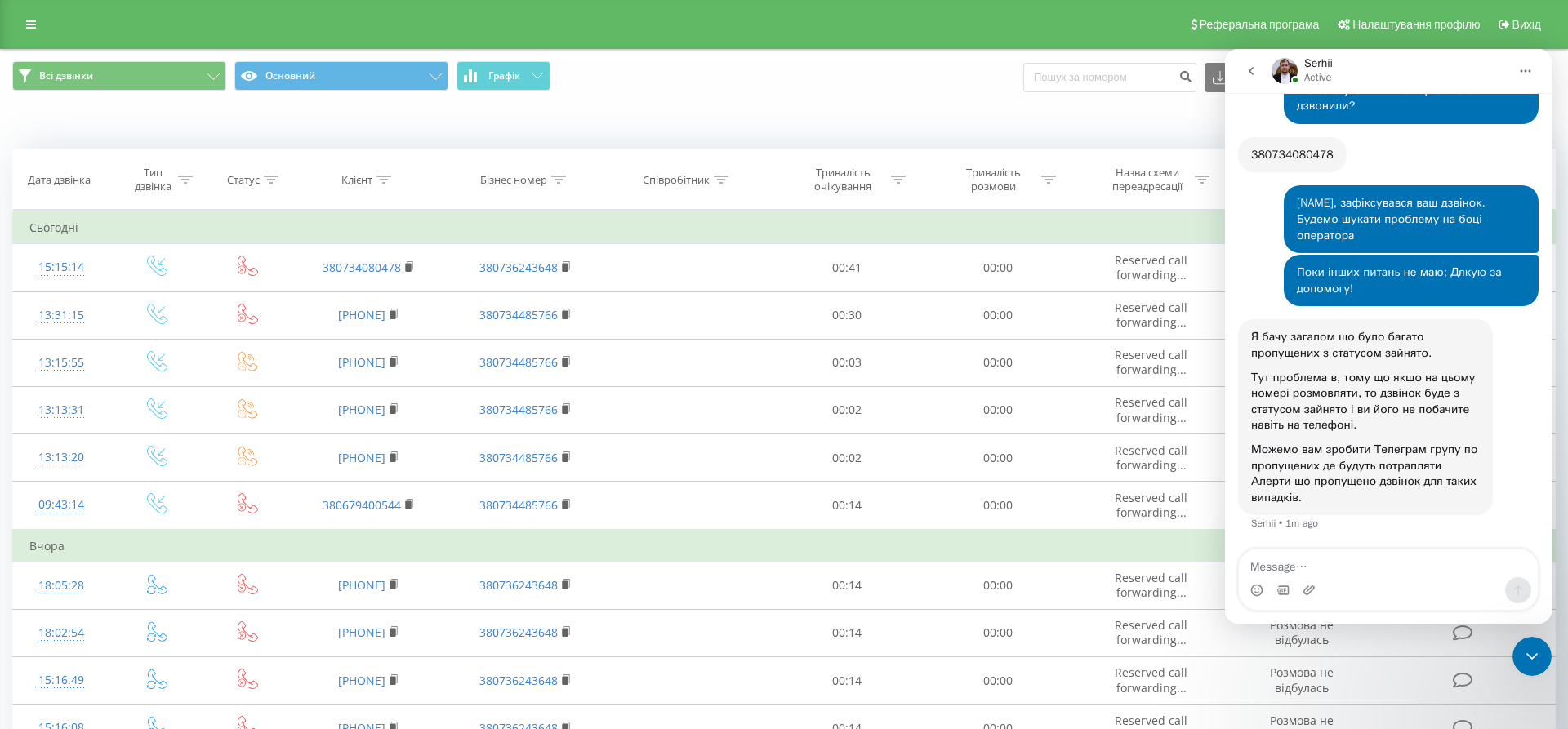 click on "Тут проблема в, тому що якщо на цьому номері розмовляти, то дзвінок буде з статусом зайнято і ви його не побачите навіть на телефоні." at bounding box center [1365, 402] 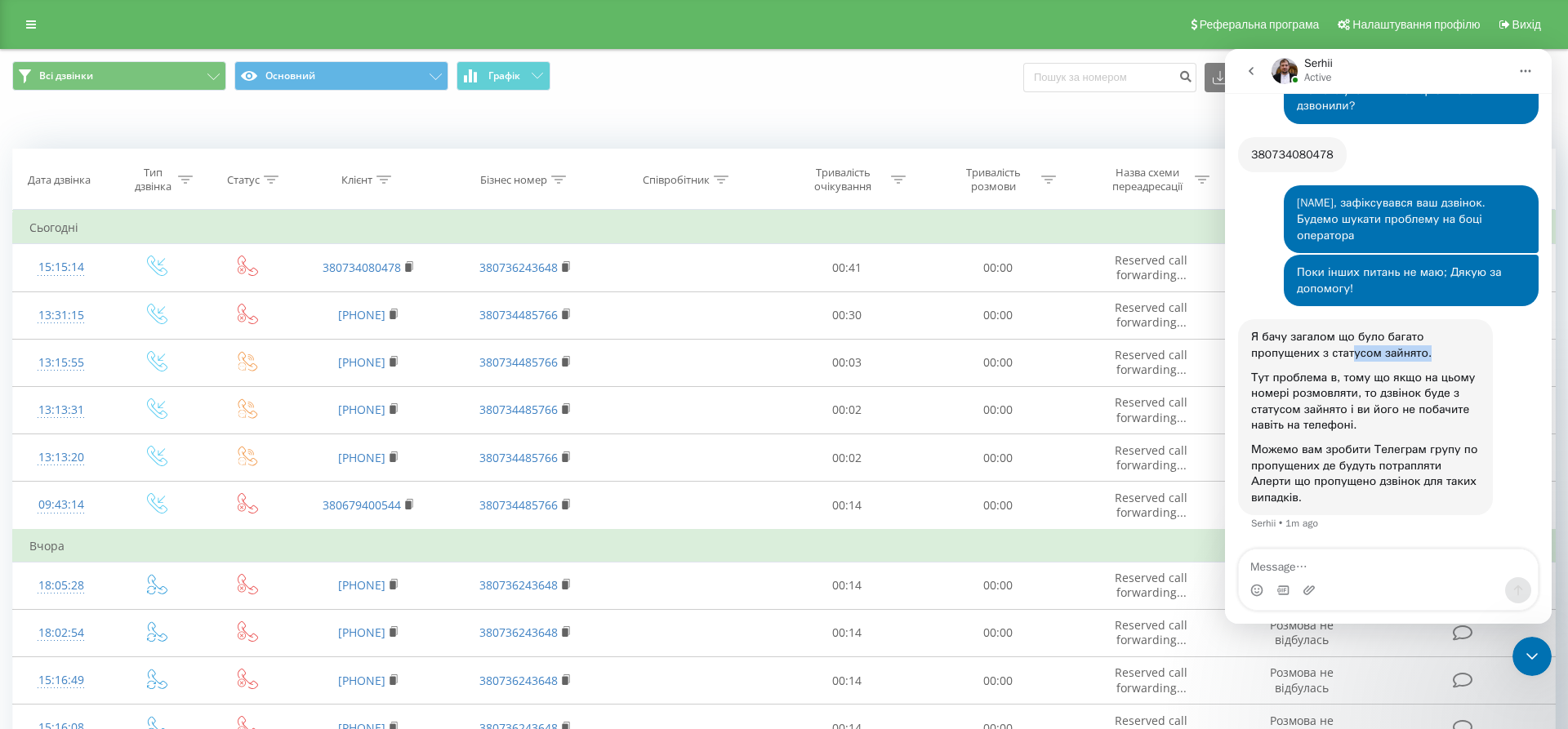 drag, startPoint x: 1353, startPoint y: 348, endPoint x: 1356, endPoint y: 368, distance: 20.223748 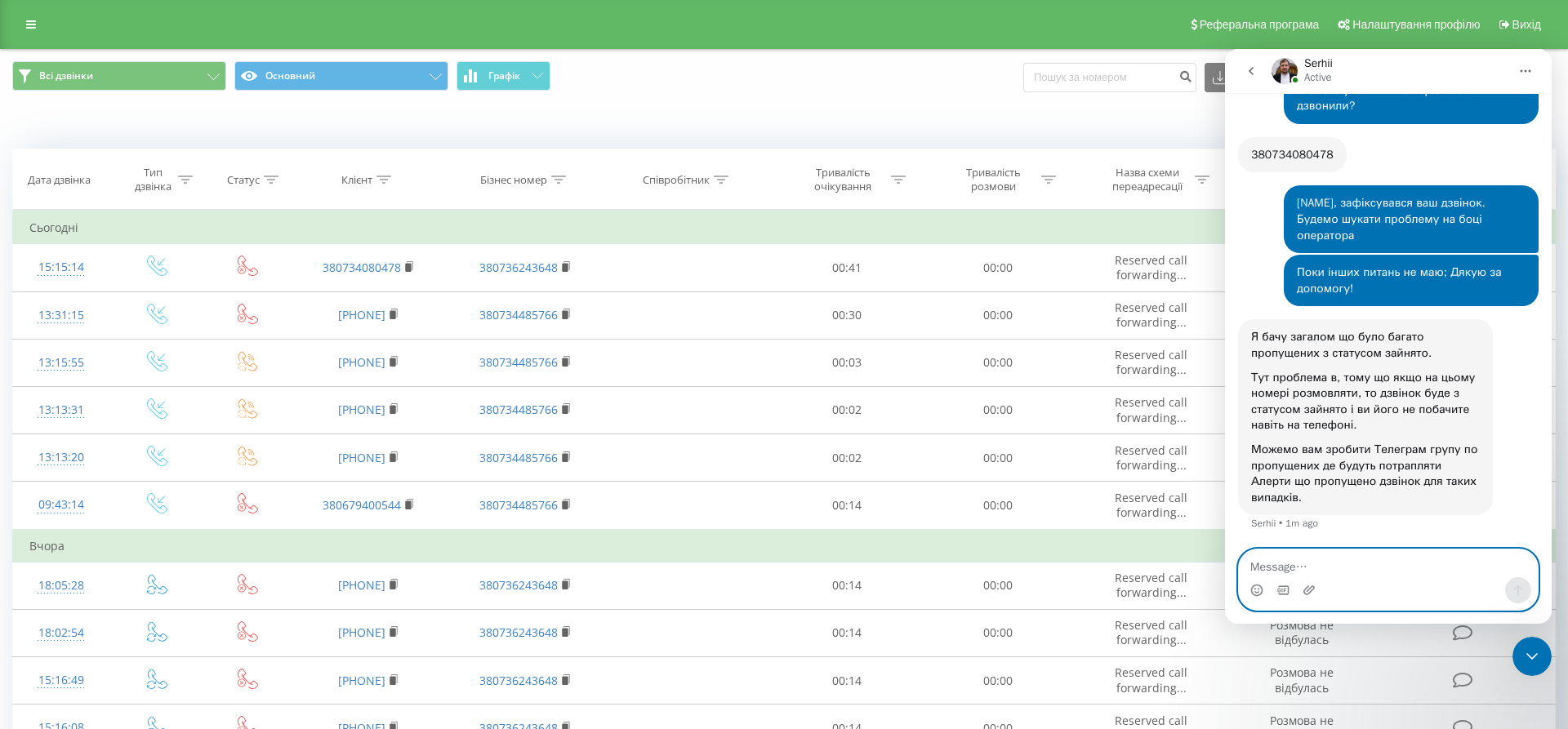 click at bounding box center [1388, 563] 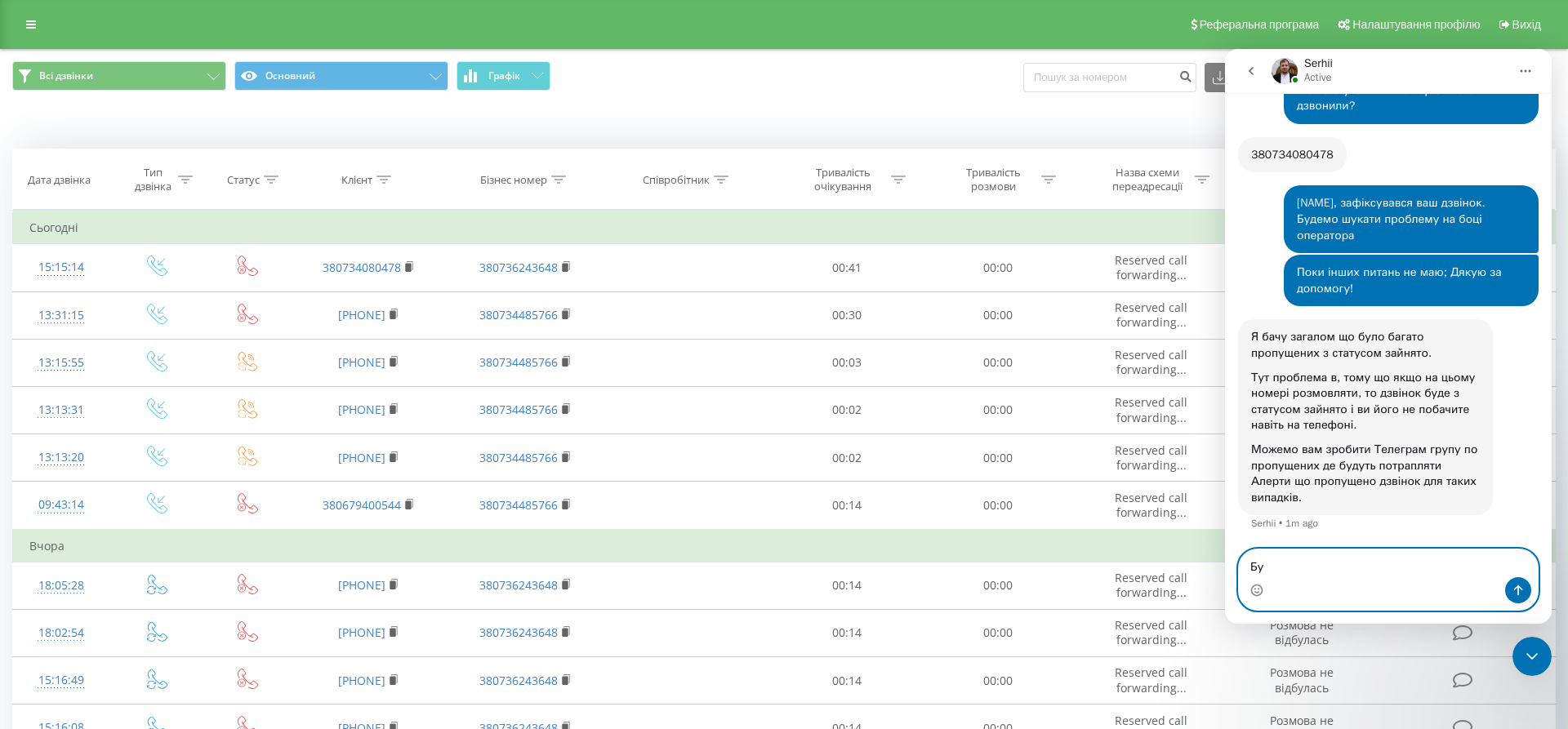 type on "Б" 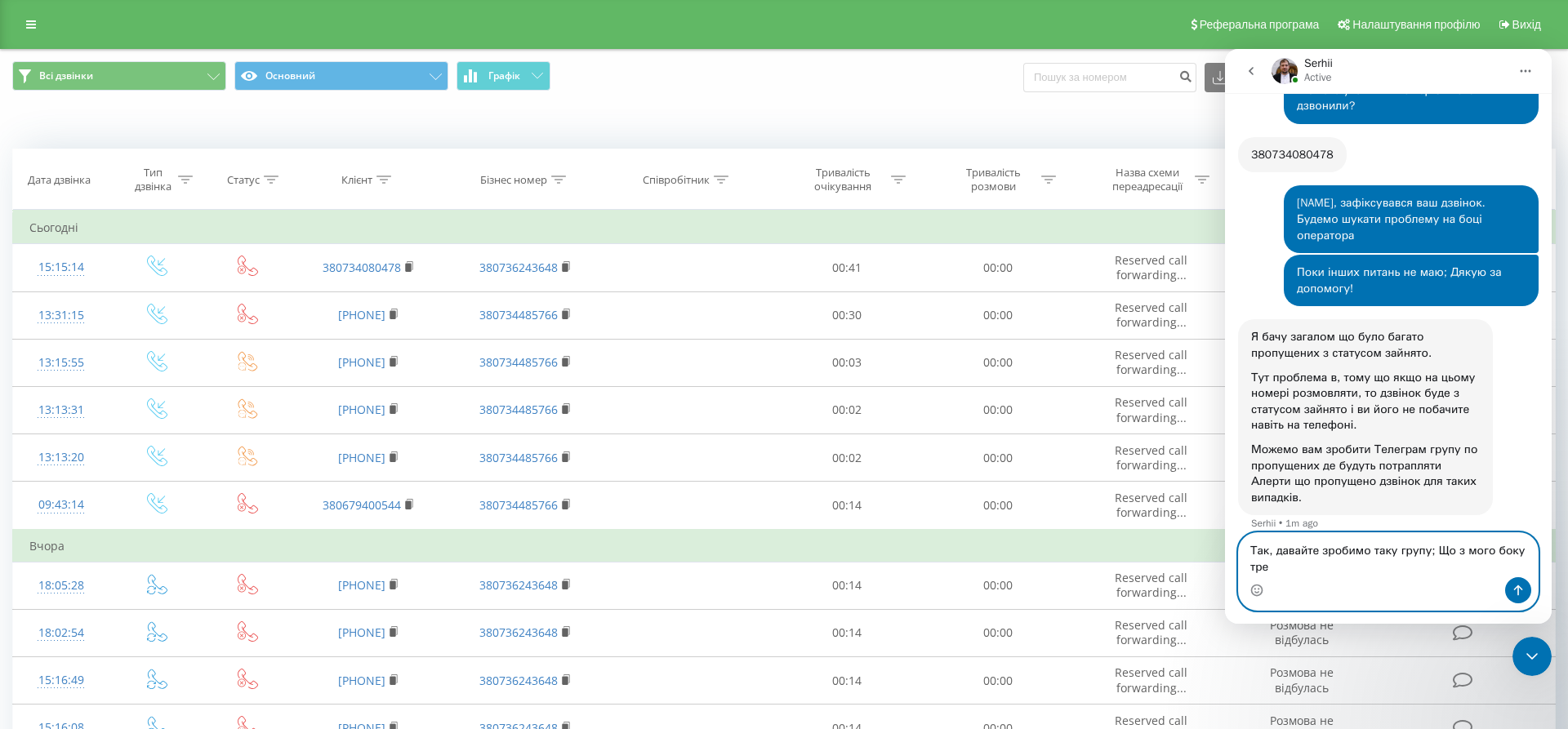 scroll, scrollTop: 3052, scrollLeft: 0, axis: vertical 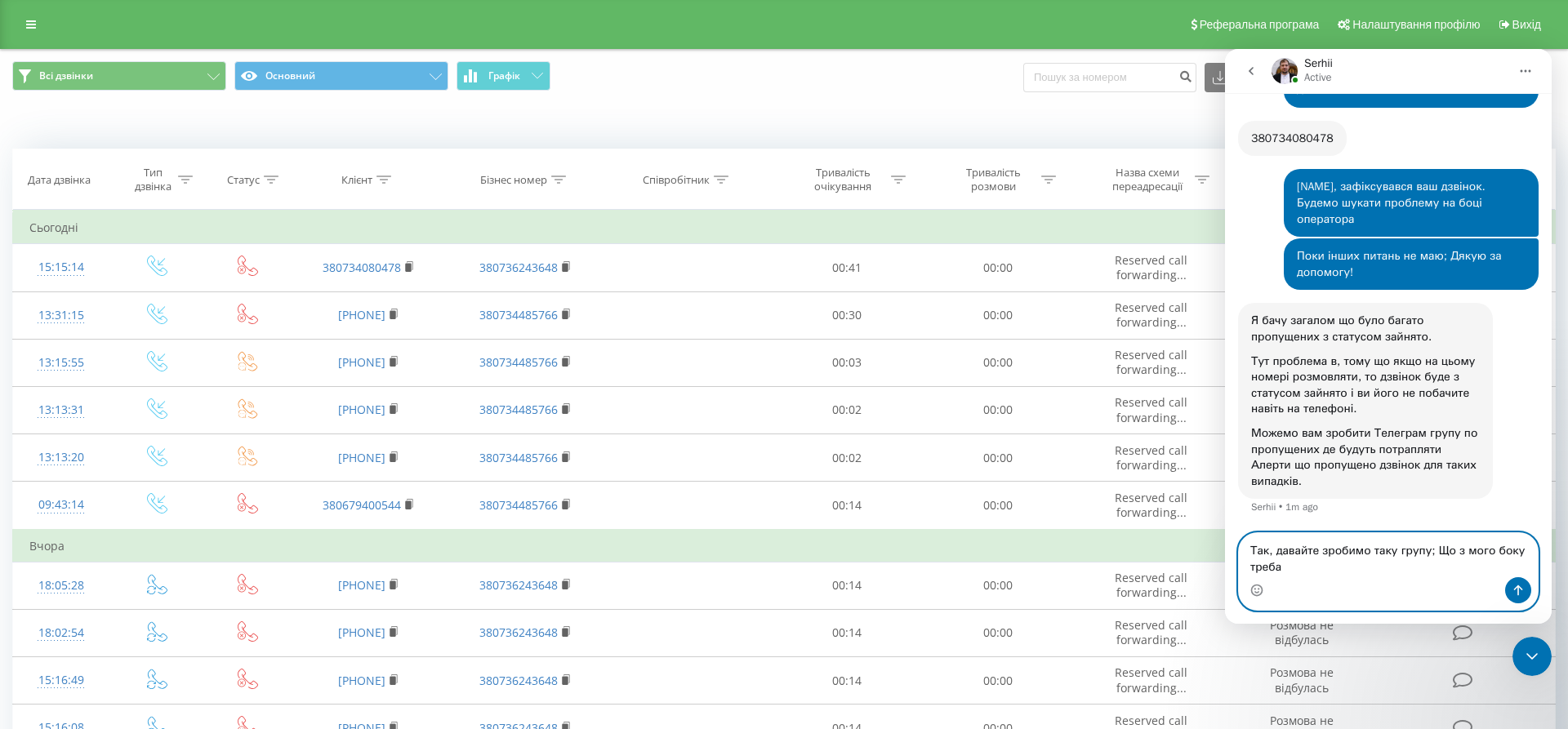 type on "Так, давайте зробимо таку групу; Що з мого боку треба?" 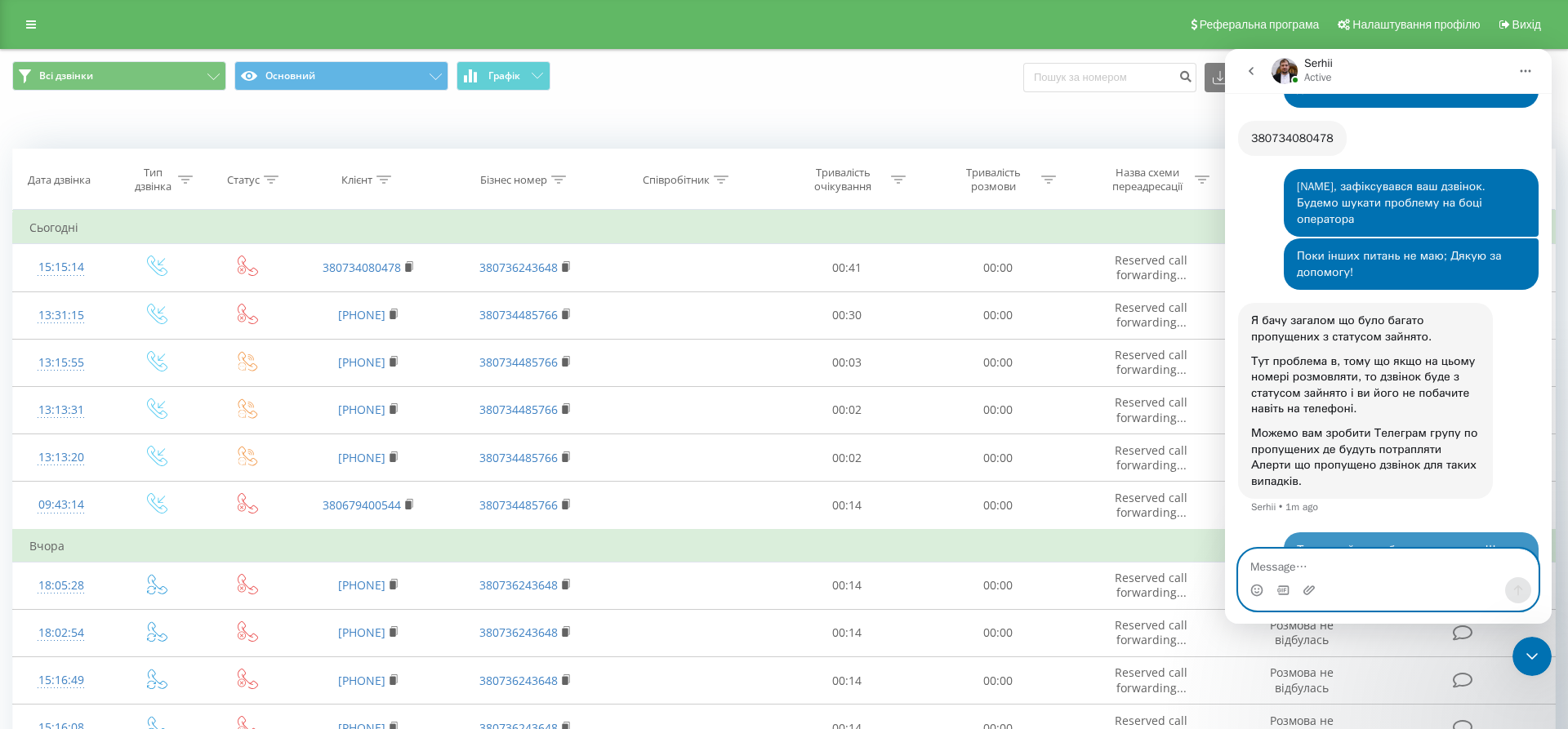 scroll, scrollTop: 3099, scrollLeft: 0, axis: vertical 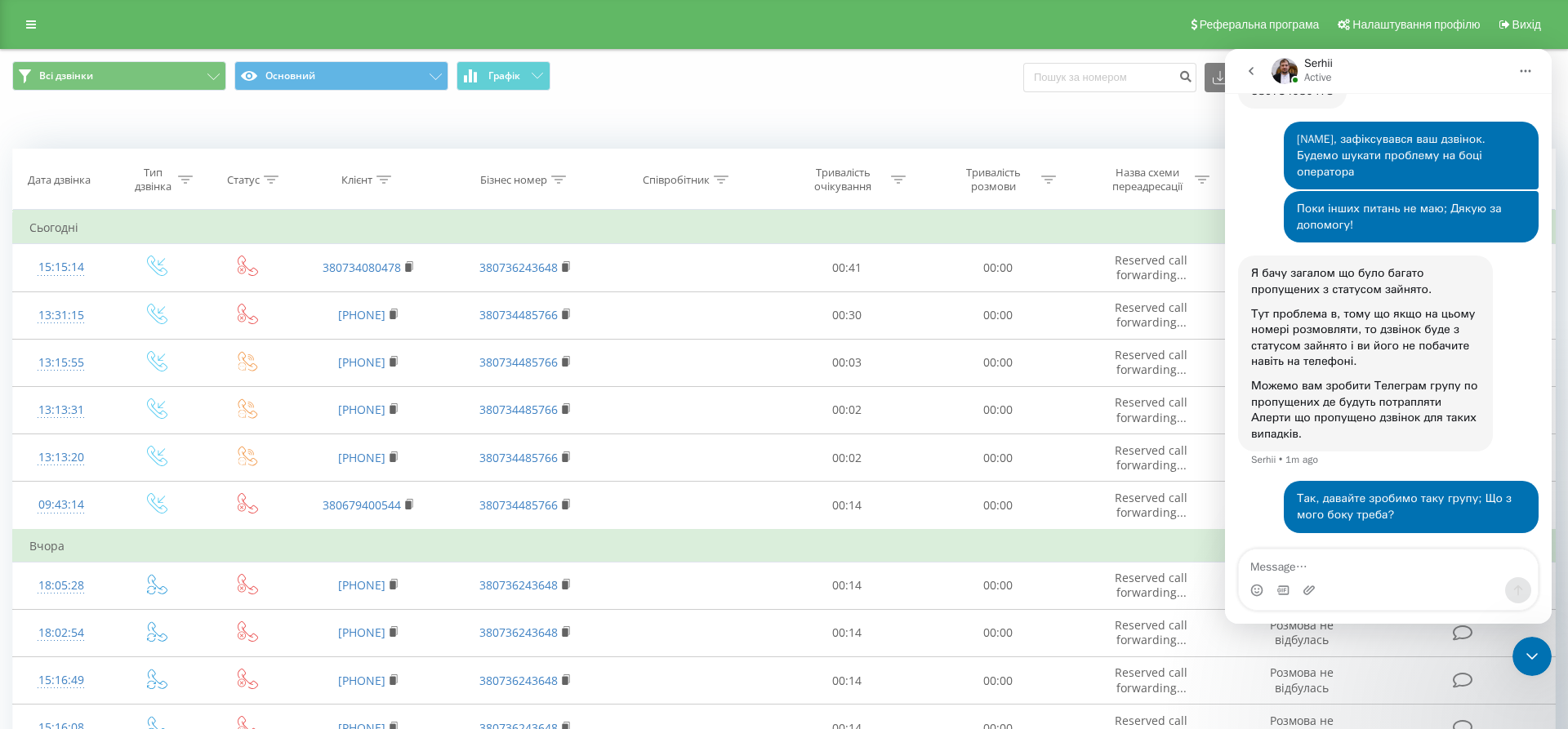 click on "Я бачу загалом що було багато пропущених з статусом зайнято.   Тут проблема в, тому що якщо на цьому номері розмовляти, то дзвінок буде з статусом зайнято і ви його не побачите навіть на телефоні.   Можемо вам зробити Телеграм групу по пропущених де будуть потрапляти Алерти що пропущено дзвінок для таких випадків. Serhii    •   1m ago" at bounding box center (1388, 368) 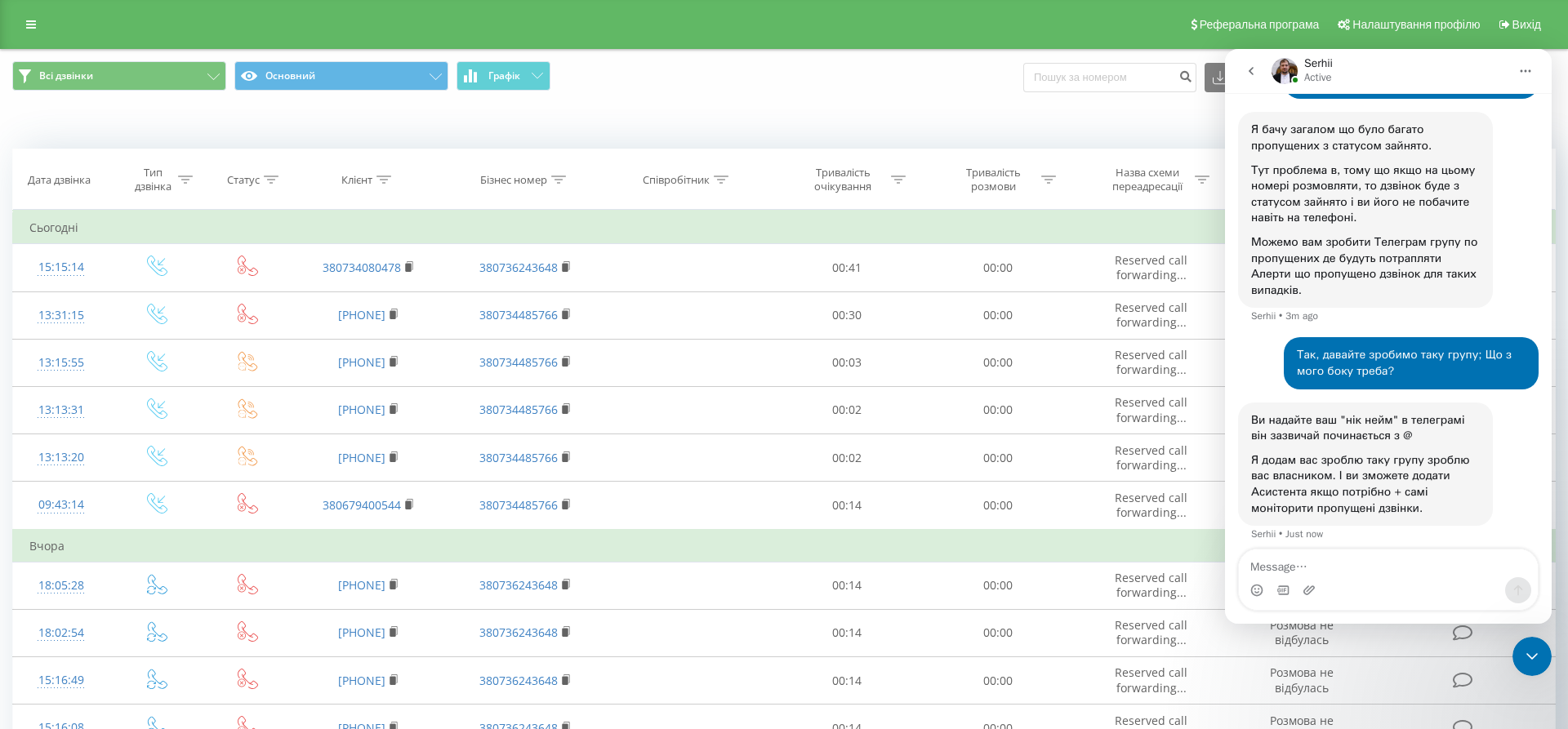 scroll, scrollTop: 3252, scrollLeft: 0, axis: vertical 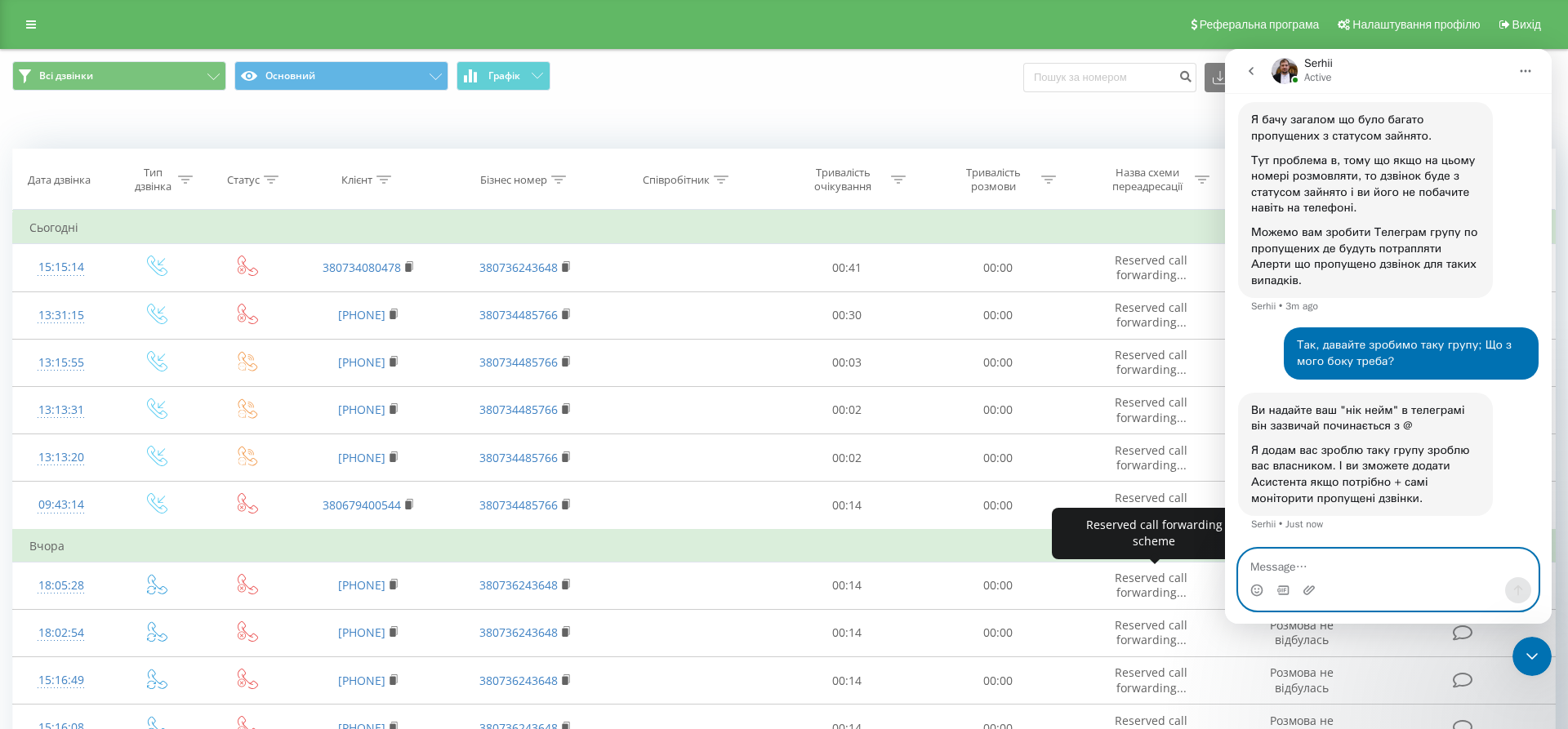 click at bounding box center [1388, 563] 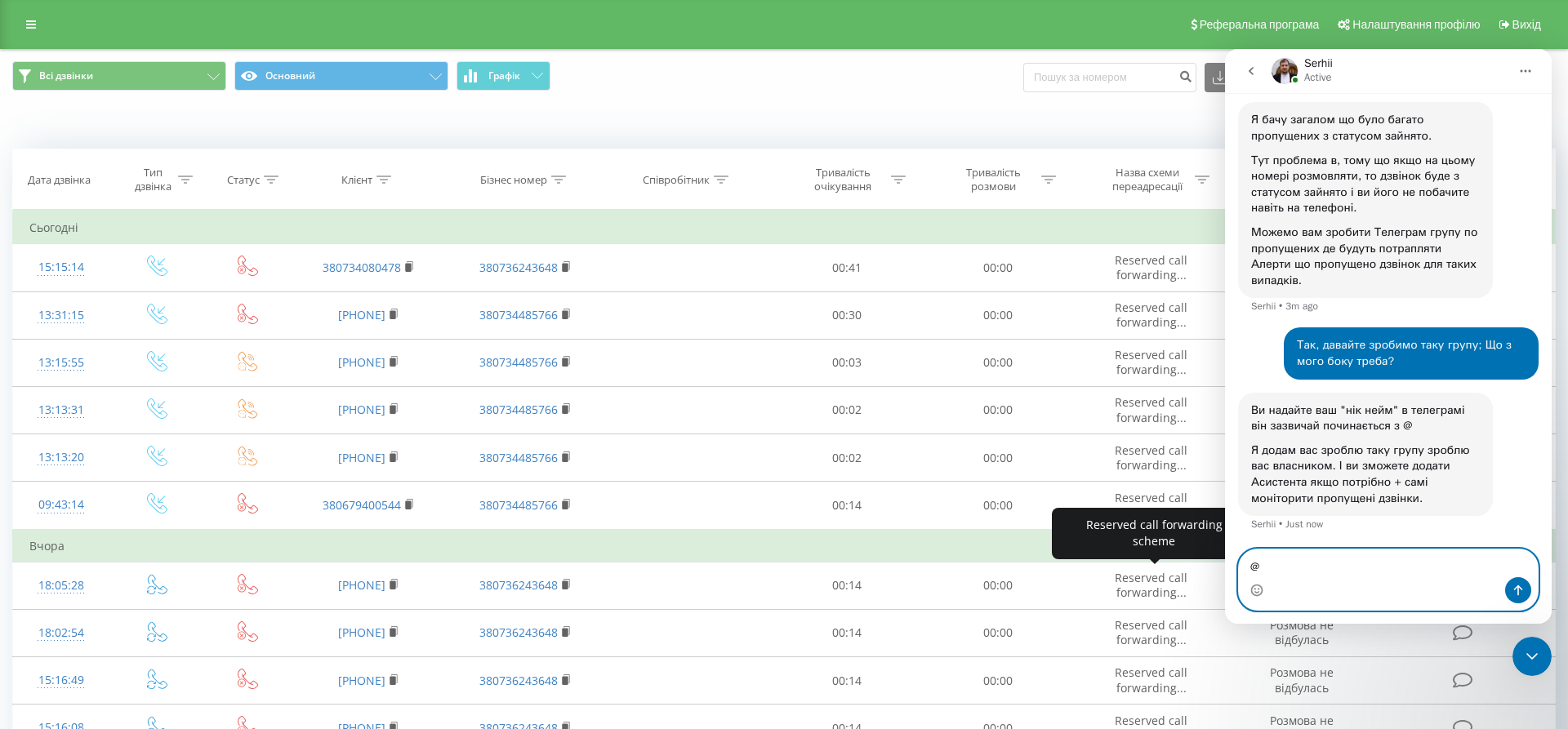paste on "julius_v" 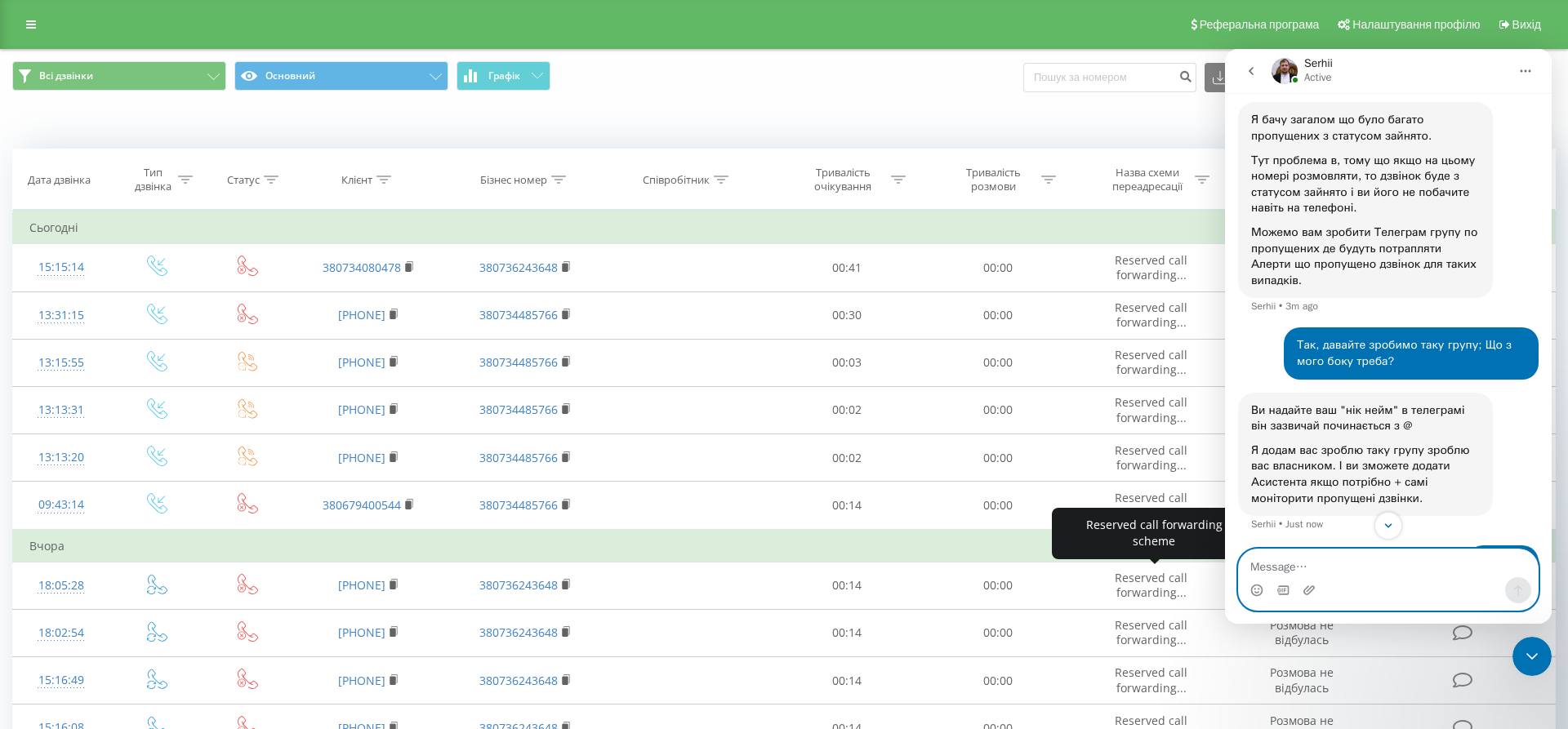 scroll, scrollTop: 3253, scrollLeft: 0, axis: vertical 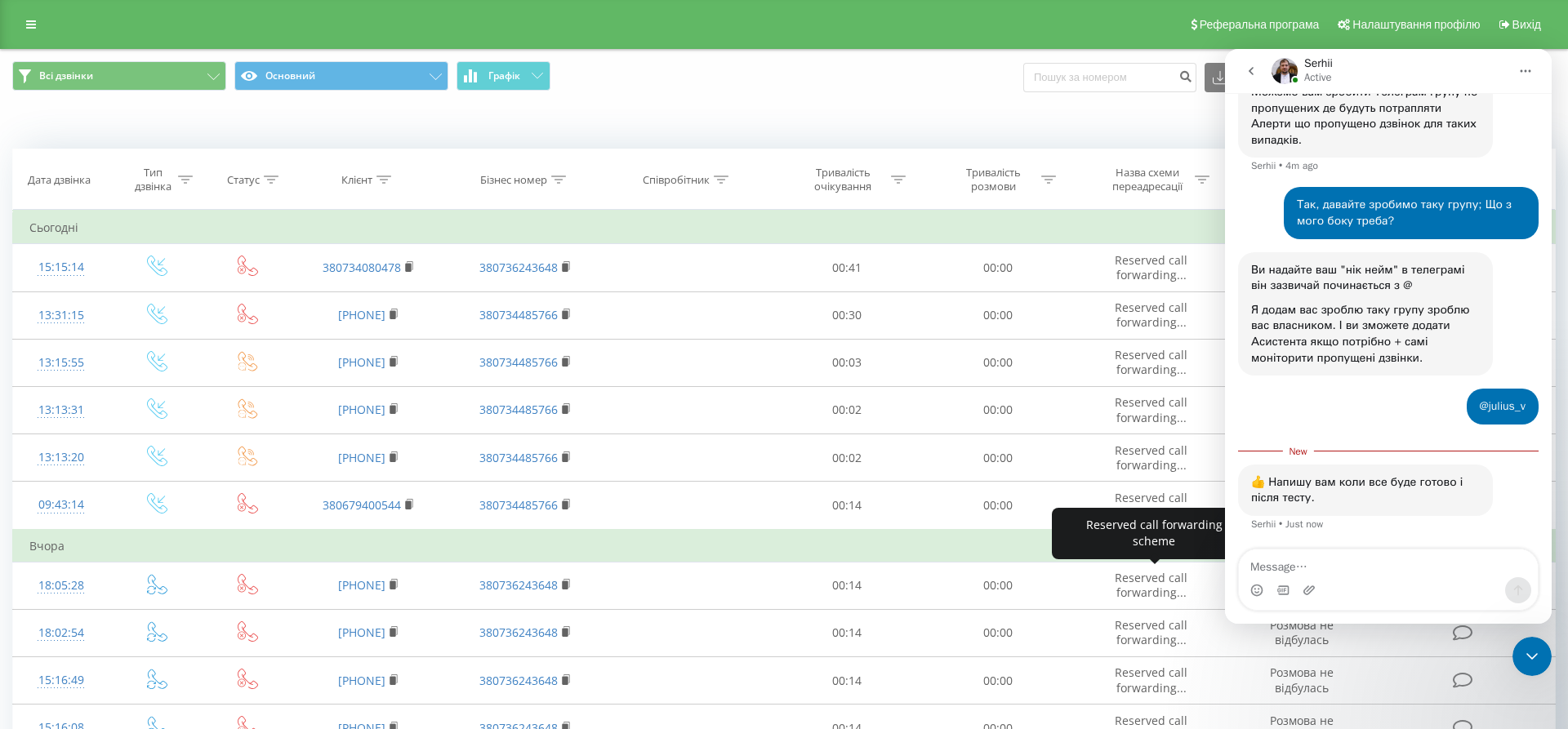 click at bounding box center (1388, 590) 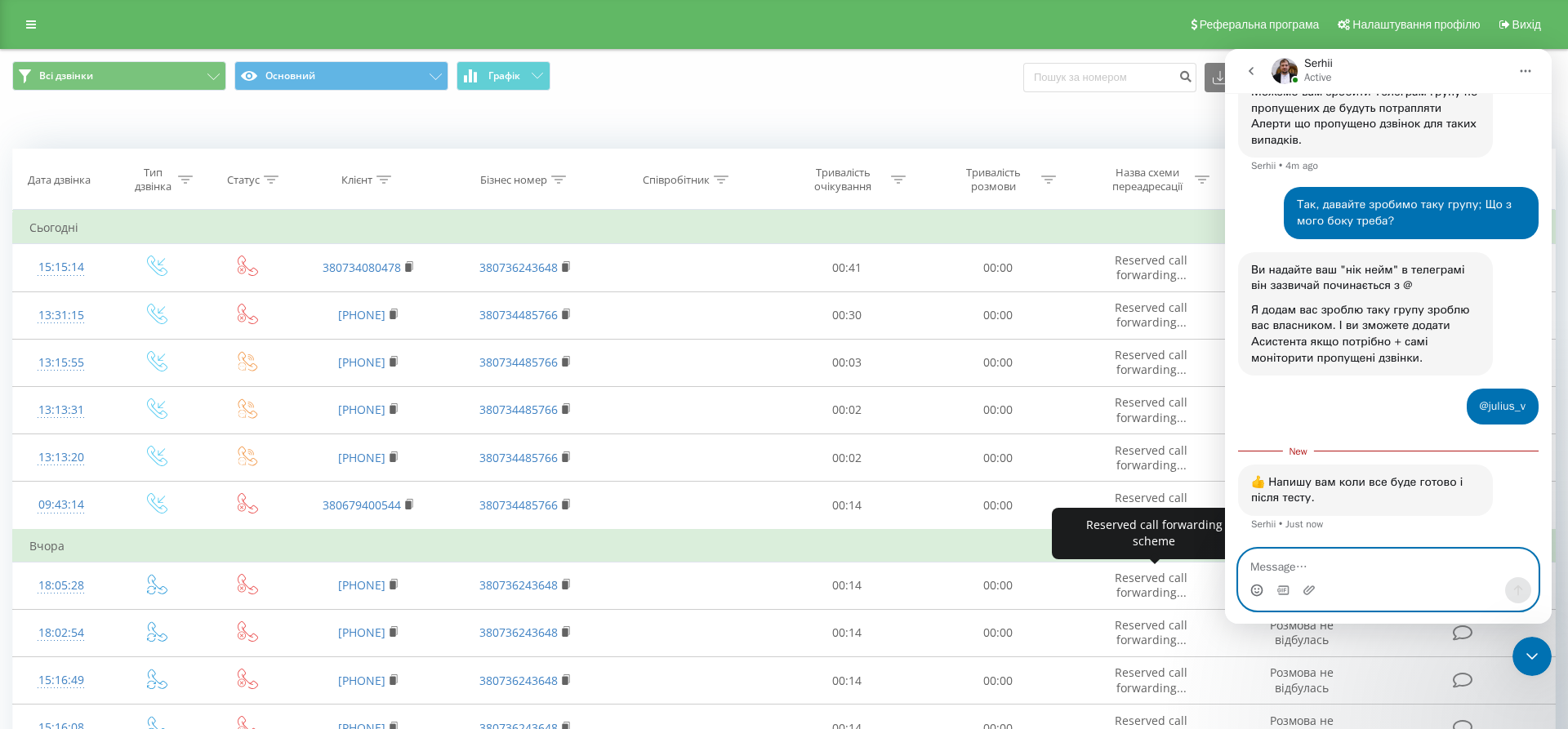 click 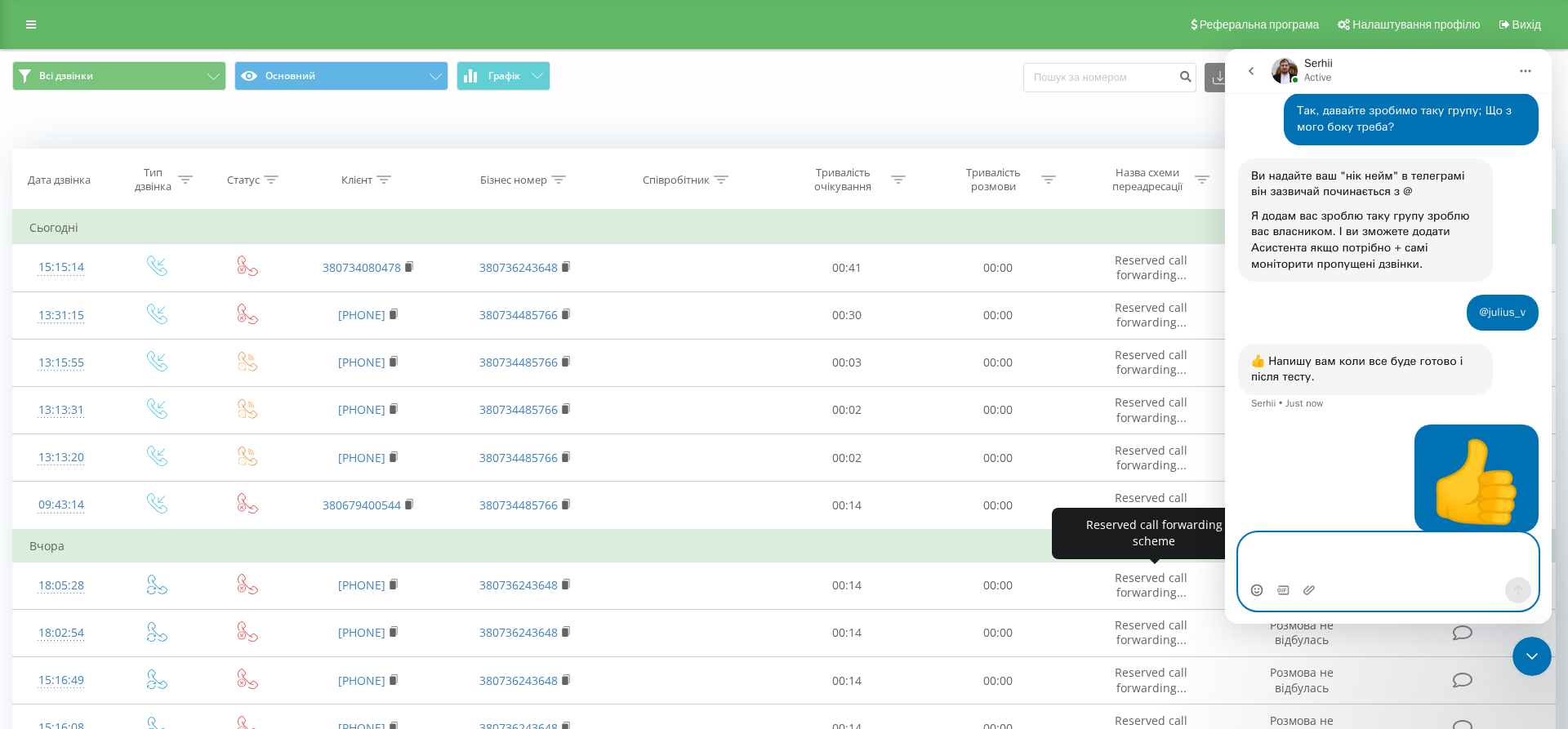 scroll, scrollTop: 3503, scrollLeft: 0, axis: vertical 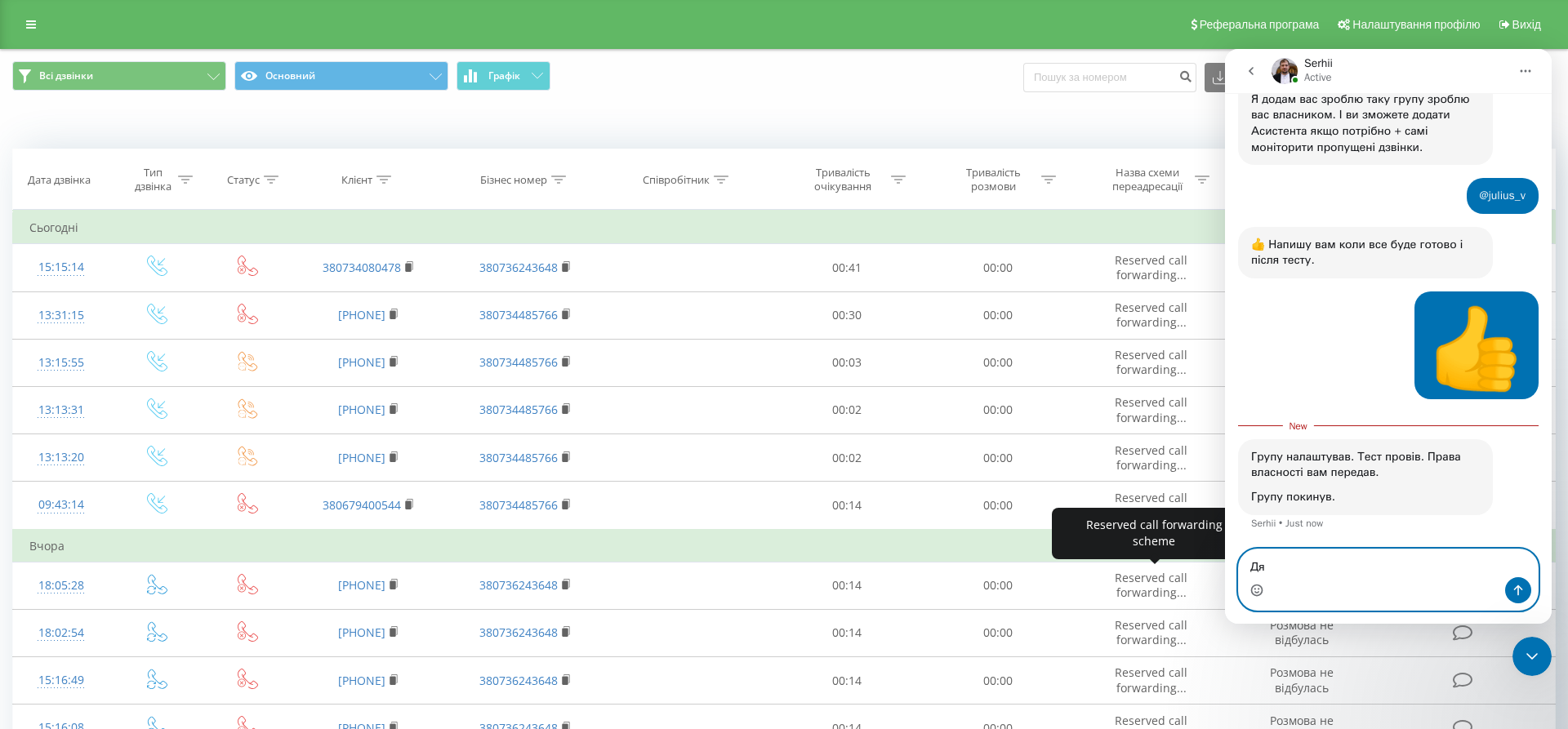 type on "Д" 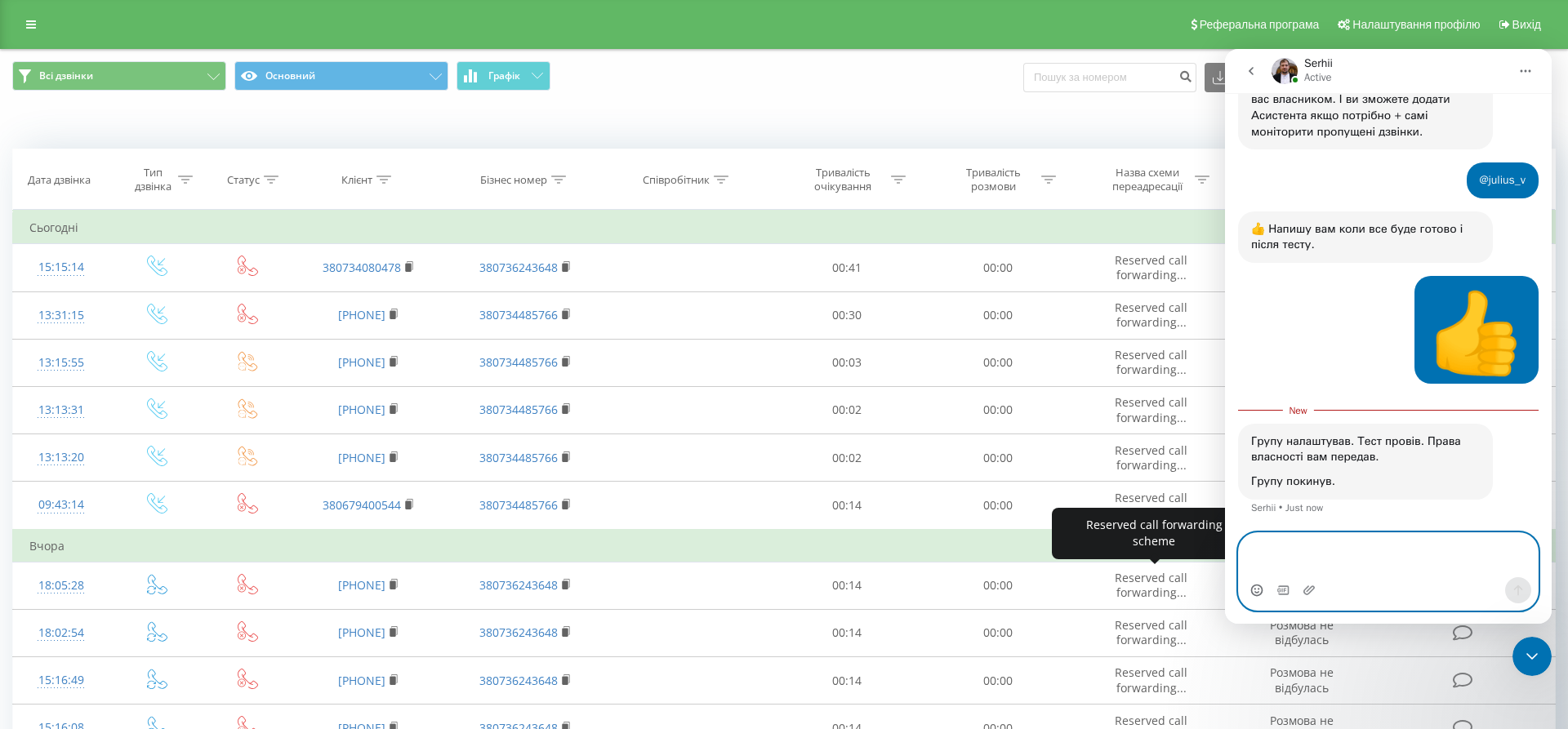 type on "З" 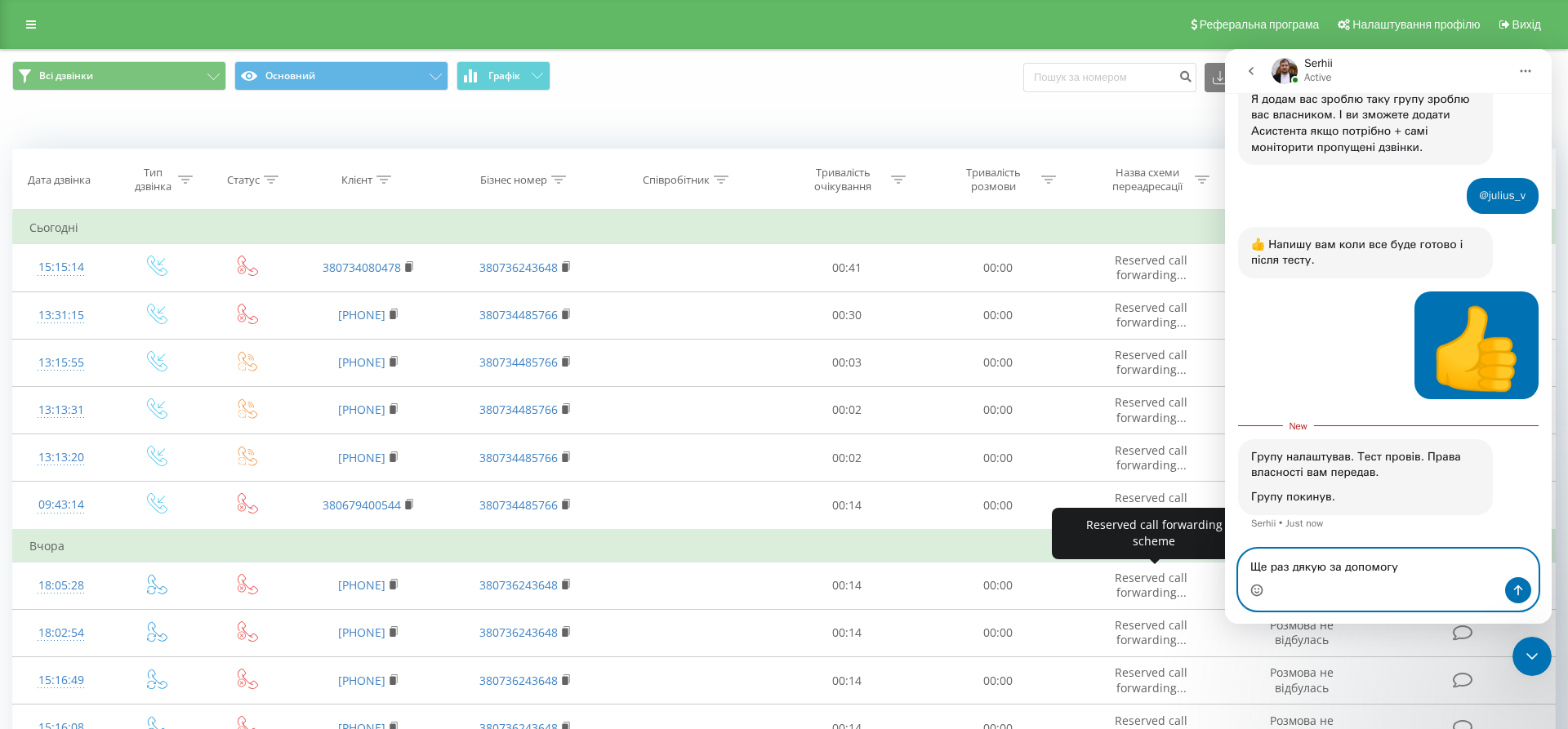type on "Ще раз дякую за допомогу!" 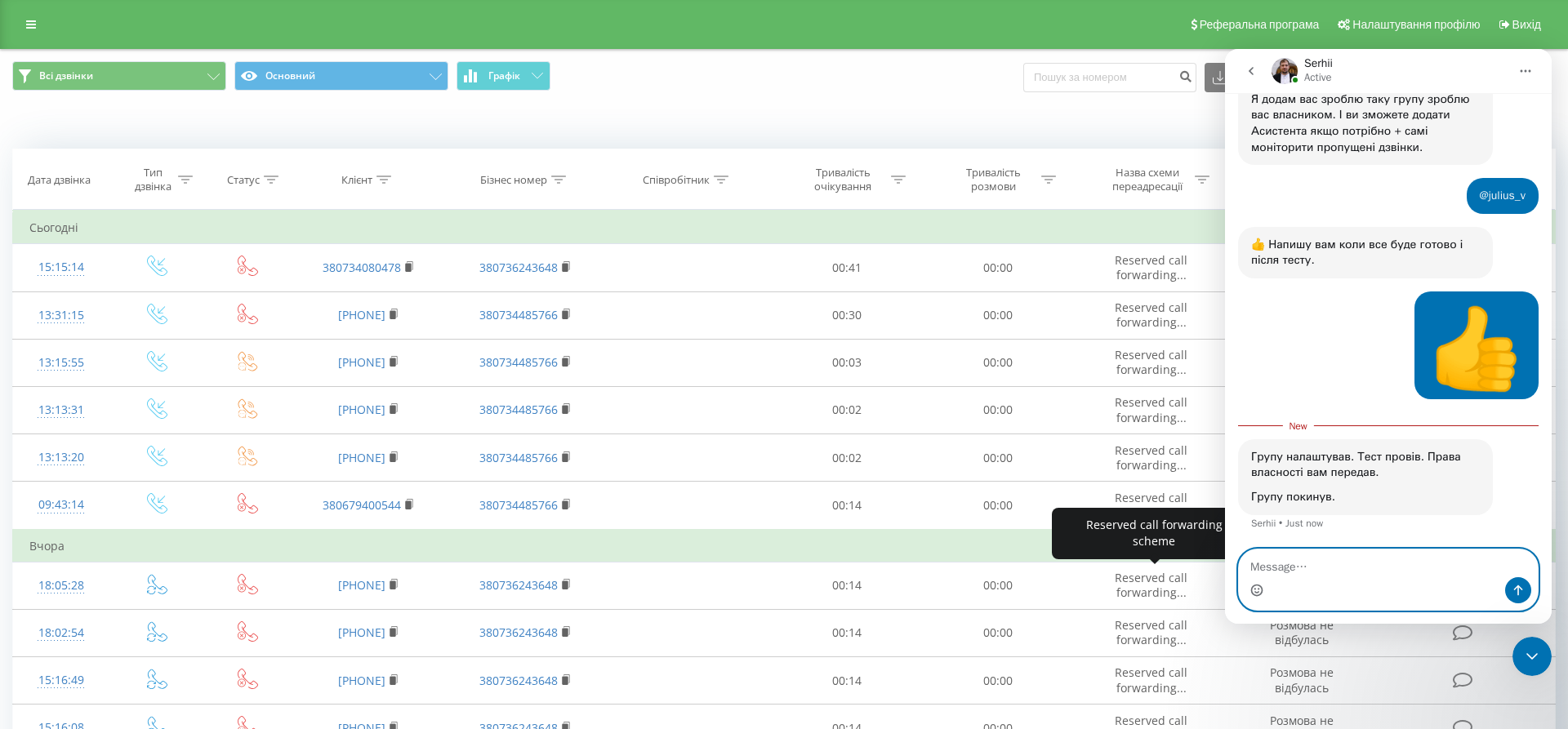 scroll, scrollTop: 3640, scrollLeft: 0, axis: vertical 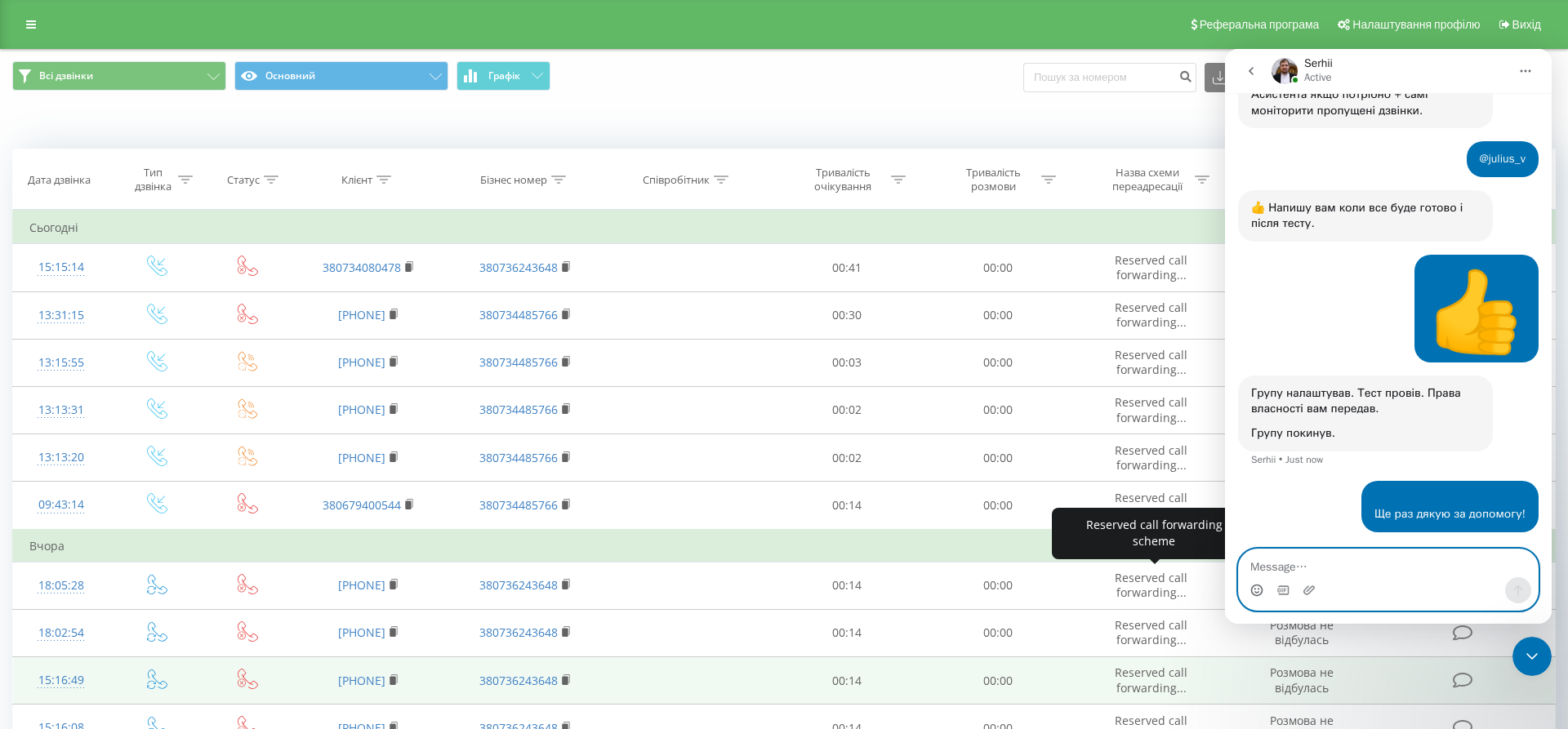 type 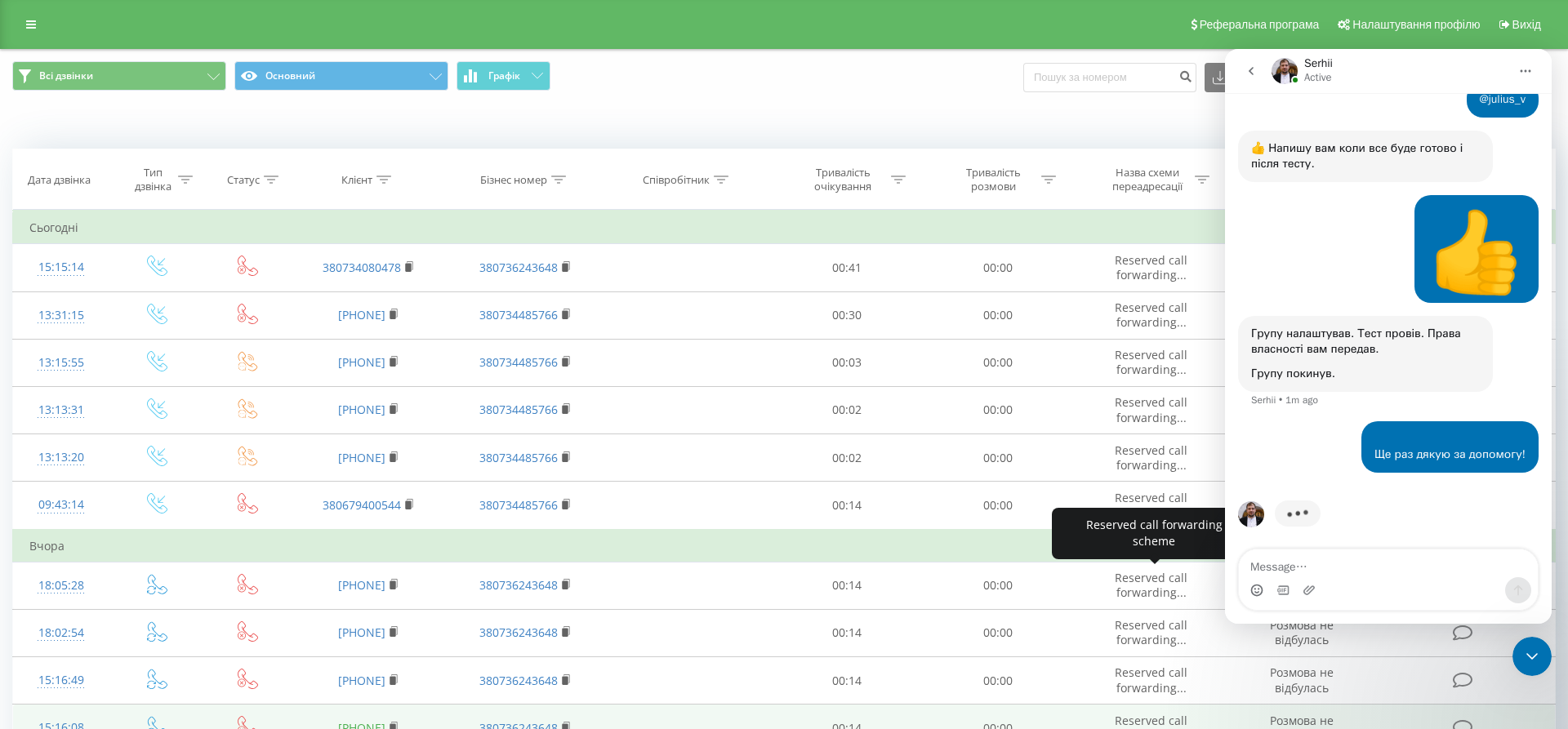 scroll, scrollTop: 3703, scrollLeft: 0, axis: vertical 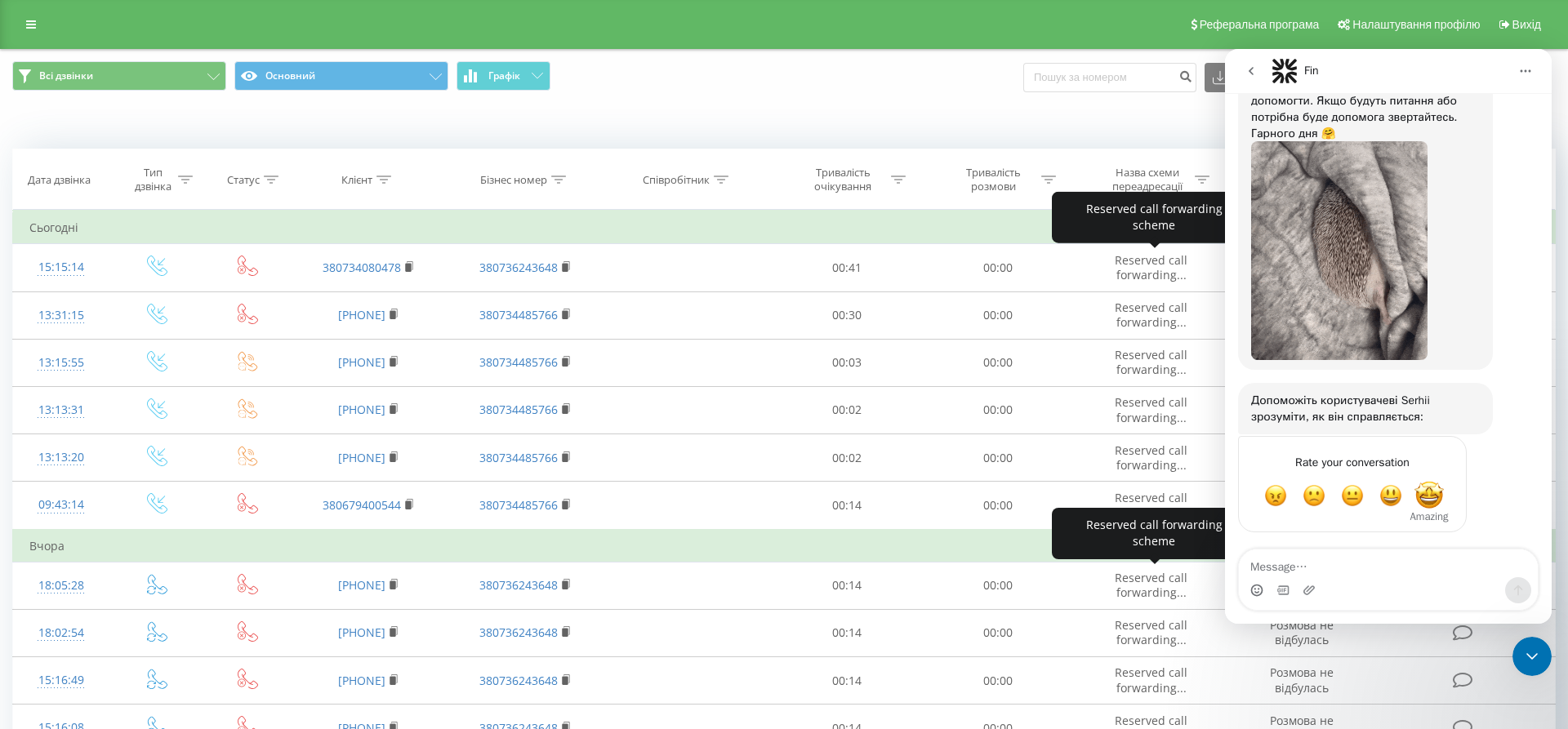 click at bounding box center (1429, 496) 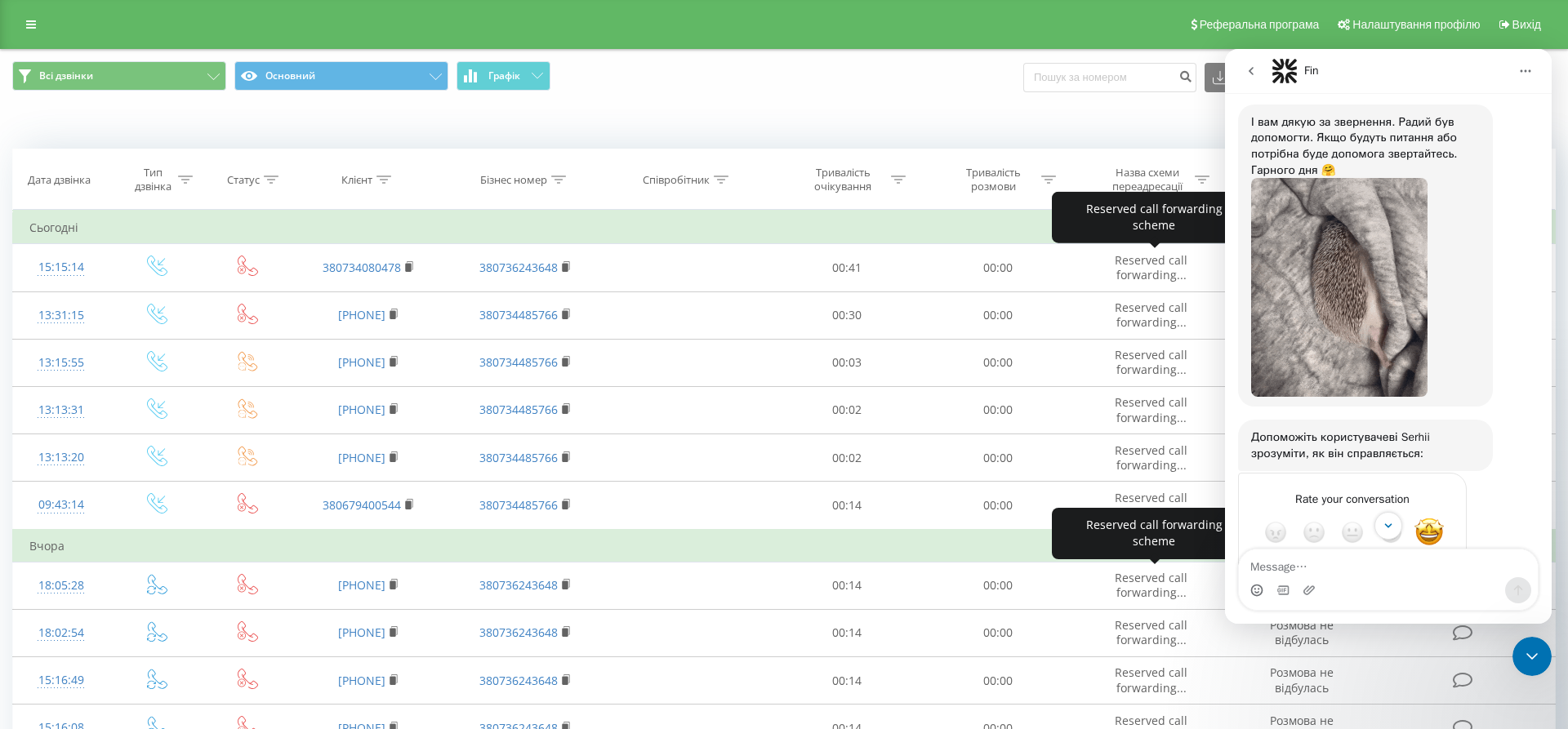 scroll, scrollTop: 4145, scrollLeft: 0, axis: vertical 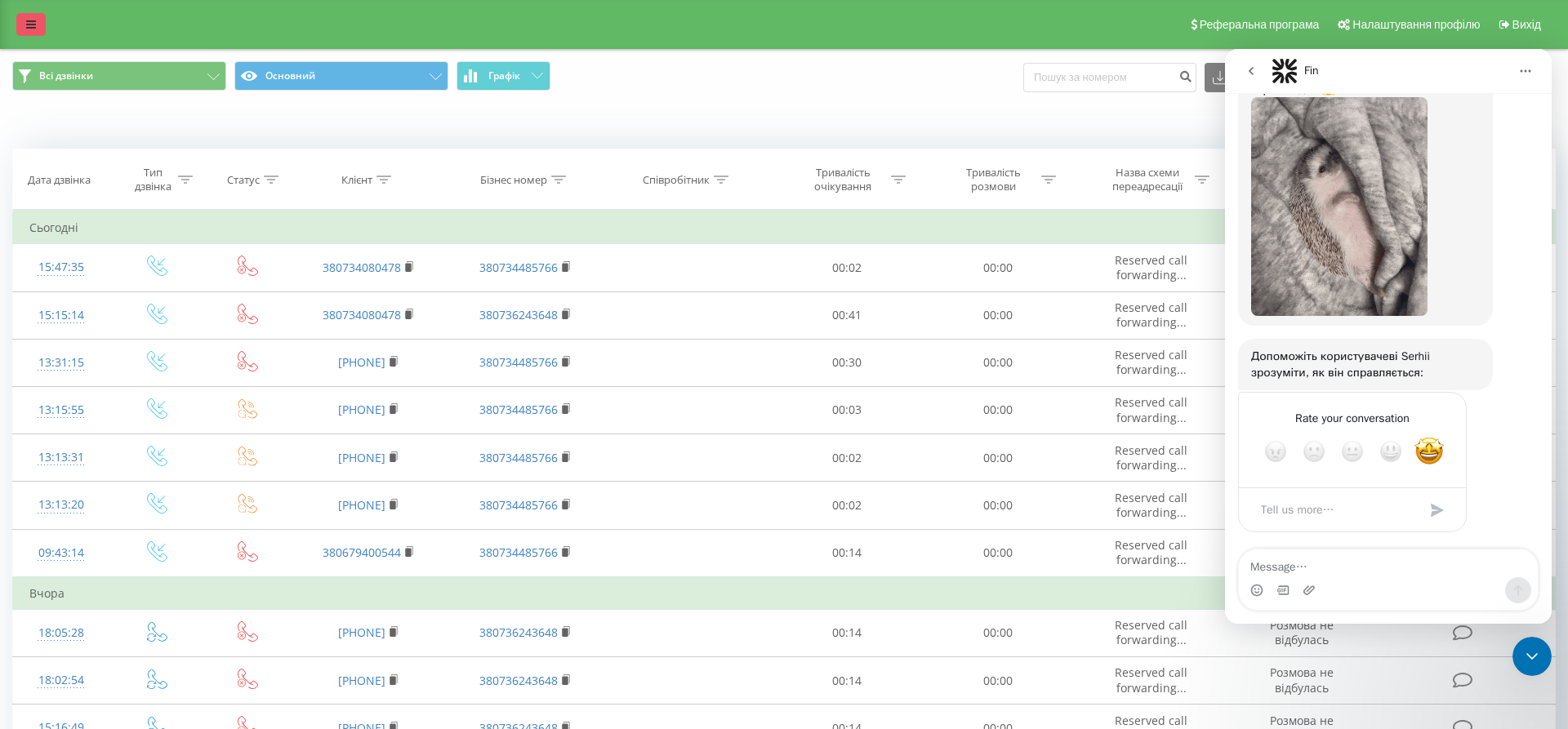 click at bounding box center (31, 24) 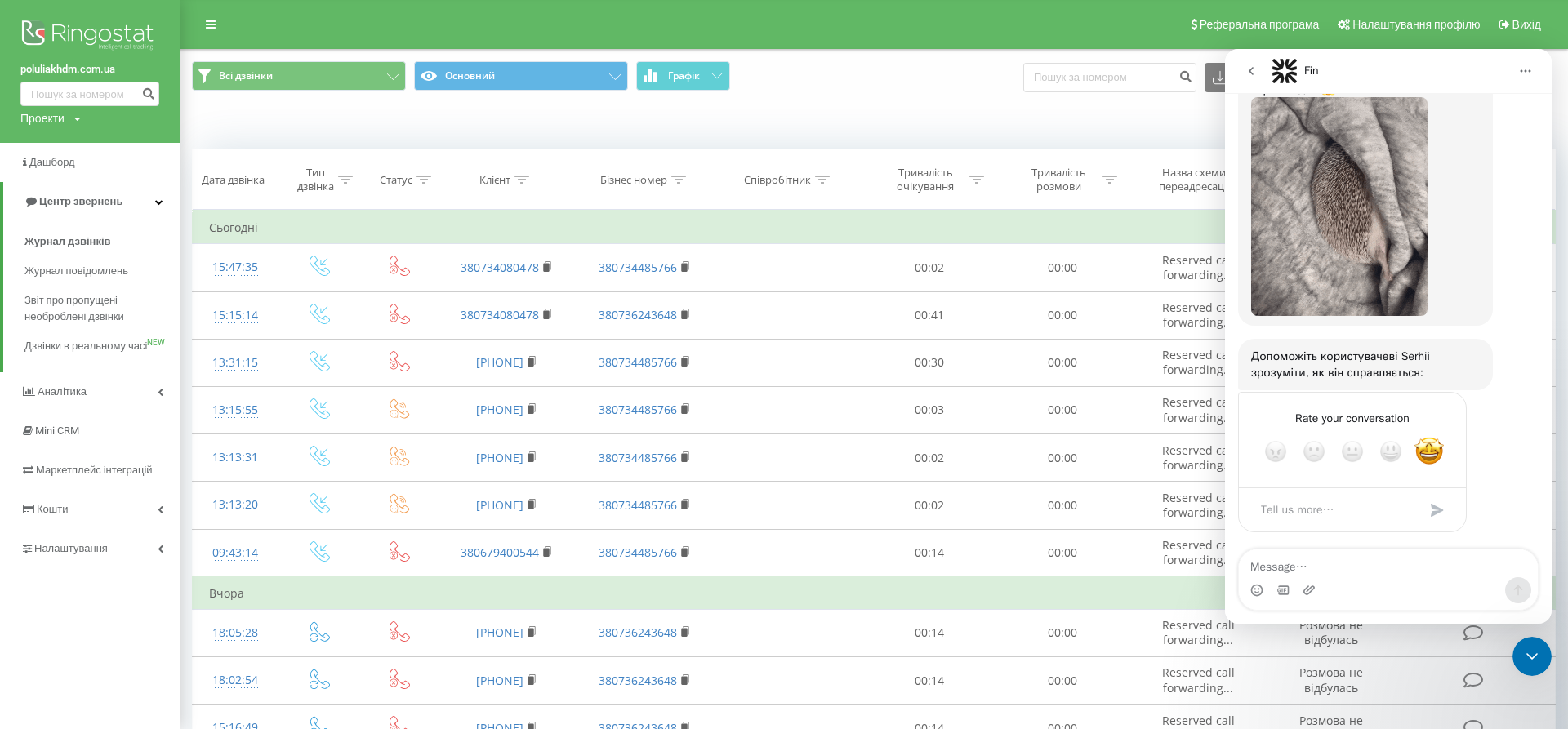 click at bounding box center (90, 37) 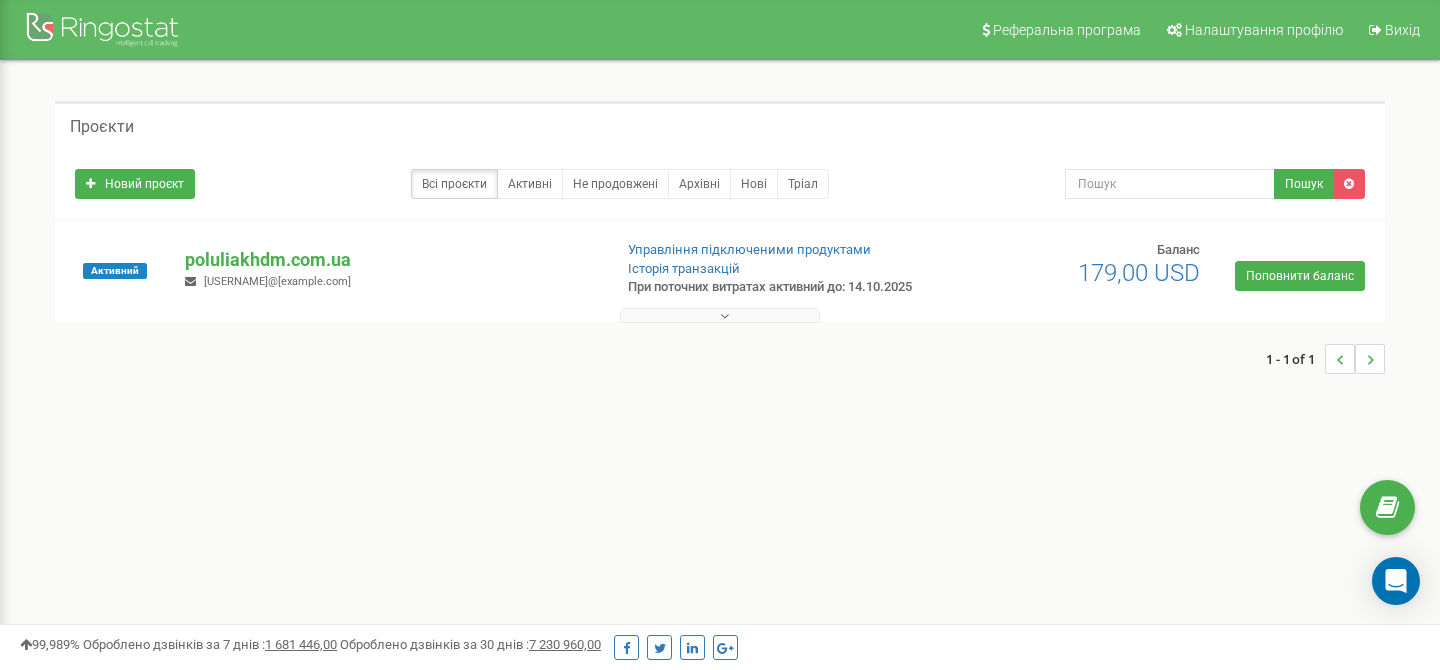 scroll, scrollTop: 0, scrollLeft: 0, axis: both 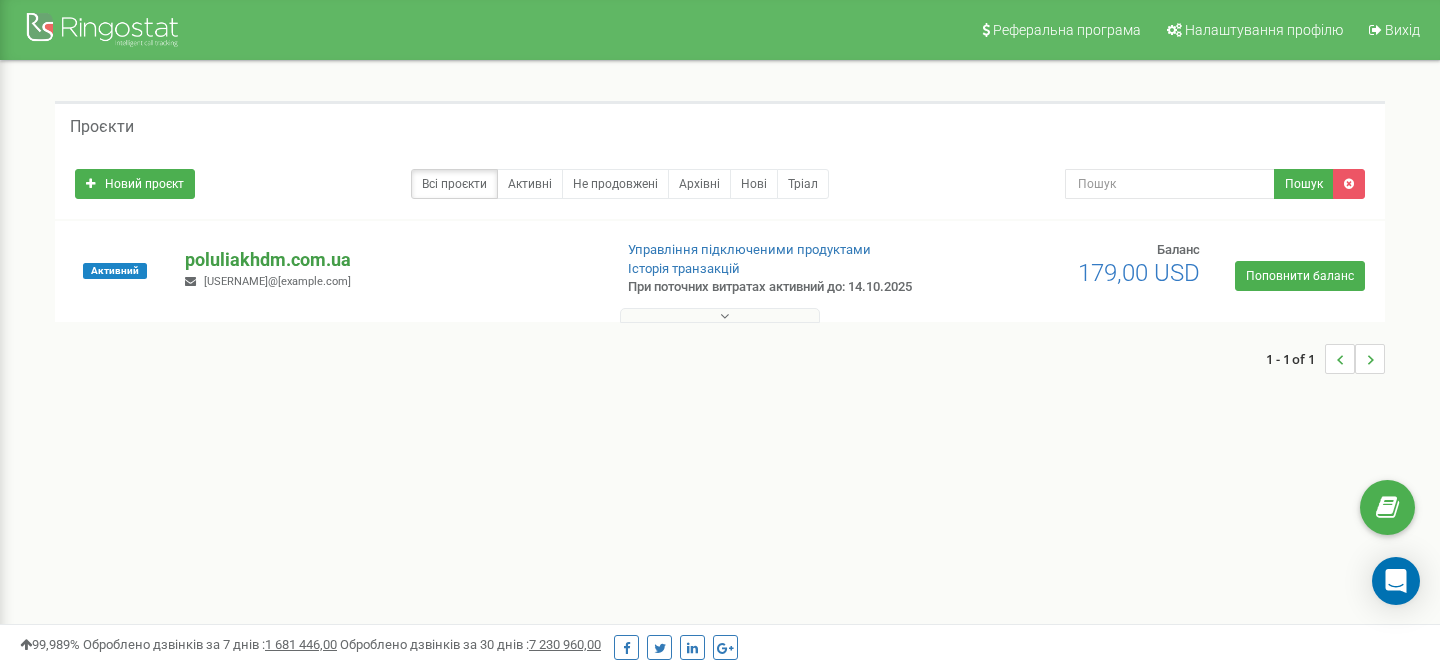 click on "poluliakhdm.com.ua" at bounding box center [390, 260] 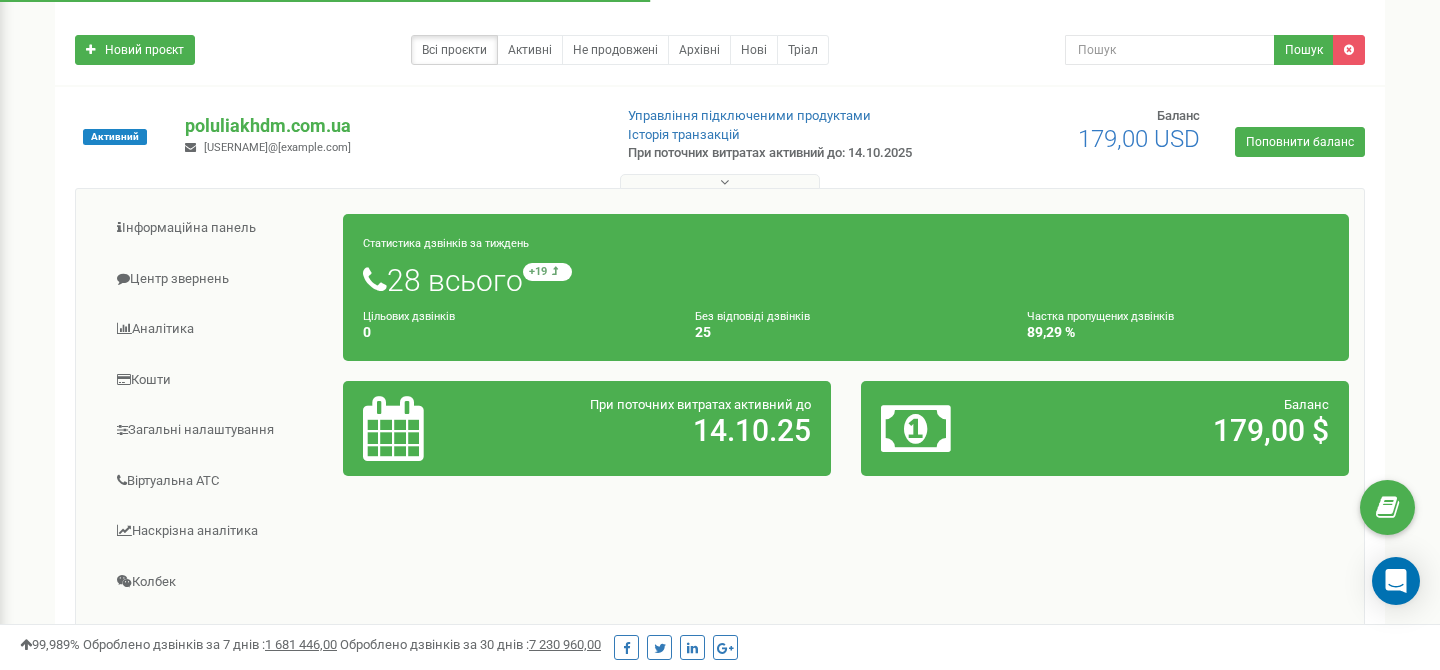 scroll, scrollTop: 136, scrollLeft: 0, axis: vertical 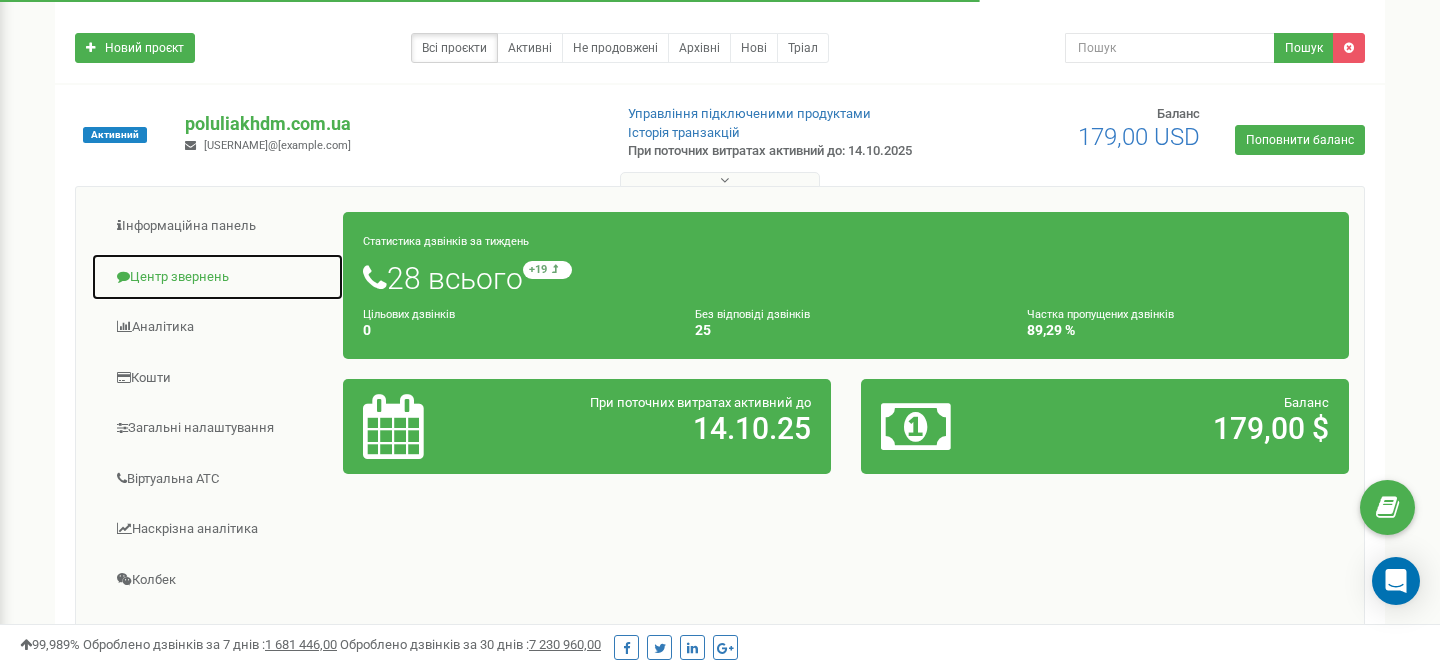 click on "Центр звернень" at bounding box center (217, 277) 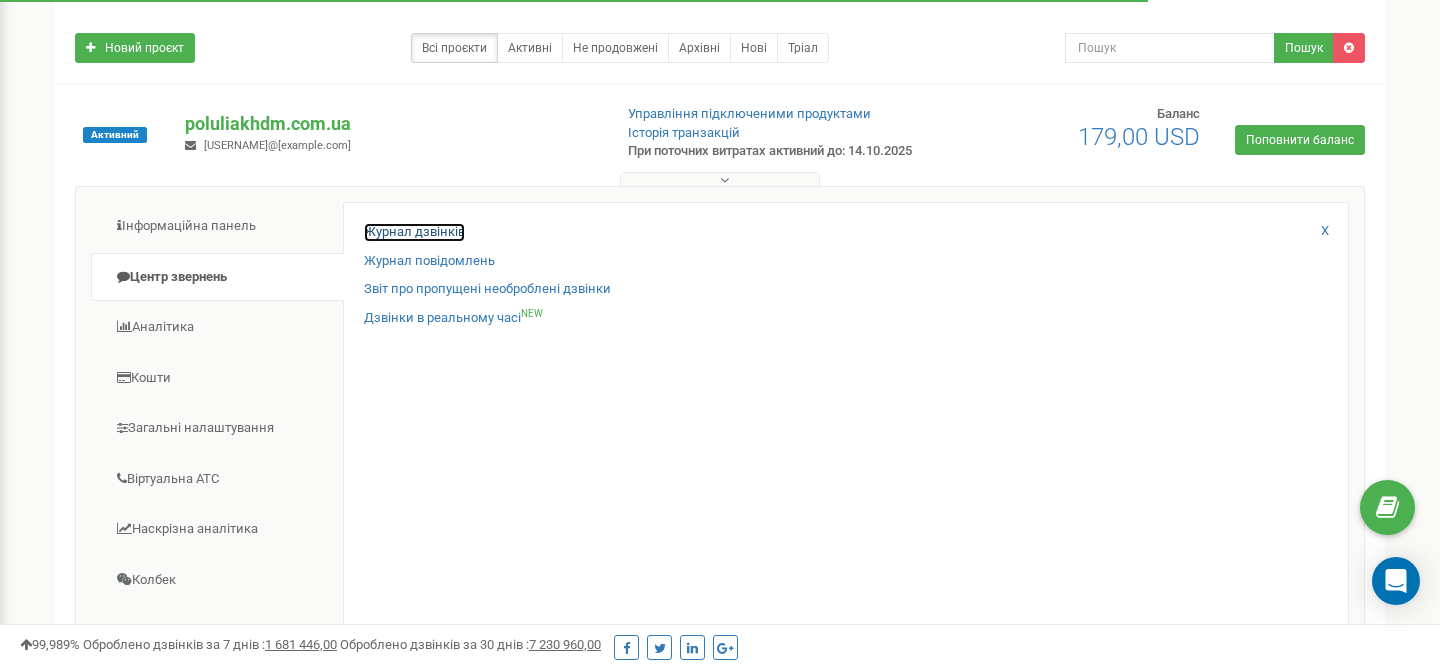 click on "Журнал дзвінків" at bounding box center [414, 232] 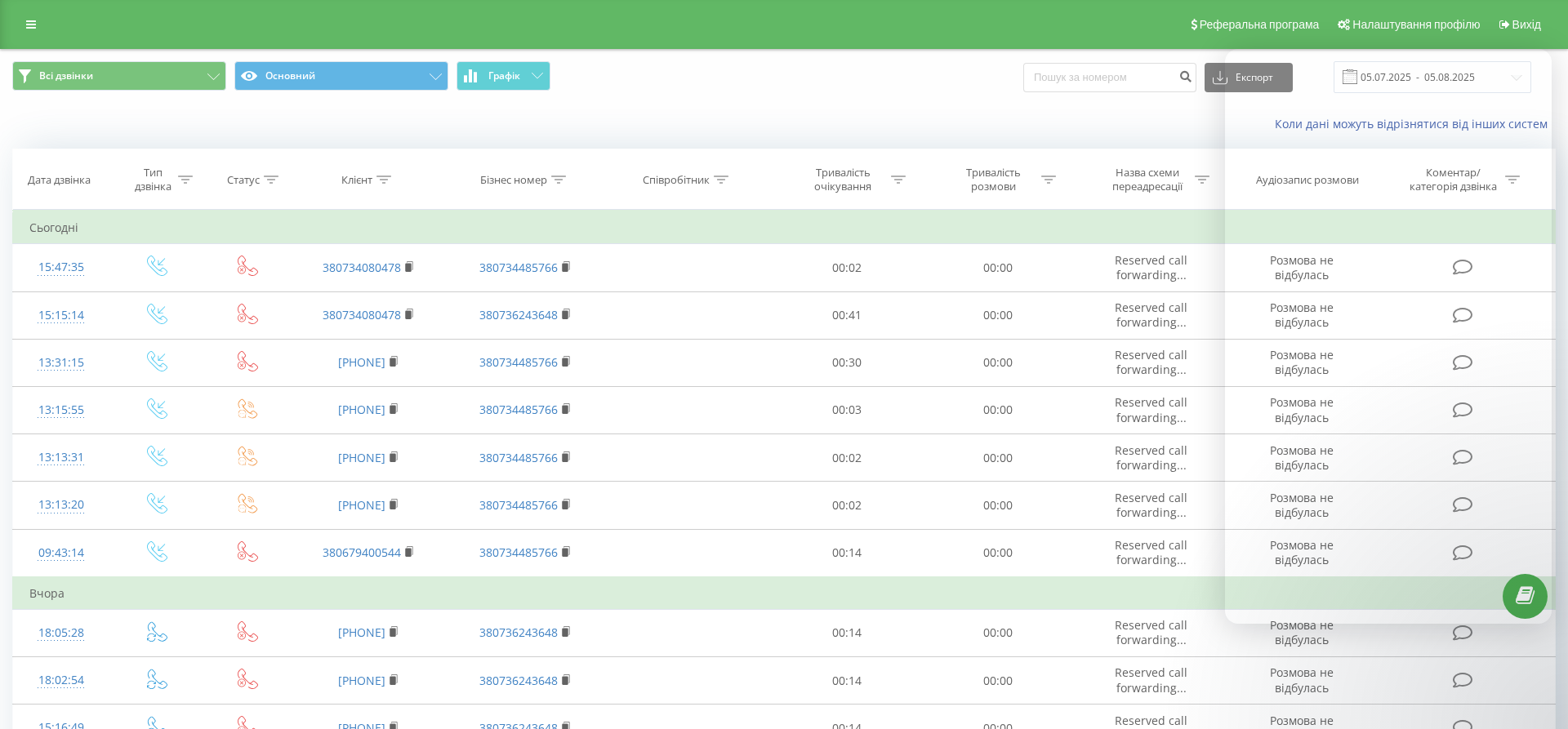 scroll, scrollTop: 0, scrollLeft: 0, axis: both 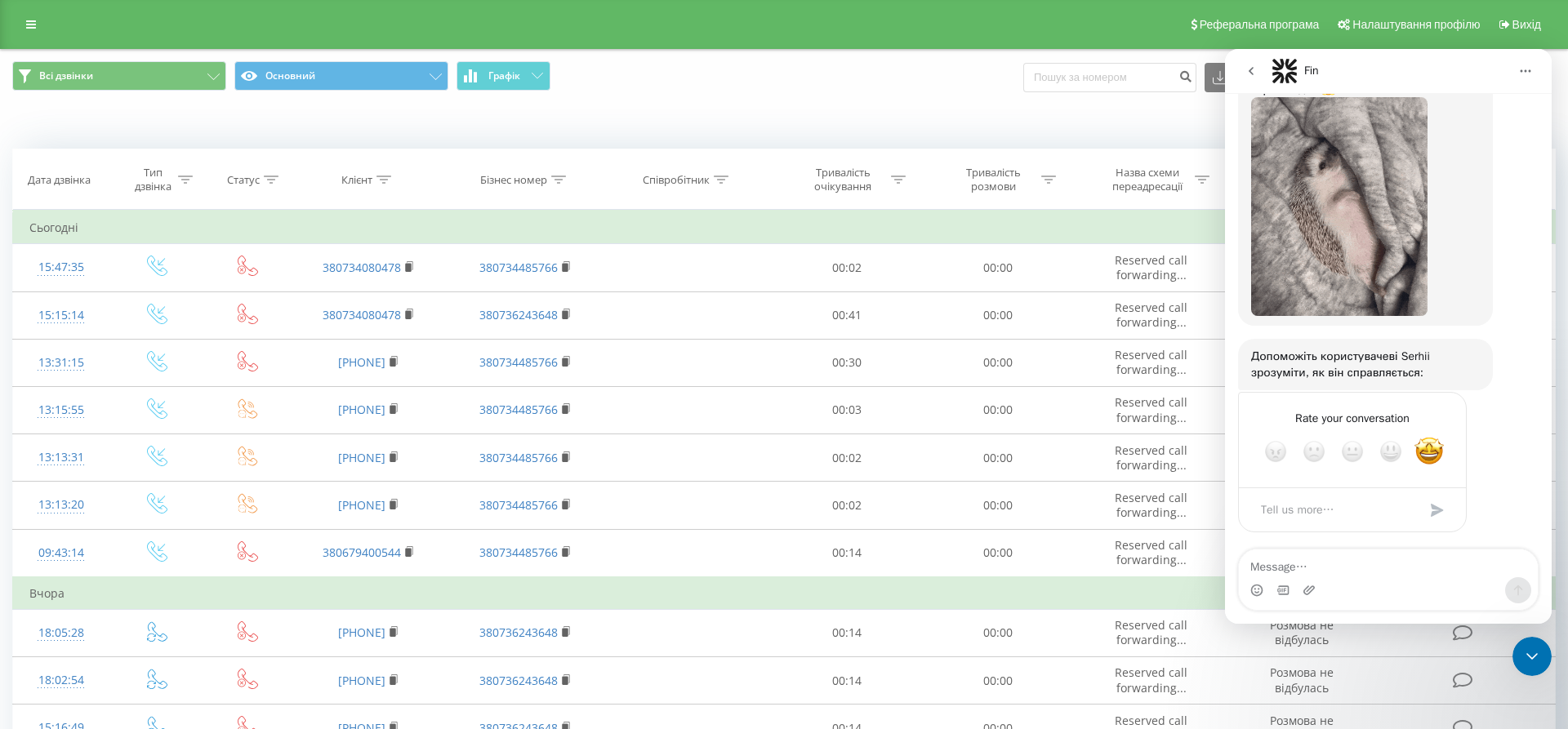click 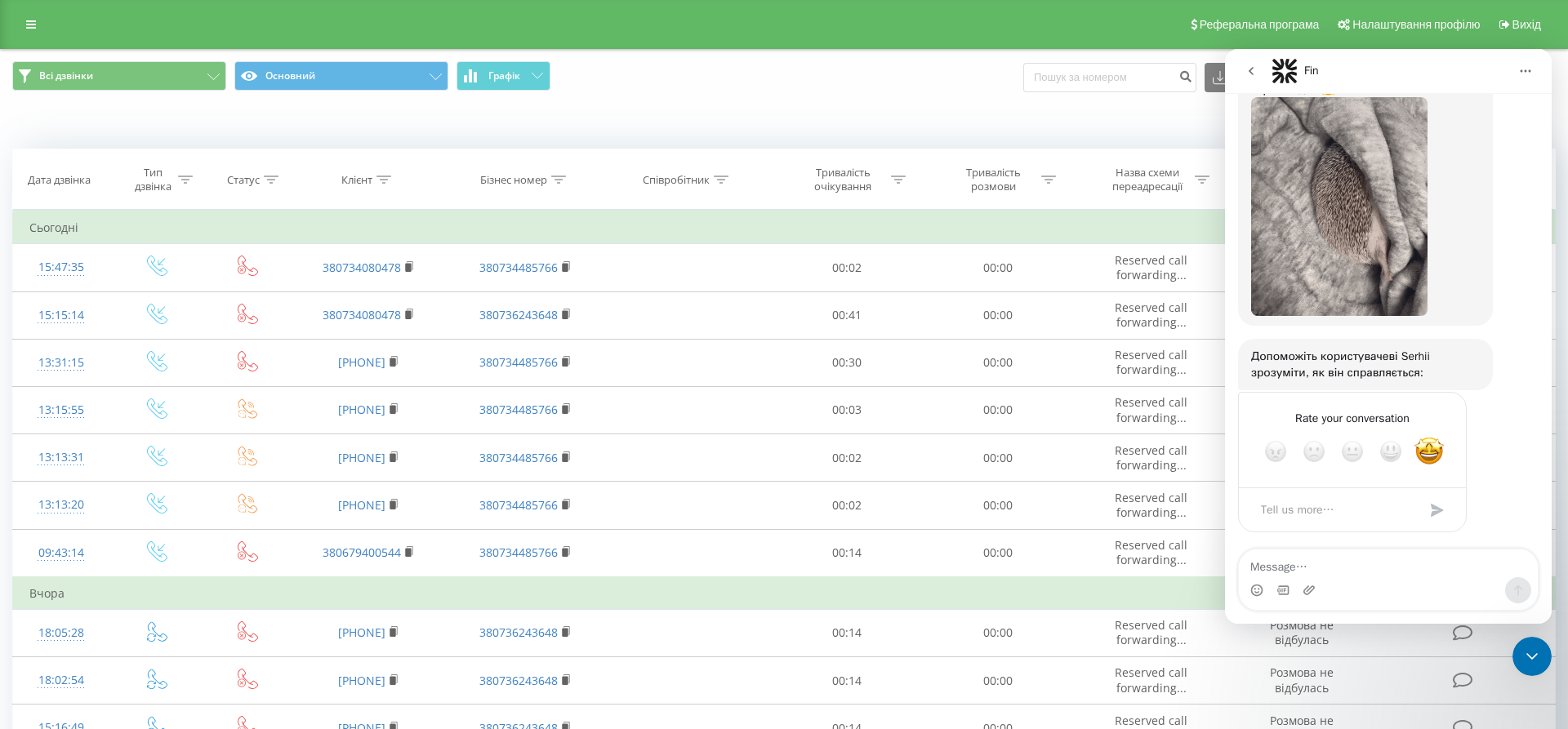 scroll, scrollTop: 0, scrollLeft: 0, axis: both 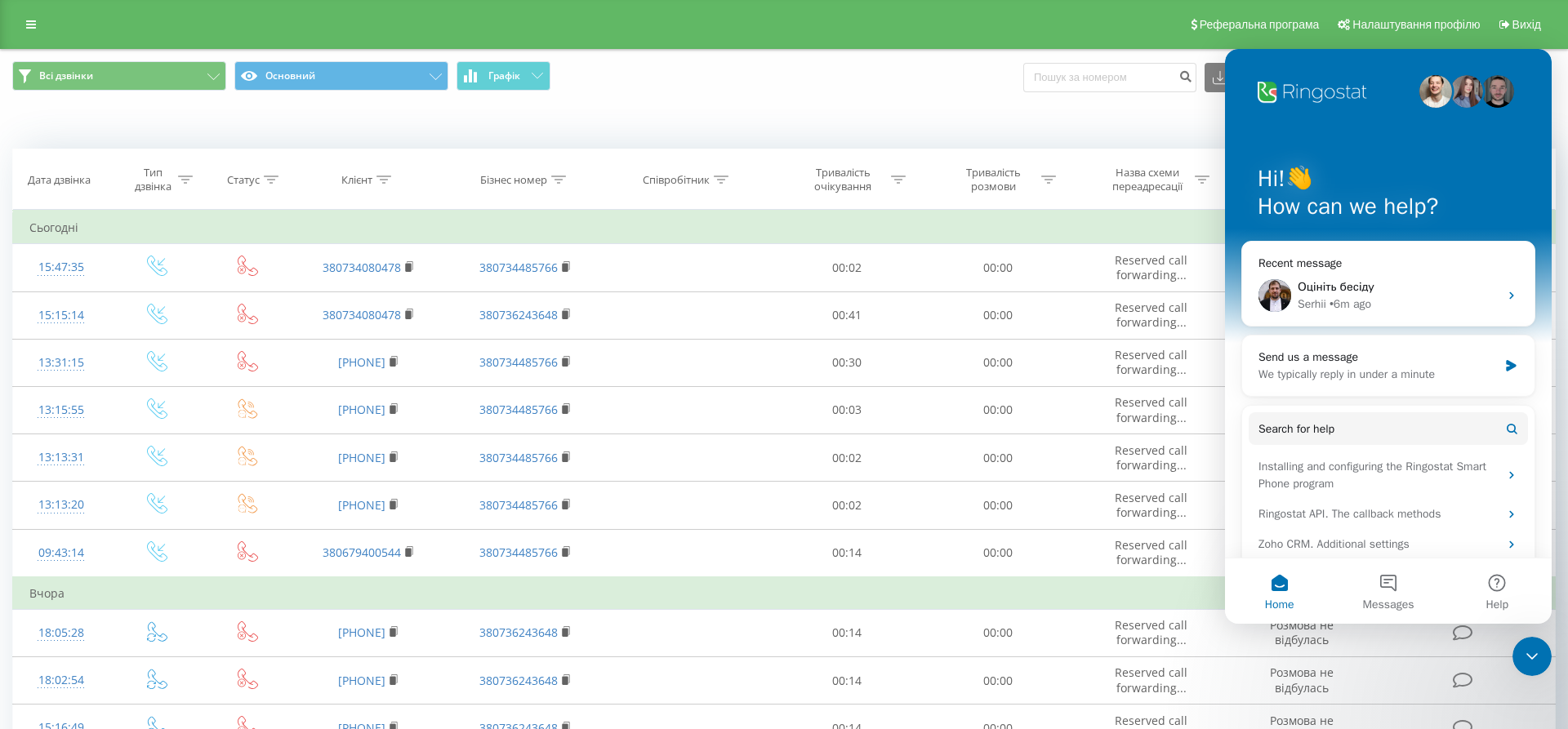 click on "Home" at bounding box center [1279, 591] 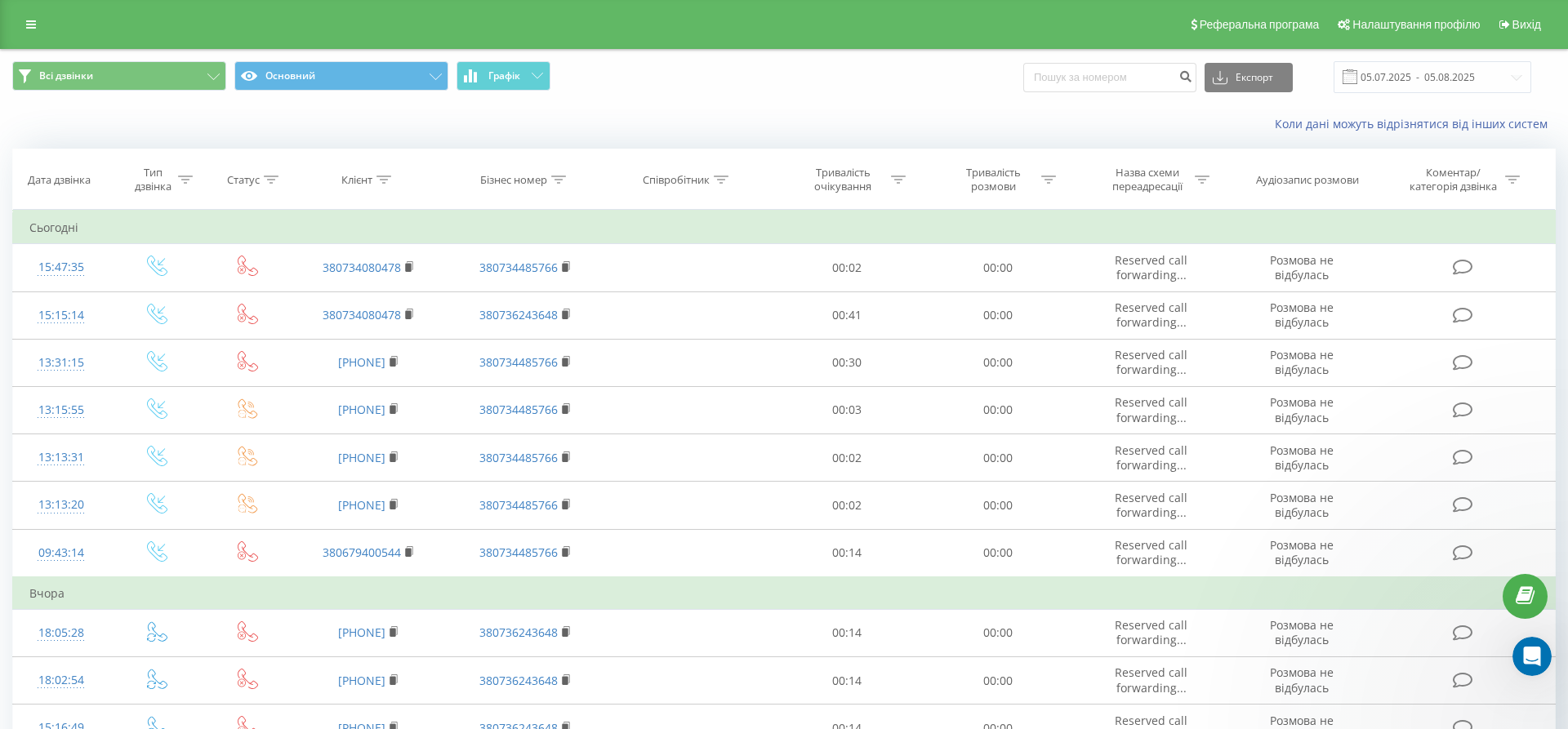 scroll, scrollTop: 0, scrollLeft: 0, axis: both 